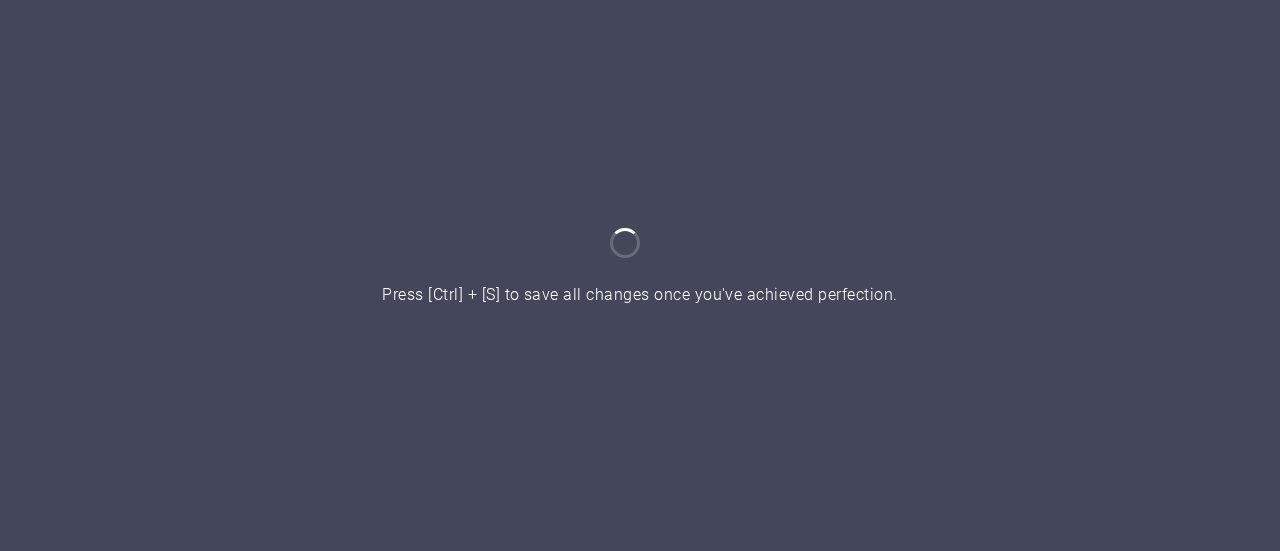 scroll, scrollTop: 0, scrollLeft: 0, axis: both 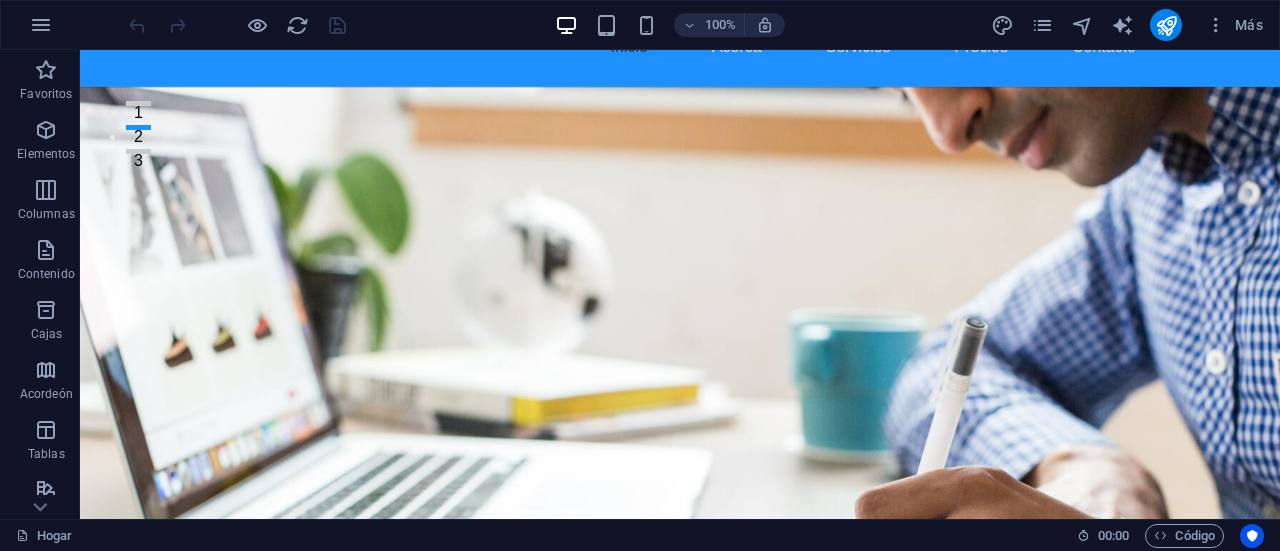 click at bounding box center (680, 335) 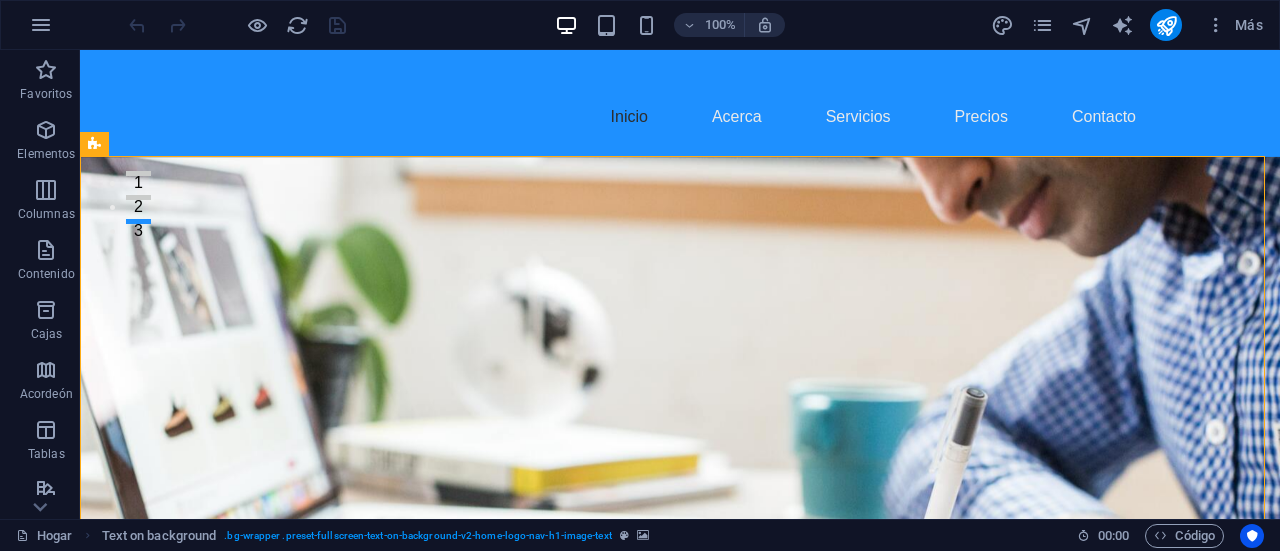 scroll, scrollTop: 231, scrollLeft: 0, axis: vertical 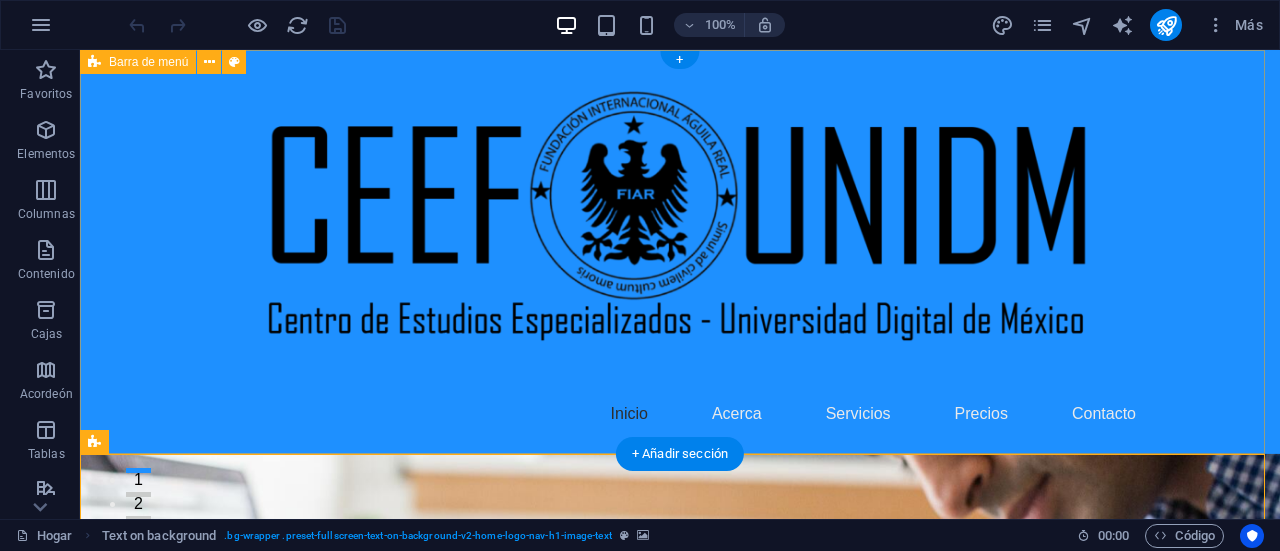 click on "Inicio Acerca Servicios Precios Contacto" at bounding box center (680, 252) 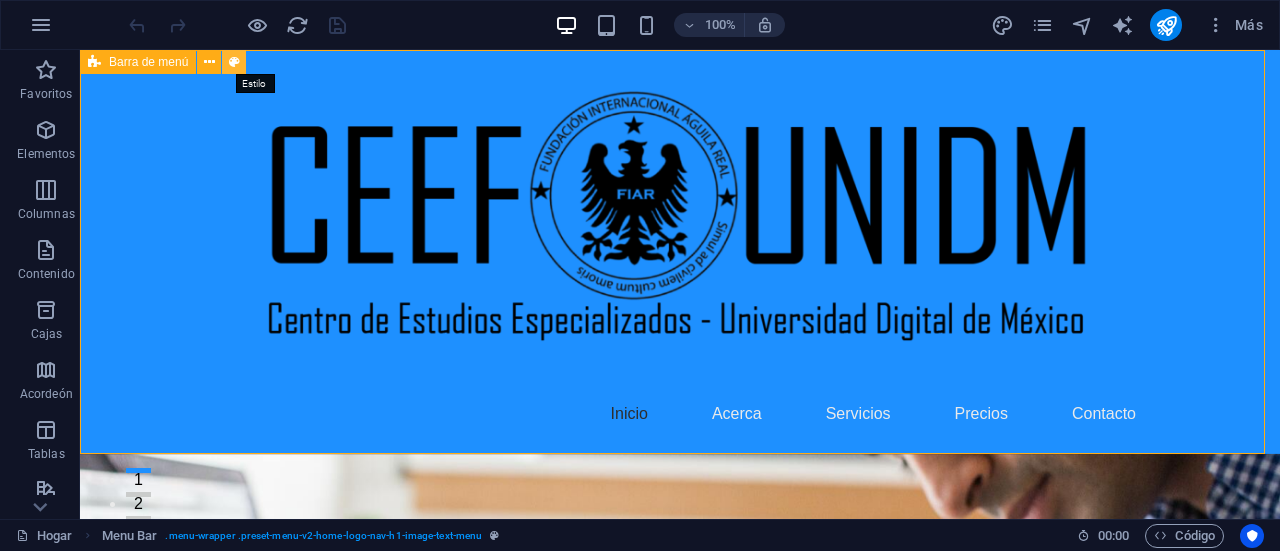 click at bounding box center [234, 62] 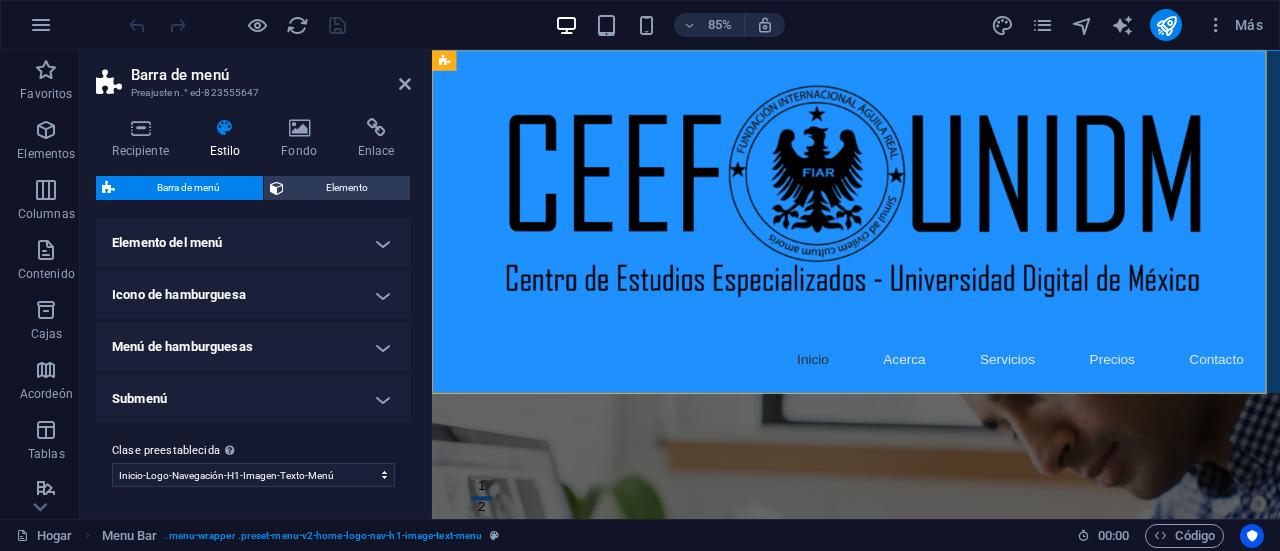 scroll, scrollTop: 604, scrollLeft: 0, axis: vertical 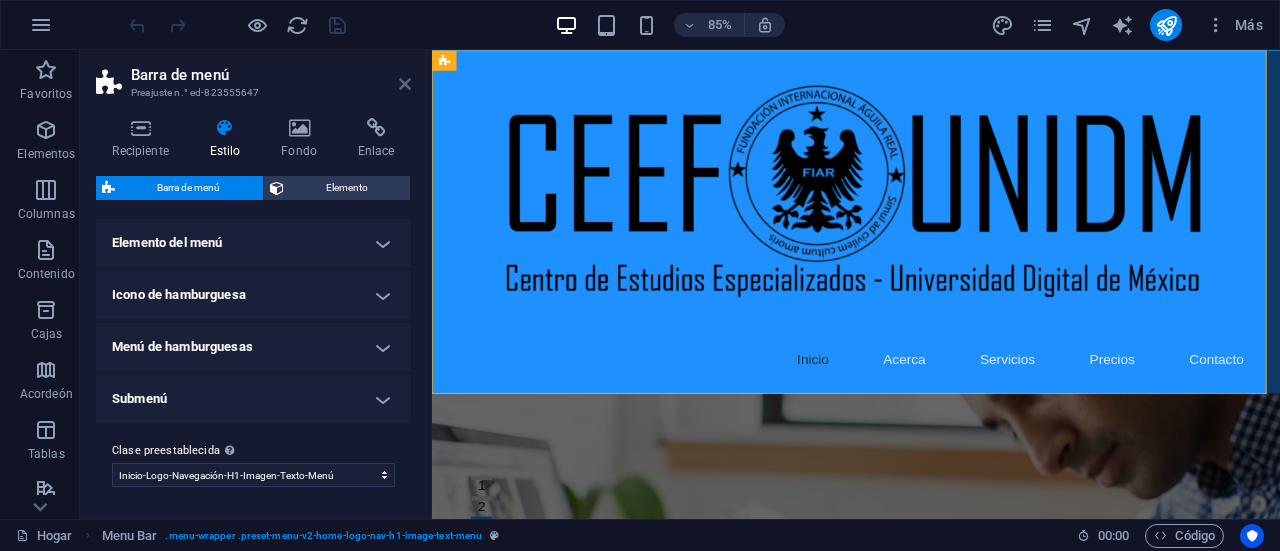 click at bounding box center (405, 84) 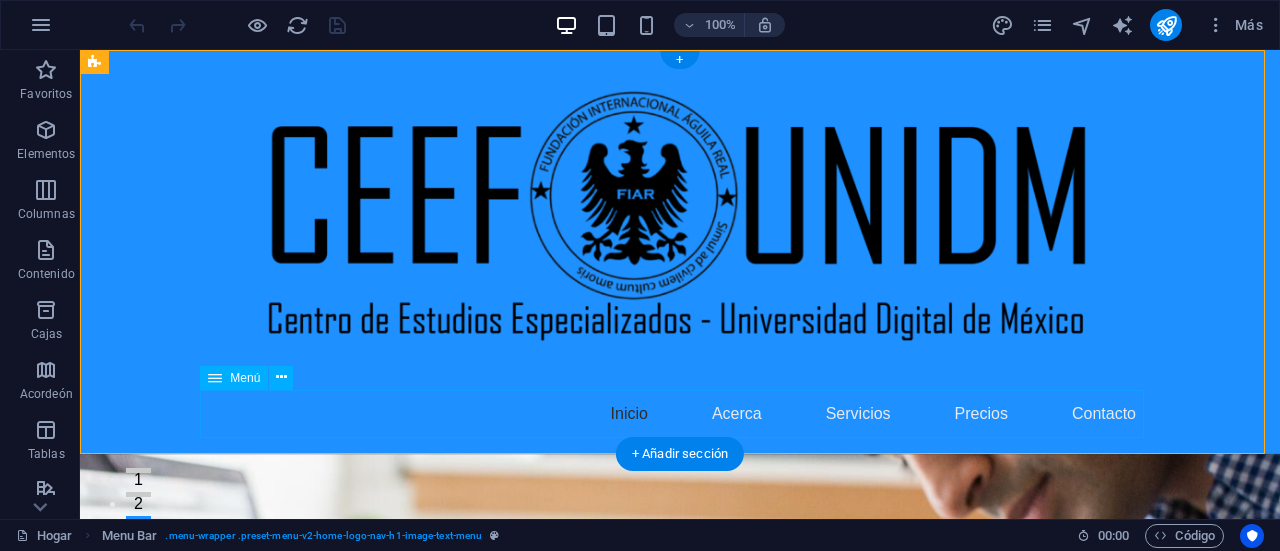 click on "Inicio Acerca Servicios Precios Contacto" at bounding box center (680, 414) 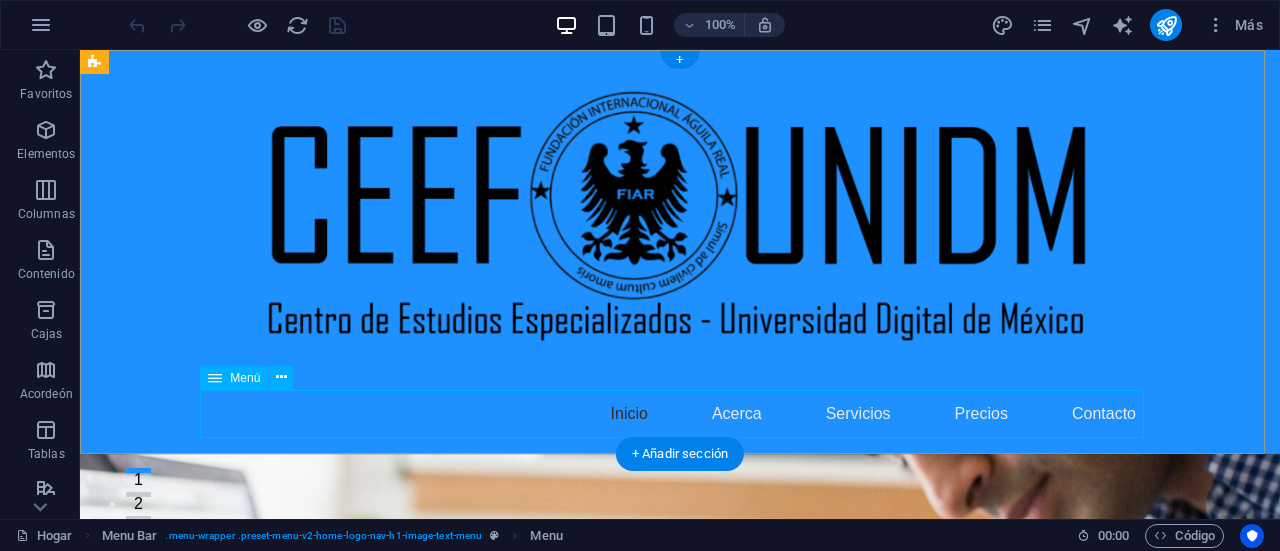 click on "Inicio Acerca Servicios Precios Contacto" at bounding box center (680, 414) 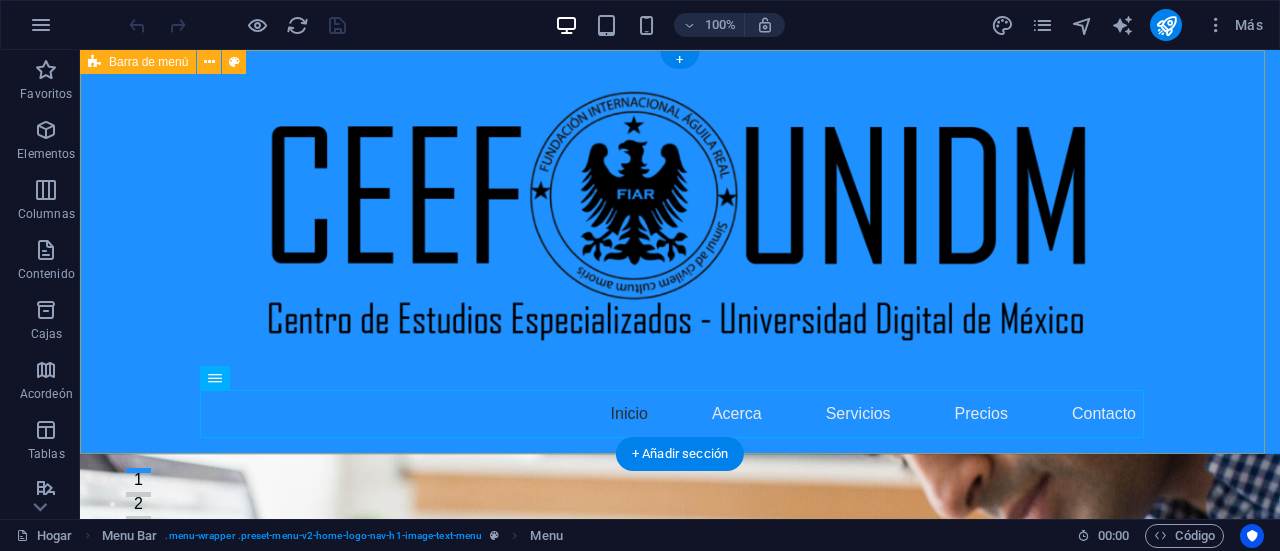 click on "Inicio Acerca Servicios Precios Contacto" at bounding box center [680, 252] 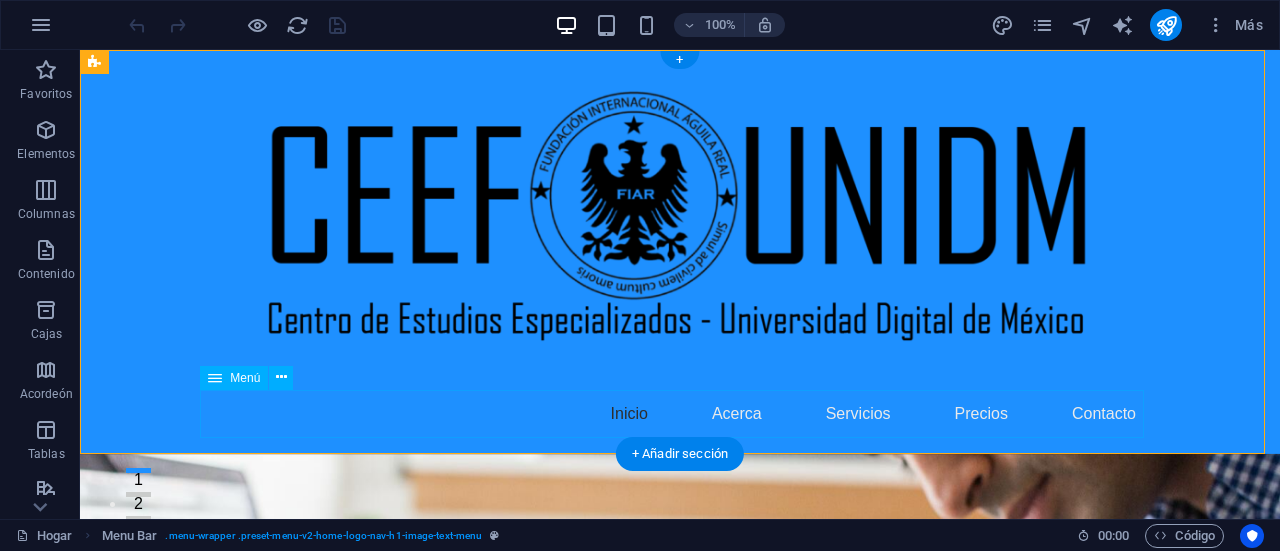 click on "Inicio Acerca Servicios Precios Contacto" at bounding box center (680, 414) 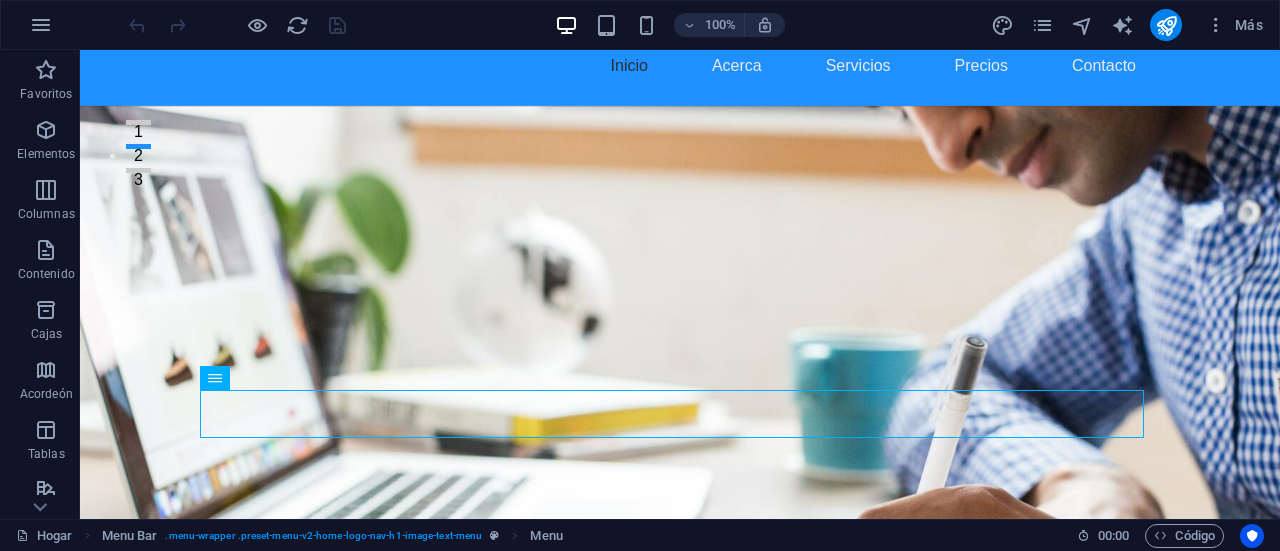 scroll, scrollTop: 0, scrollLeft: 0, axis: both 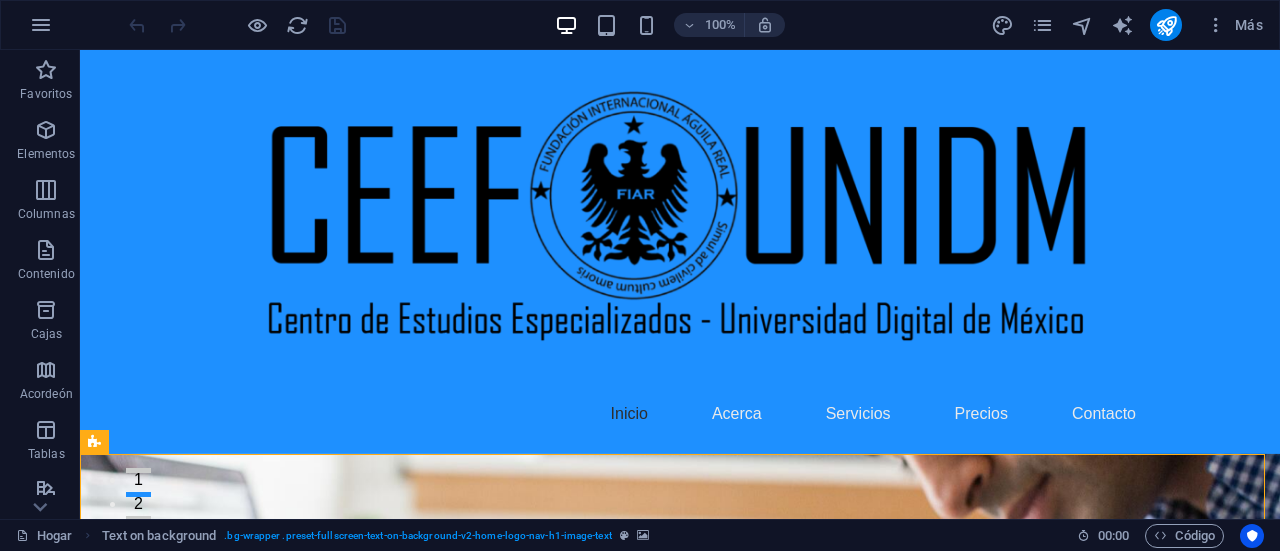 click at bounding box center [680, 702] 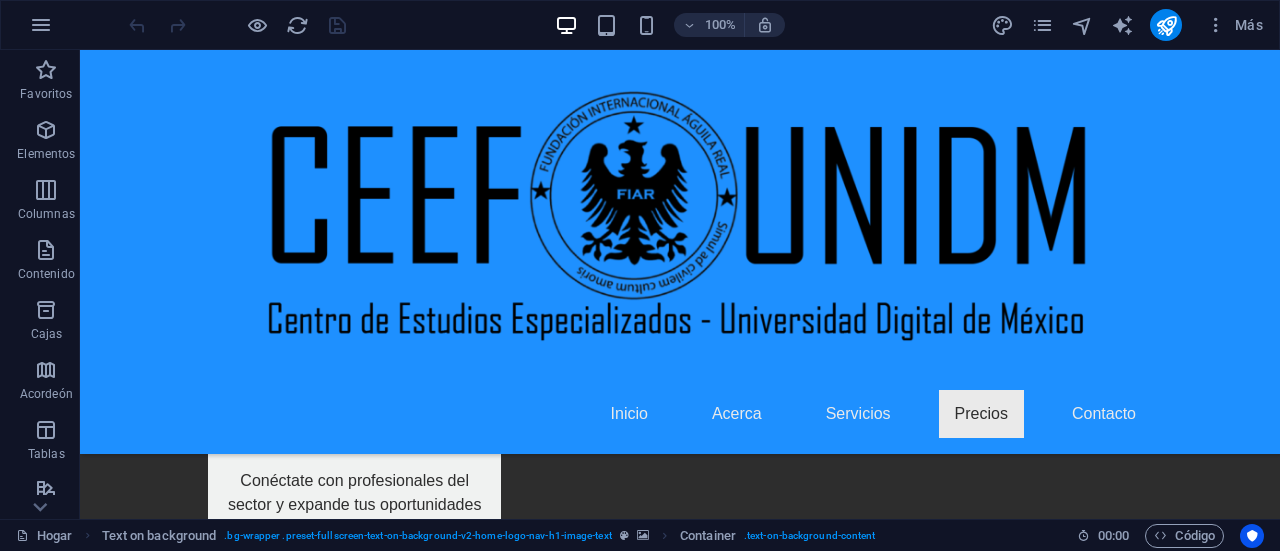 click on "Inicio Acerca Servicios Precios Contacto" at bounding box center [680, 414] 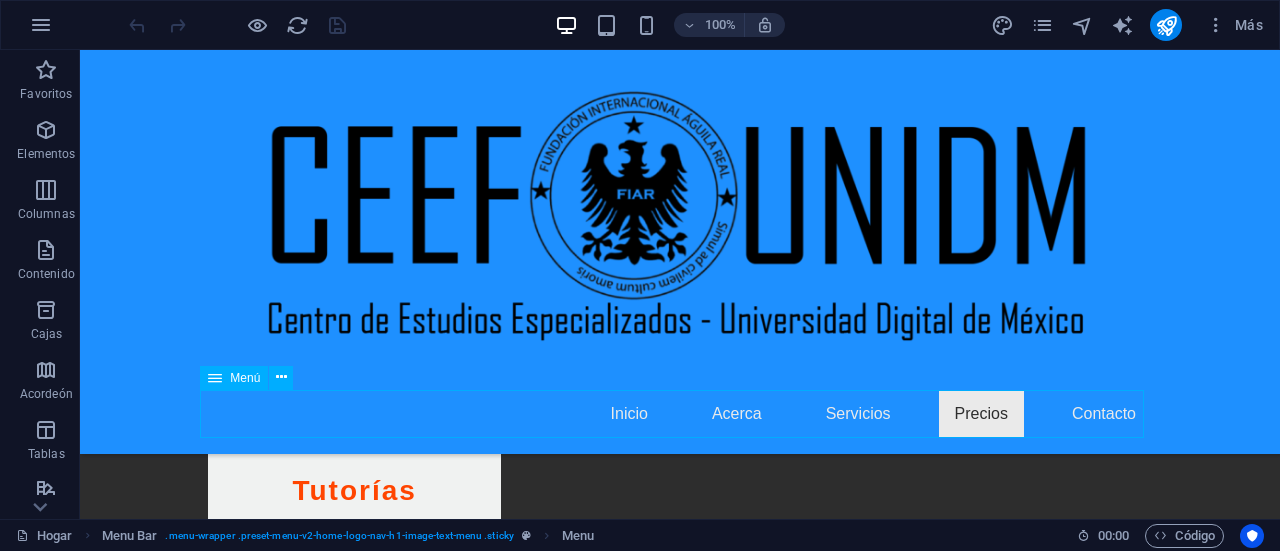 click on "Inicio Acerca Servicios Precios Contacto" at bounding box center (680, 414) 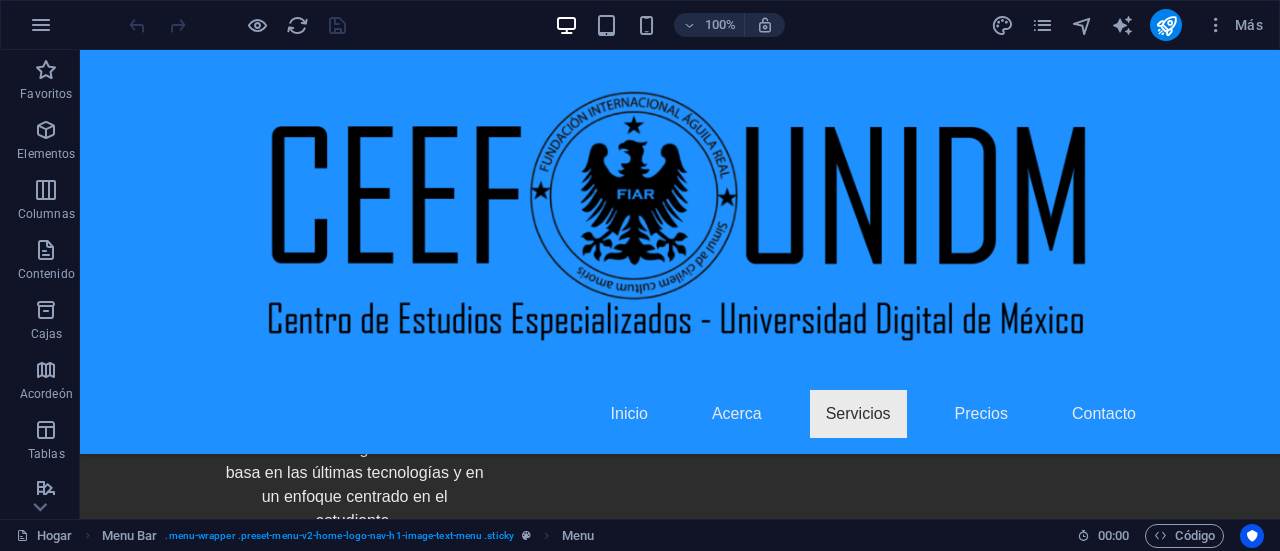 scroll, scrollTop: 2289, scrollLeft: 0, axis: vertical 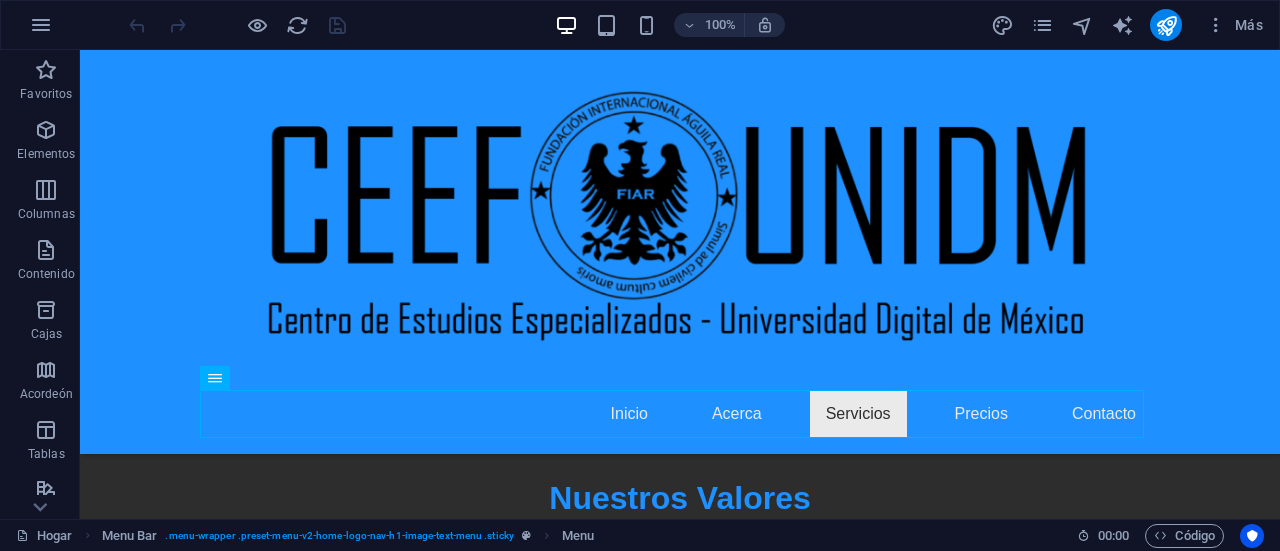 click on "Inicio Acerca Servicios Precios Contacto" at bounding box center [680, 414] 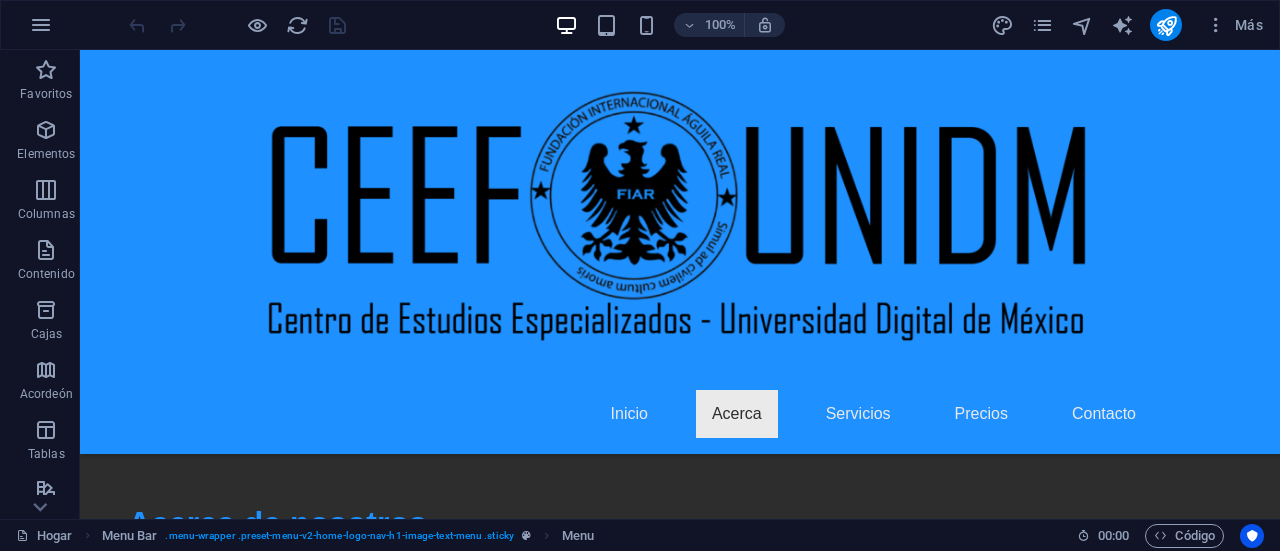 scroll, scrollTop: 0, scrollLeft: 0, axis: both 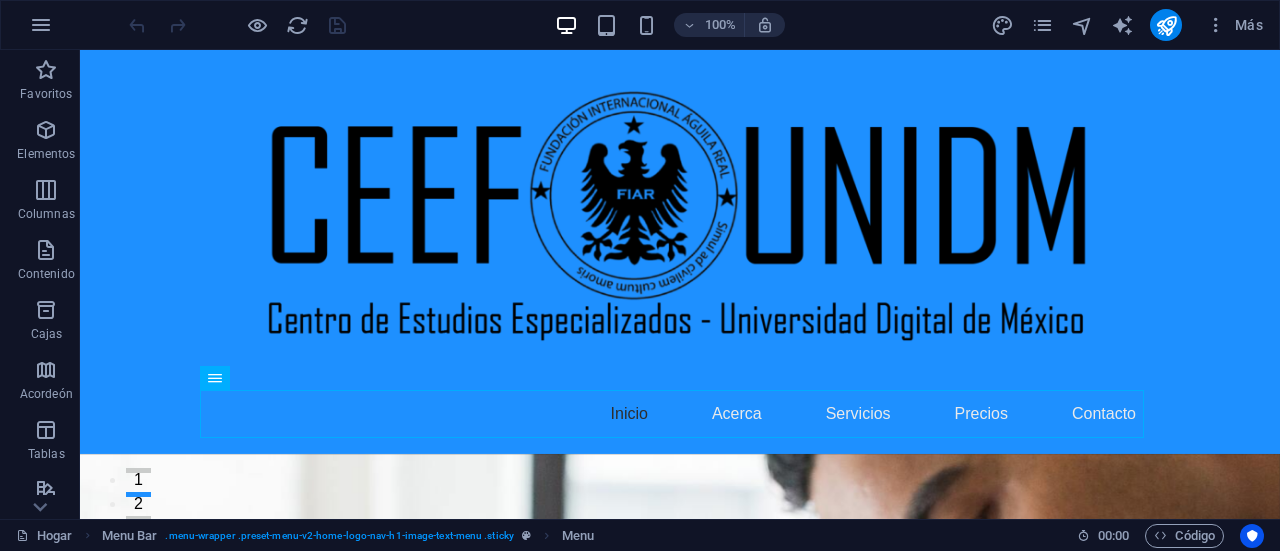 click at bounding box center [680, 904] 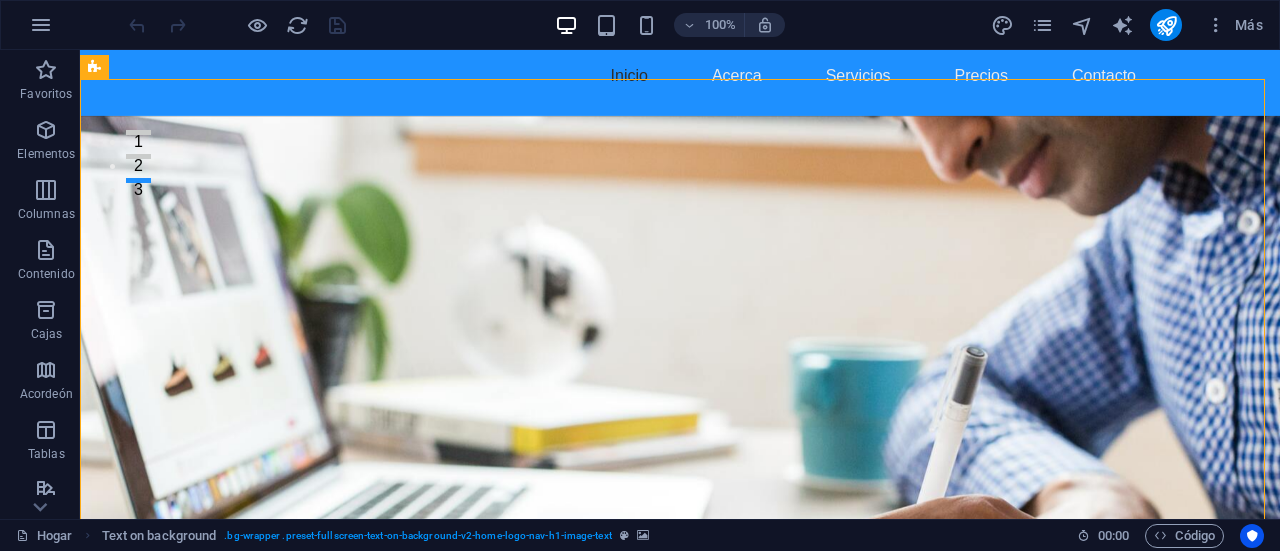scroll, scrollTop: 374, scrollLeft: 0, axis: vertical 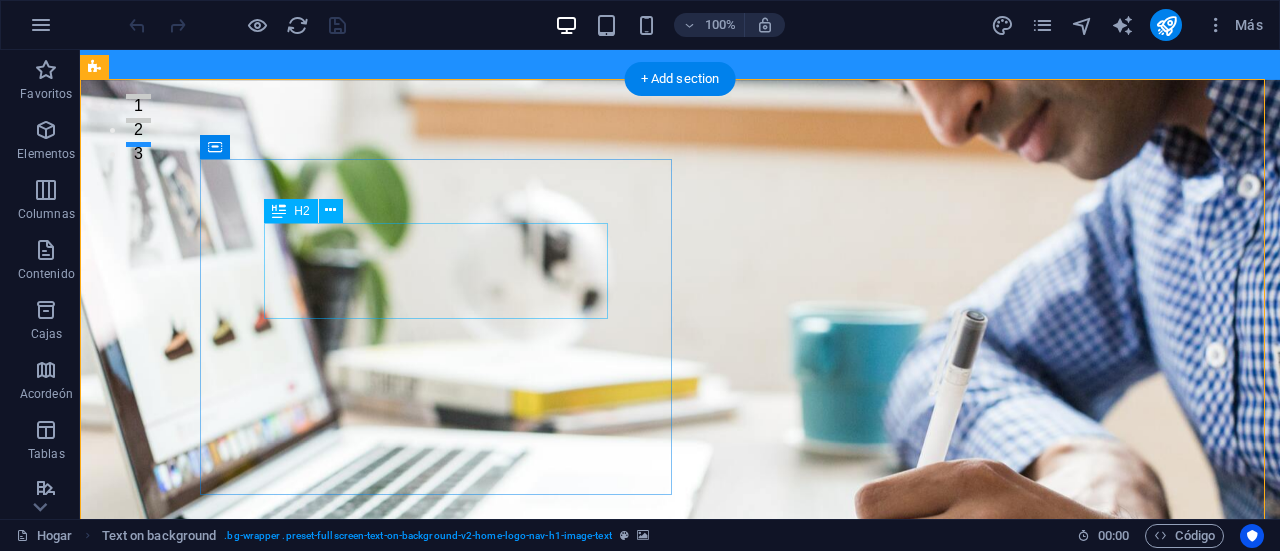 click on "¡Transforma tu futuro con nosotros!" at bounding box center (680, 744) 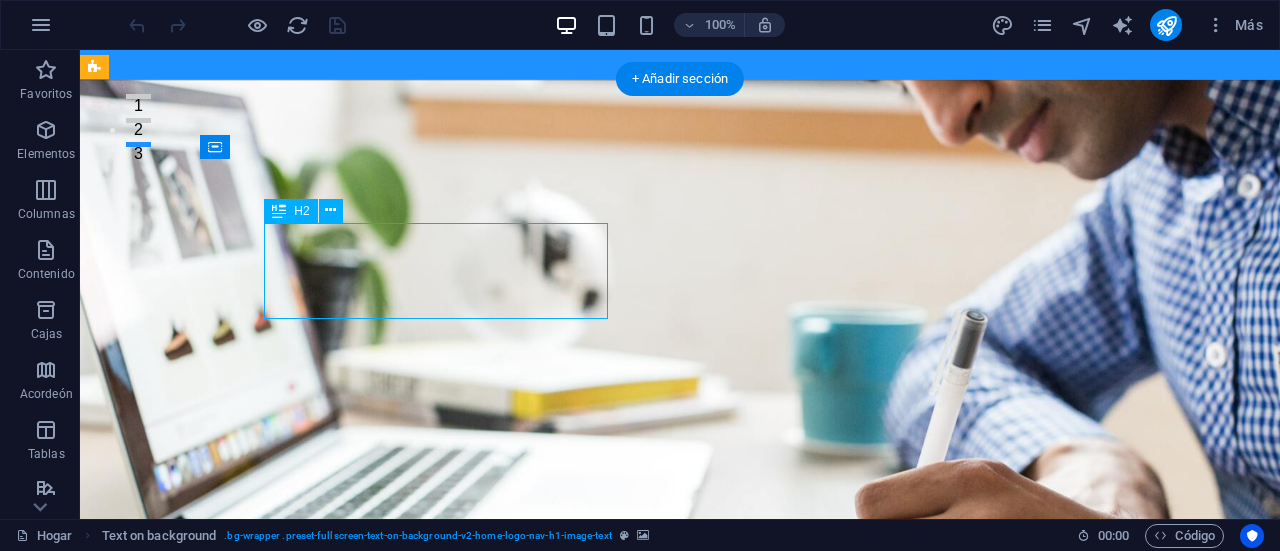 click on "¡Transforma tu futuro con nosotros!" at bounding box center (680, 744) 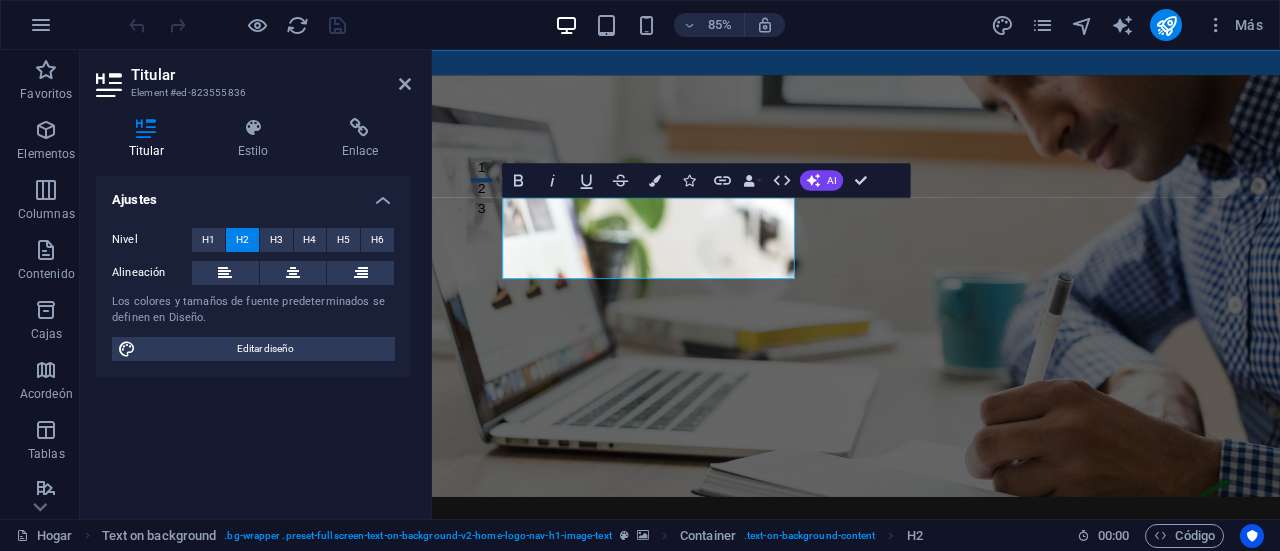 click at bounding box center (931, 328) 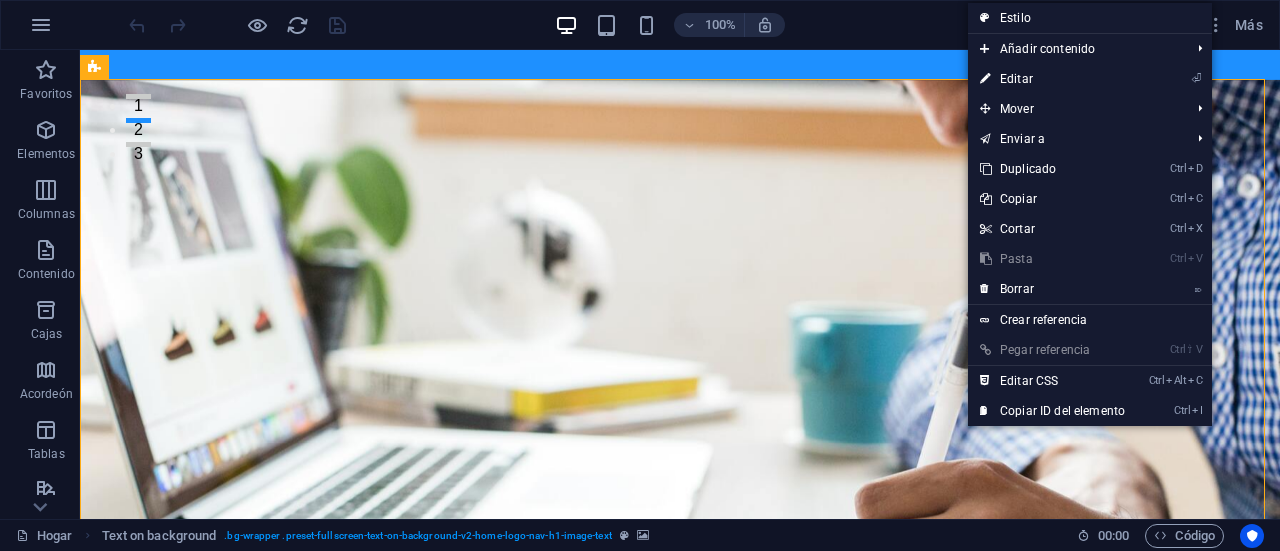 click at bounding box center [680, 328] 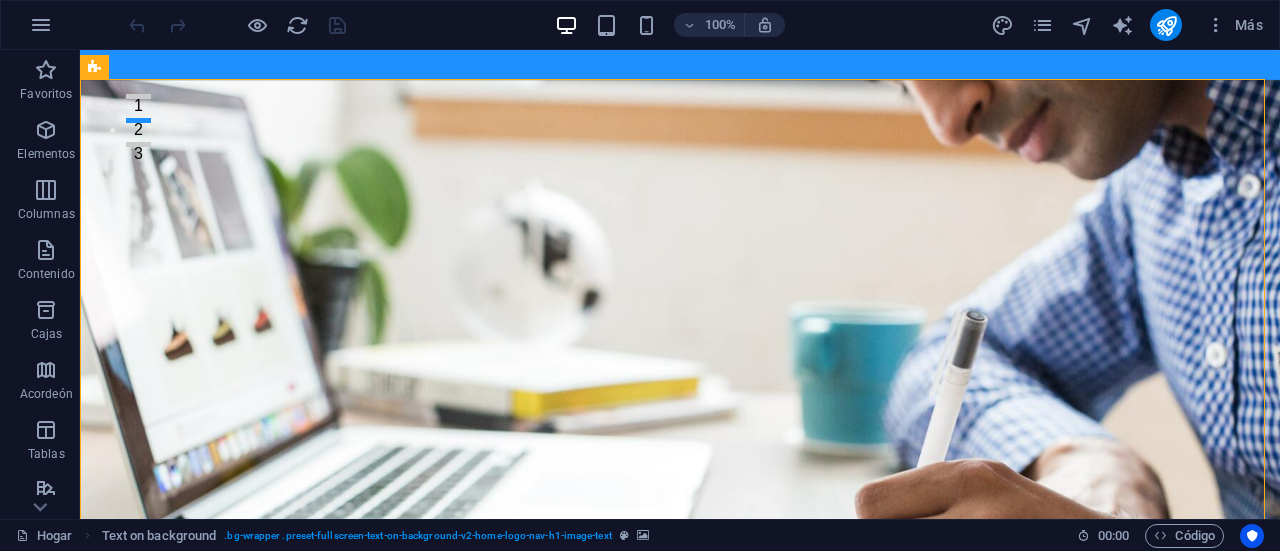 click at bounding box center [680, 328] 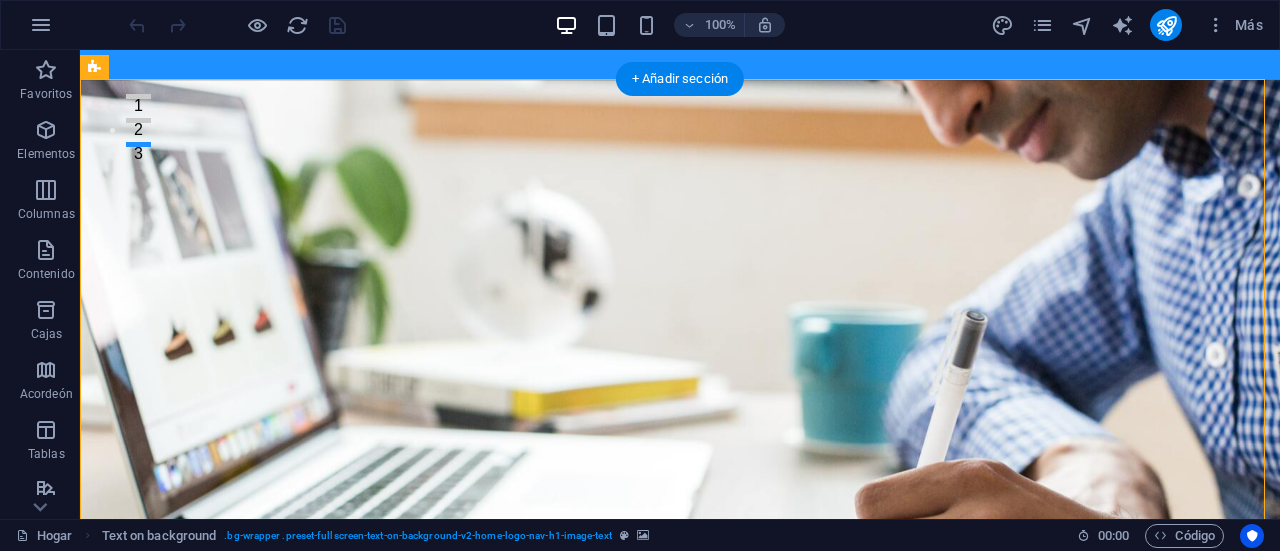 click at bounding box center [680, 328] 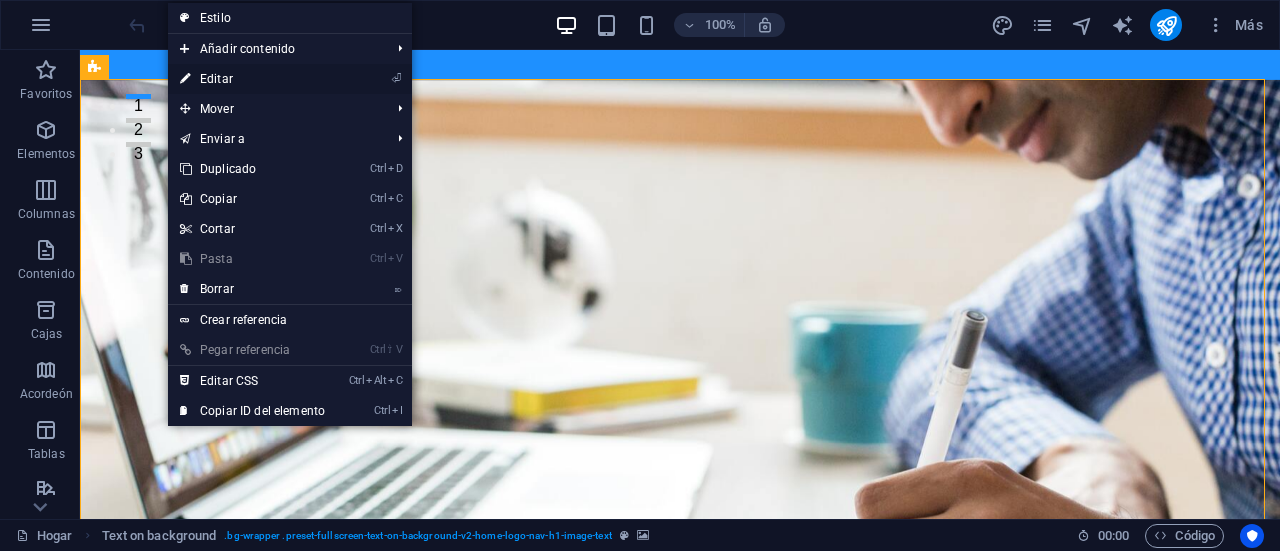 click on "⏎ Editar" at bounding box center (252, 79) 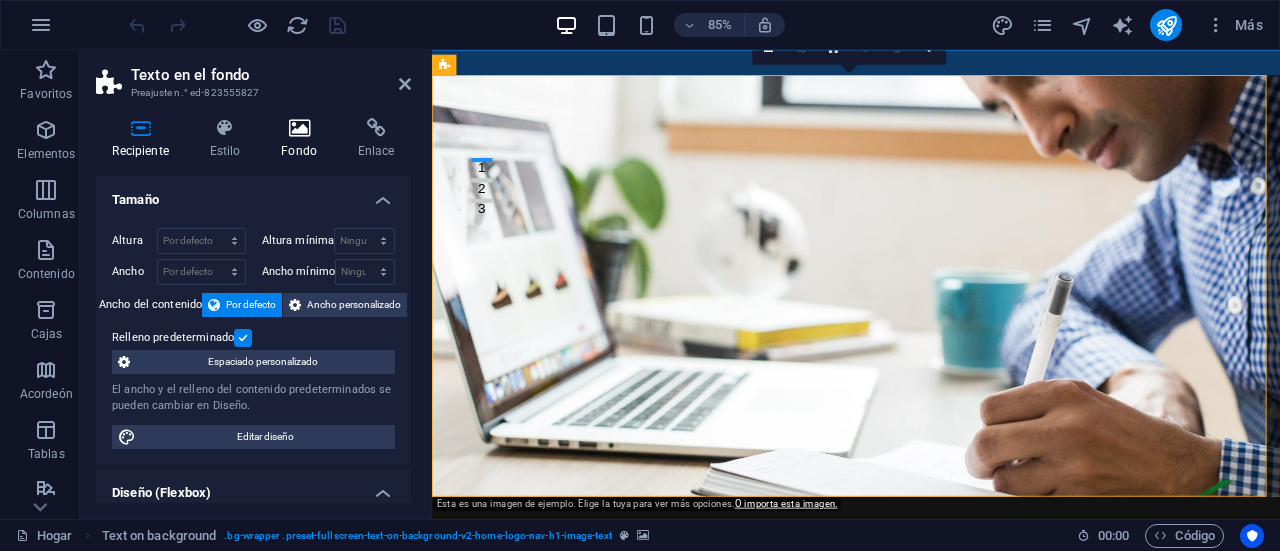 click at bounding box center [299, 128] 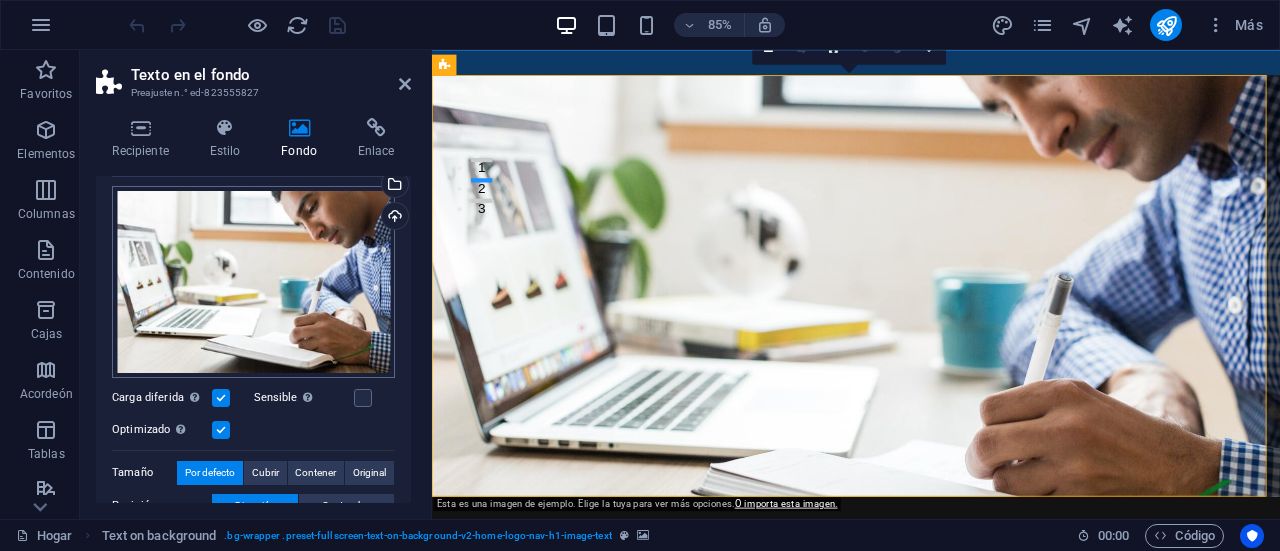 scroll, scrollTop: 193, scrollLeft: 0, axis: vertical 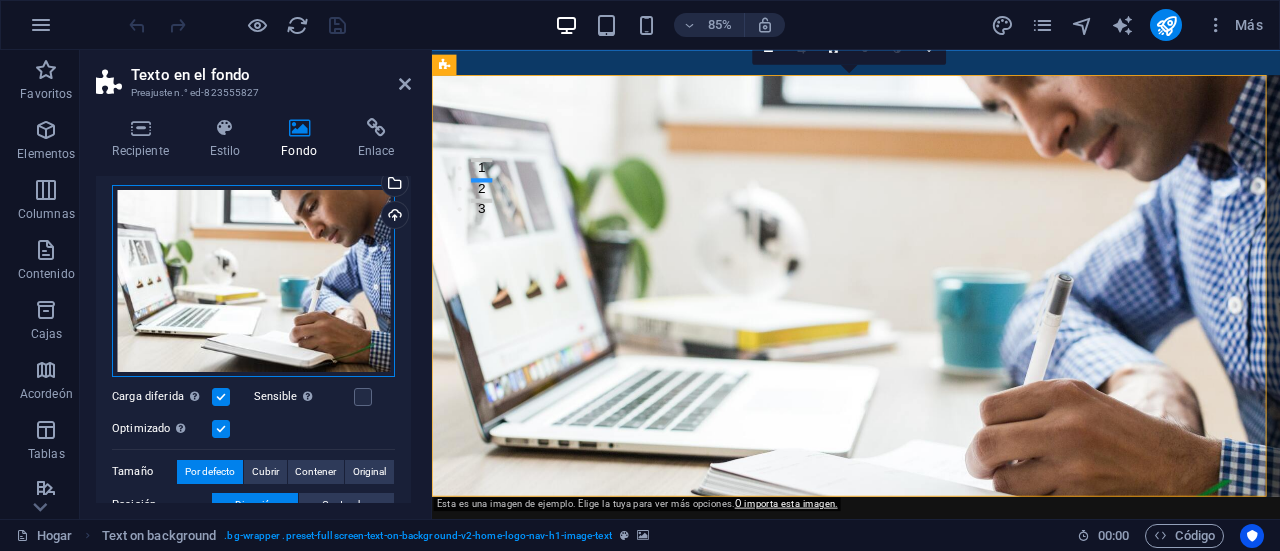 click on "Arrastre los archivos aquí, haga clic para elegir archivos o  seleccione archivos de Archivos o de nuestras fotos y videos de archivo gratuitos" at bounding box center (253, 281) 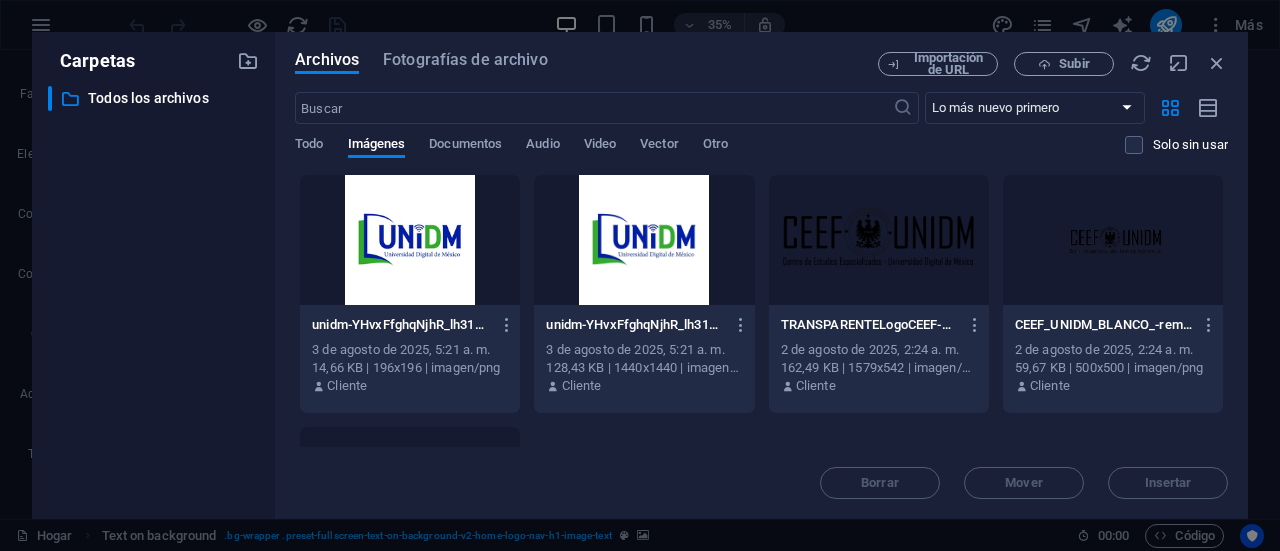 drag, startPoint x: 1226, startPoint y: 239, endPoint x: 1226, endPoint y: 261, distance: 22 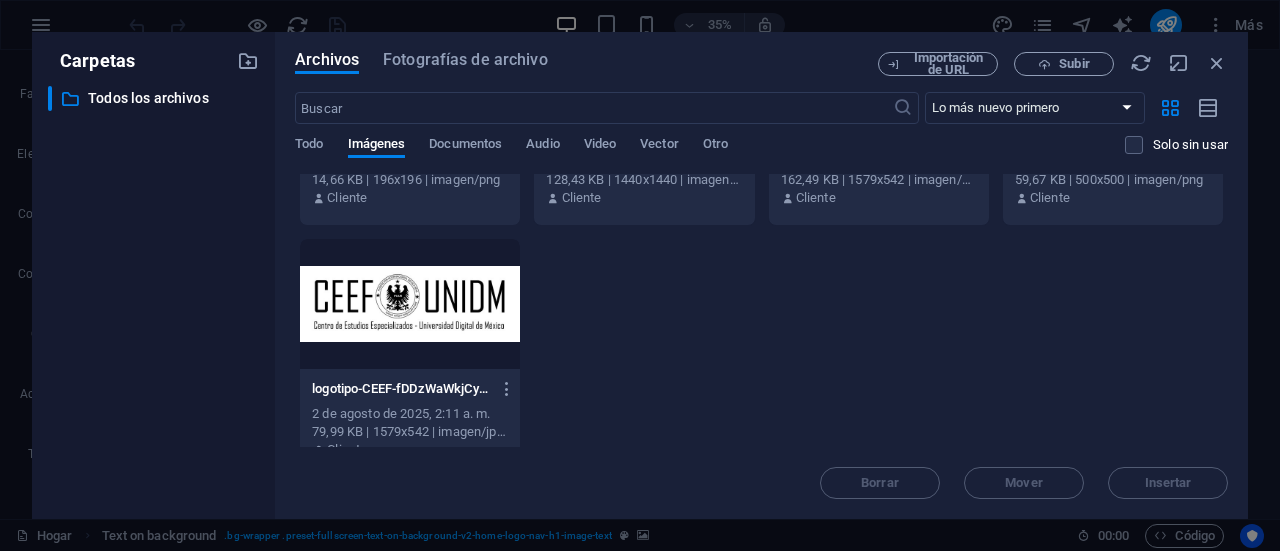scroll, scrollTop: 0, scrollLeft: 0, axis: both 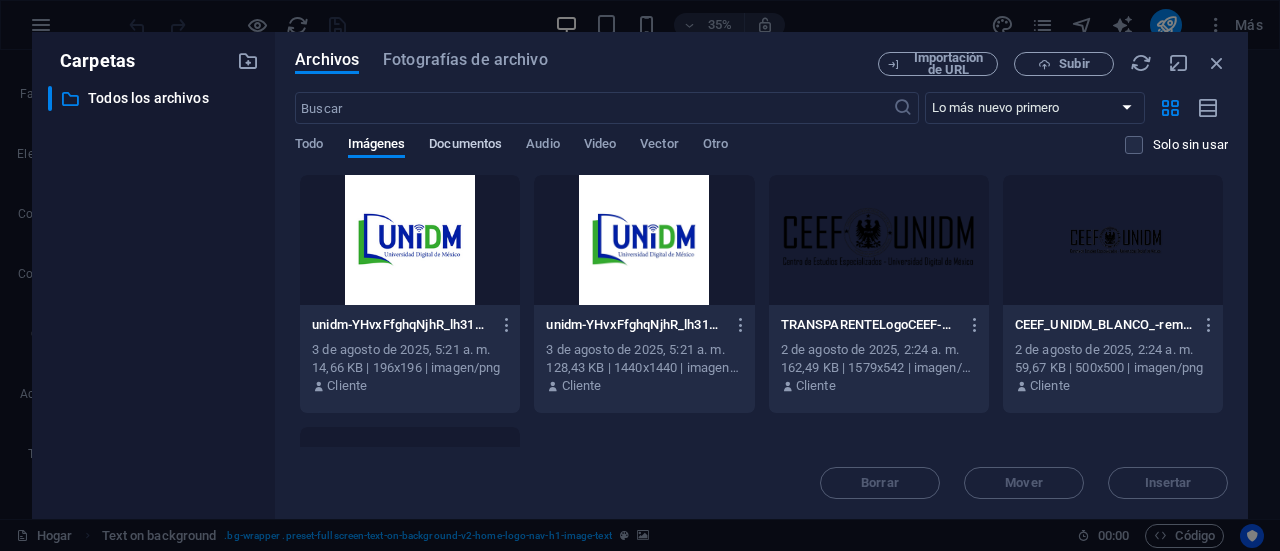 click on "Documentos" at bounding box center [465, 143] 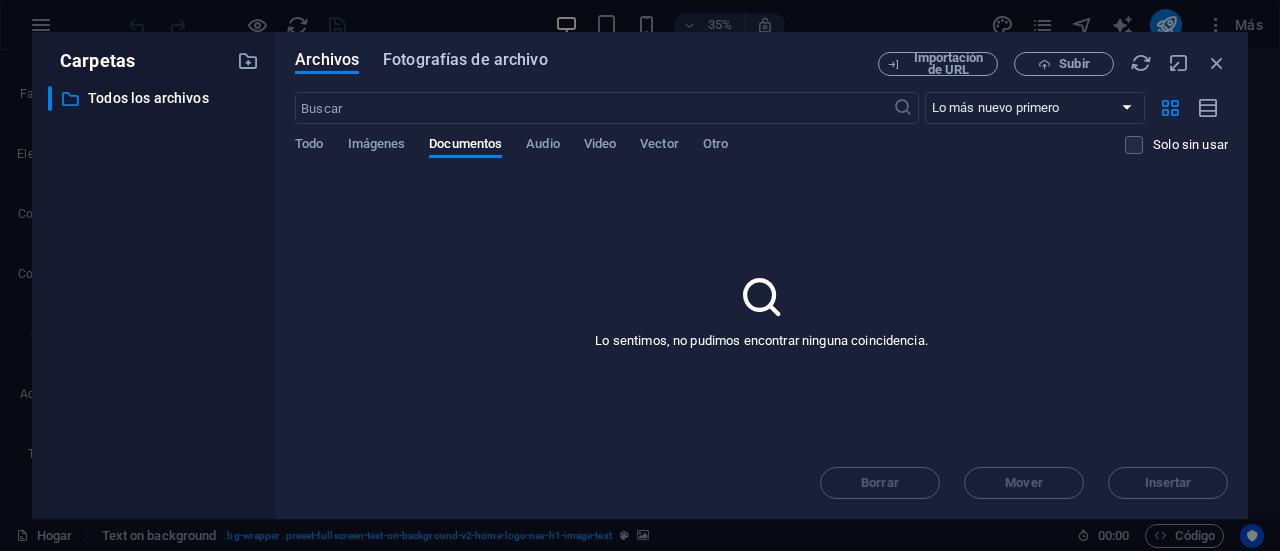 click on "Fotografías de archivo" at bounding box center [465, 59] 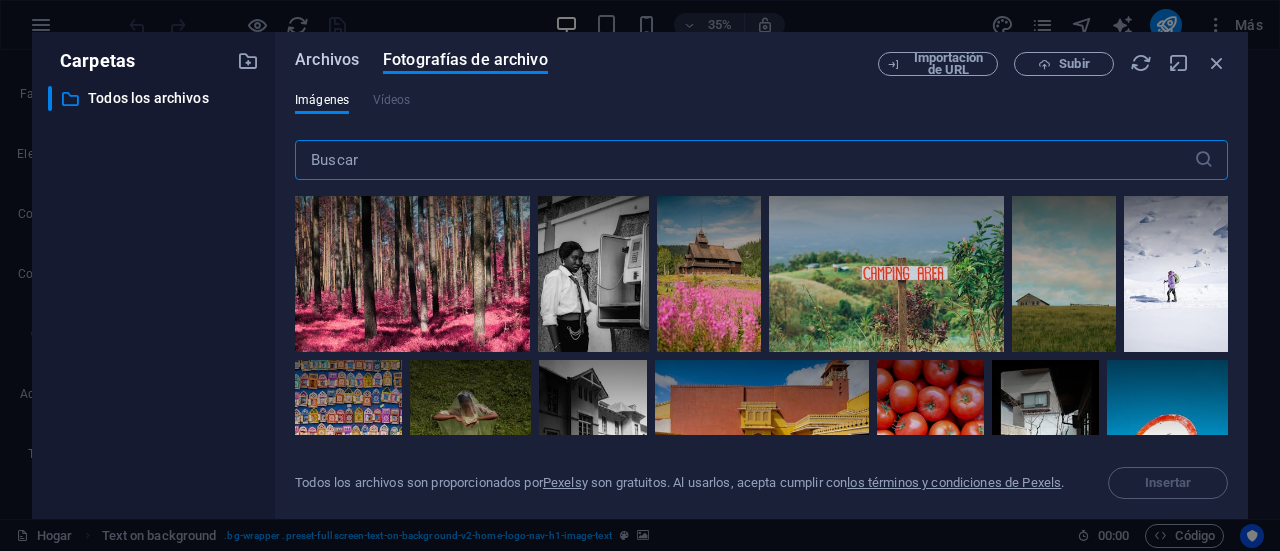 click on "Archivos" at bounding box center [327, 59] 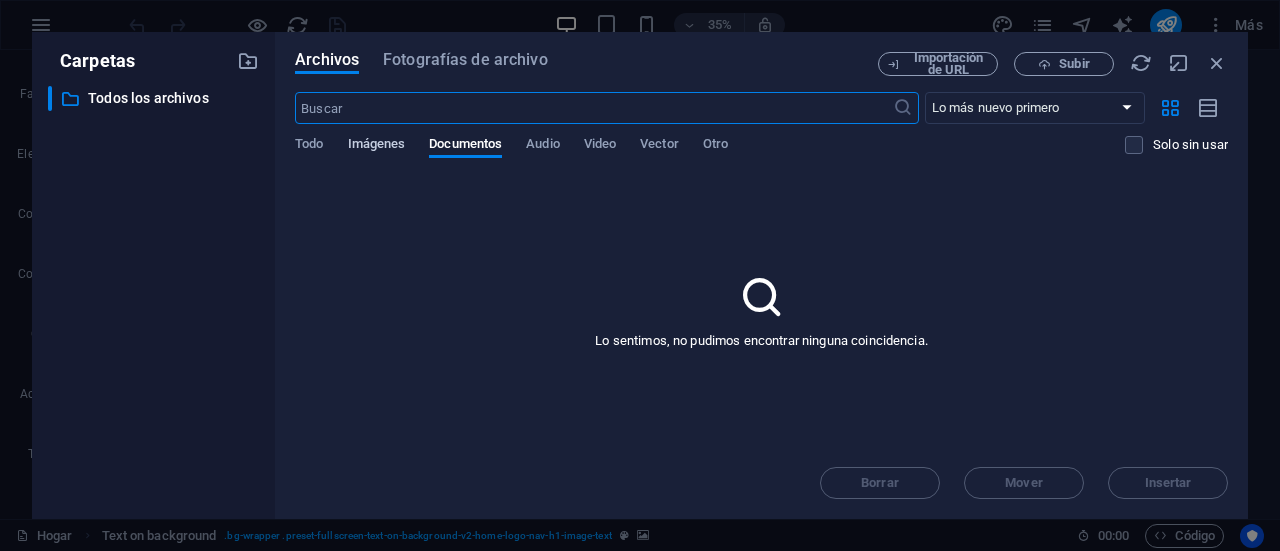 click on "Imágenes" at bounding box center [377, 143] 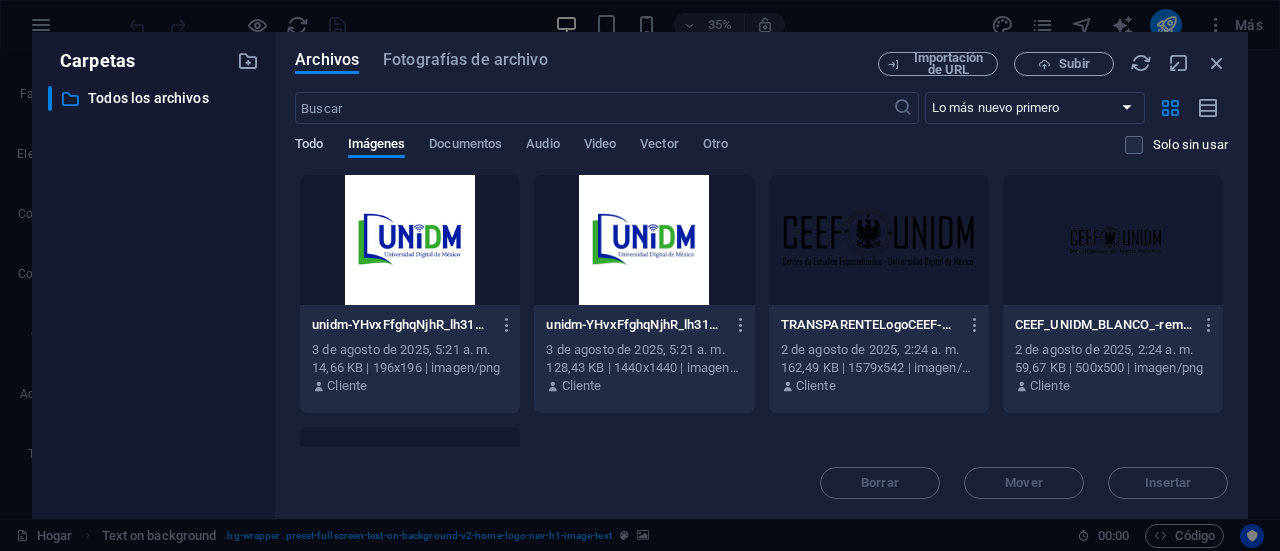 click on "Todo" at bounding box center [309, 143] 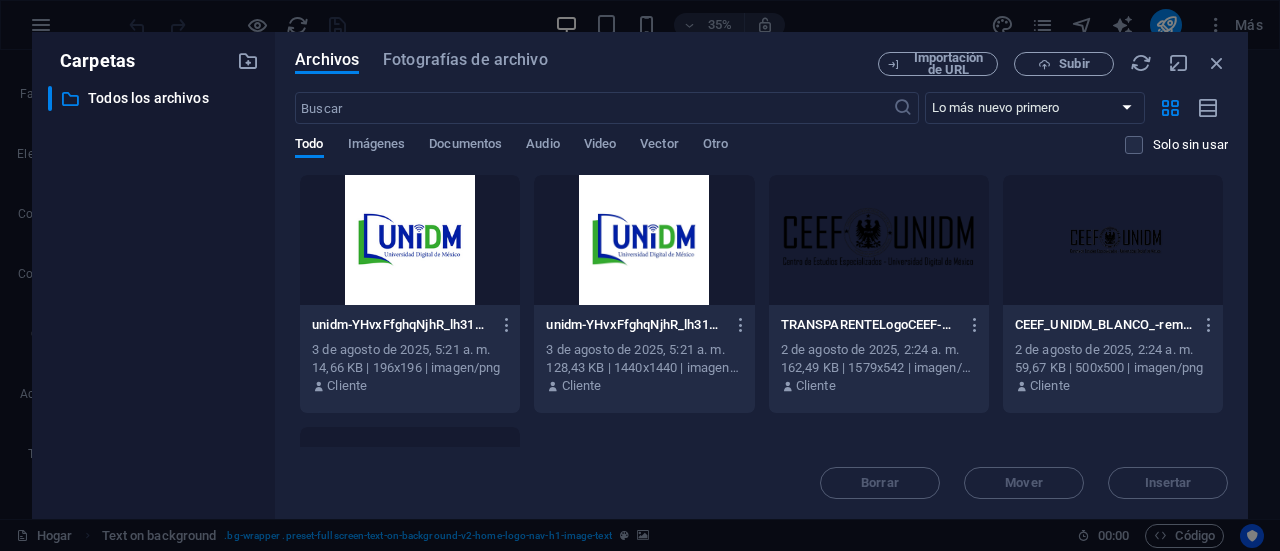 click on "Borrar Mover Insertar" at bounding box center (761, 473) 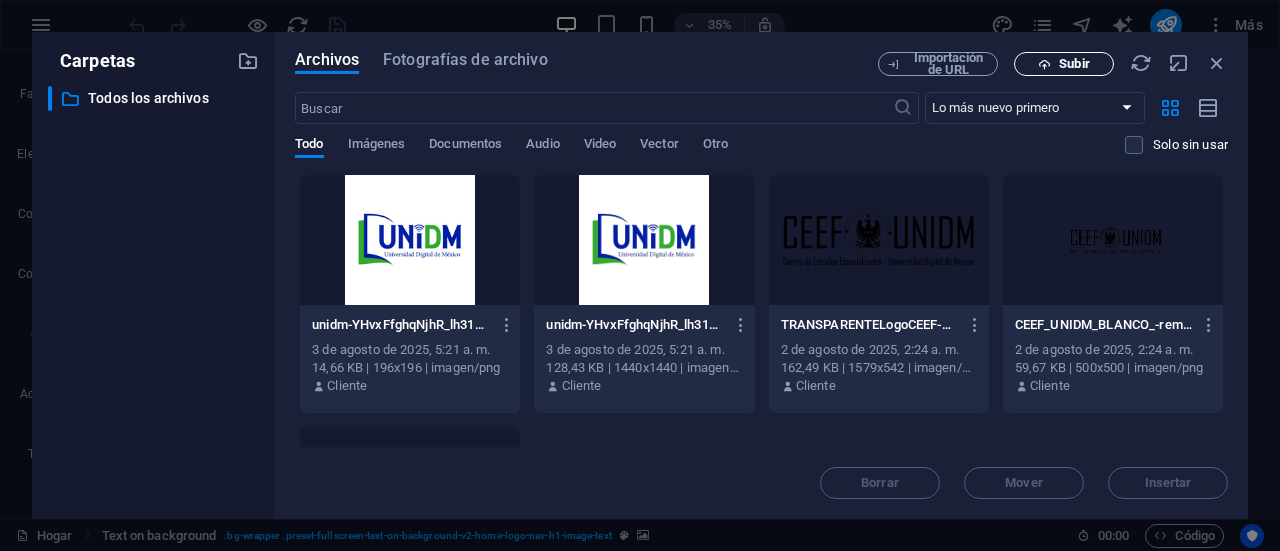 click on "Subir" at bounding box center (1074, 63) 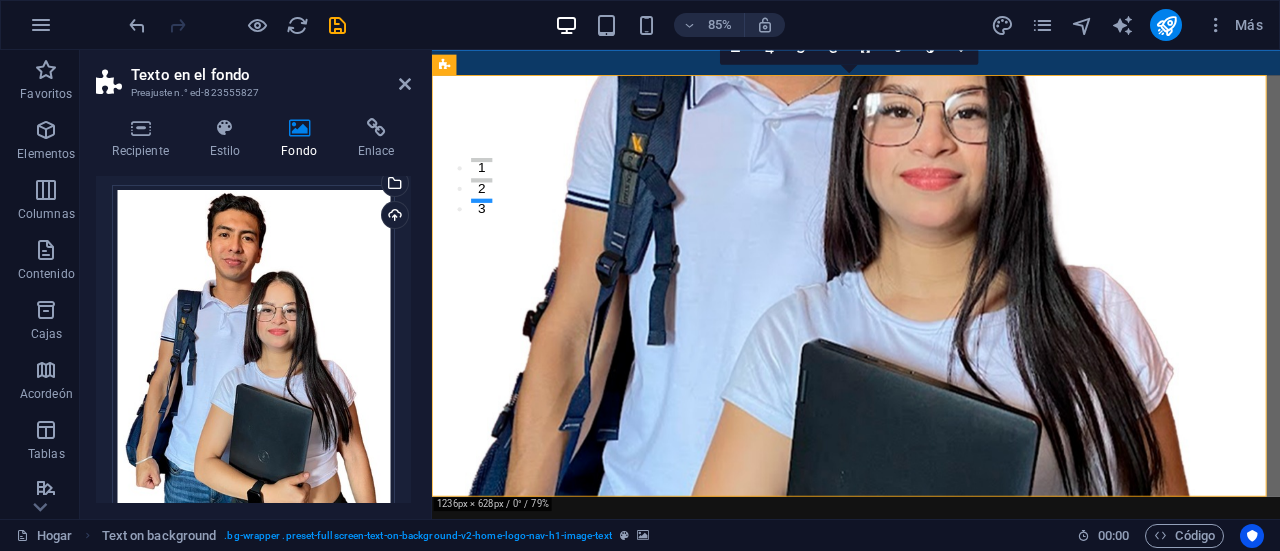 drag, startPoint x: 1100, startPoint y: 344, endPoint x: 1095, endPoint y: 387, distance: 43.289722 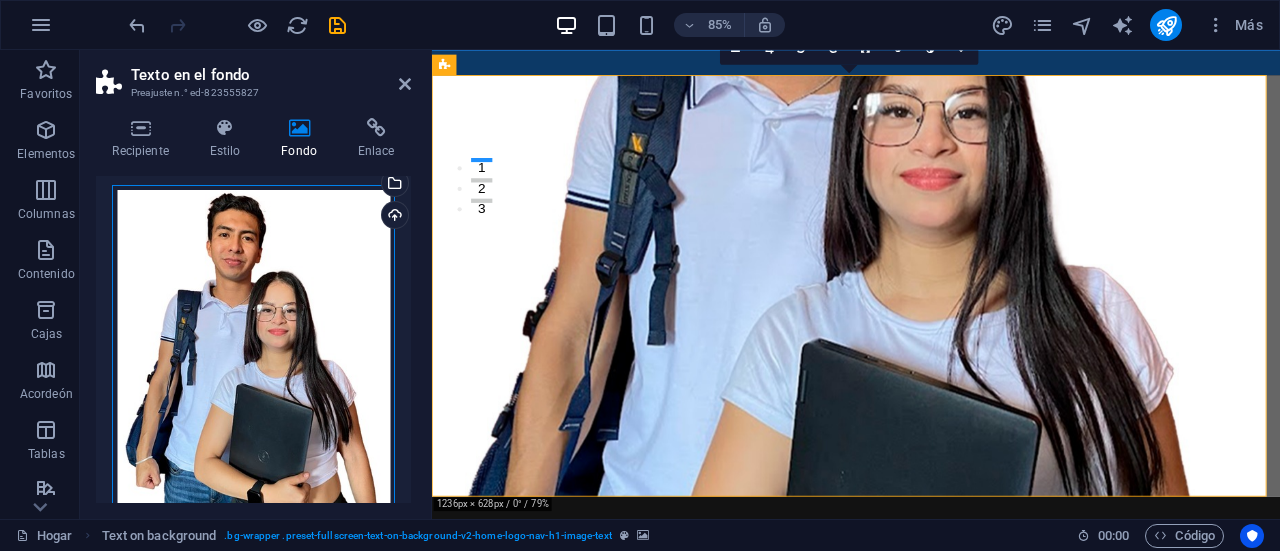 drag, startPoint x: 334, startPoint y: 326, endPoint x: 344, endPoint y: 427, distance: 101.49384 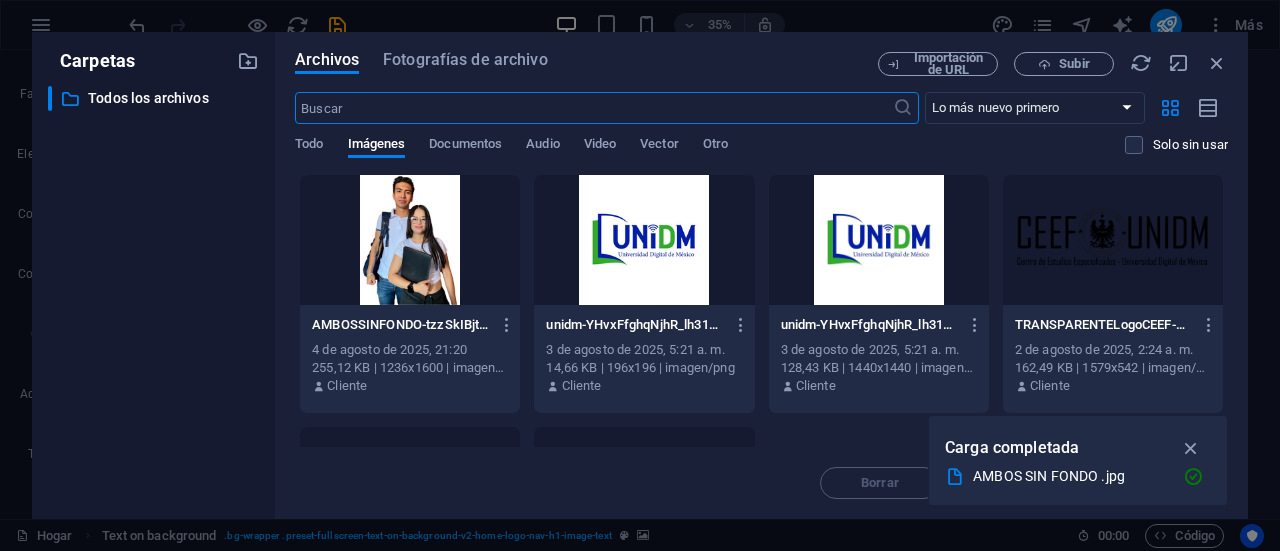 click at bounding box center (410, 240) 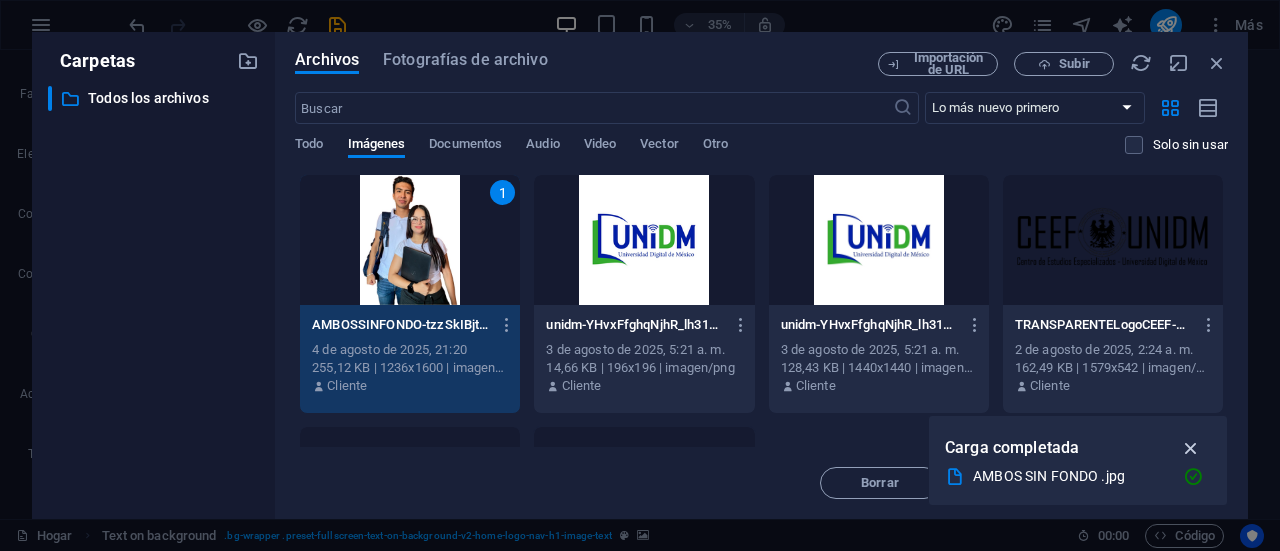 click at bounding box center (1191, 448) 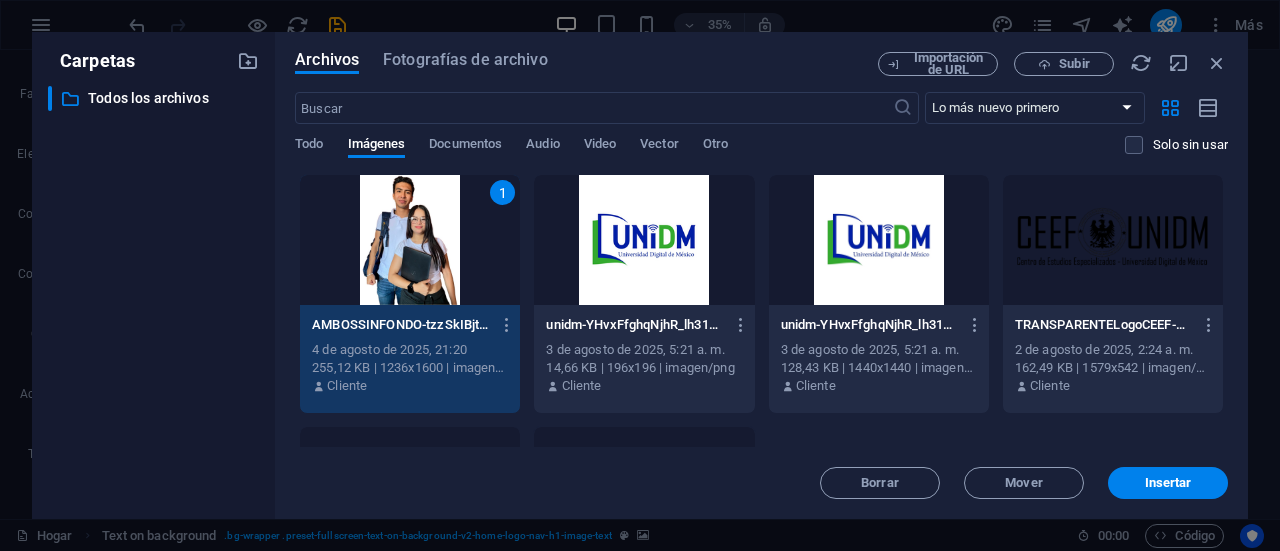 click on "1" at bounding box center [410, 240] 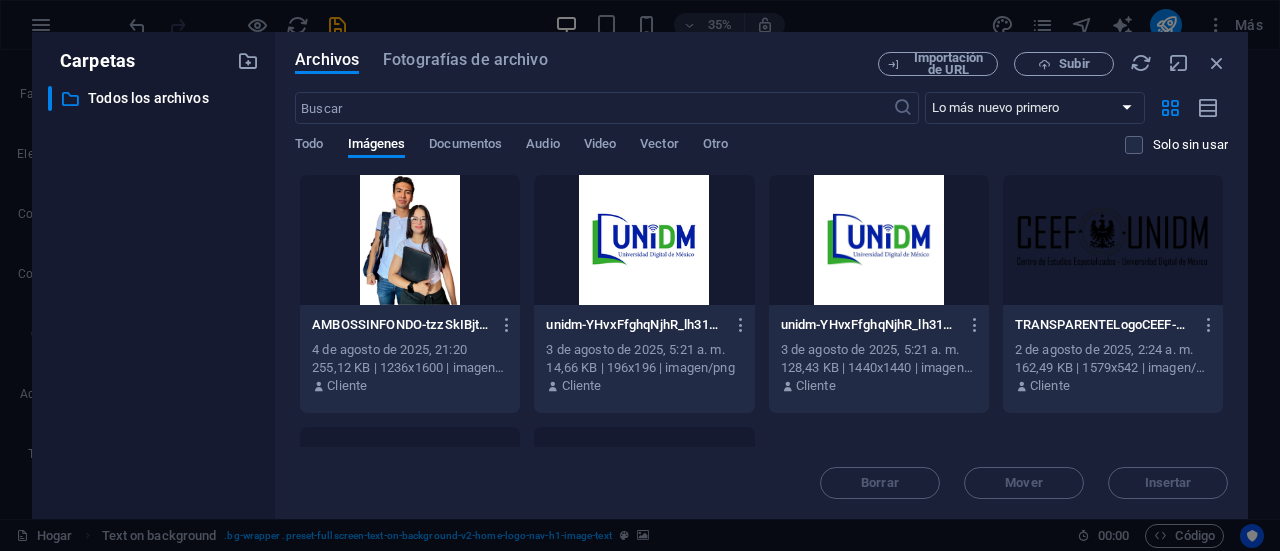 click at bounding box center [410, 240] 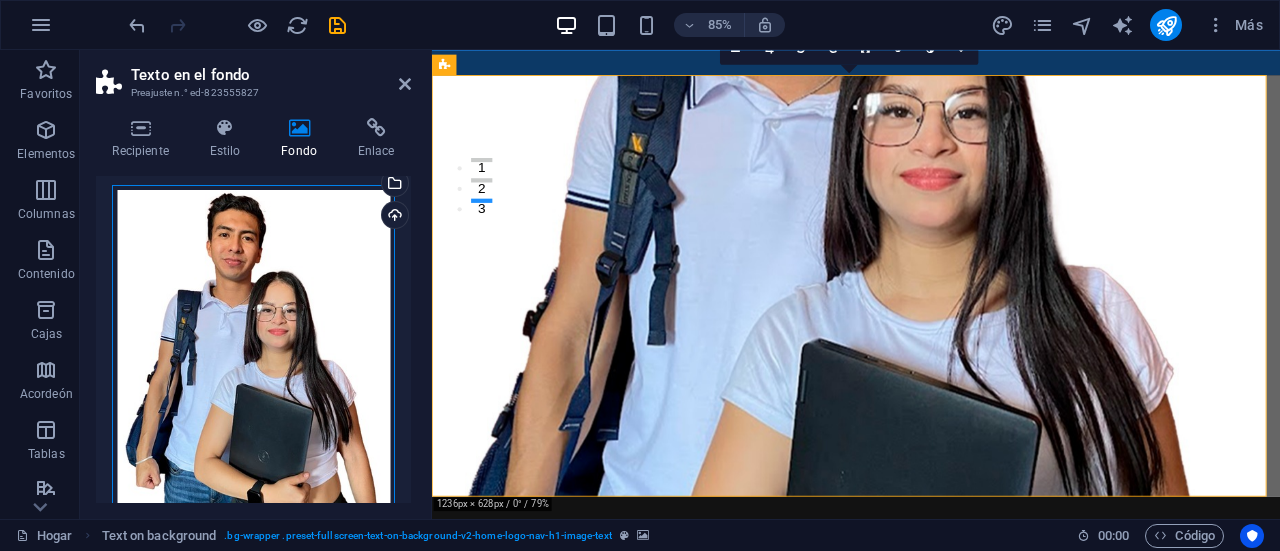click on "Arrastre los archivos aquí, haga clic para elegir archivos o  seleccione archivos de Archivos o de nuestras fotos y videos de archivo gratuitos" at bounding box center [253, 367] 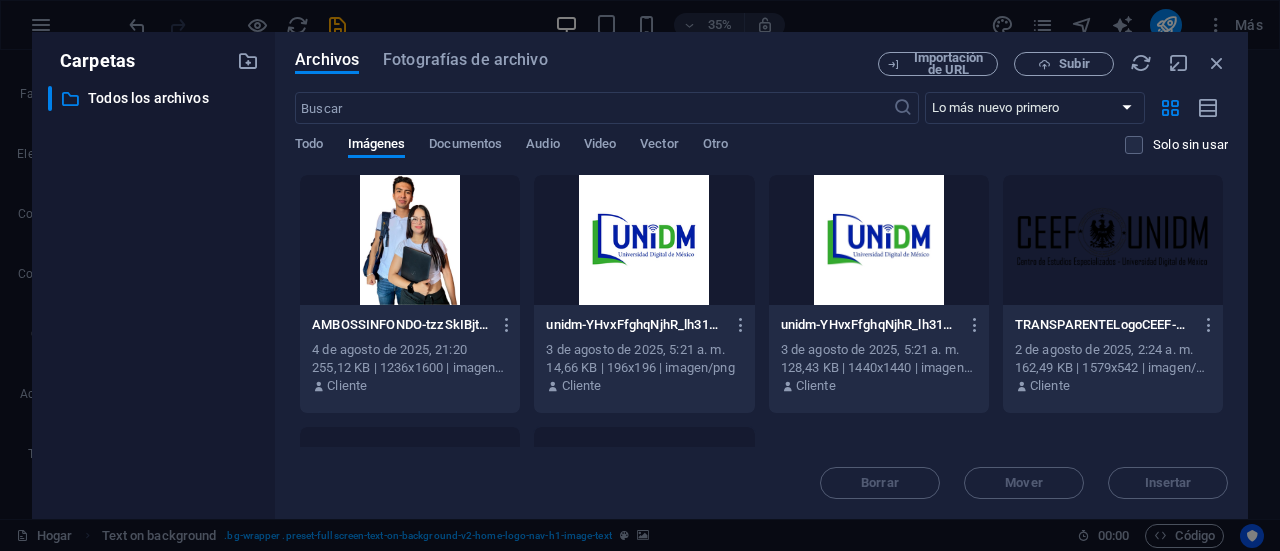 click at bounding box center (410, 240) 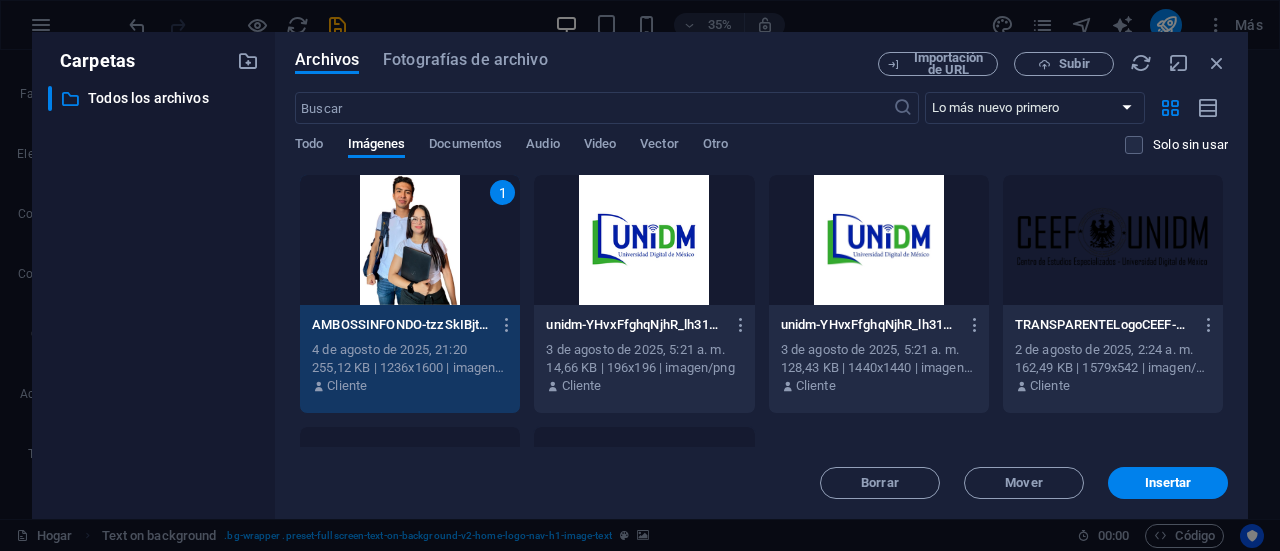 click on "1" at bounding box center [410, 240] 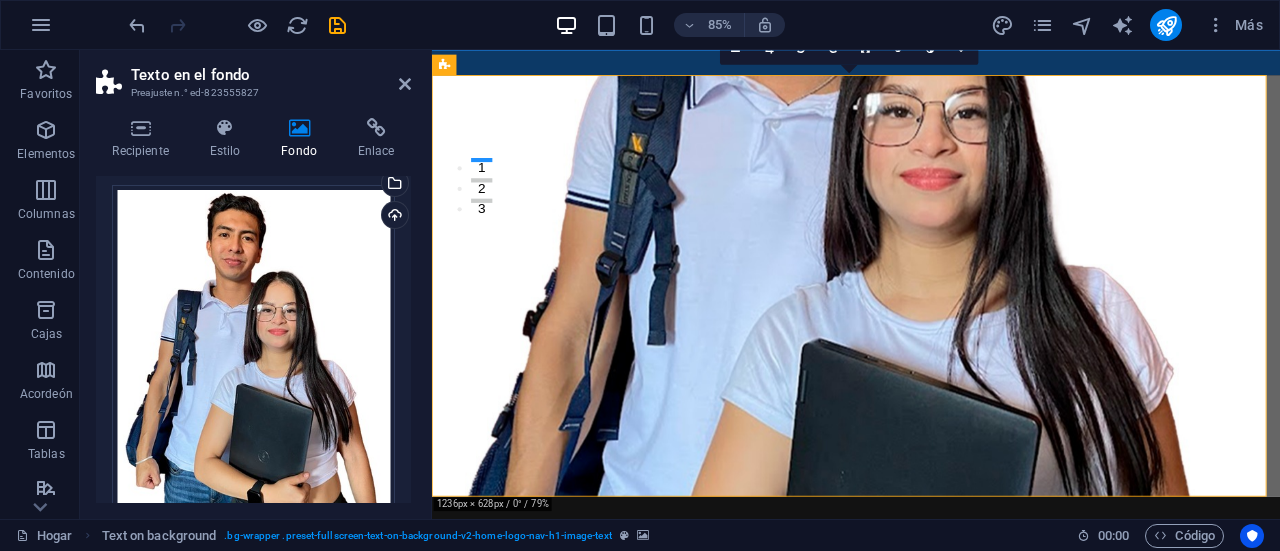 click at bounding box center (931, 328) 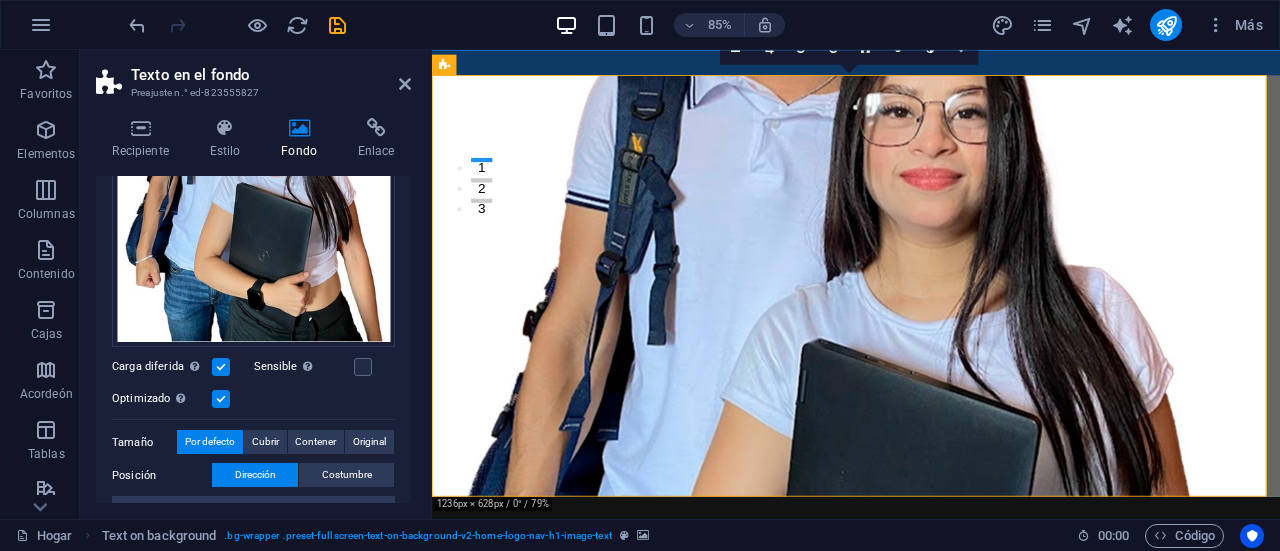 scroll, scrollTop: 396, scrollLeft: 0, axis: vertical 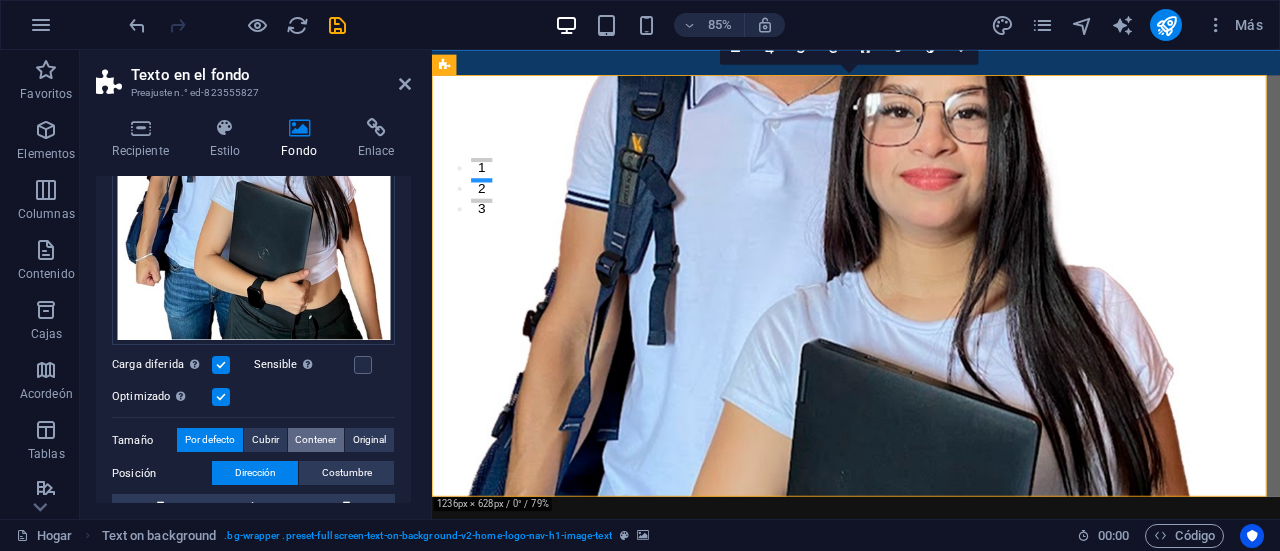 click on "Contener" at bounding box center (315, 439) 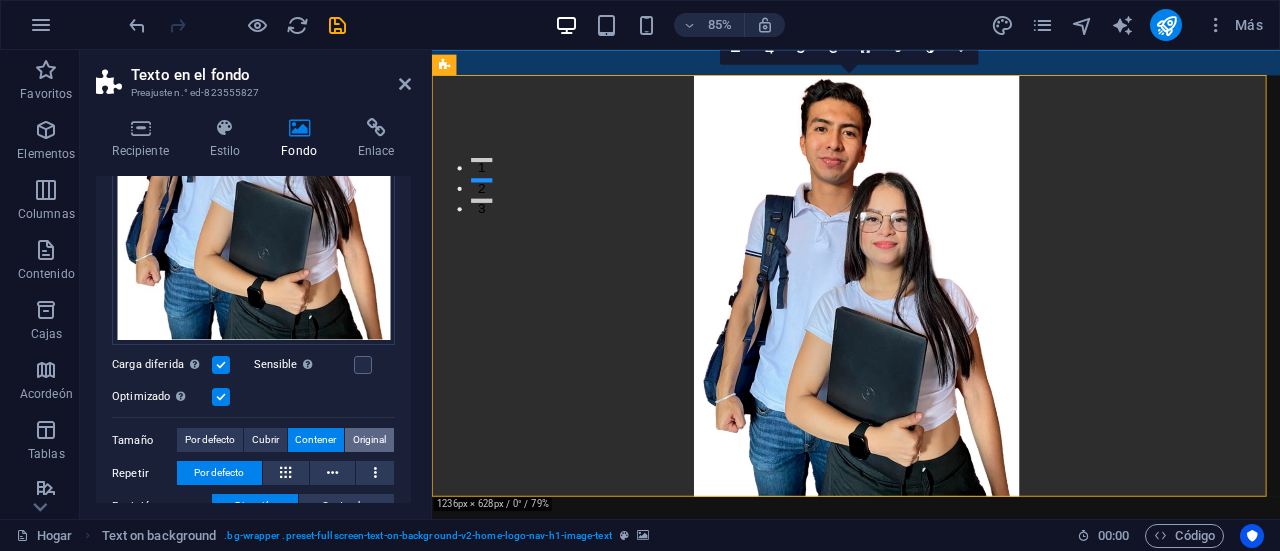 click on "Original" at bounding box center (369, 440) 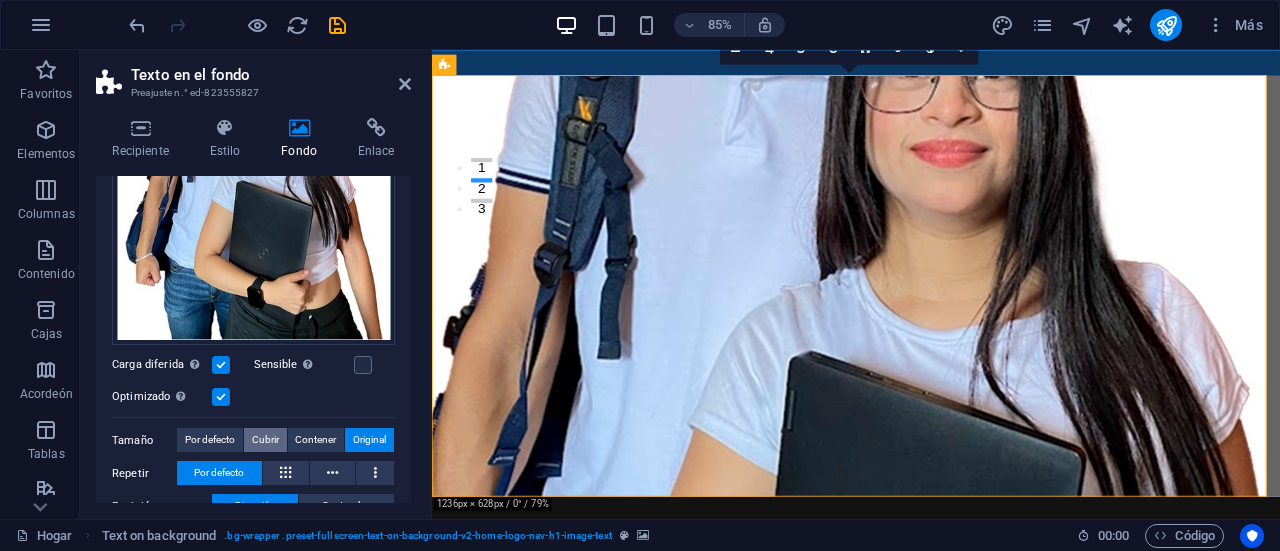 click on "Cubrir" at bounding box center (265, 440) 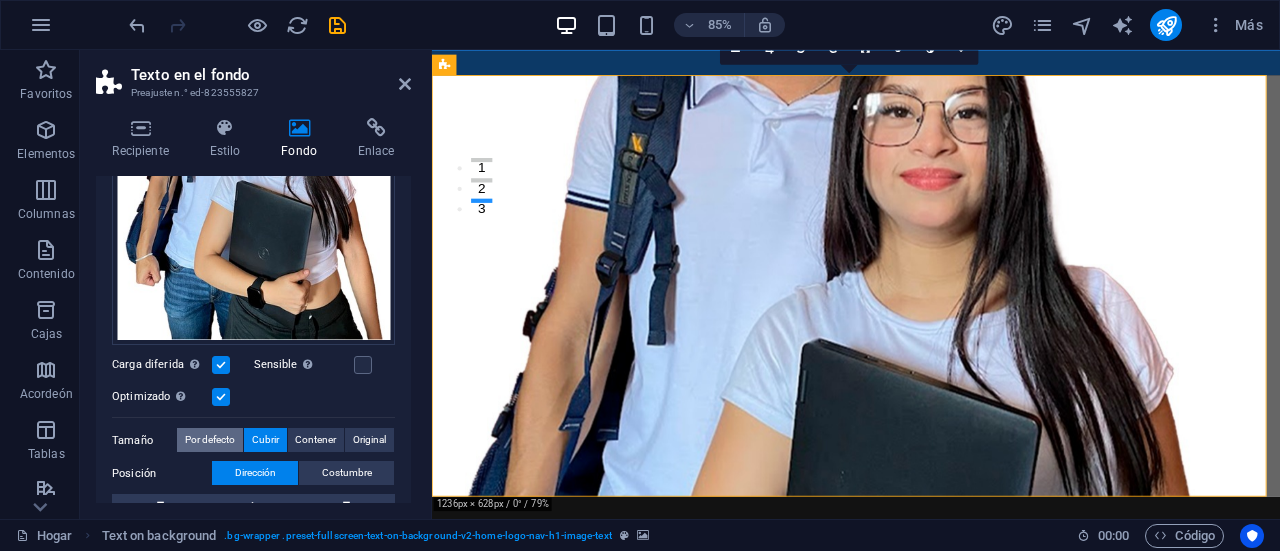 click on "Por defecto" at bounding box center [210, 439] 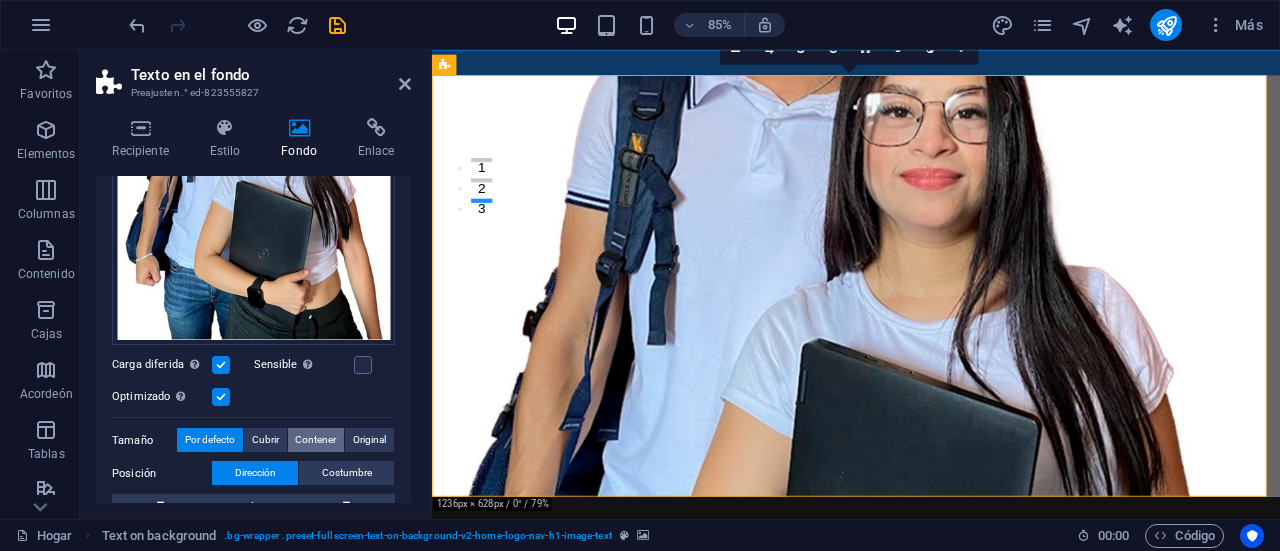 click on "Contener" at bounding box center [315, 439] 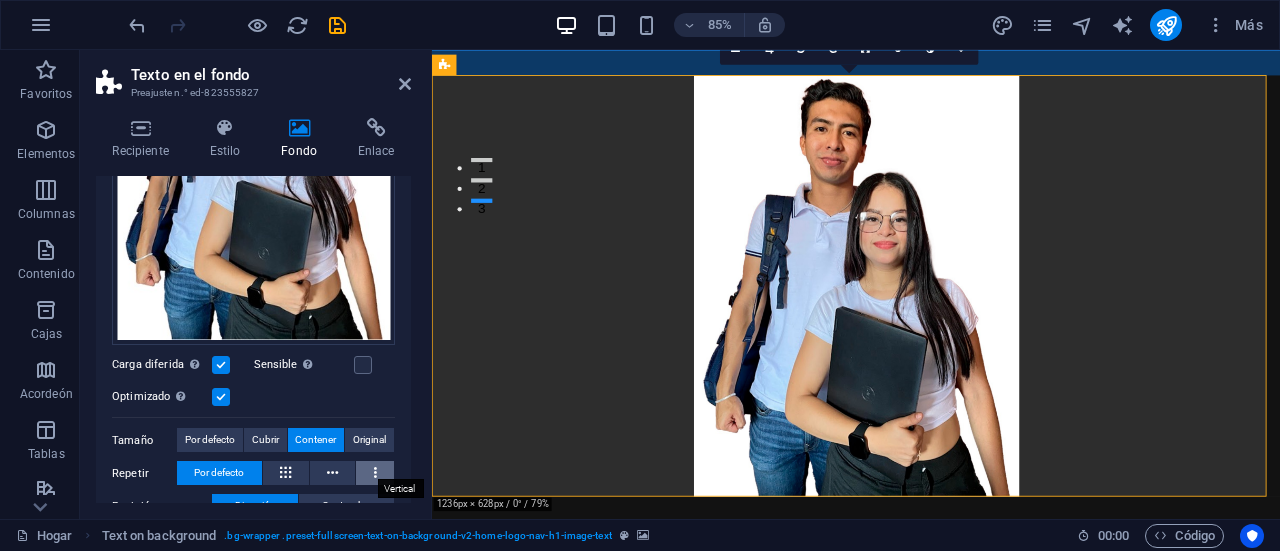 click at bounding box center [375, 473] 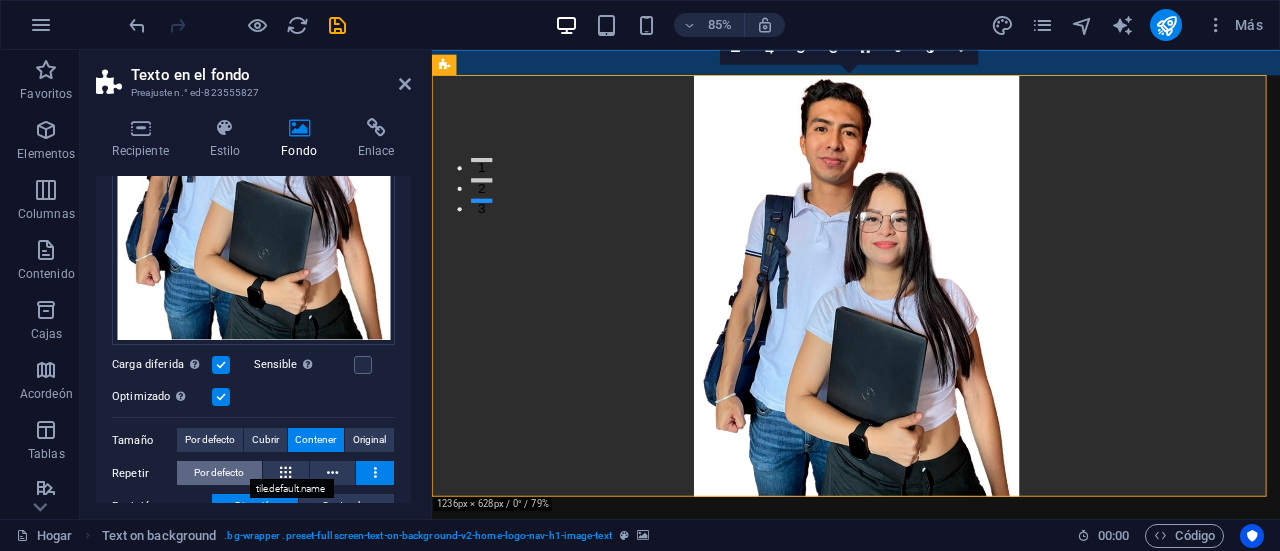 click on "Por defecto" at bounding box center [219, 473] 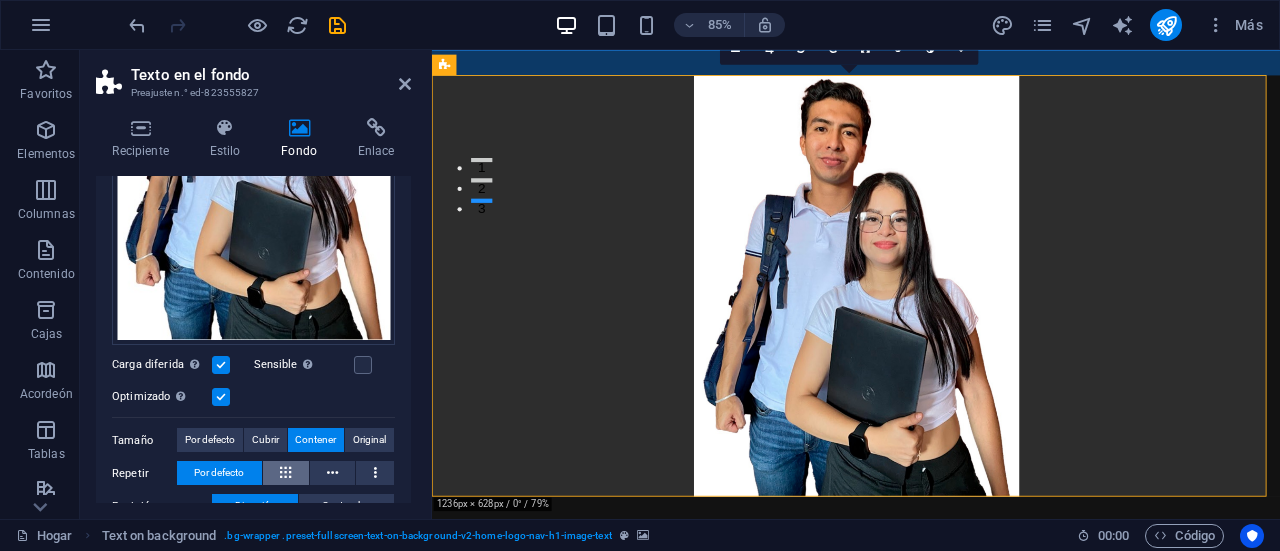 click at bounding box center [286, 473] 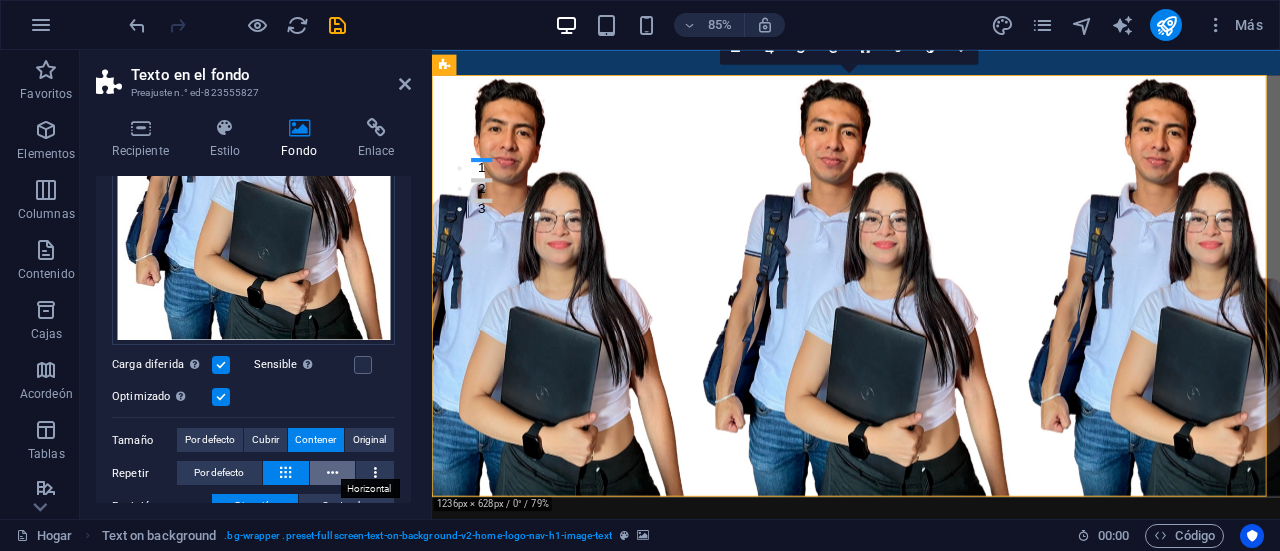 click at bounding box center [333, 473] 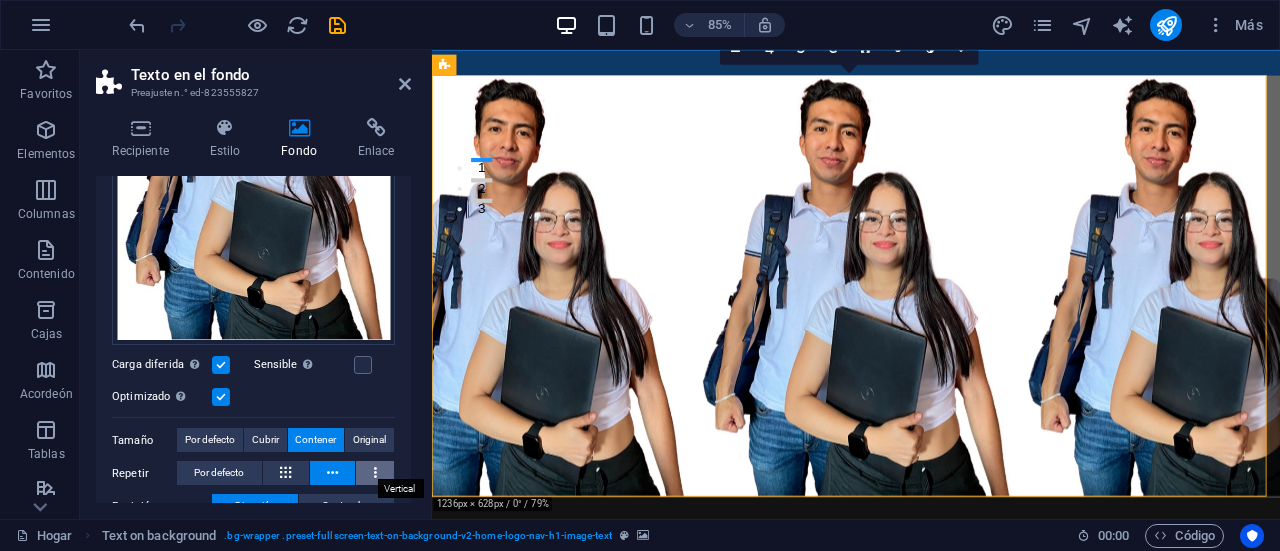 click at bounding box center (375, 473) 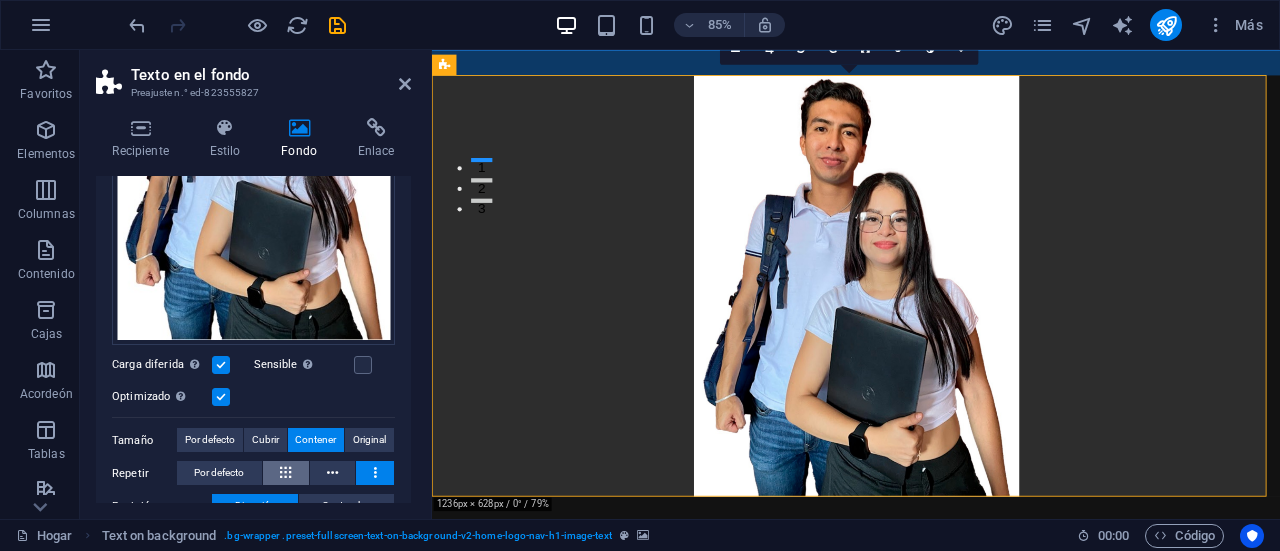 click at bounding box center (286, 473) 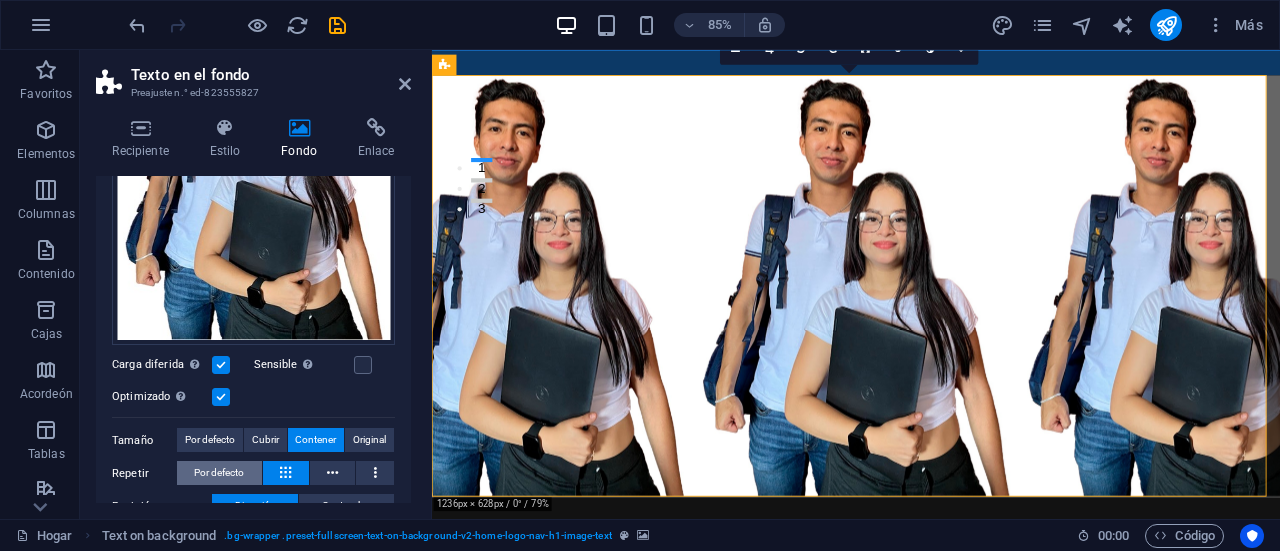 click on "Por defecto" at bounding box center [219, 472] 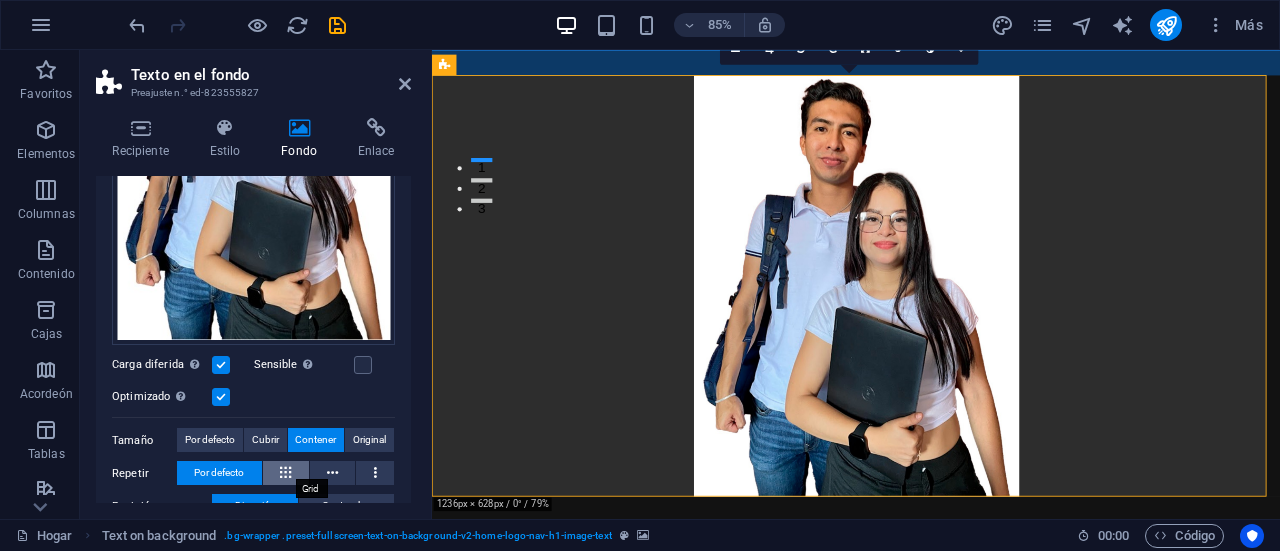 click at bounding box center (286, 473) 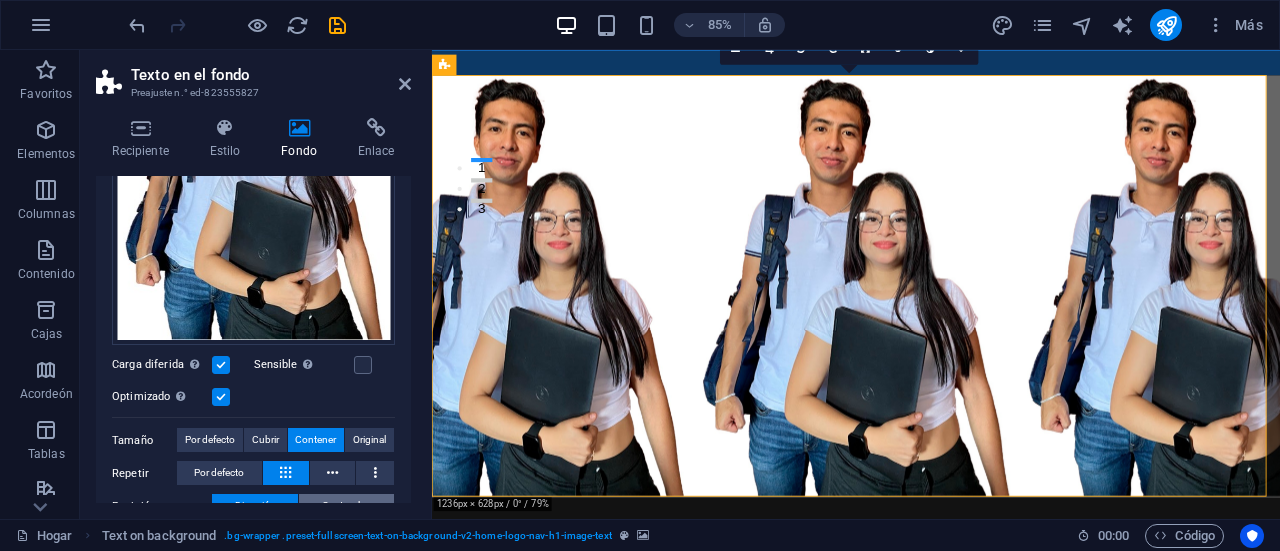 click on "Costumbre" at bounding box center [347, 505] 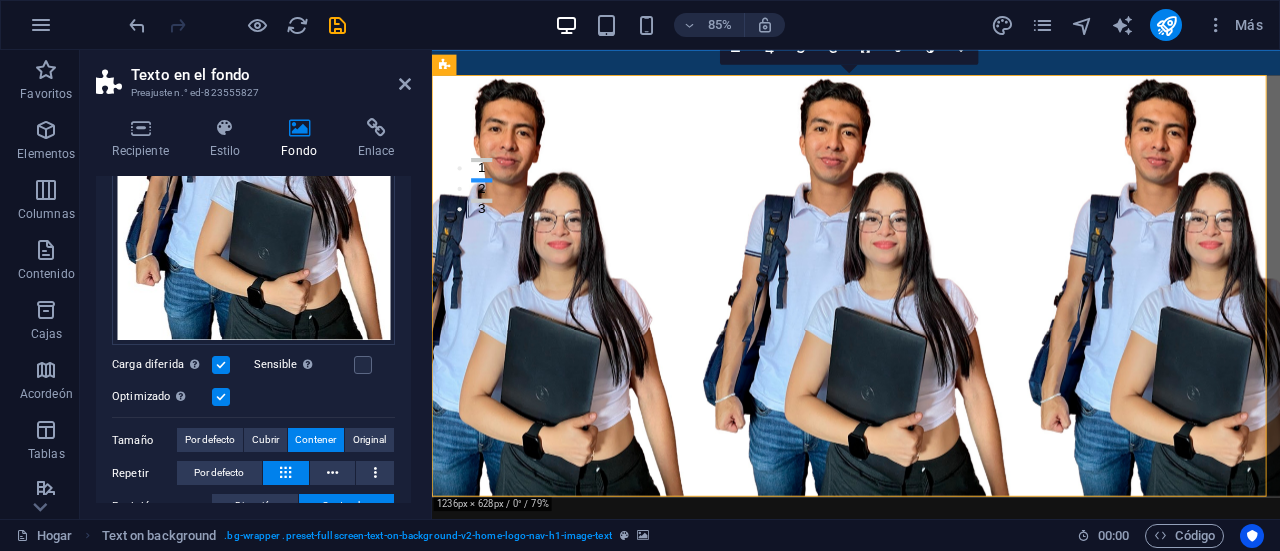 drag, startPoint x: 414, startPoint y: 371, endPoint x: 413, endPoint y: 411, distance: 40.012497 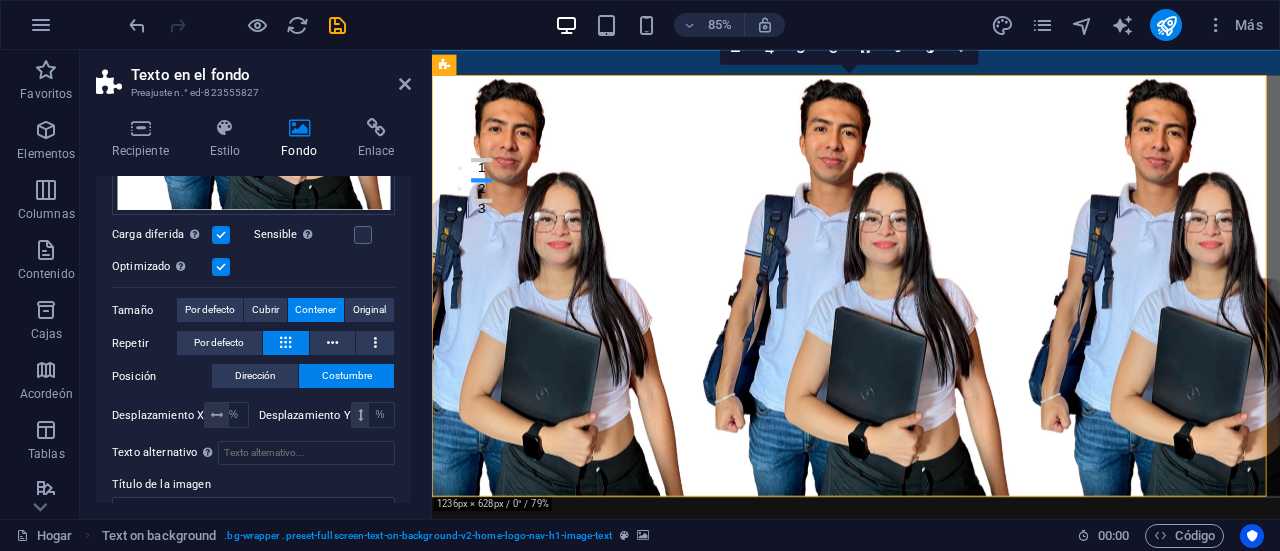 scroll, scrollTop: 532, scrollLeft: 0, axis: vertical 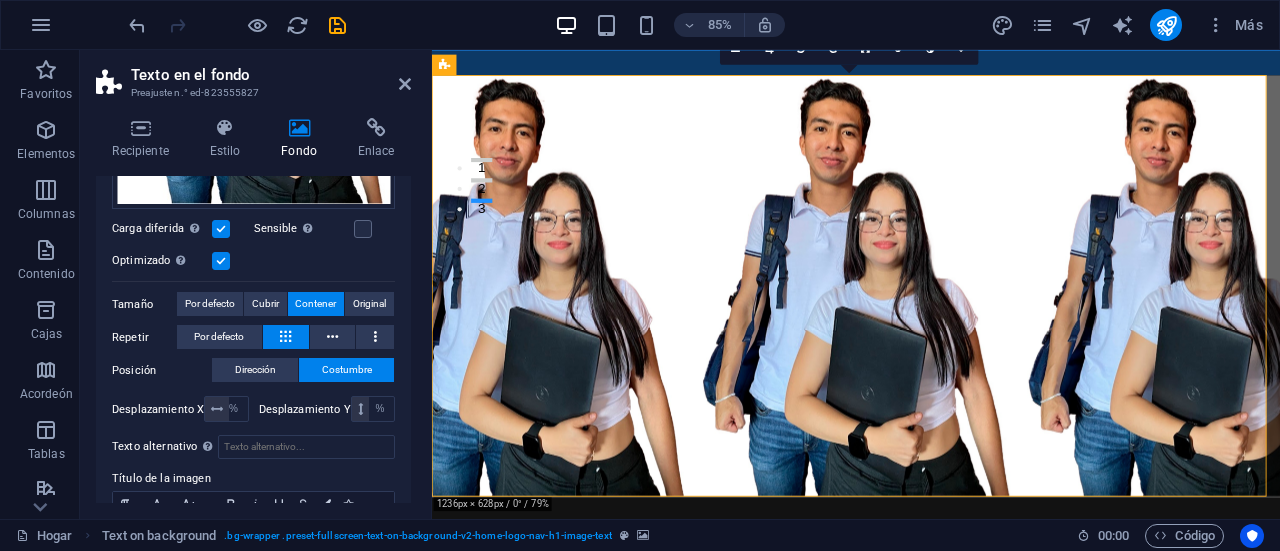 drag, startPoint x: 402, startPoint y: 407, endPoint x: 404, endPoint y: 439, distance: 32.06244 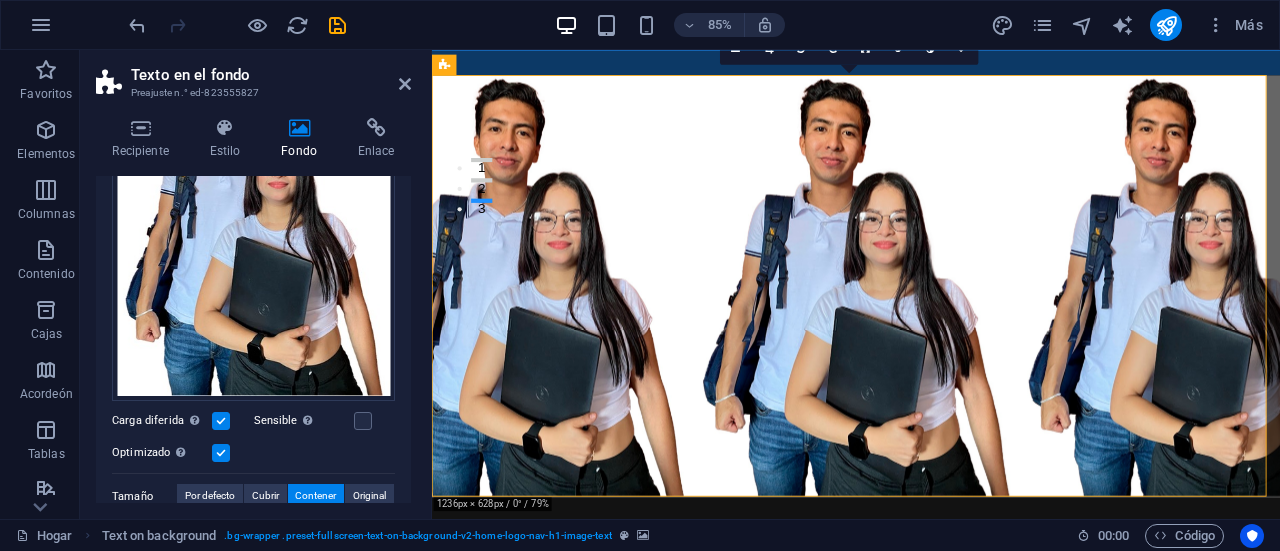scroll, scrollTop: 335, scrollLeft: 0, axis: vertical 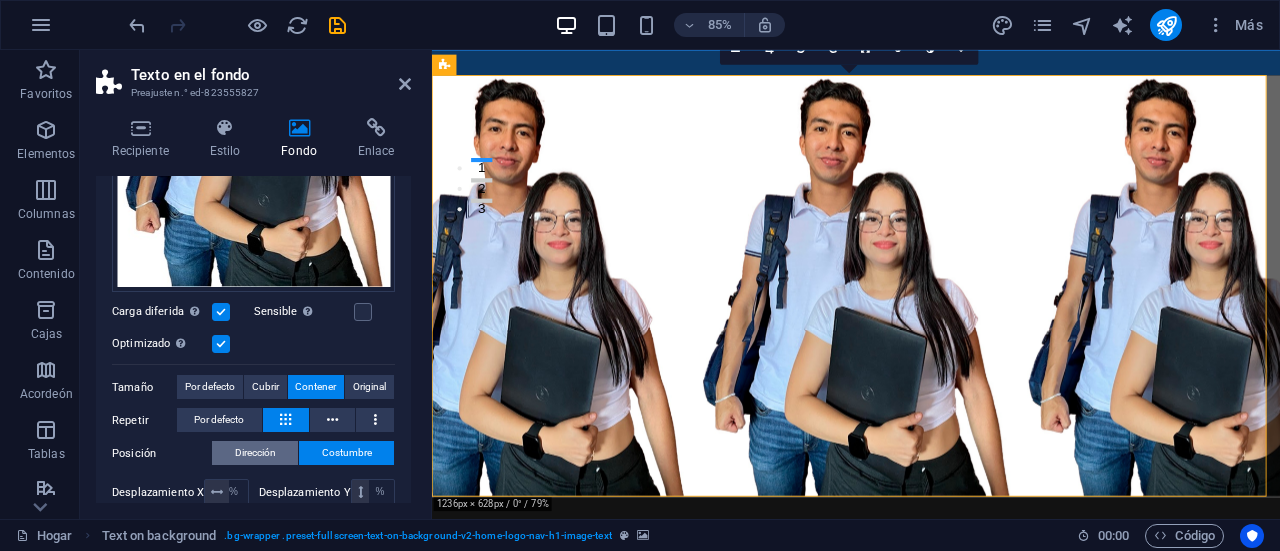 click on "Dirección" at bounding box center (255, 452) 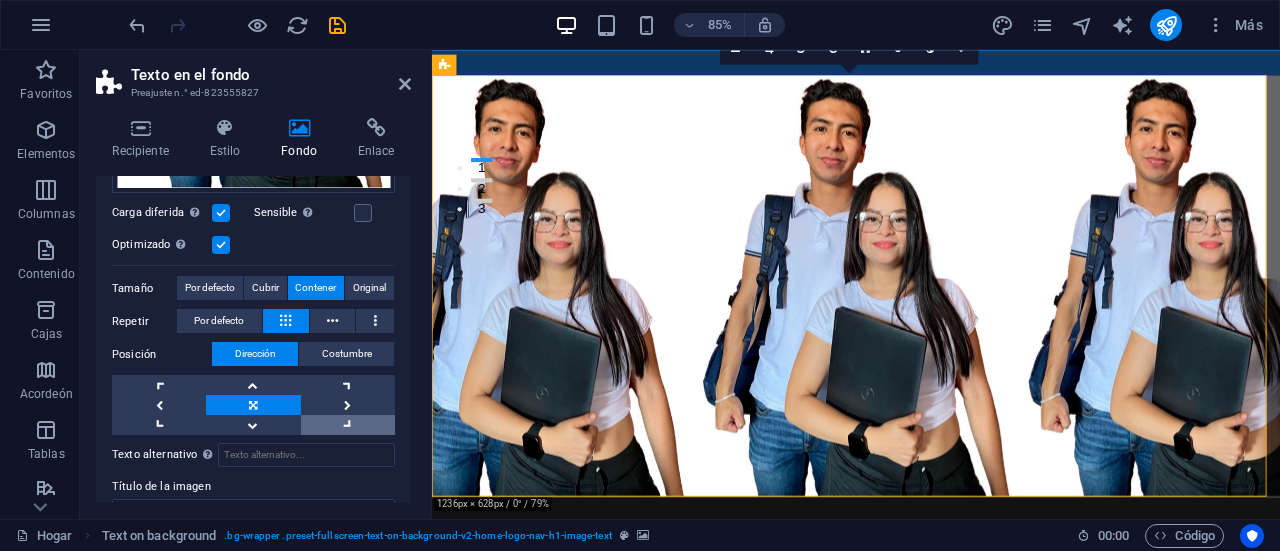 scroll, scrollTop: 558, scrollLeft: 0, axis: vertical 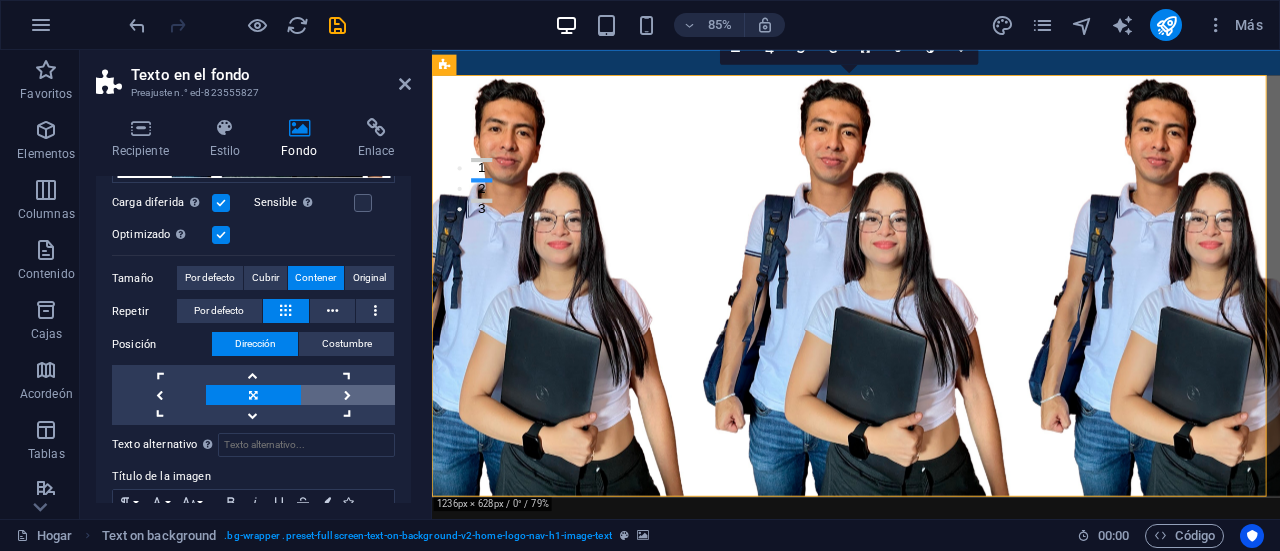 click at bounding box center [348, 395] 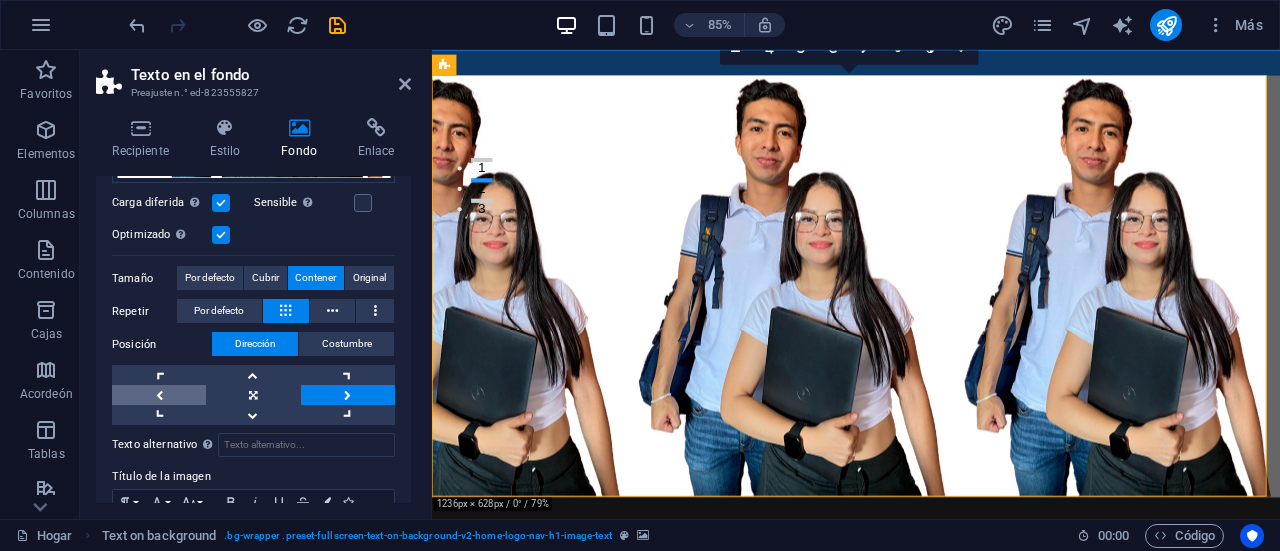 click at bounding box center (159, 395) 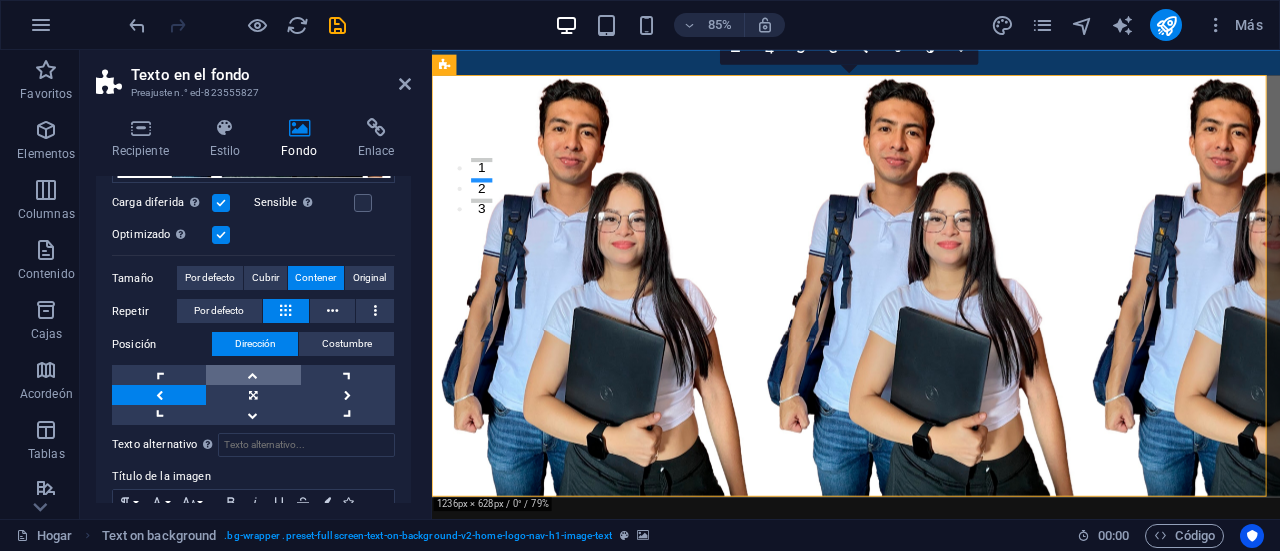 click at bounding box center (253, 375) 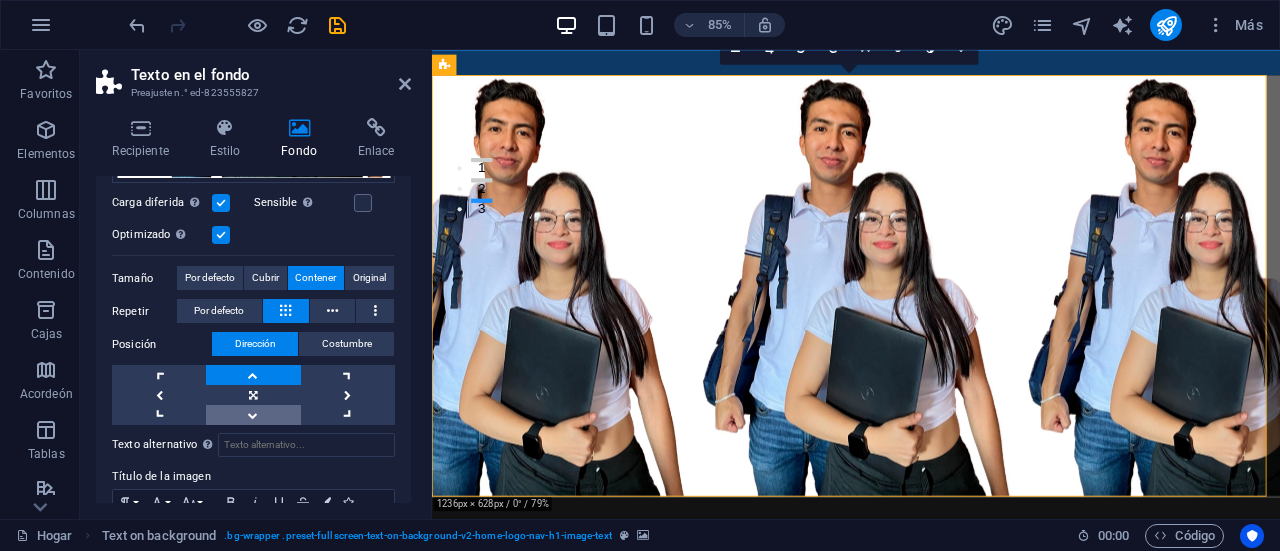 click at bounding box center [253, 415] 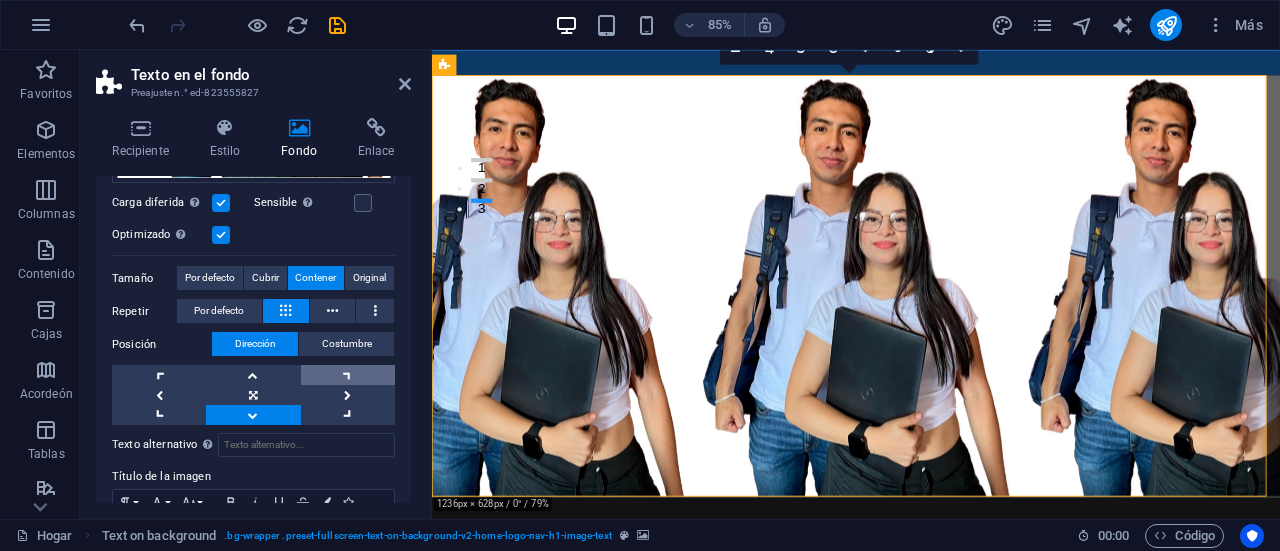 click at bounding box center [348, 375] 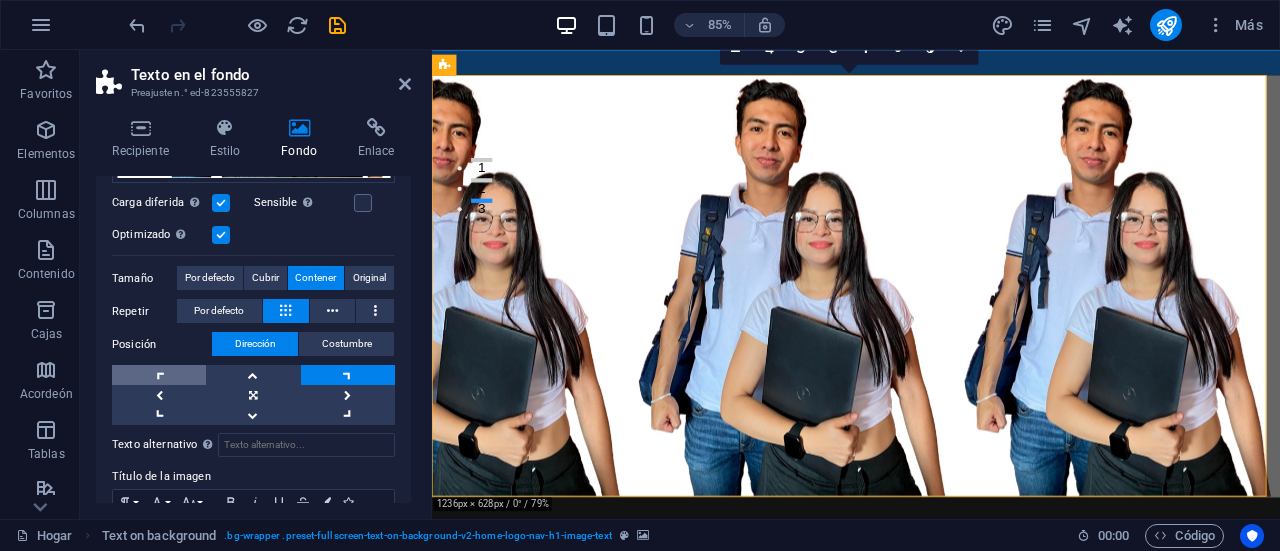 click at bounding box center [159, 375] 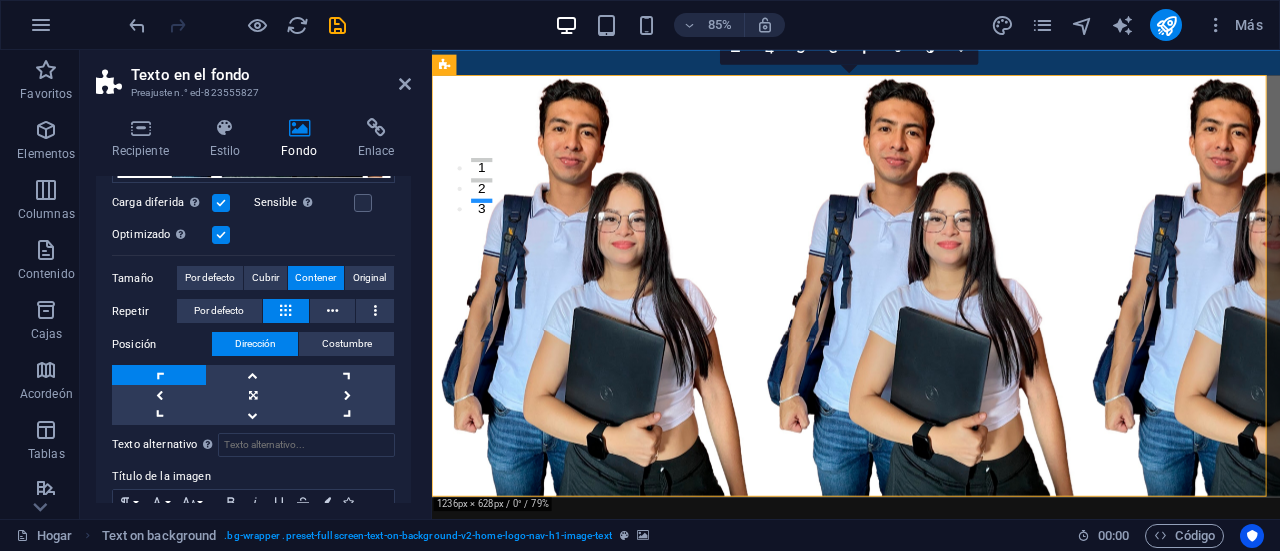 click at bounding box center (159, 375) 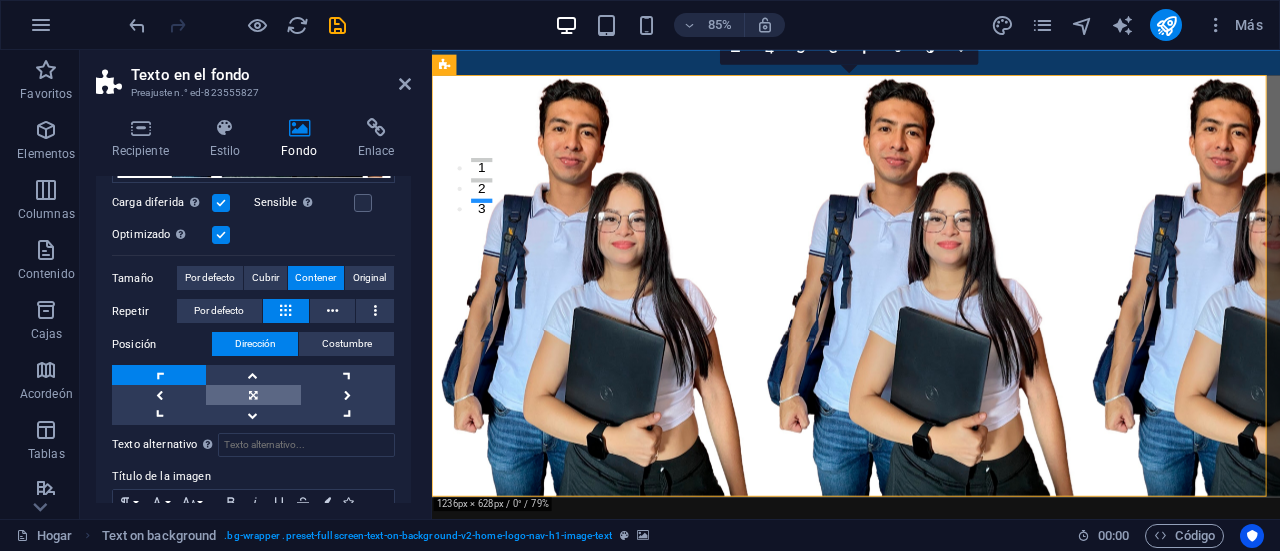 click at bounding box center (253, 395) 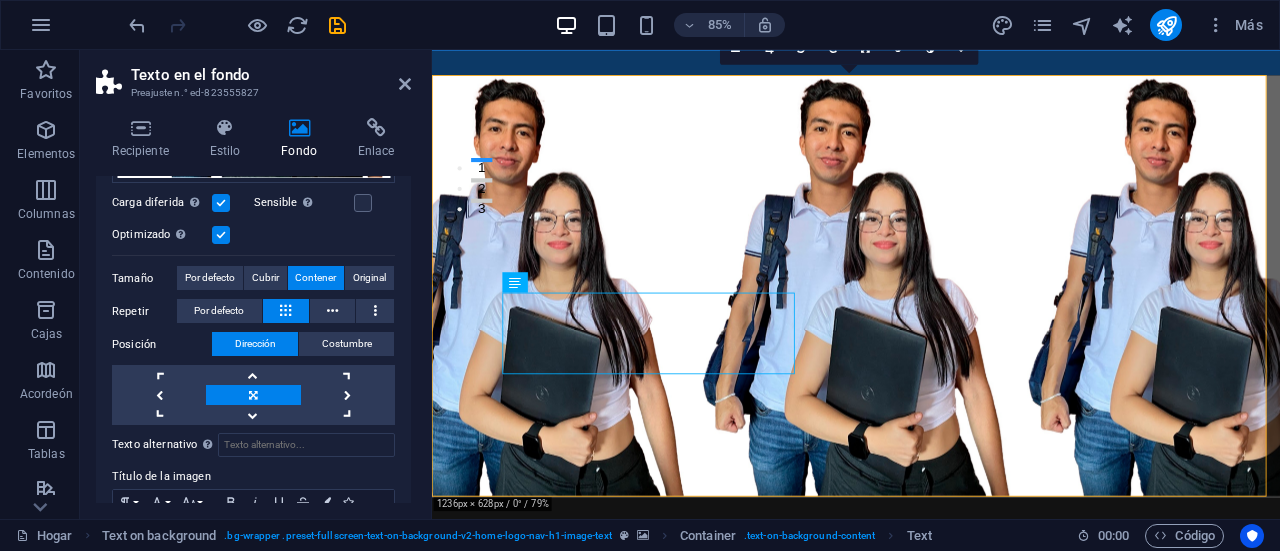 click at bounding box center (931, 328) 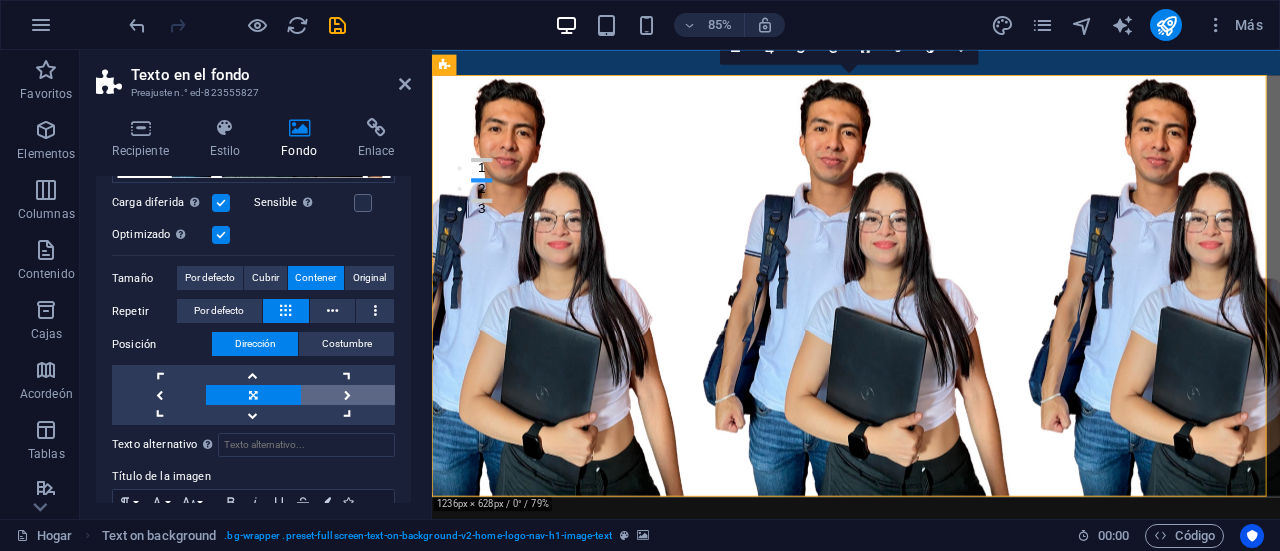 click at bounding box center [348, 395] 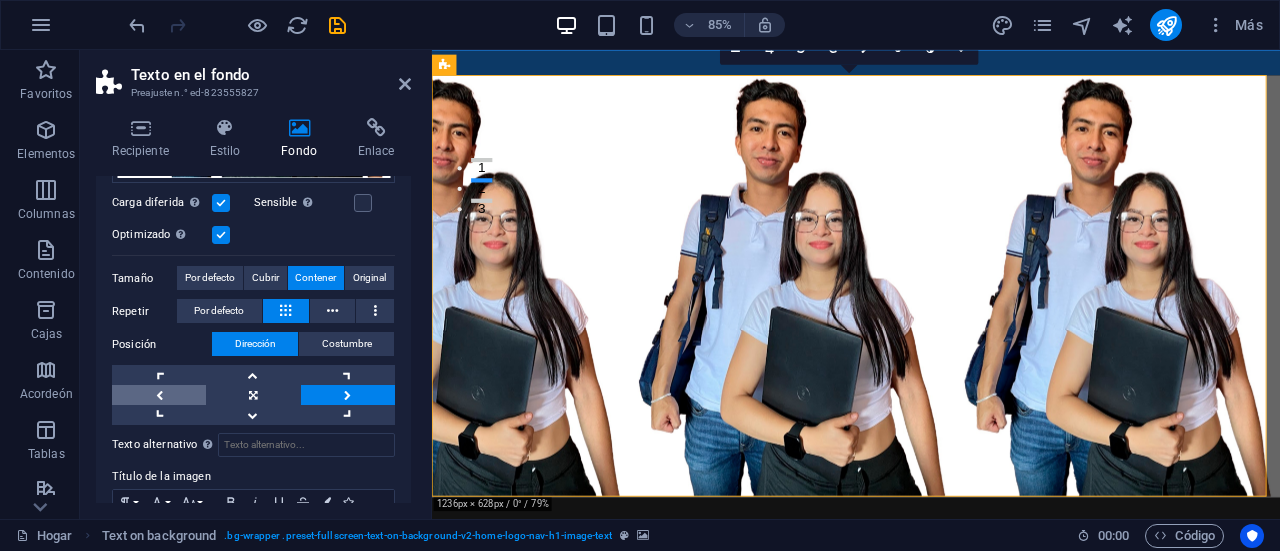 click at bounding box center (159, 395) 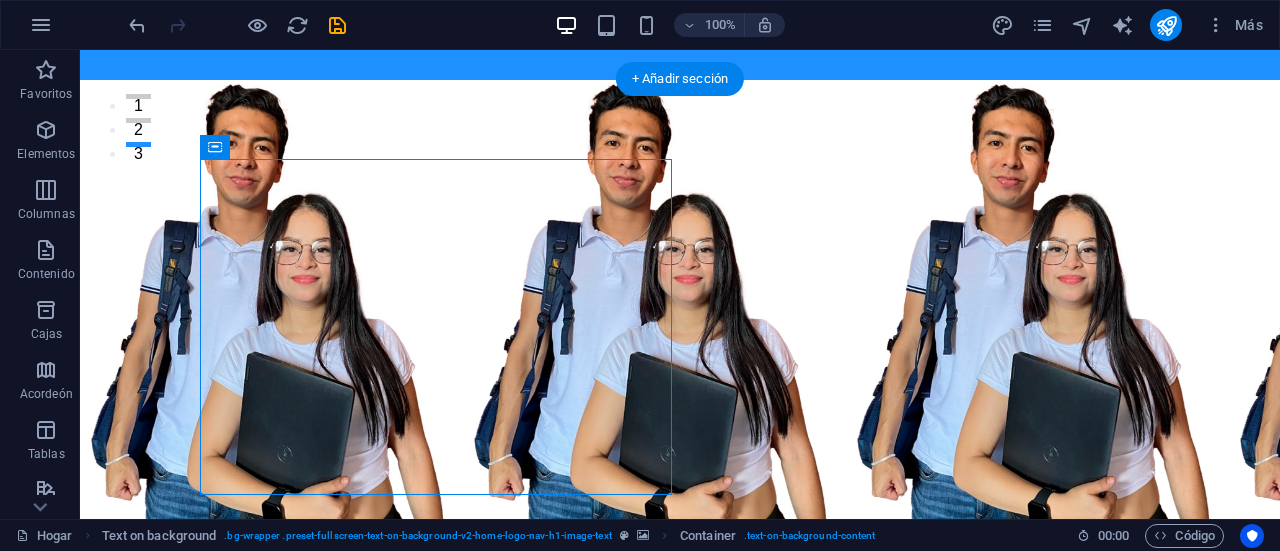 drag, startPoint x: 407, startPoint y: 189, endPoint x: 613, endPoint y: 210, distance: 207.06763 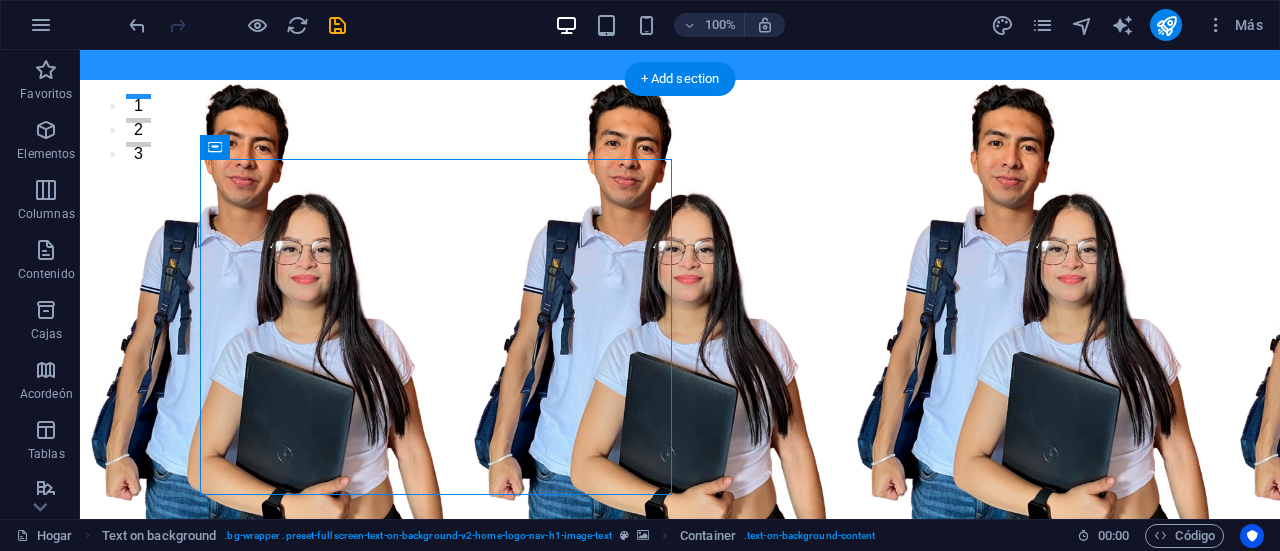 drag, startPoint x: 292, startPoint y: 194, endPoint x: 604, endPoint y: 344, distance: 346.18494 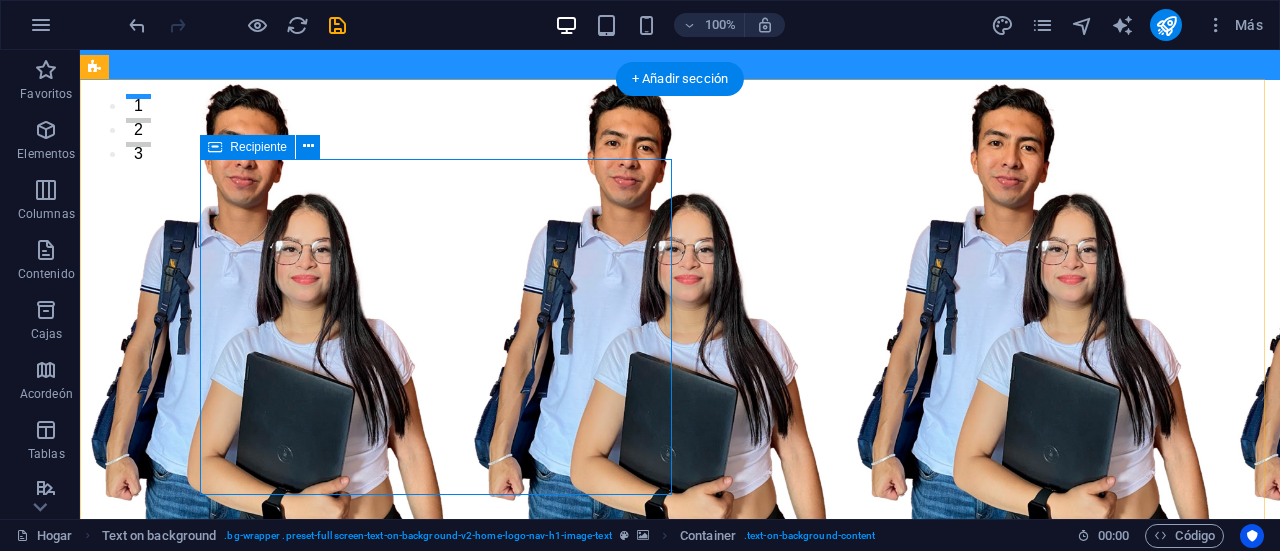 drag, startPoint x: 620, startPoint y: 227, endPoint x: 684, endPoint y: 259, distance: 71.55418 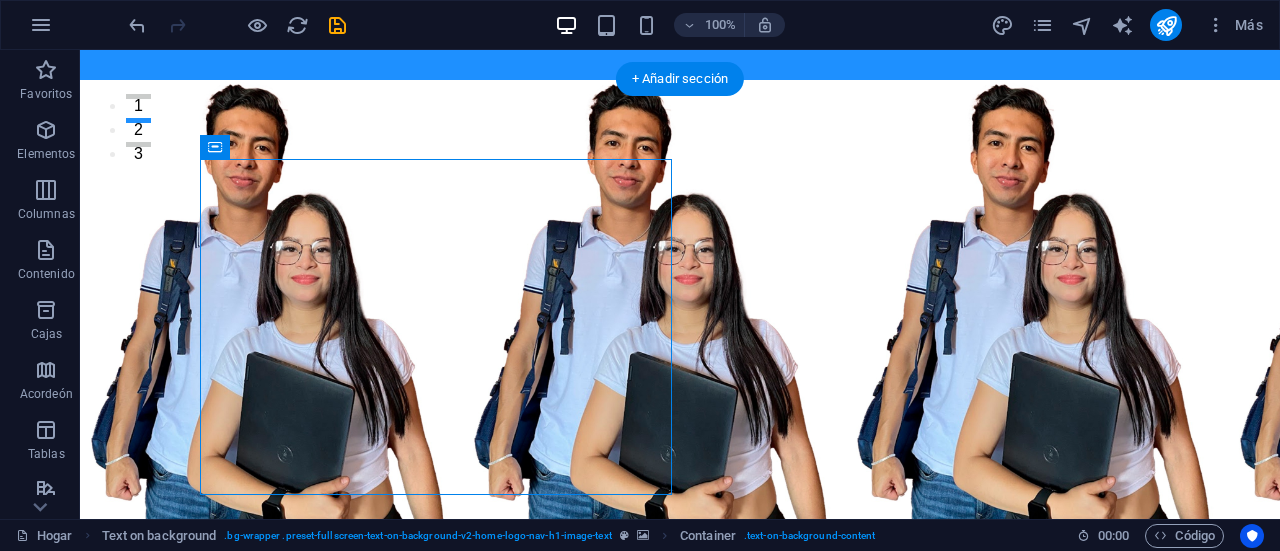 drag, startPoint x: 533, startPoint y: 172, endPoint x: 684, endPoint y: 290, distance: 191.63768 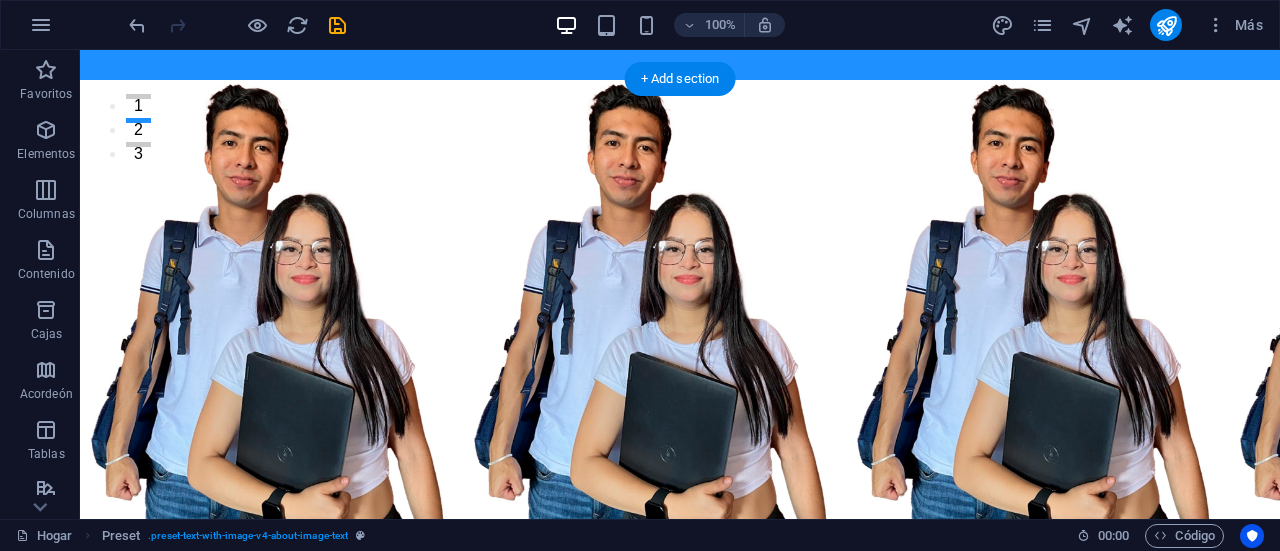 click at bounding box center (680, 328) 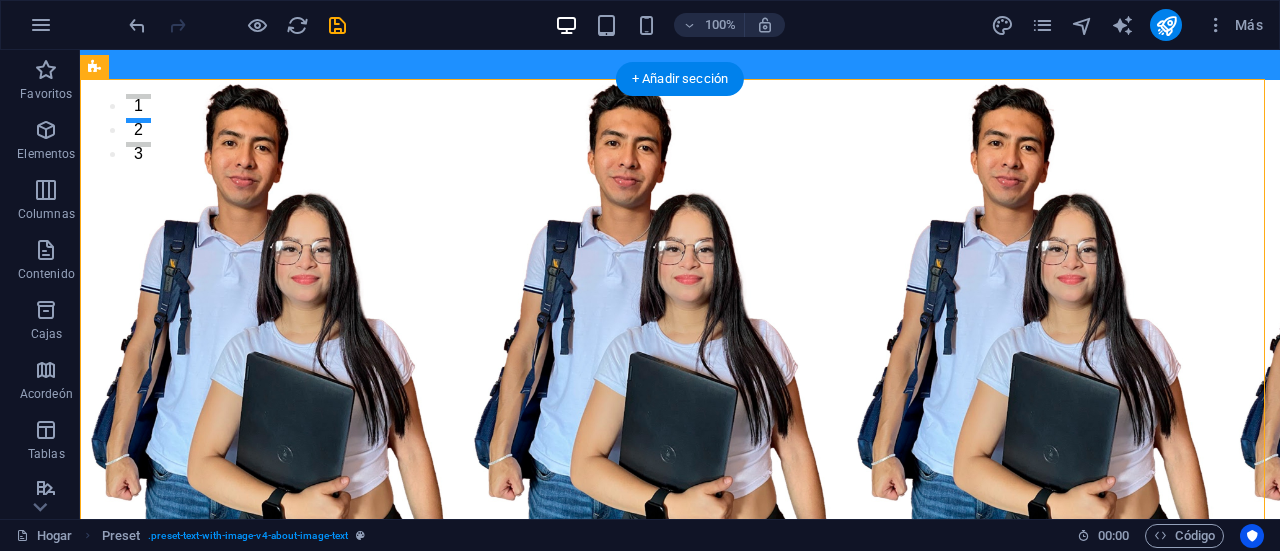 click at bounding box center [680, 328] 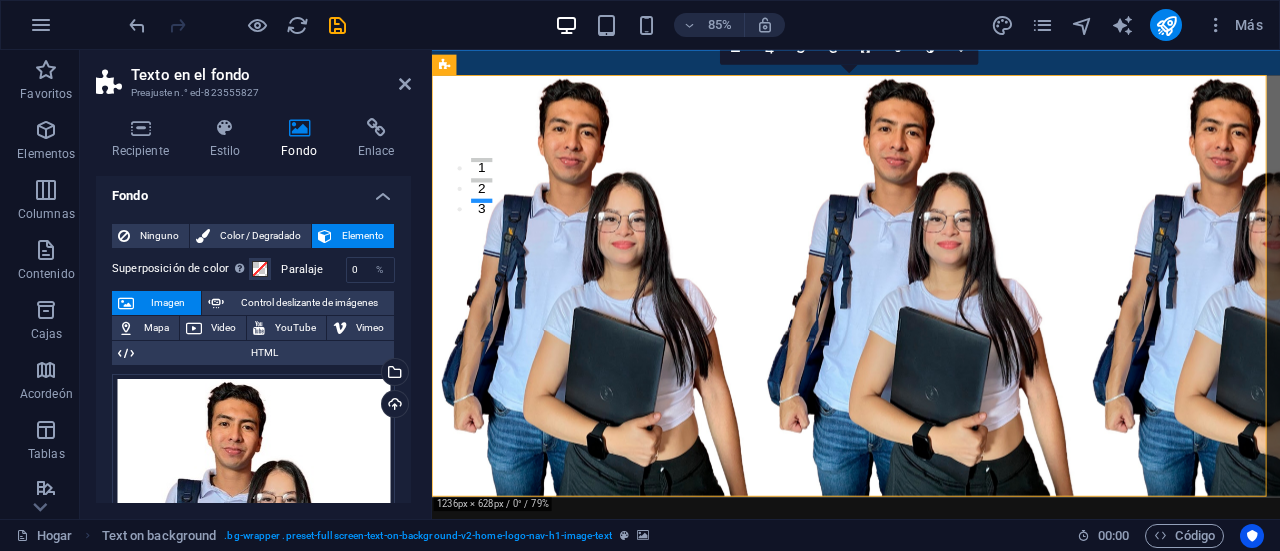 scroll, scrollTop: 0, scrollLeft: 0, axis: both 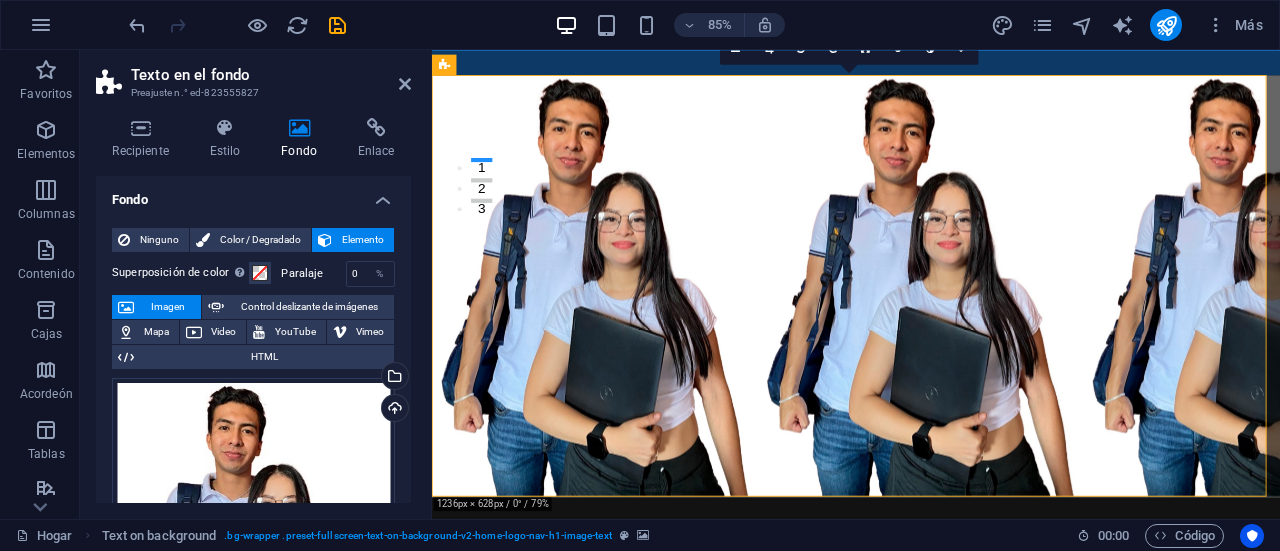 drag, startPoint x: 409, startPoint y: 236, endPoint x: 8, endPoint y: 201, distance: 402.52454 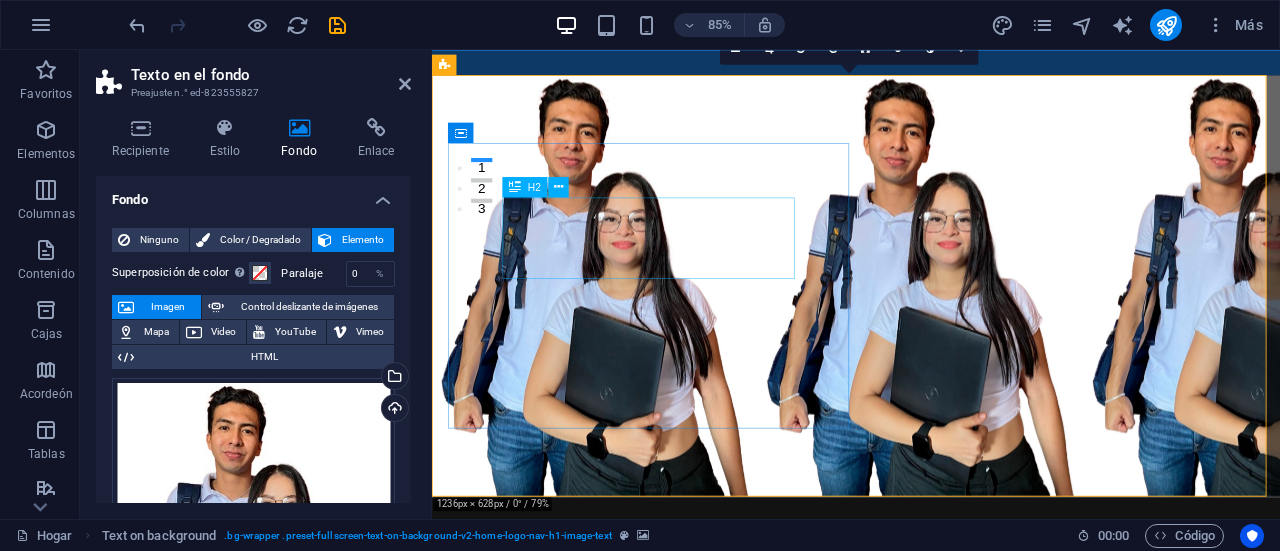 click on "¡Transforma tu futuro con nosotros!" at bounding box center (931, 744) 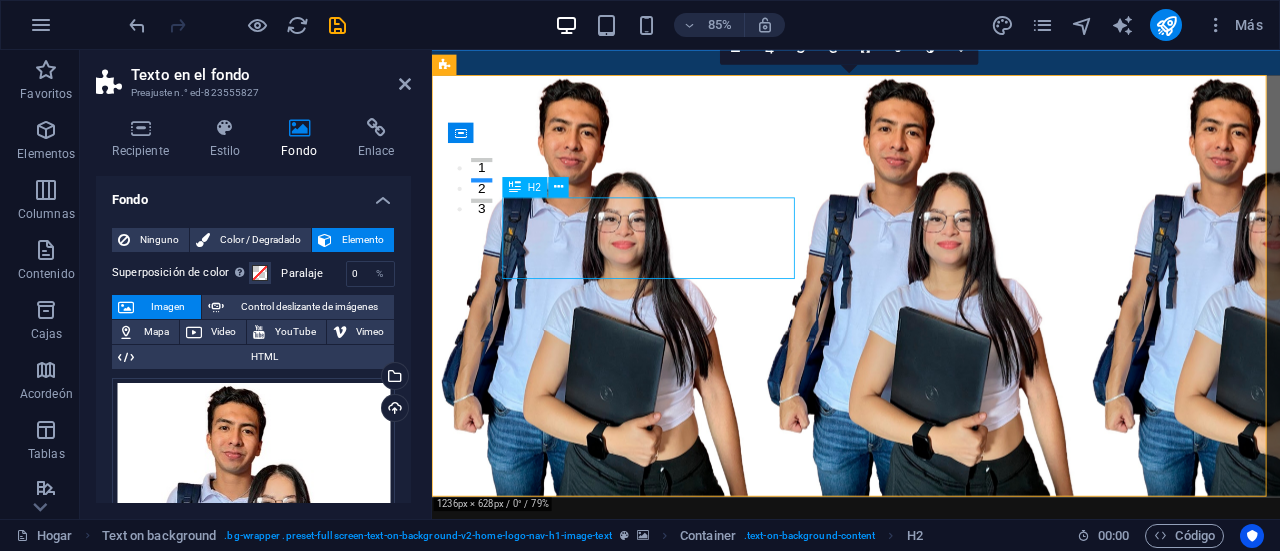 click on "¡Transforma tu futuro con nosotros!" at bounding box center (931, 744) 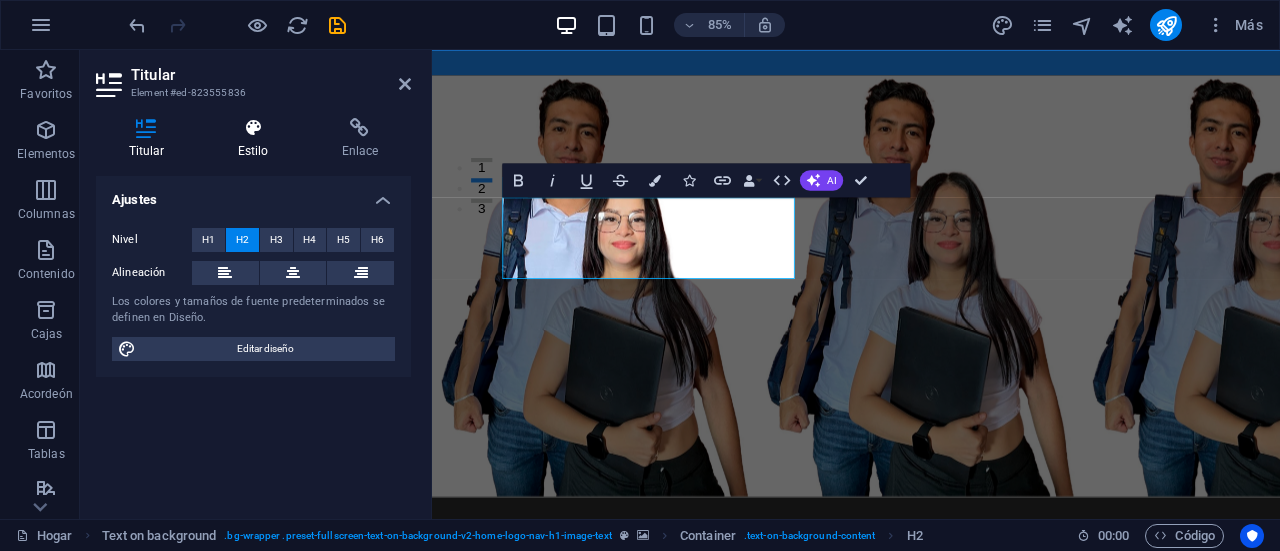 click on "Estilo" at bounding box center (257, 139) 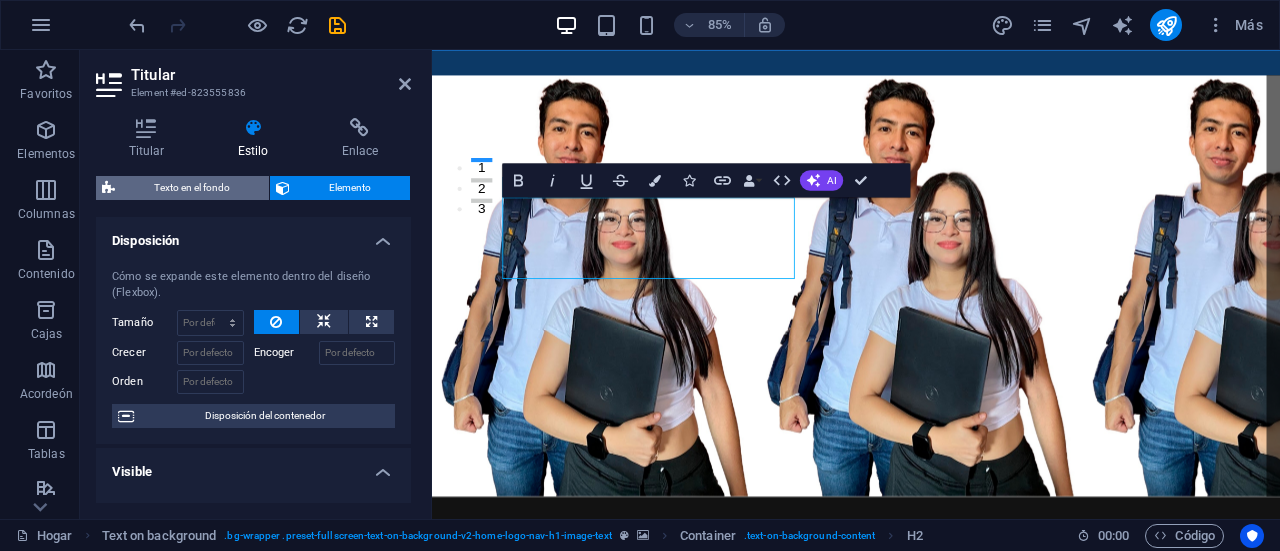 click on "Texto en el fondo" at bounding box center (192, 187) 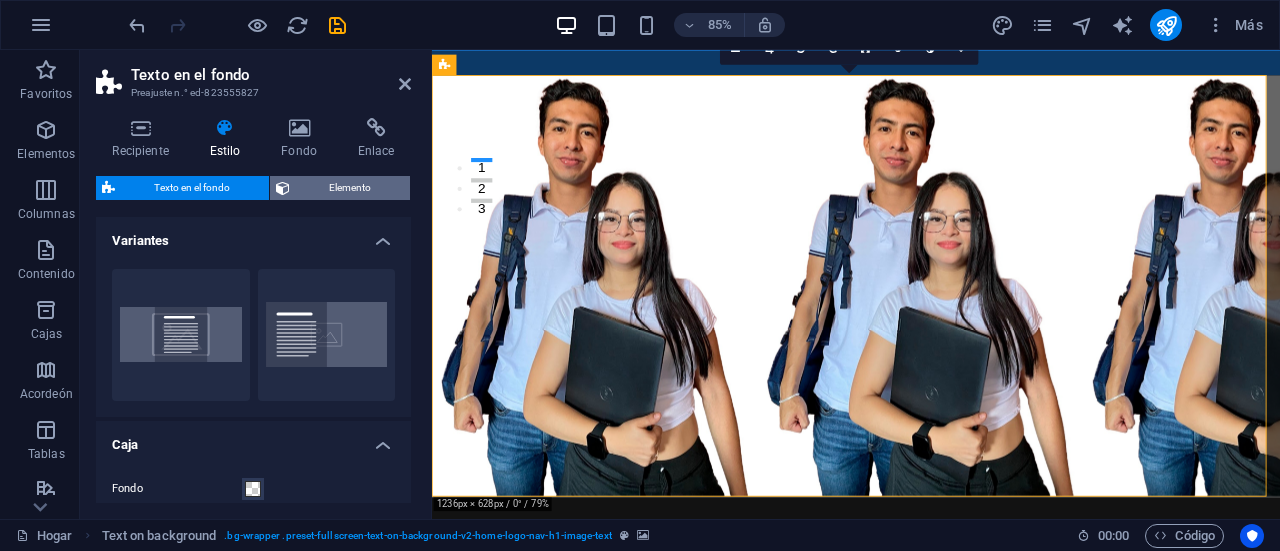 click on "Elemento" at bounding box center [350, 188] 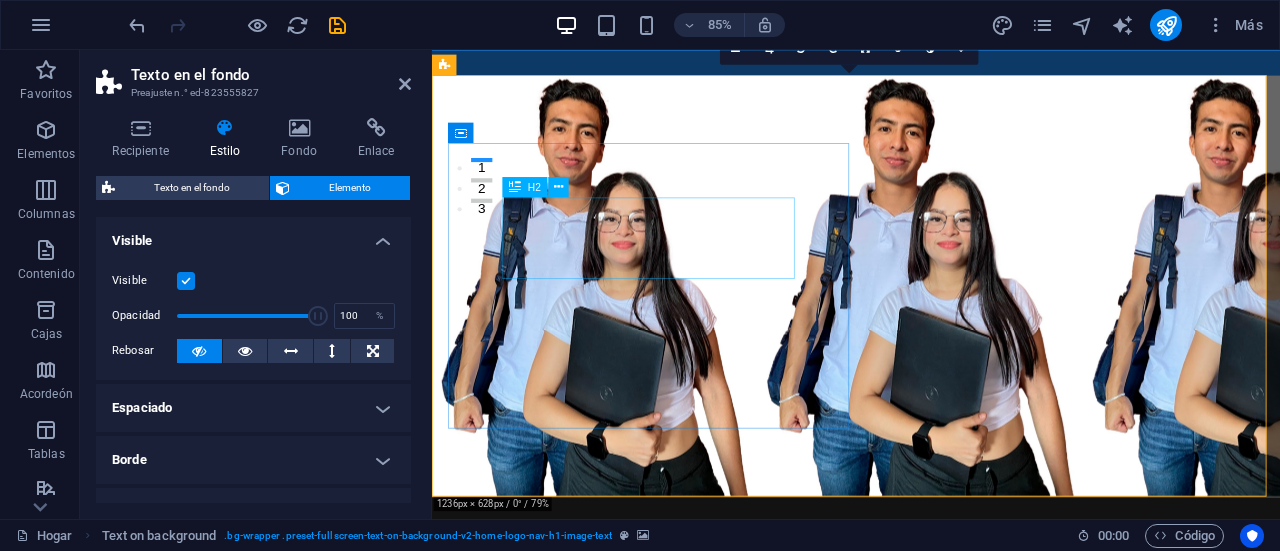 click on "¡Transforma tu futuro con nosotros!" at bounding box center [931, 744] 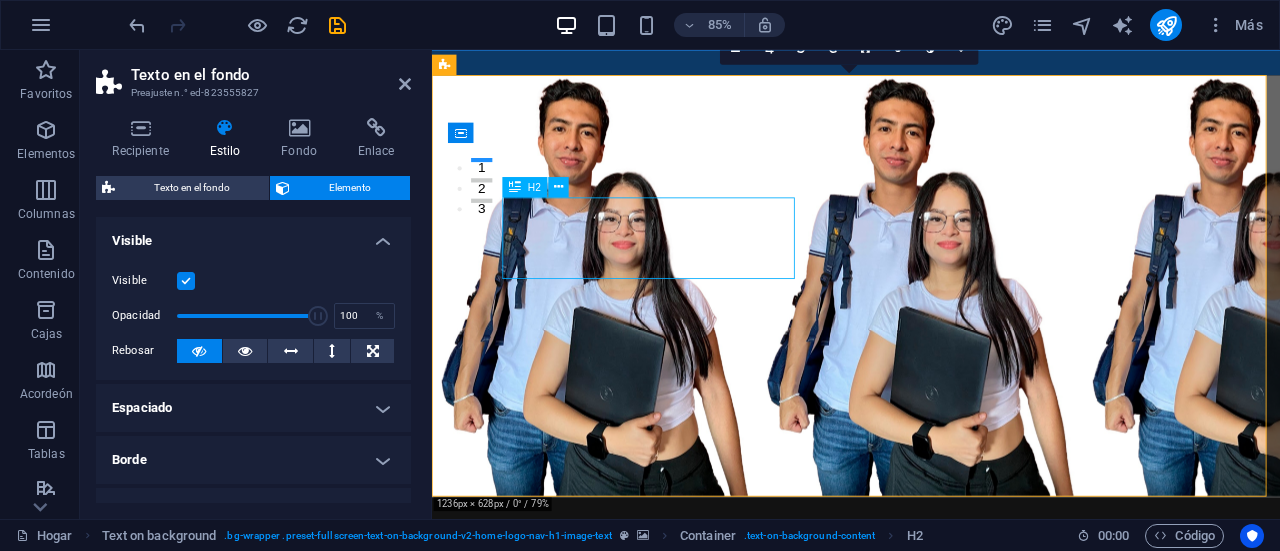 click on "¡Transforma tu futuro con nosotros!" at bounding box center (931, 744) 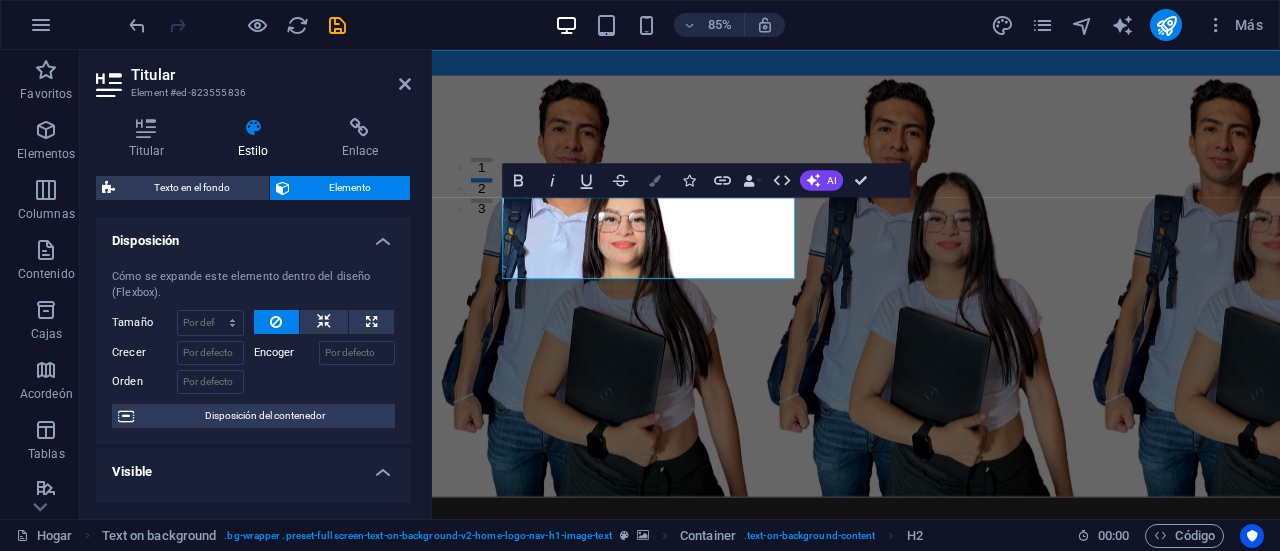 click on "Bandera" at bounding box center [655, 180] 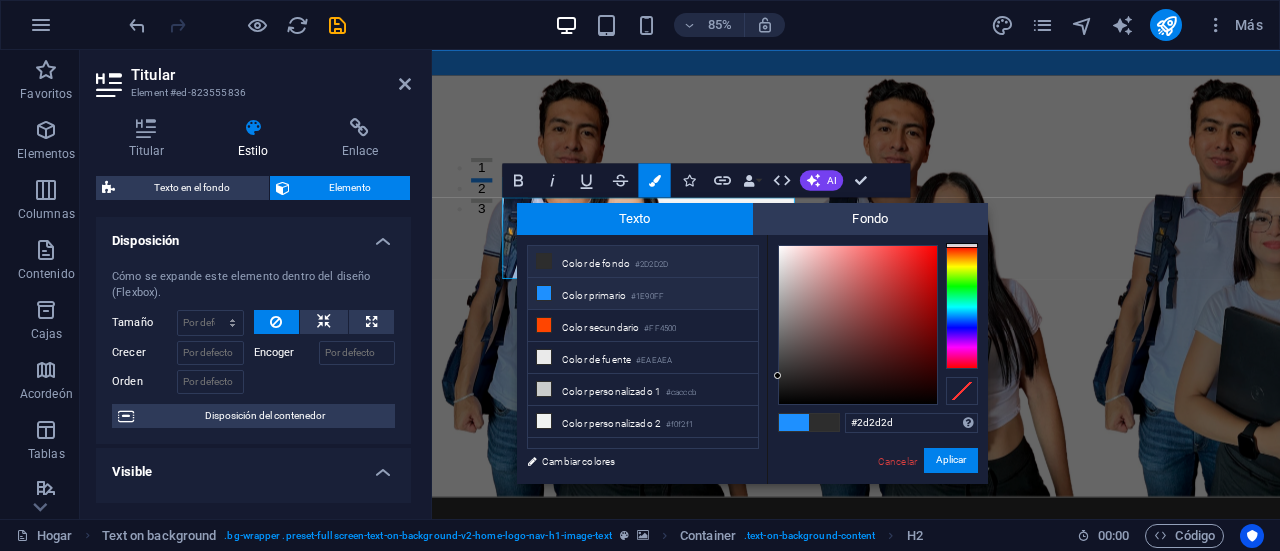 click on "#2D2D2D" at bounding box center (651, 264) 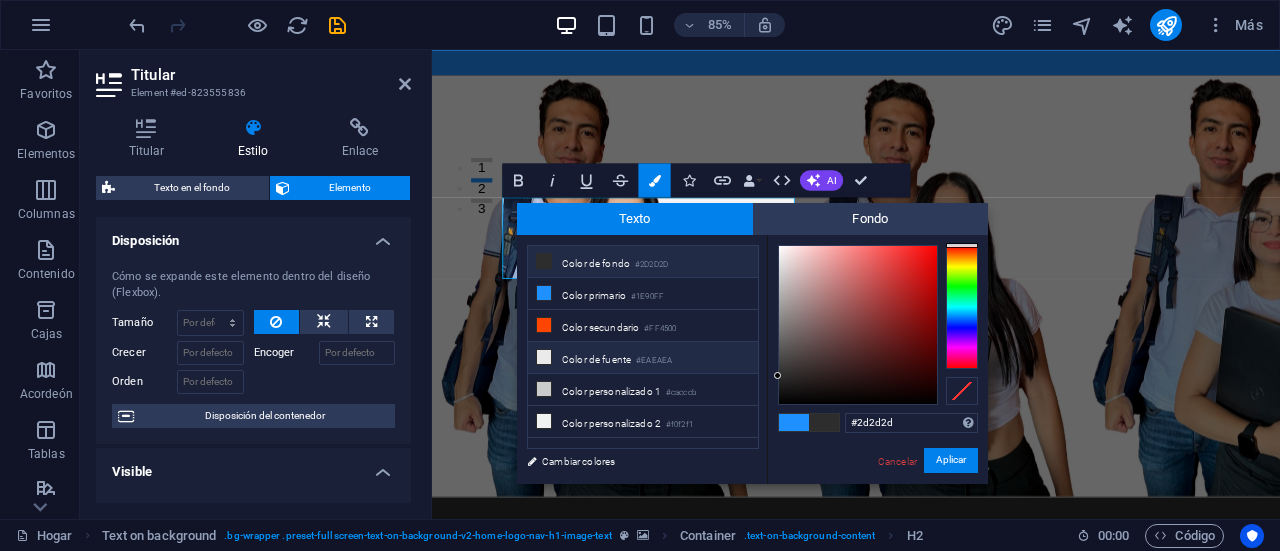 click on "Color de fuente" at bounding box center (596, 359) 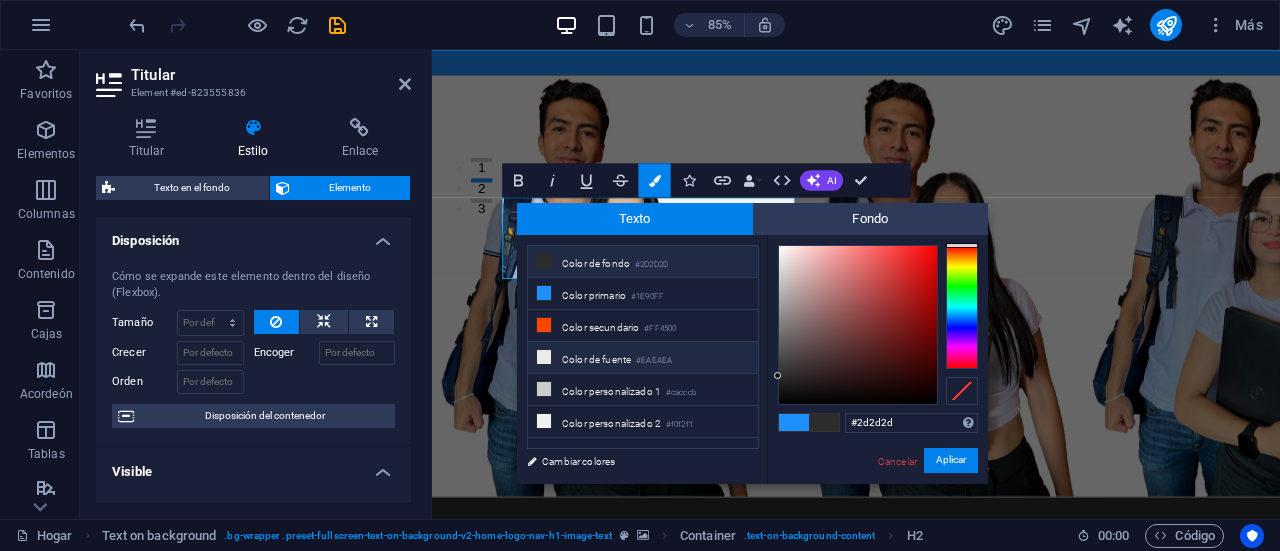 type on "#eaeaea" 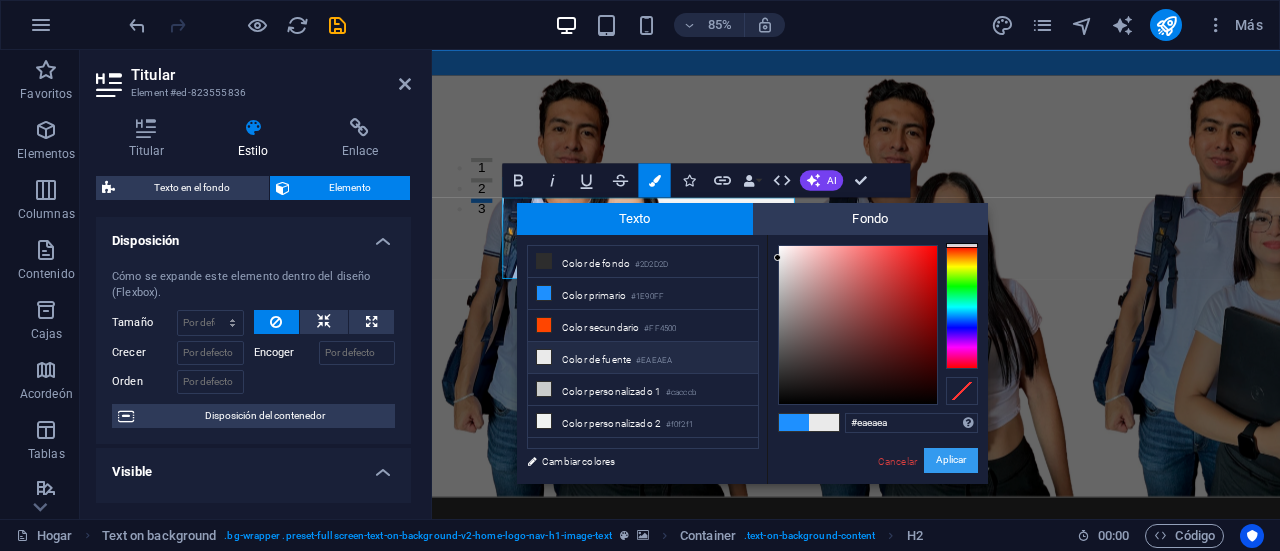 click on "Aplicar" at bounding box center [951, 460] 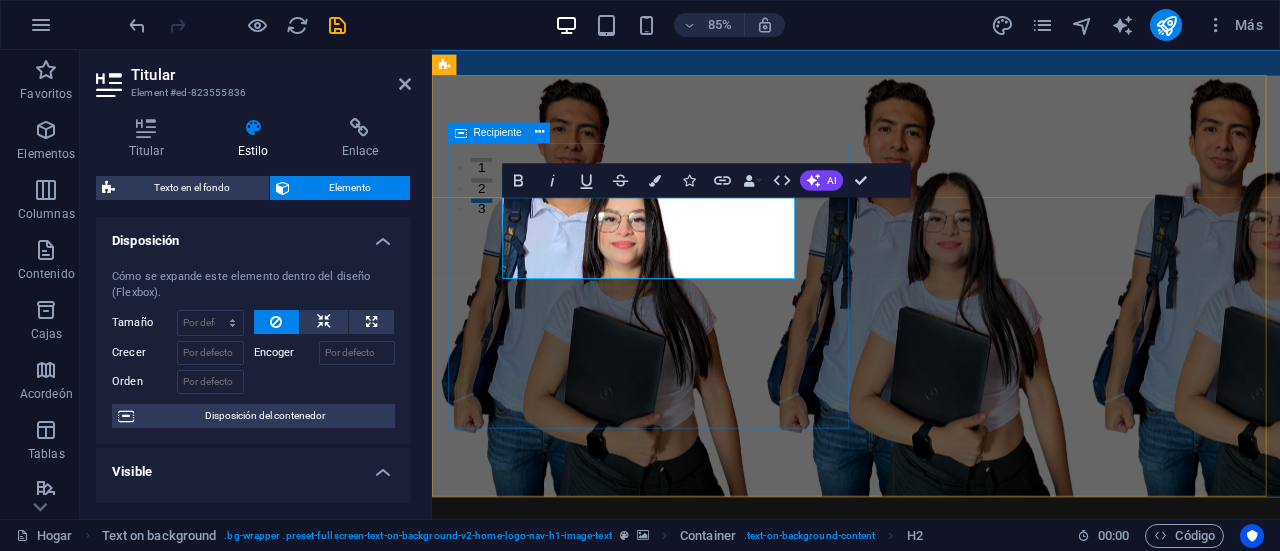 click on "¡Transforma tu futuro con nosotros! ​​ En el Centro de Estudios Especializados, te ofrecemos una educación de calidad, accesible y adaptada a tus necesidades. Juntos, transformamos tu futuro." at bounding box center (931, 776) 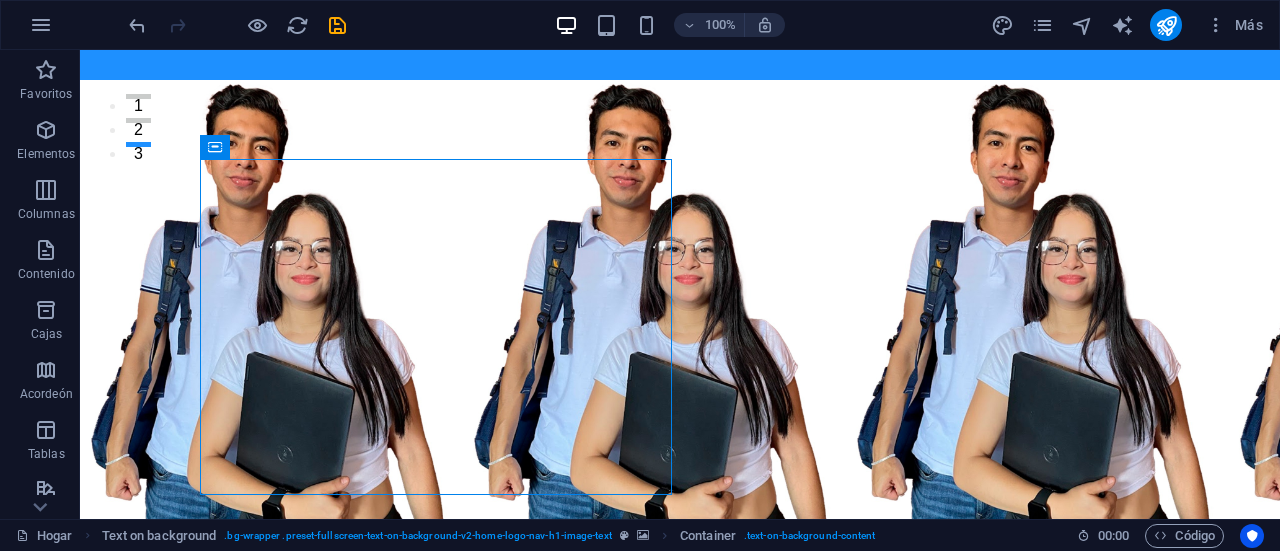click at bounding box center [680, 328] 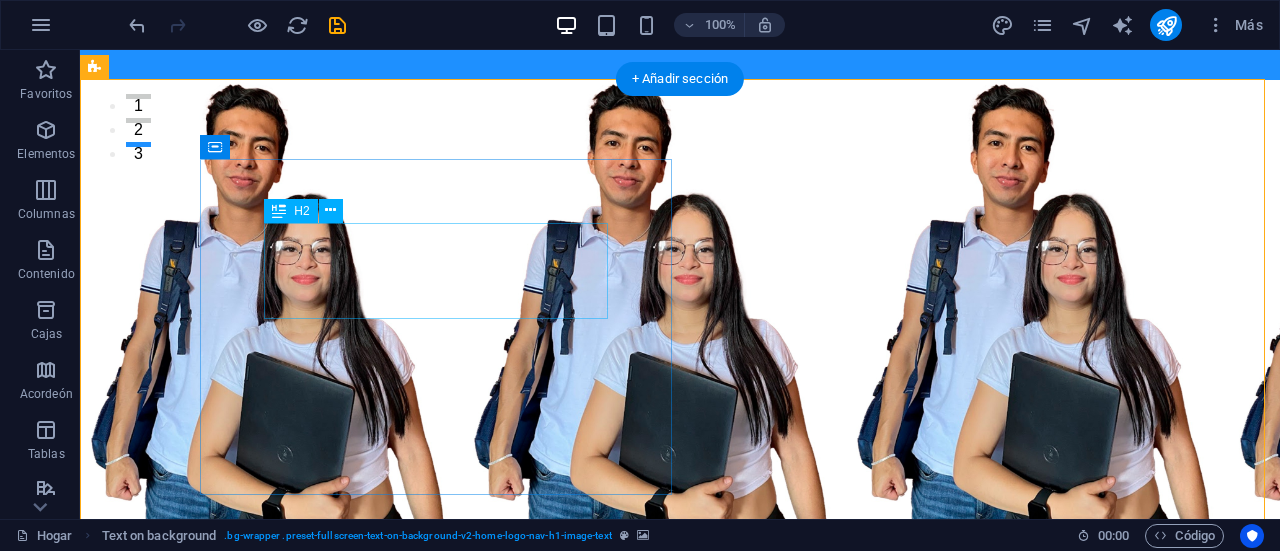 click on "¡Transforma tu futuro con nosotros!" at bounding box center (680, 744) 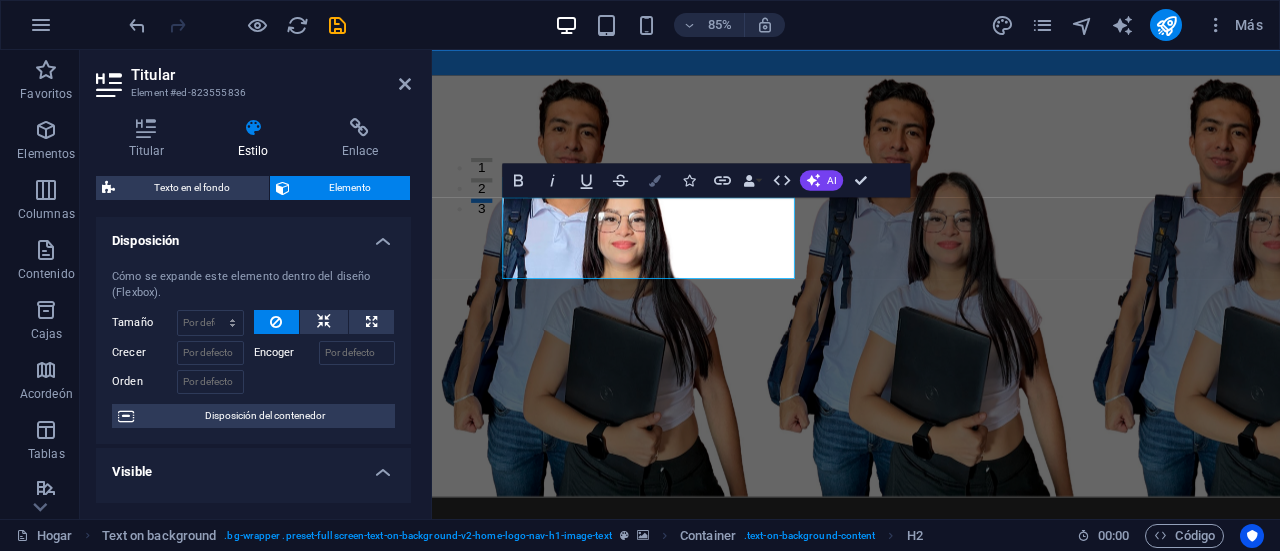 click on "Bandera" at bounding box center [655, 180] 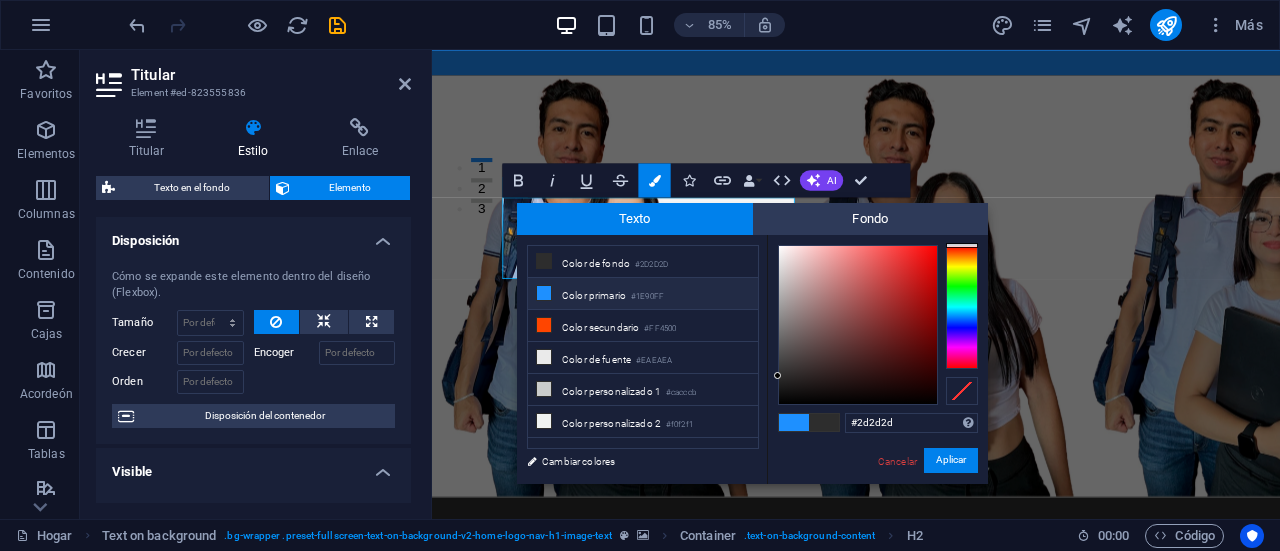 drag, startPoint x: 772, startPoint y: 373, endPoint x: 786, endPoint y: 328, distance: 47.127487 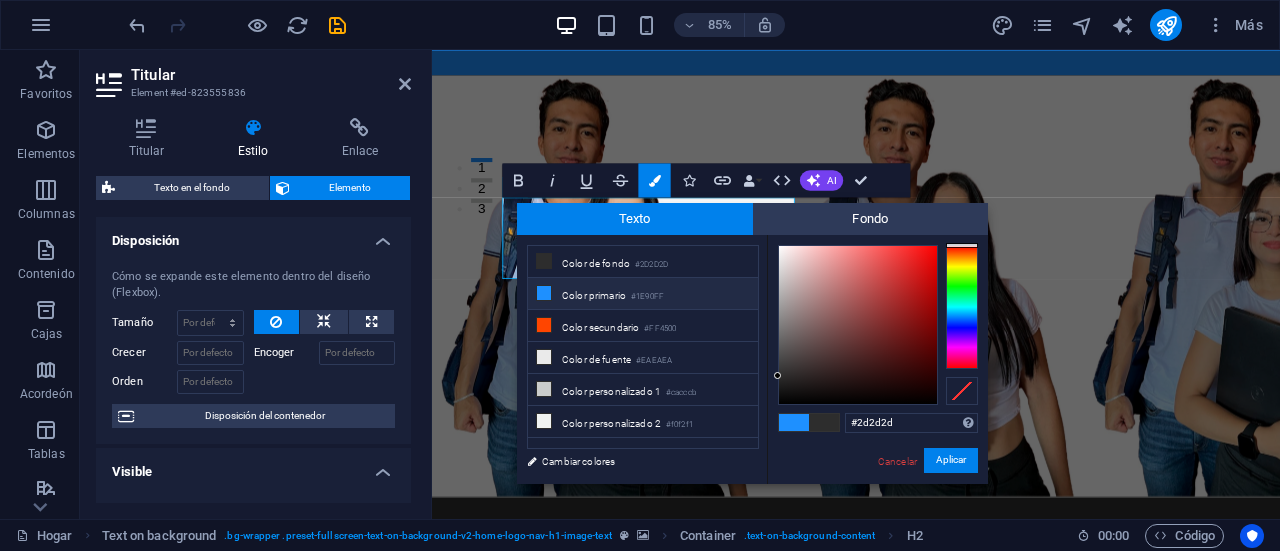 click on "#2d2d2d Formatos admitidos  #0852ed  rgb(8, 82, 237)  rgba(8, 82, 237, 90%)  hsv(221,97,93)  hsl(221, 93%, 48%) Cancelar Aplicar" at bounding box center (877, 504) 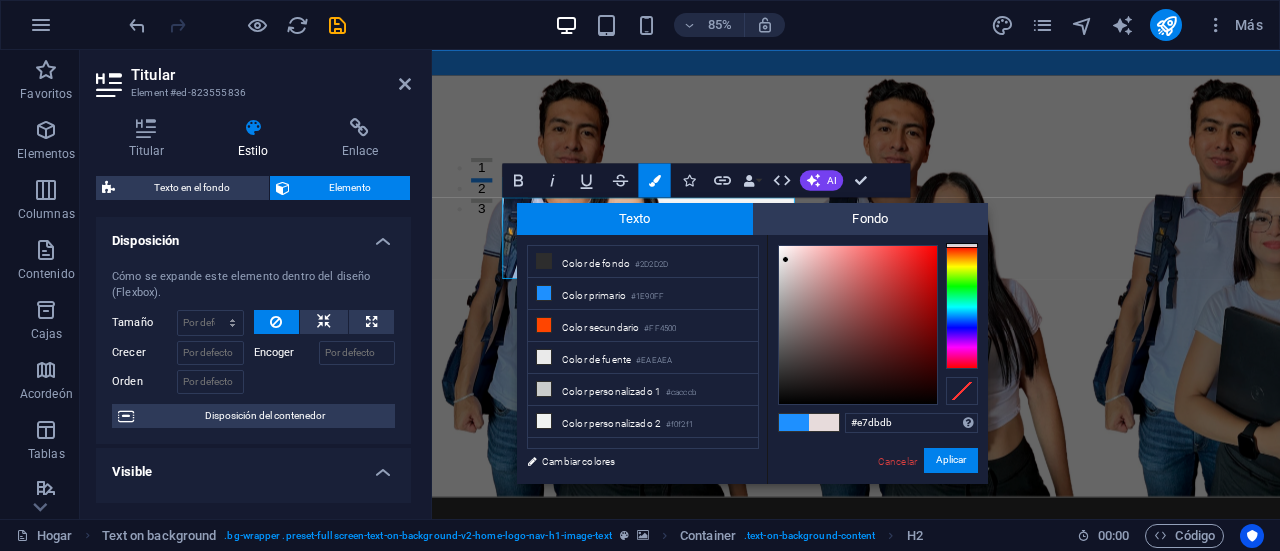 drag, startPoint x: 775, startPoint y: 372, endPoint x: 786, endPoint y: 260, distance: 112.53888 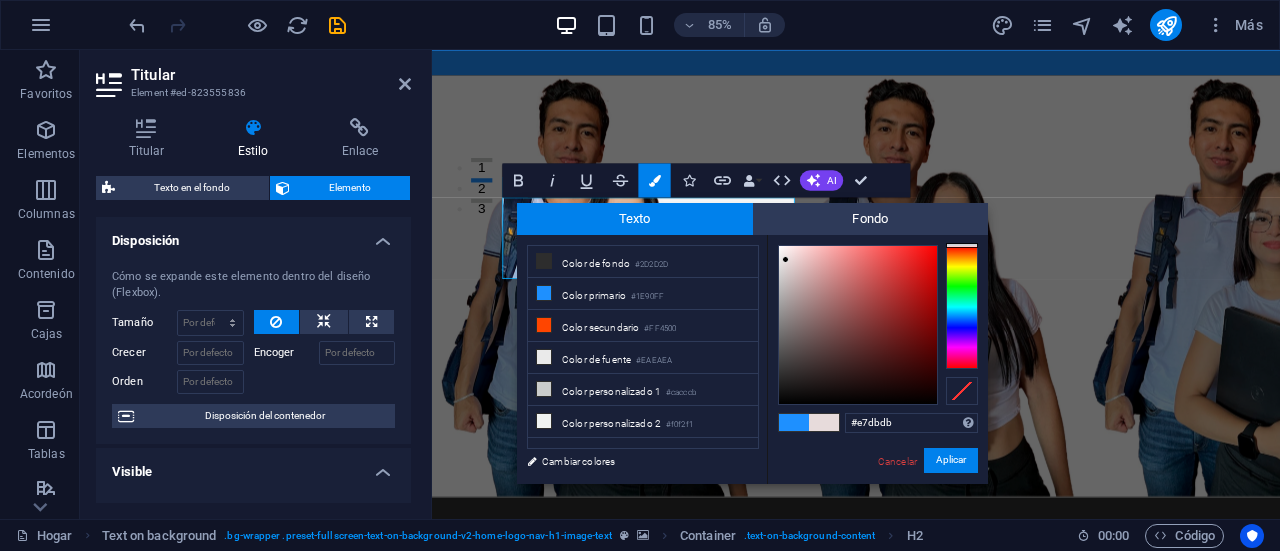 click at bounding box center [785, 259] 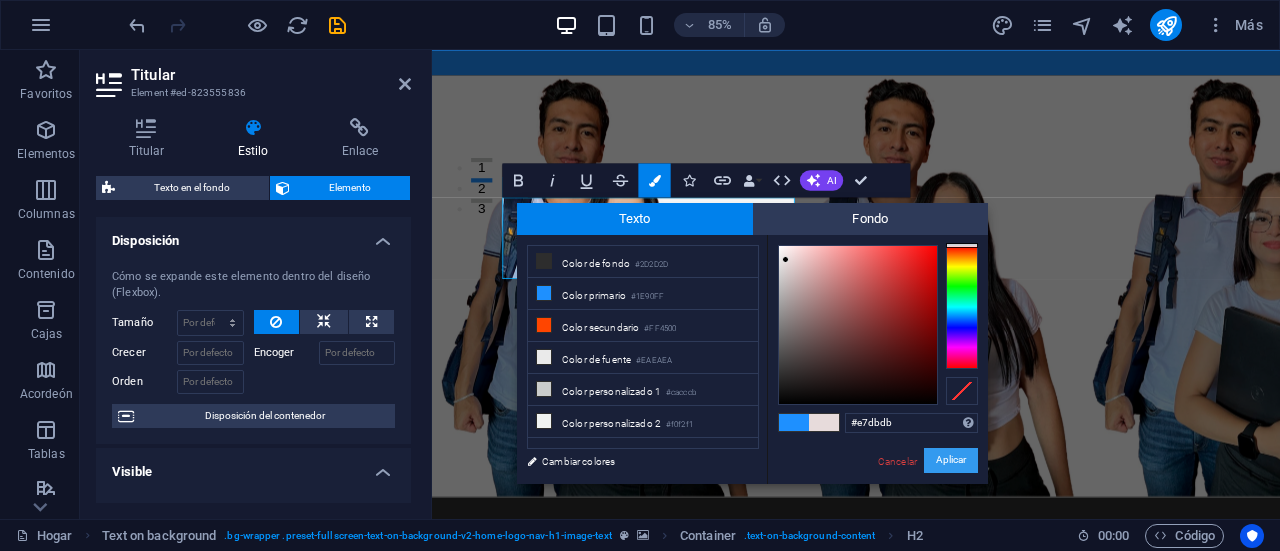 click on "Aplicar" at bounding box center [951, 460] 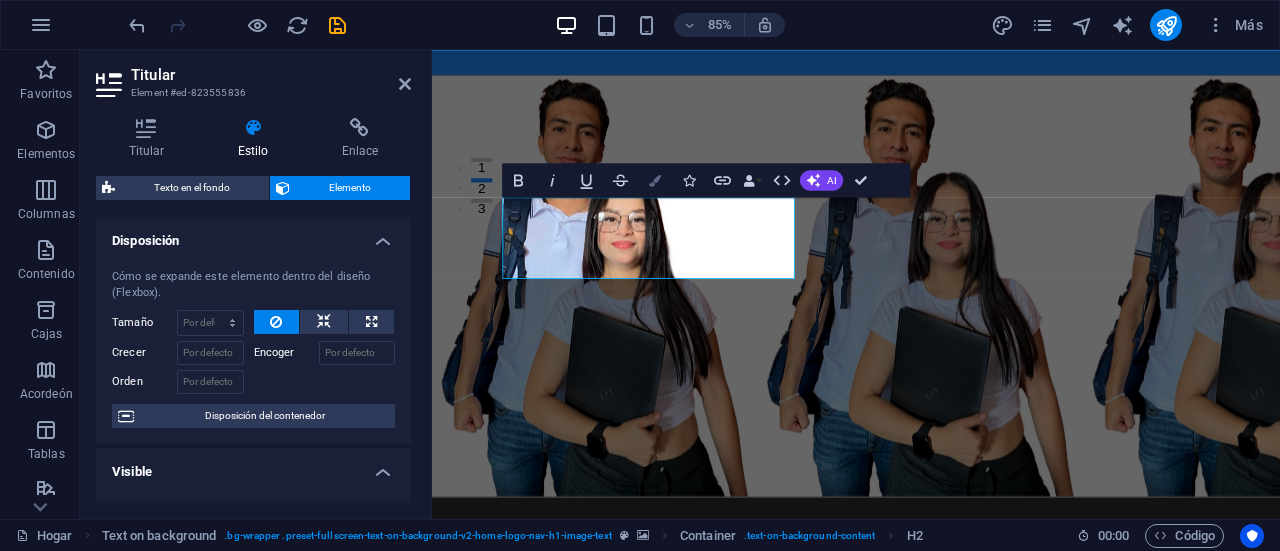 click on "Bandera" at bounding box center [655, 180] 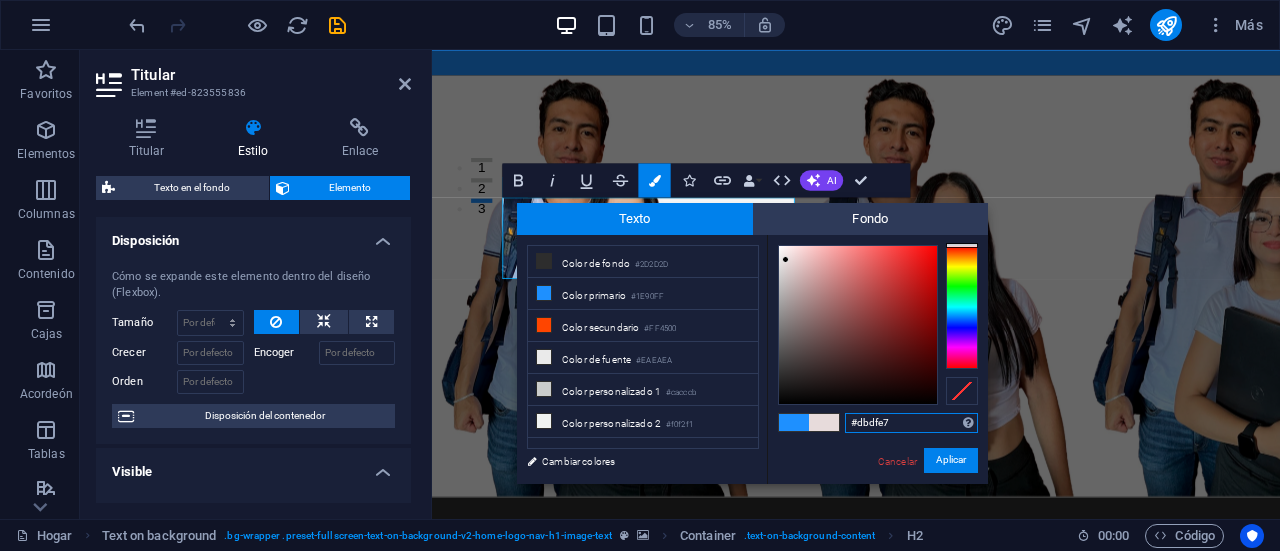 click at bounding box center [962, 307] 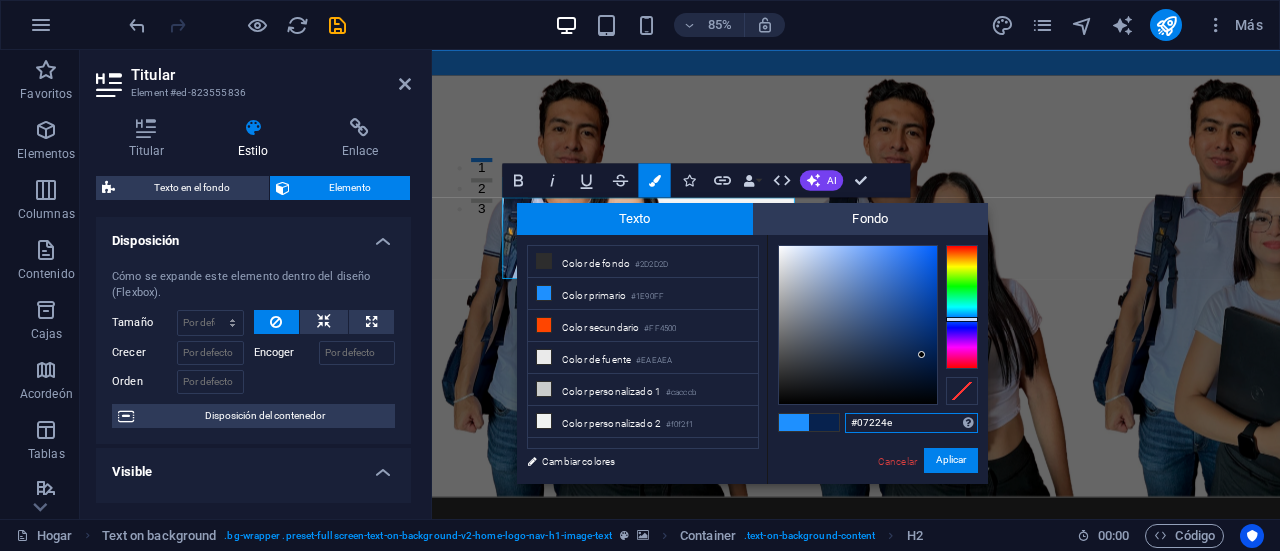 type on "#062250" 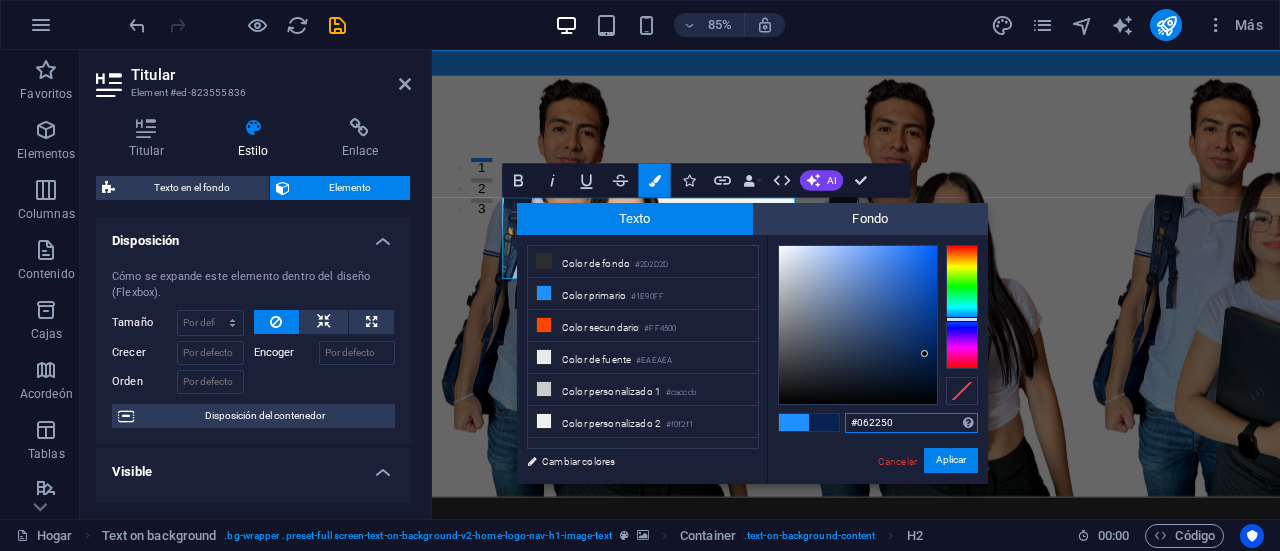 drag, startPoint x: 784, startPoint y: 258, endPoint x: 925, endPoint y: 354, distance: 170.57843 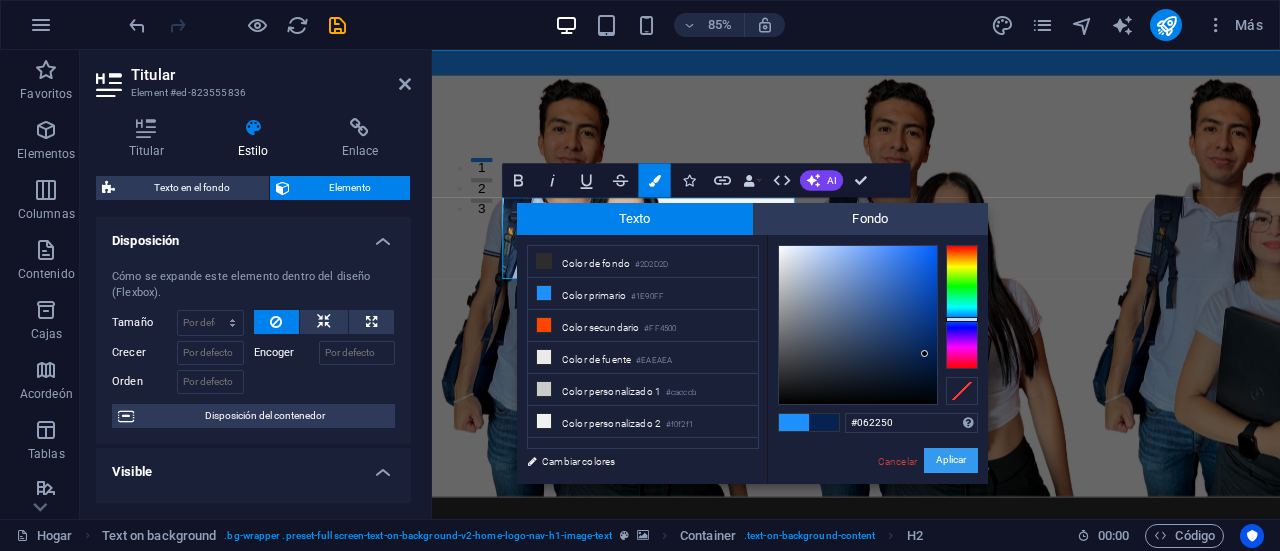 click on "Aplicar" at bounding box center (951, 460) 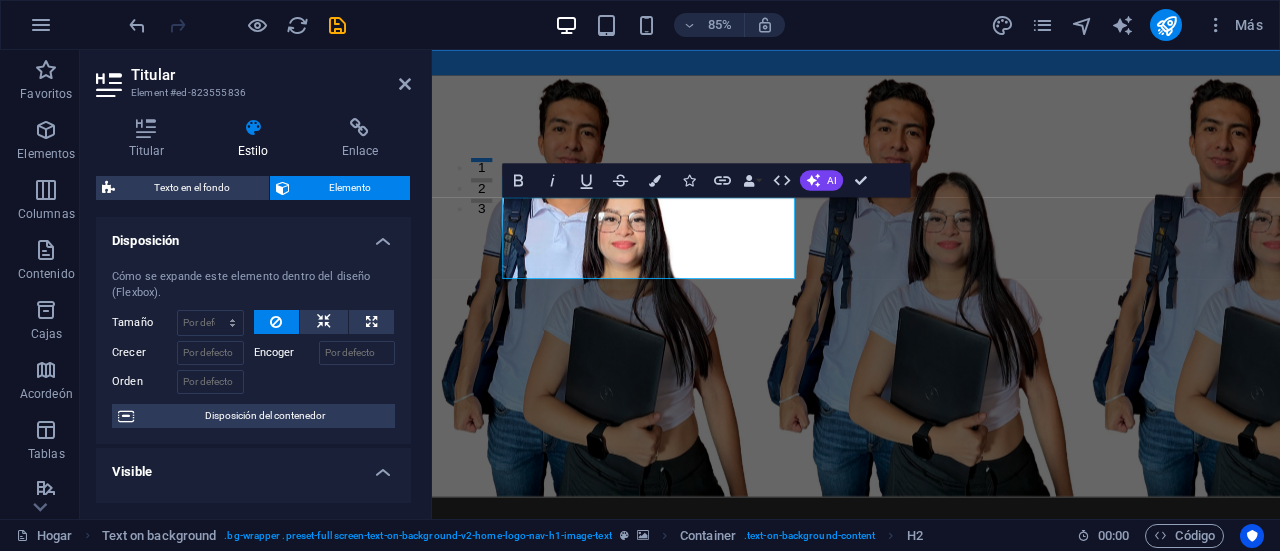 click at bounding box center (931, 328) 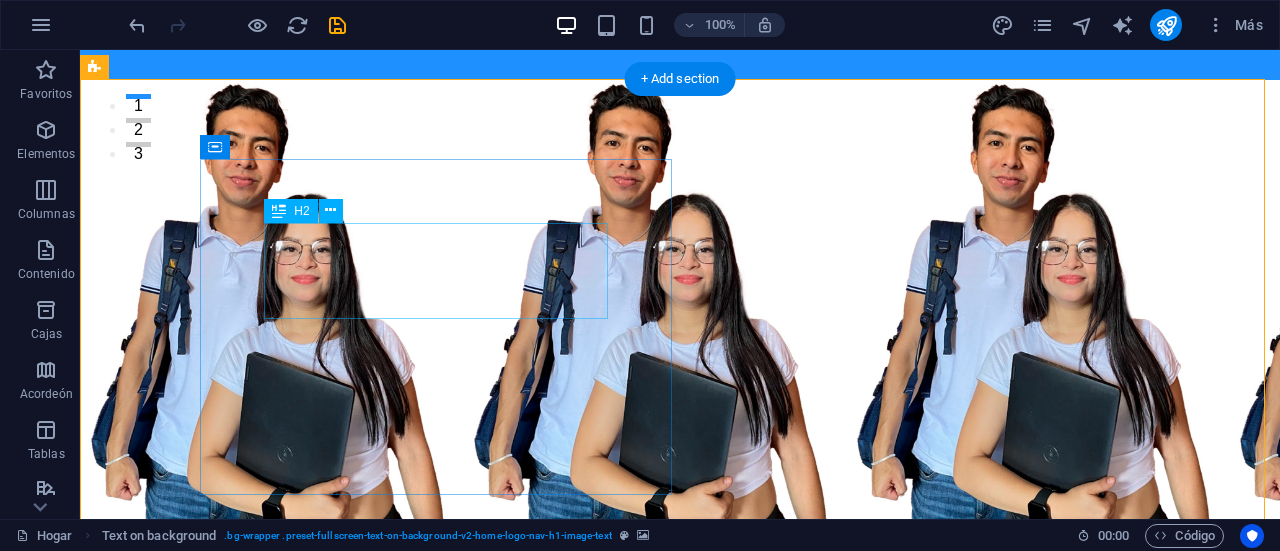 click on "¡Transforma tu futuro con nosotros!" at bounding box center [680, 744] 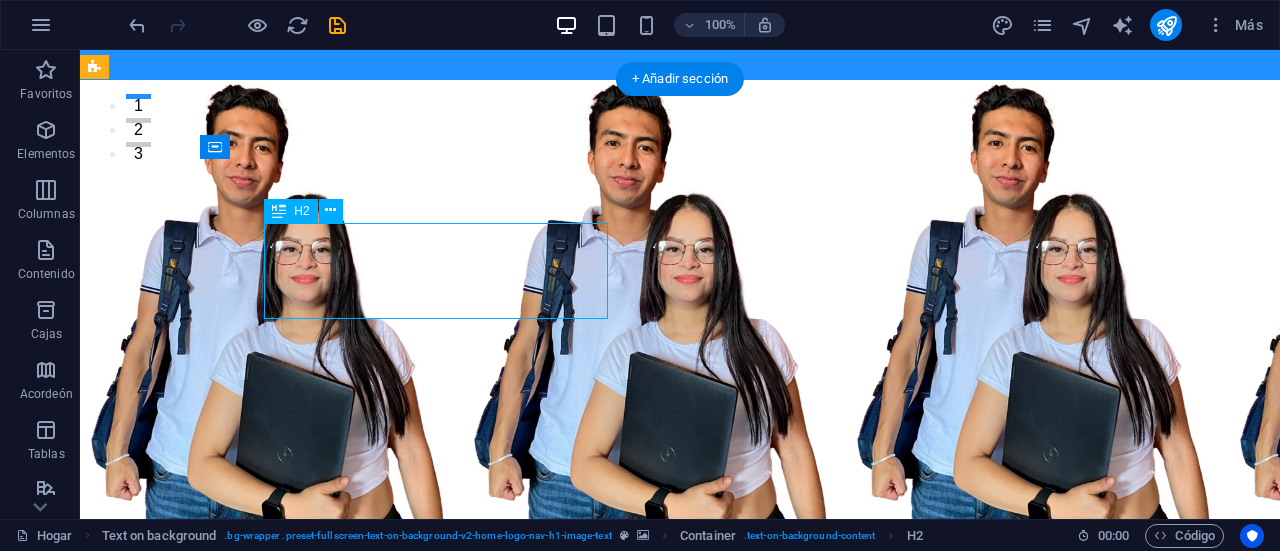 click on "¡Transforma tu futuro con nosotros!" at bounding box center [680, 744] 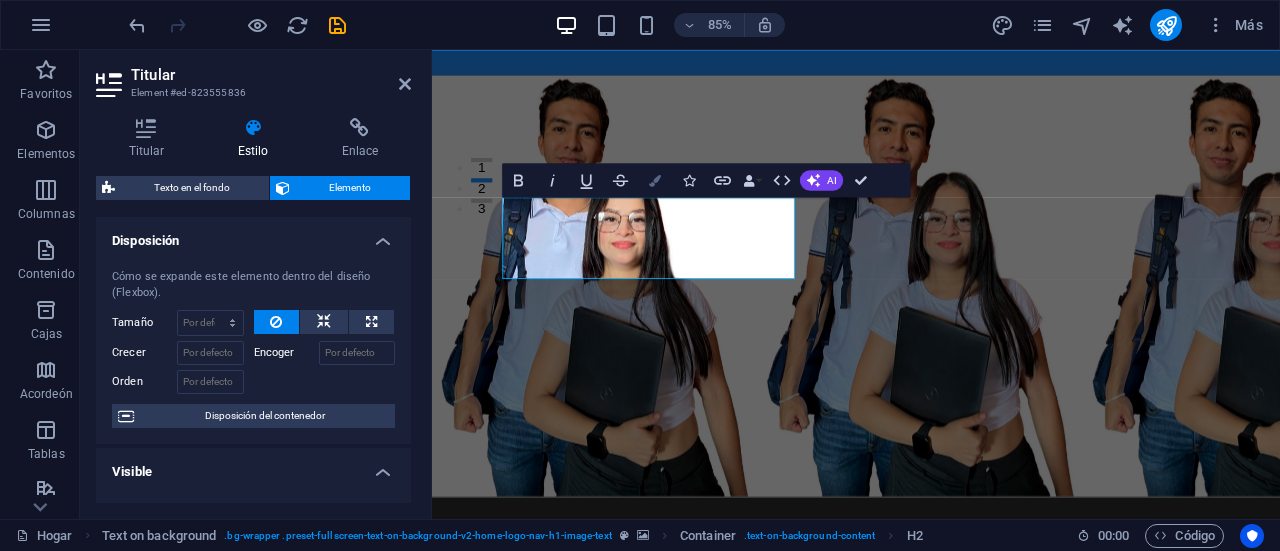 click on "Bandera" at bounding box center [655, 180] 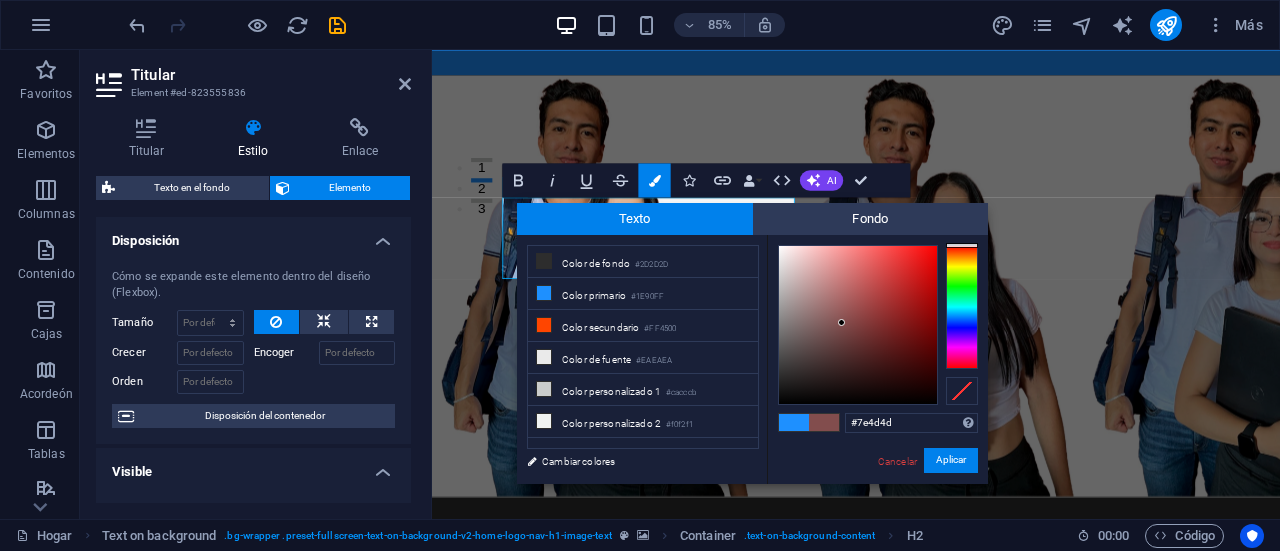 drag, startPoint x: 776, startPoint y: 373, endPoint x: 840, endPoint y: 325, distance: 80 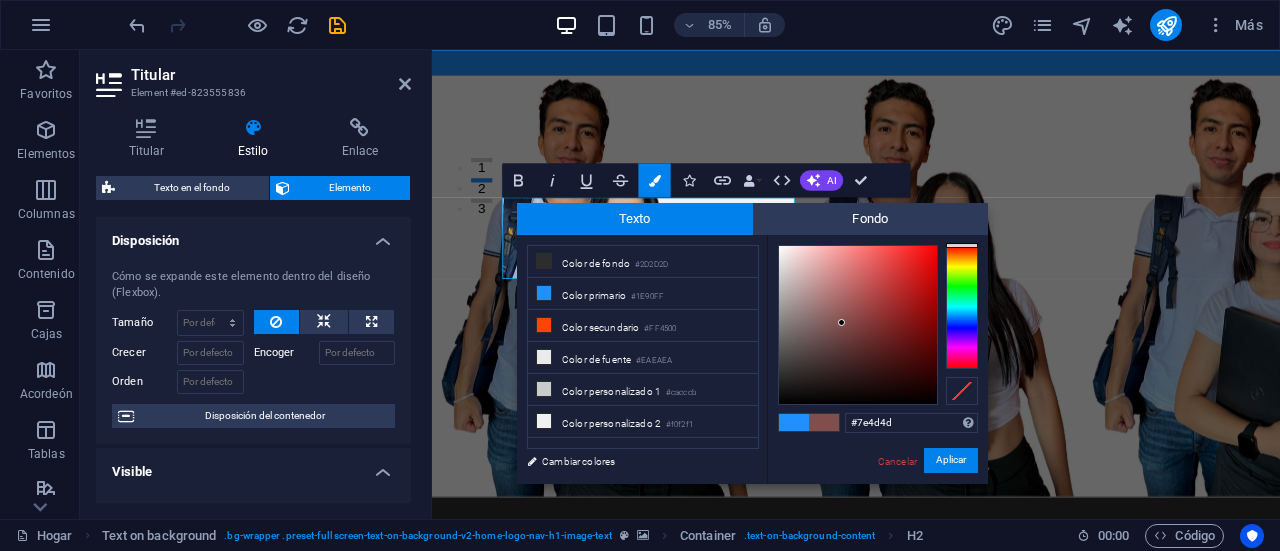 click at bounding box center (841, 322) 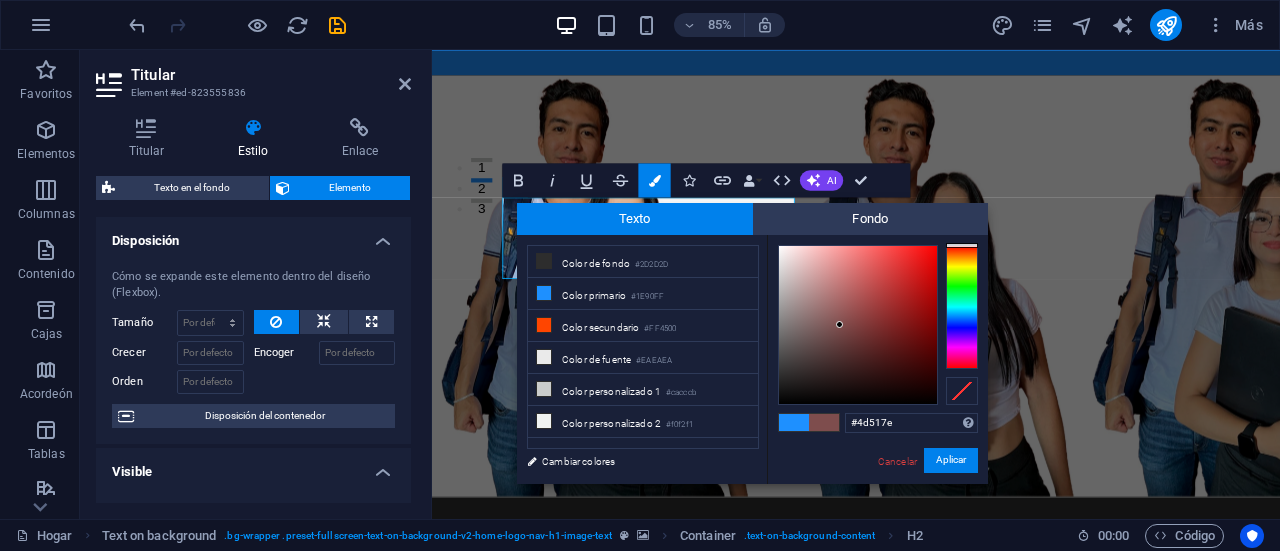 click at bounding box center [962, 307] 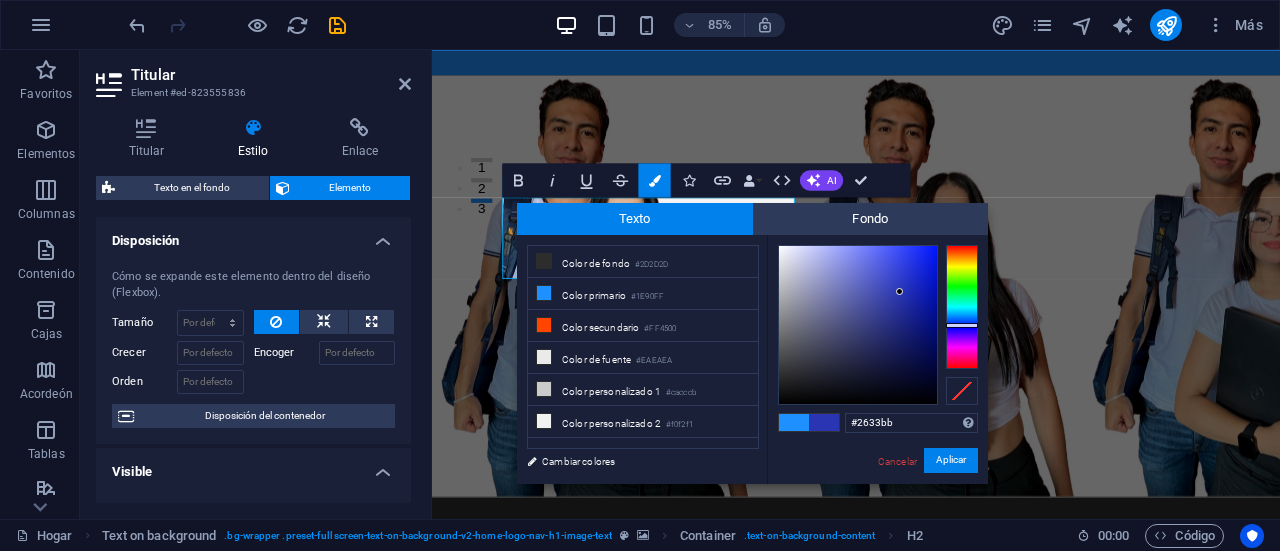 type on "#2532bb" 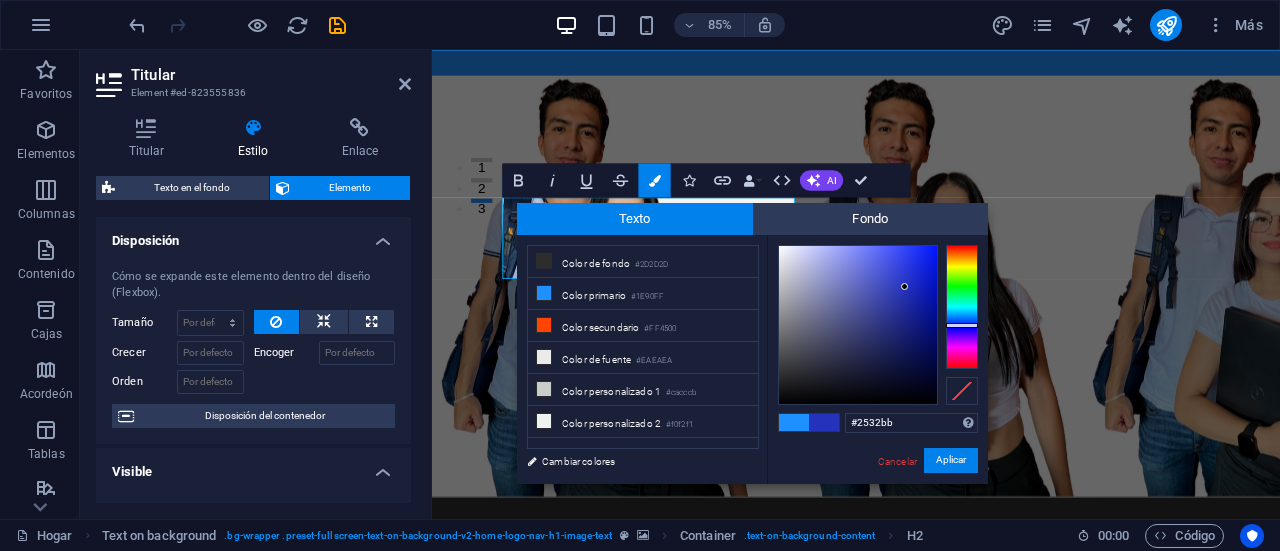 drag, startPoint x: 840, startPoint y: 321, endPoint x: 905, endPoint y: 287, distance: 73.3553 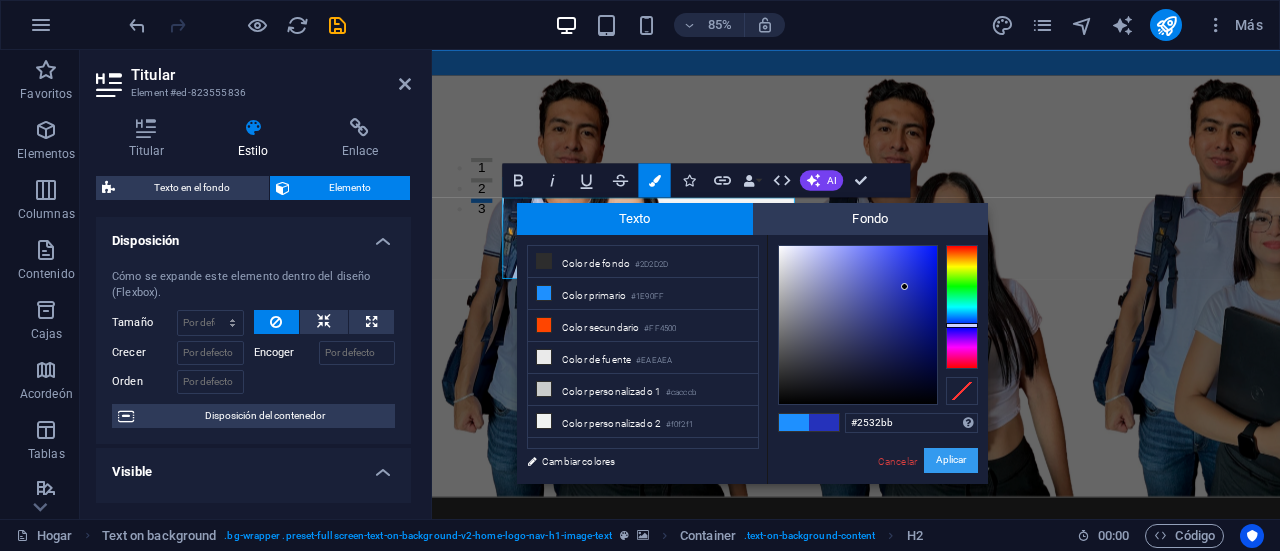 click on "Aplicar" at bounding box center [951, 460] 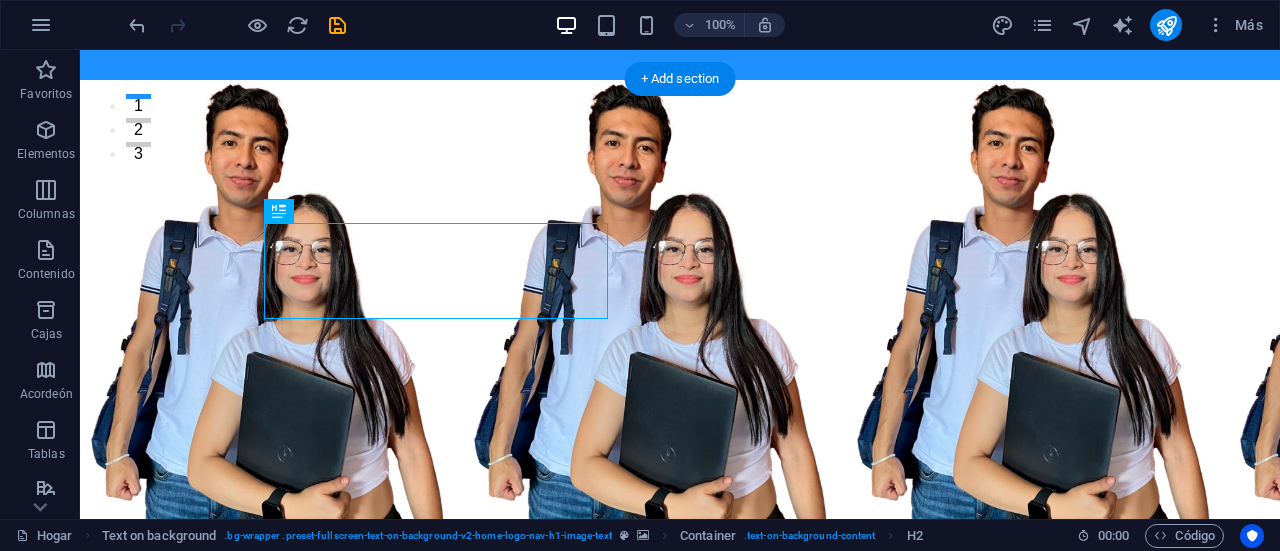 click at bounding box center (680, 328) 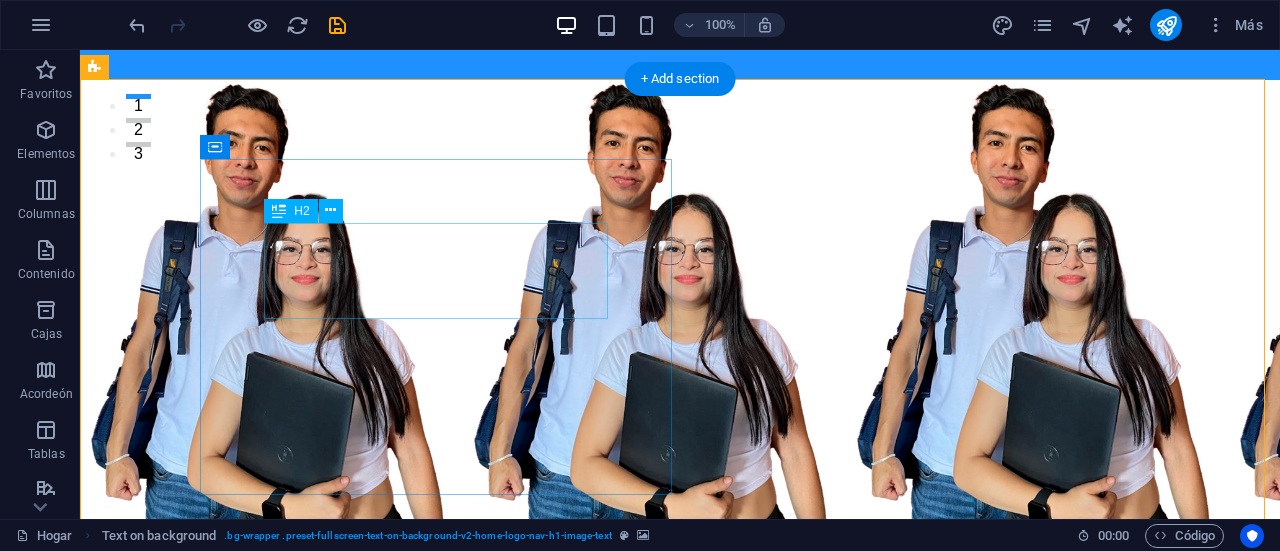 click on "¡Transforma tu futuro con nosotros!" at bounding box center [680, 744] 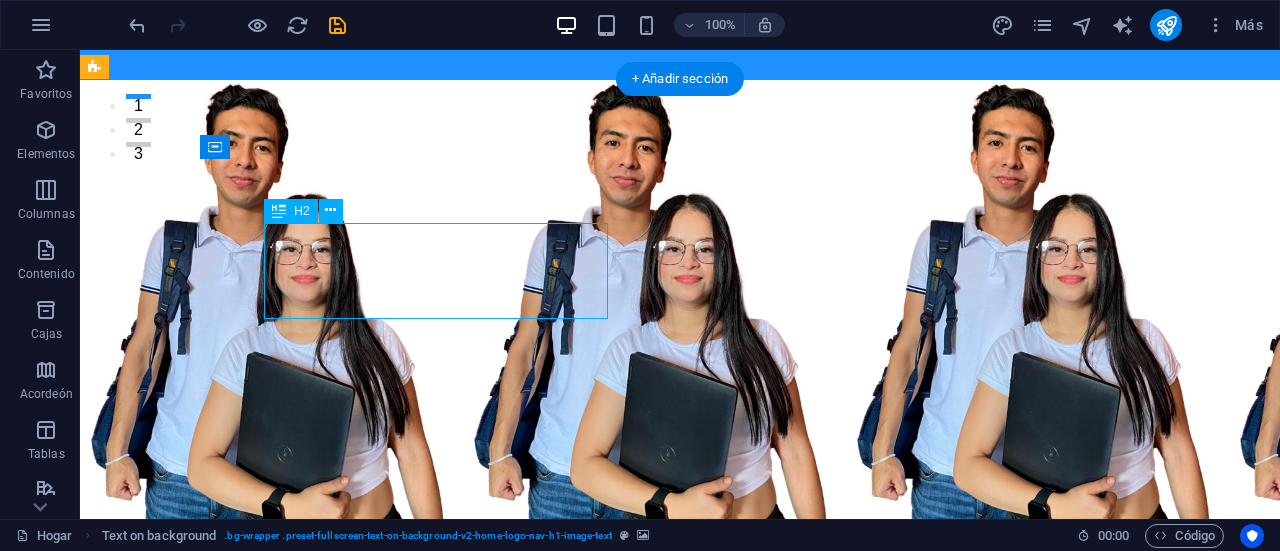 click on "¡Transforma tu futuro con nosotros!" at bounding box center (680, 744) 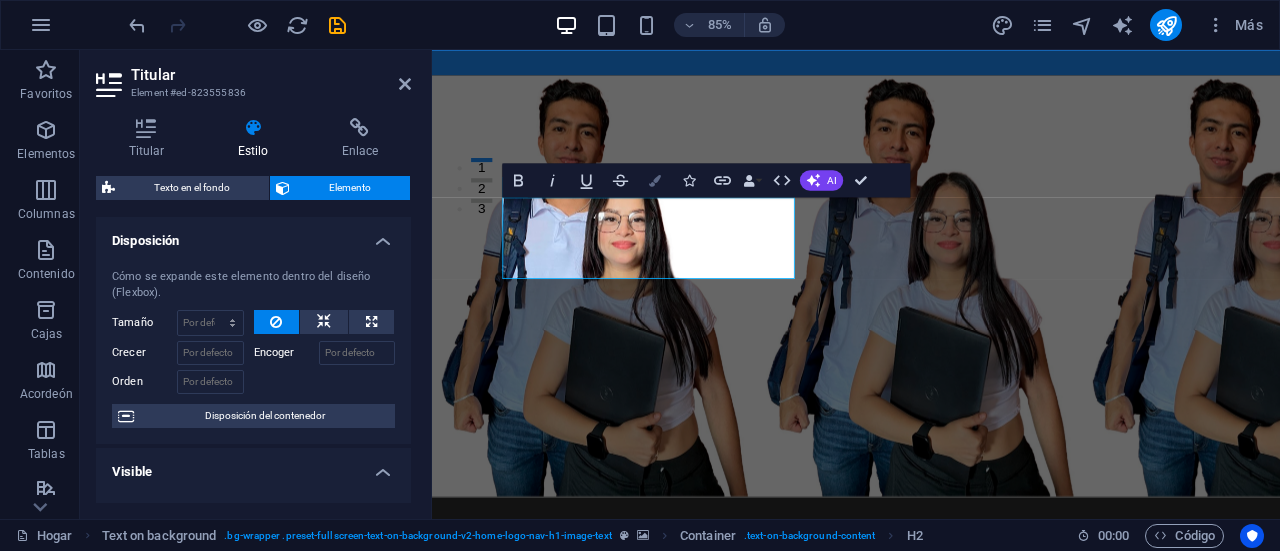 click on "Bandera" at bounding box center (655, 180) 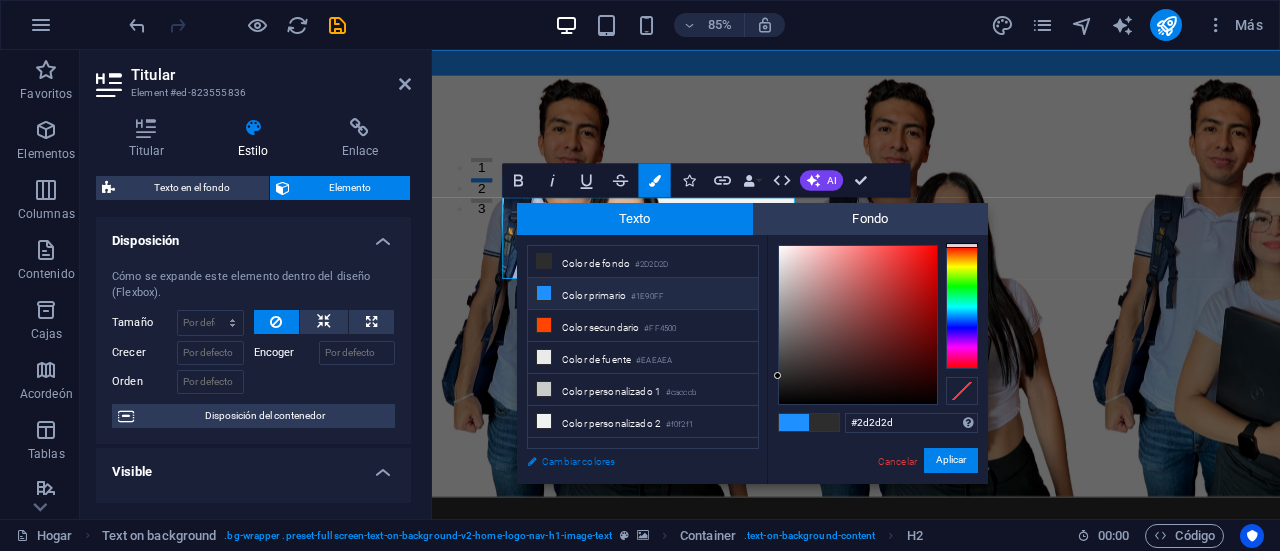 click on "Cambiar colores" at bounding box center [578, 461] 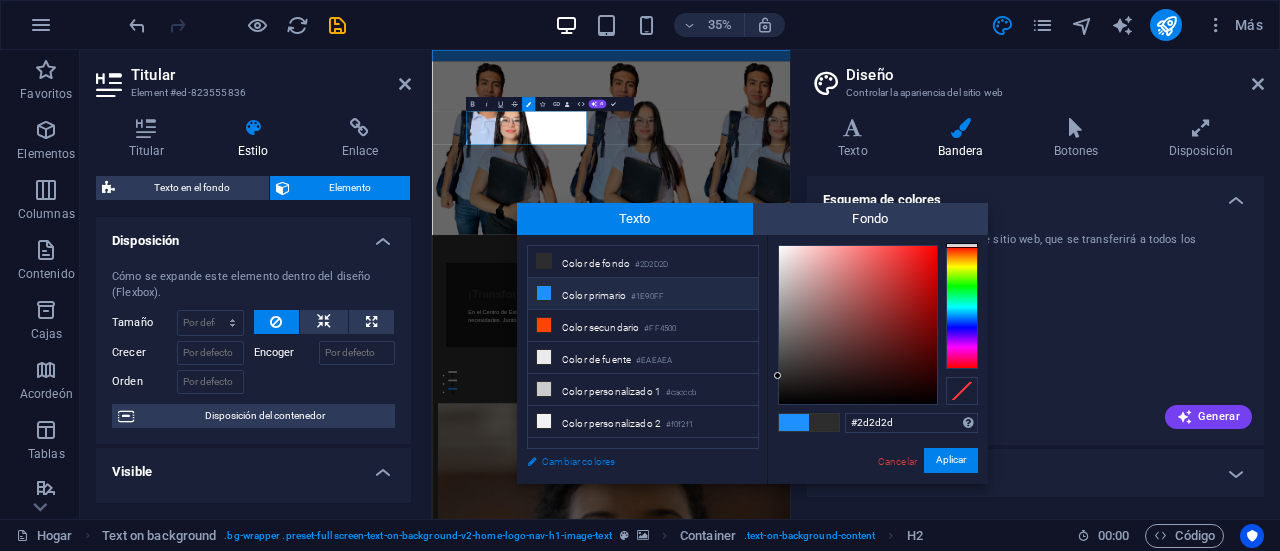 click on "Cambiar colores" at bounding box center [578, 461] 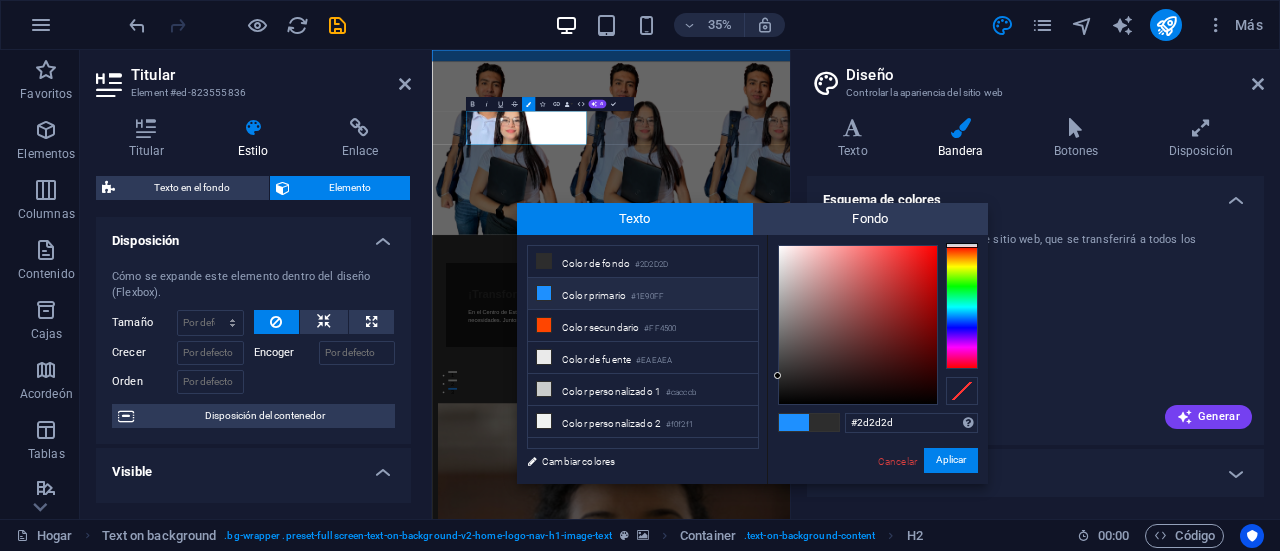 click at bounding box center [962, 307] 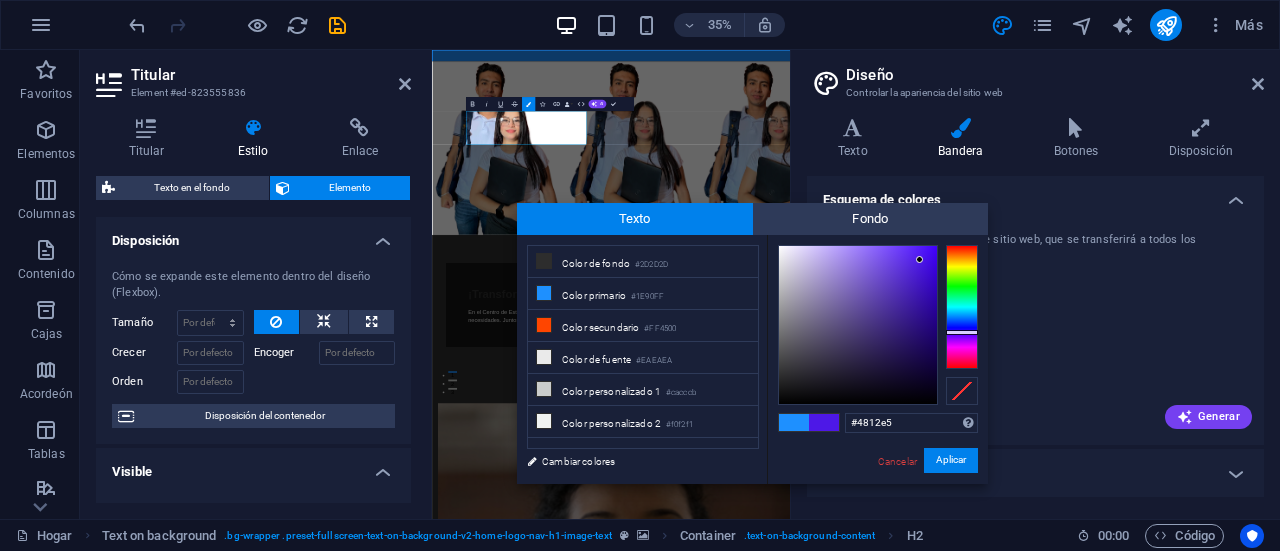 drag, startPoint x: 780, startPoint y: 371, endPoint x: 924, endPoint y: 261, distance: 181.20706 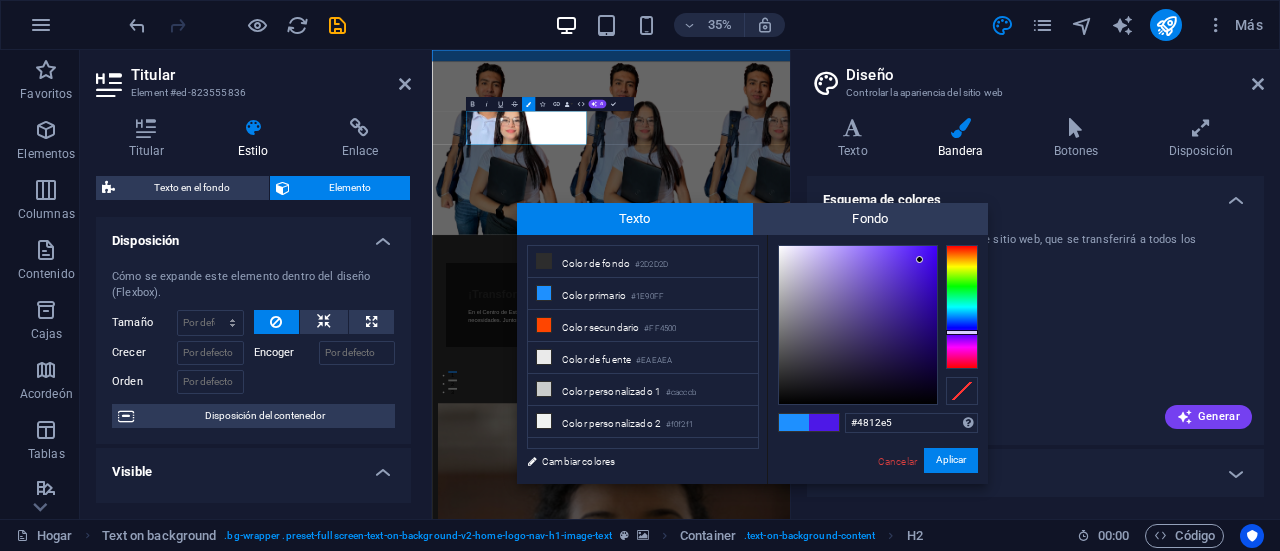 click at bounding box center [858, 325] 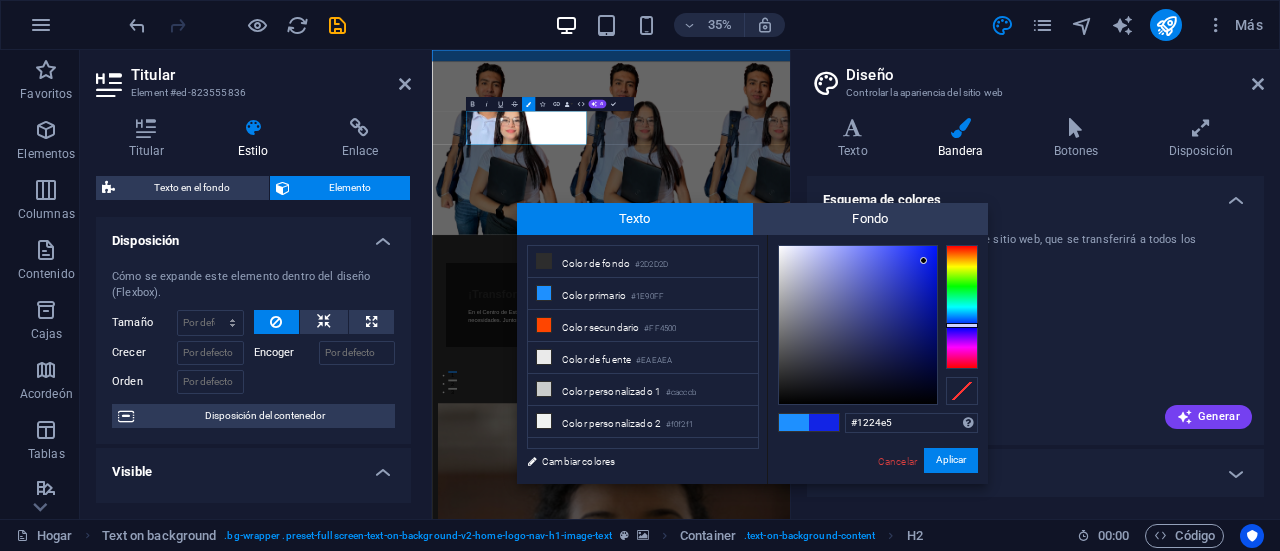 drag, startPoint x: 970, startPoint y: 334, endPoint x: 960, endPoint y: 325, distance: 13.453624 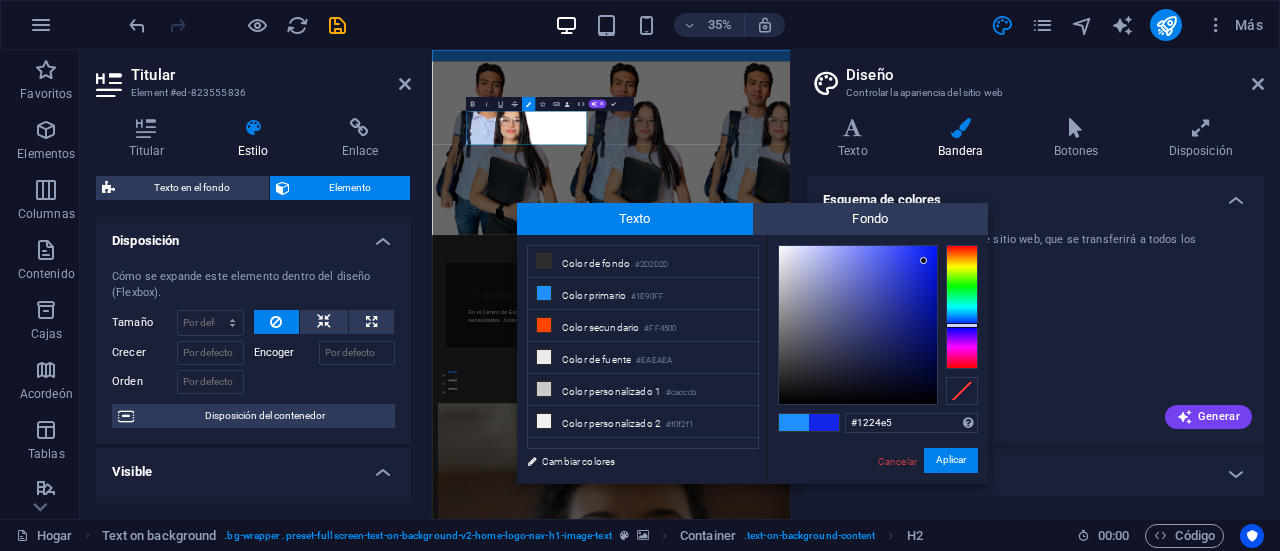 click at bounding box center (962, 307) 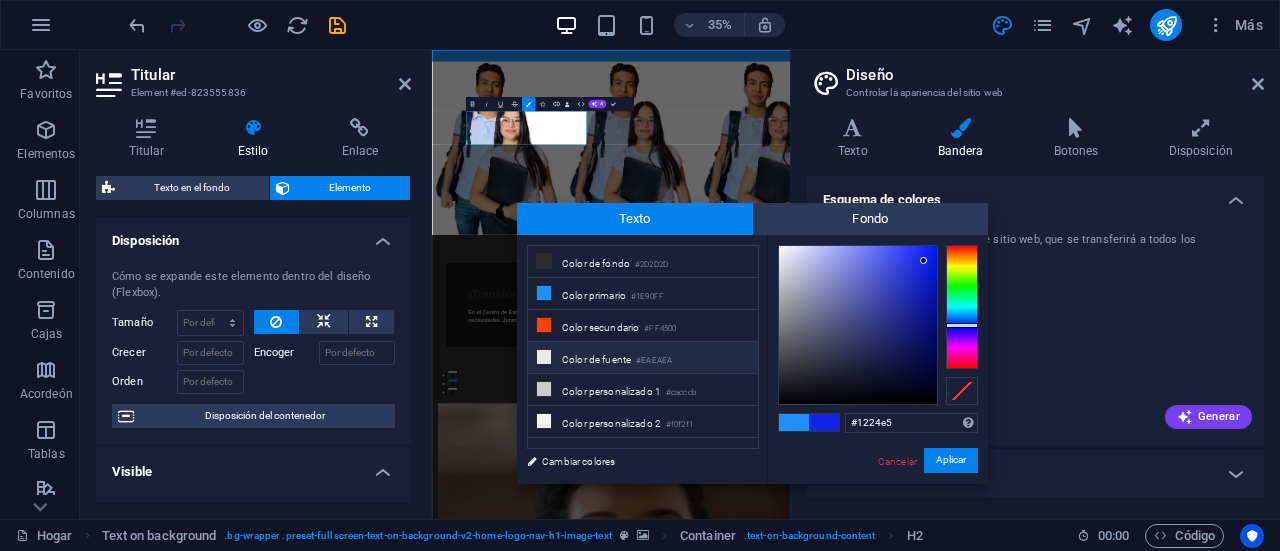 click on "Color de fuente" at bounding box center (596, 359) 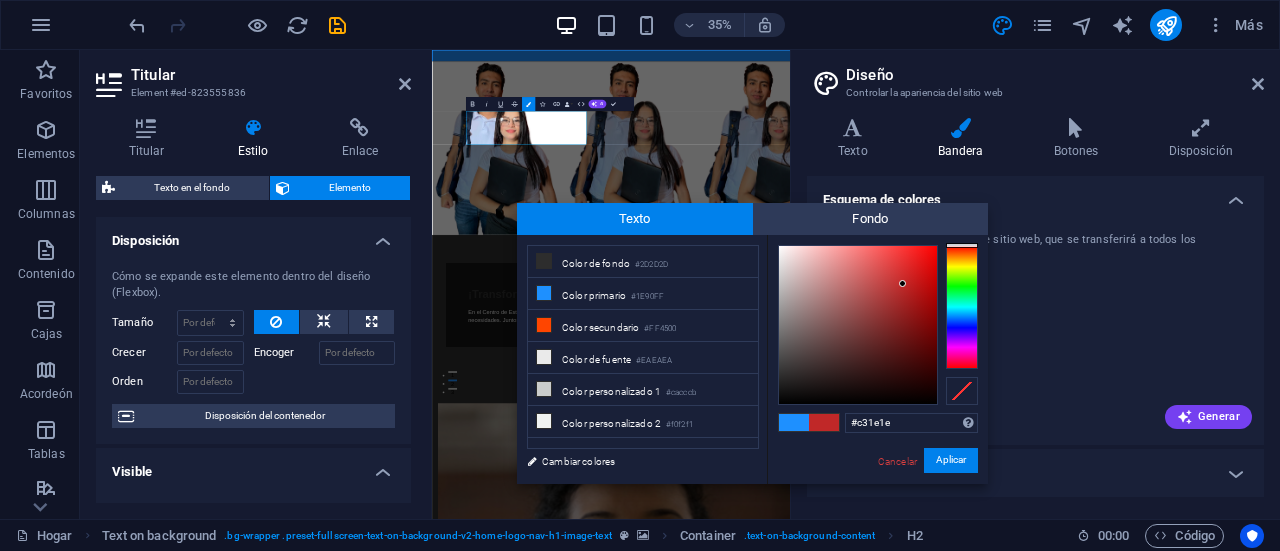 drag, startPoint x: 782, startPoint y: 258, endPoint x: 912, endPoint y: 282, distance: 132.19682 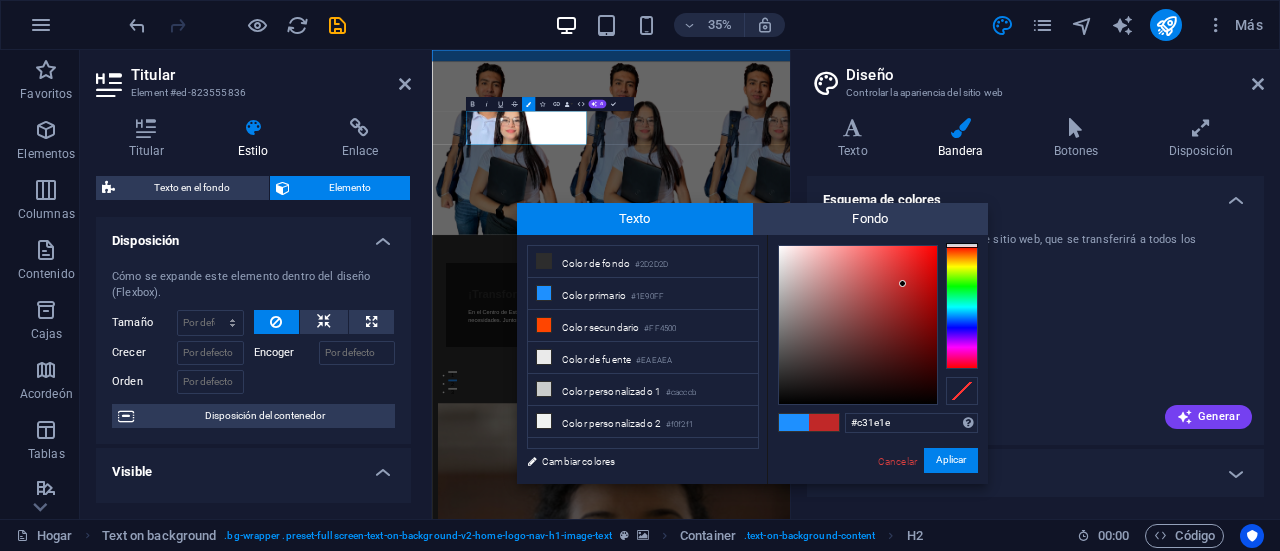 click at bounding box center [858, 325] 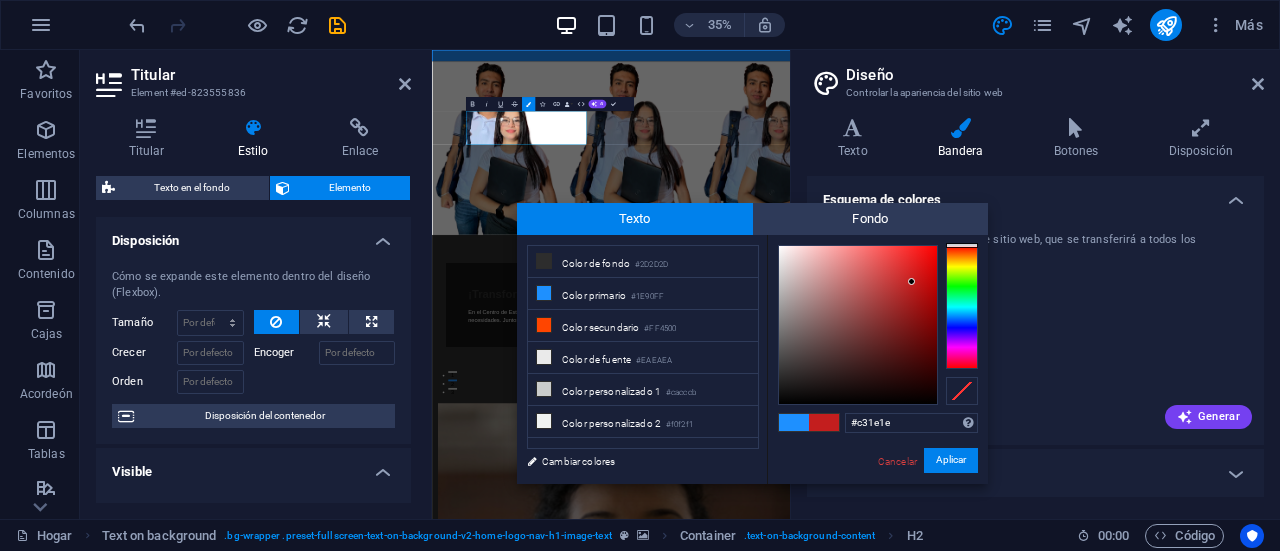 drag, startPoint x: 961, startPoint y: 233, endPoint x: 964, endPoint y: 255, distance: 22.203604 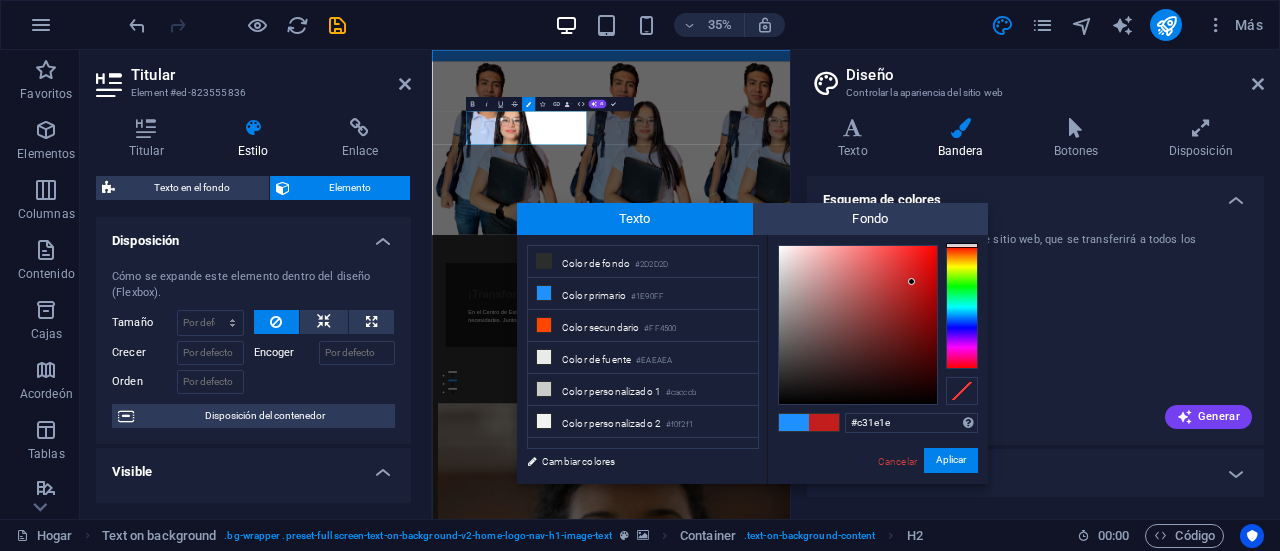click on "Texto
Fondo
menos
Color de fondo
#2D2D2D
Color primario
#1E90FF
Color secundario" at bounding box center (752, 343) 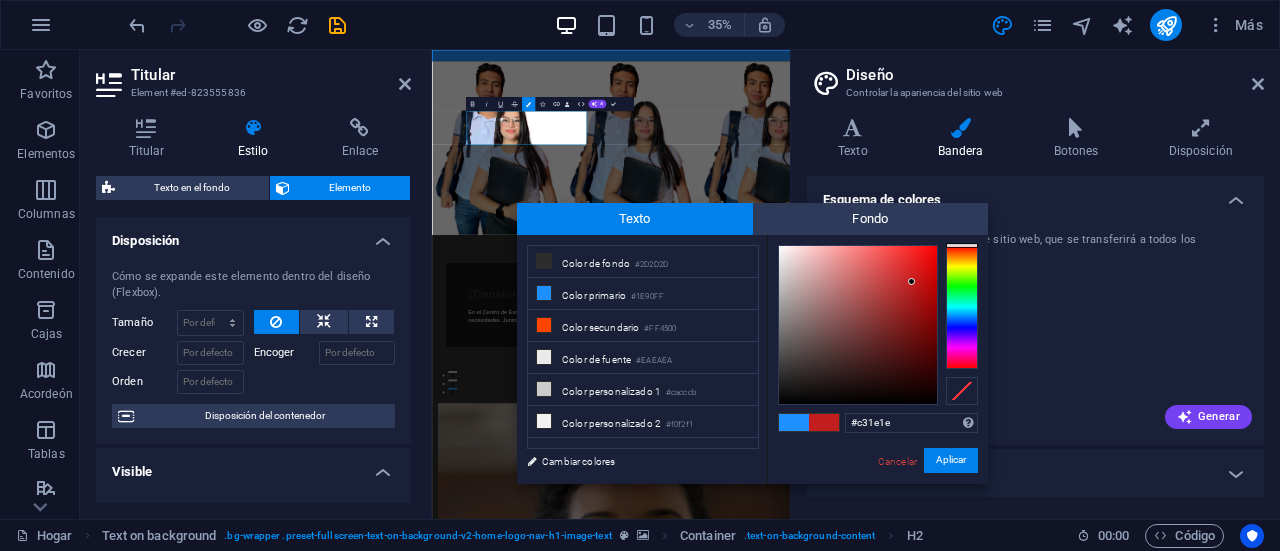 drag, startPoint x: 964, startPoint y: 239, endPoint x: 964, endPoint y: 271, distance: 32 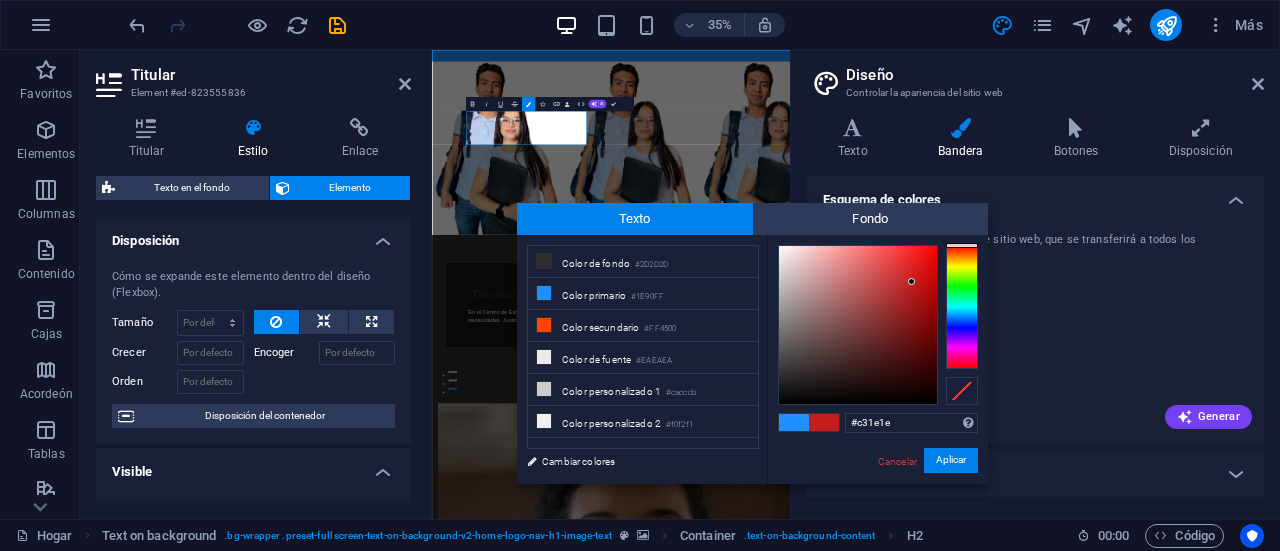 click on "#c31e1e Formatos admitidos  #0852ed  rgb(8, 82, 237)  rgba(8, 82, 237, 90%)  hsv(221,97,93)  hsl(221, 93%, 48%) Cancelar Aplicar" at bounding box center [877, 504] 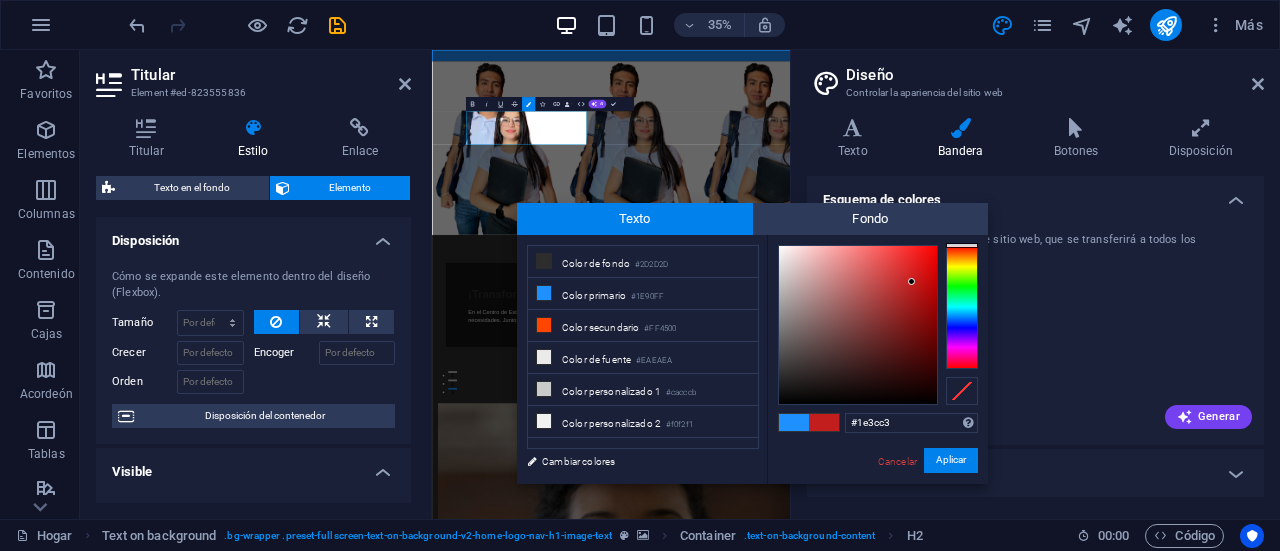 click at bounding box center (962, 307) 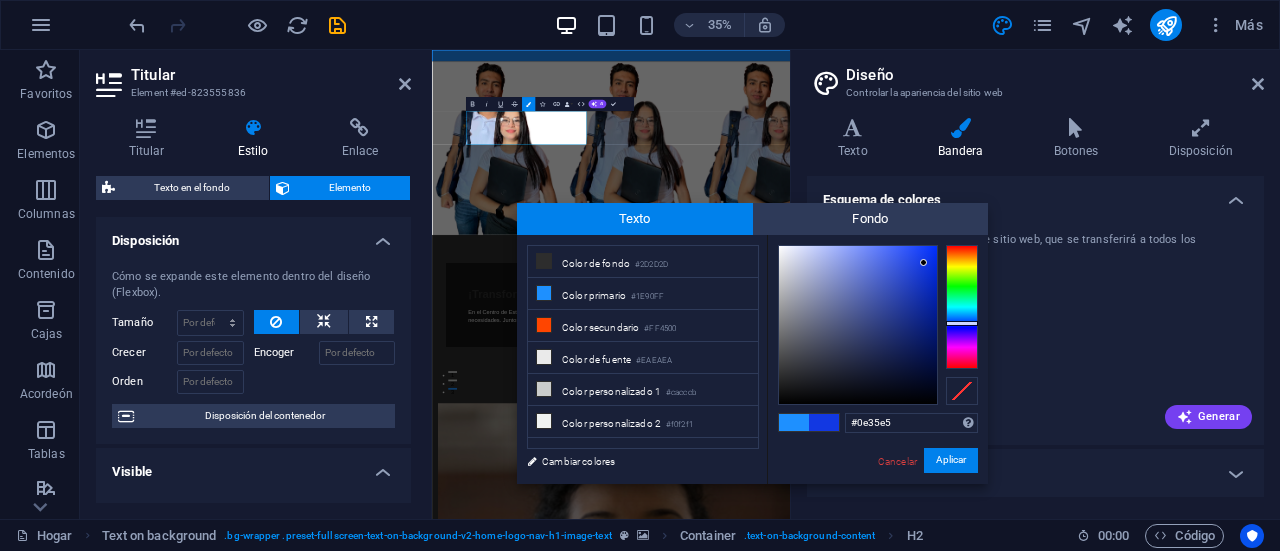 type on "#0c34e7" 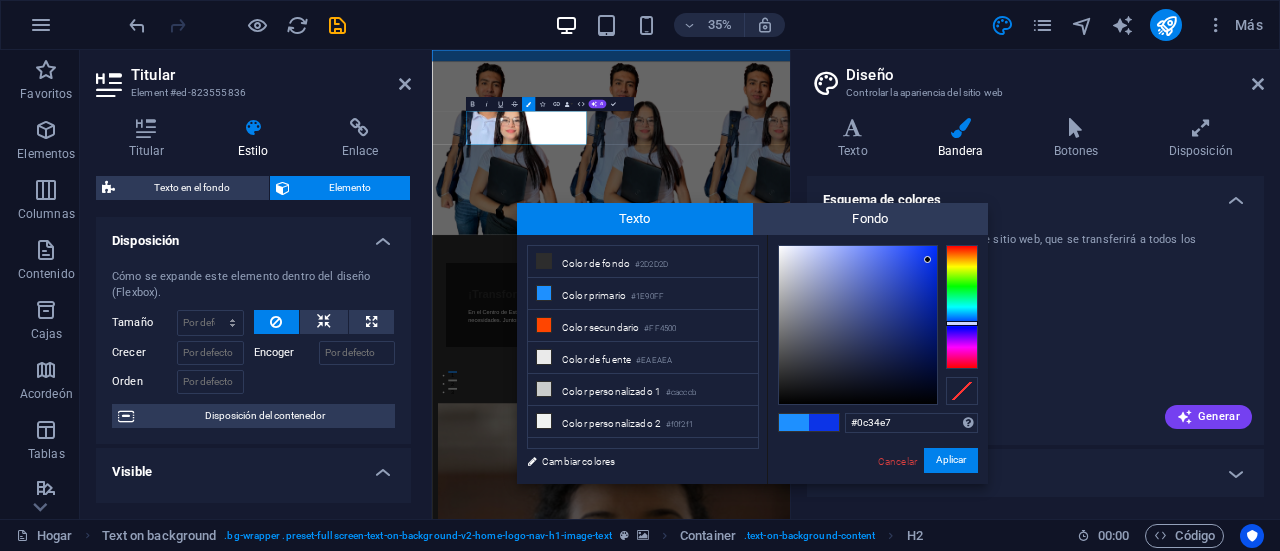 drag, startPoint x: 910, startPoint y: 283, endPoint x: 928, endPoint y: 260, distance: 29.206163 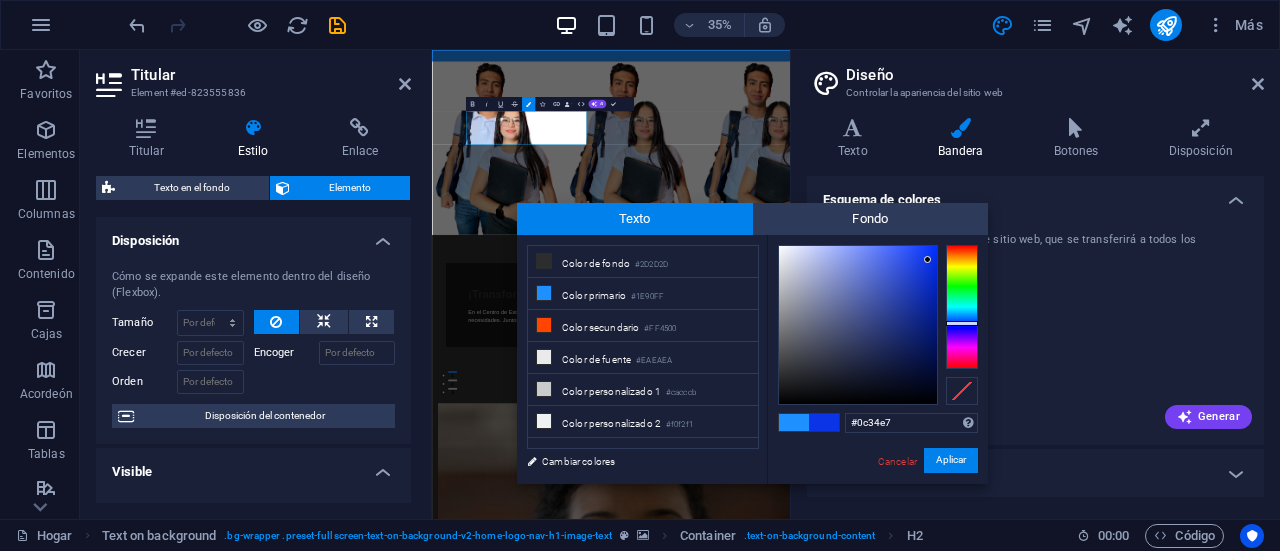 click at bounding box center (927, 259) 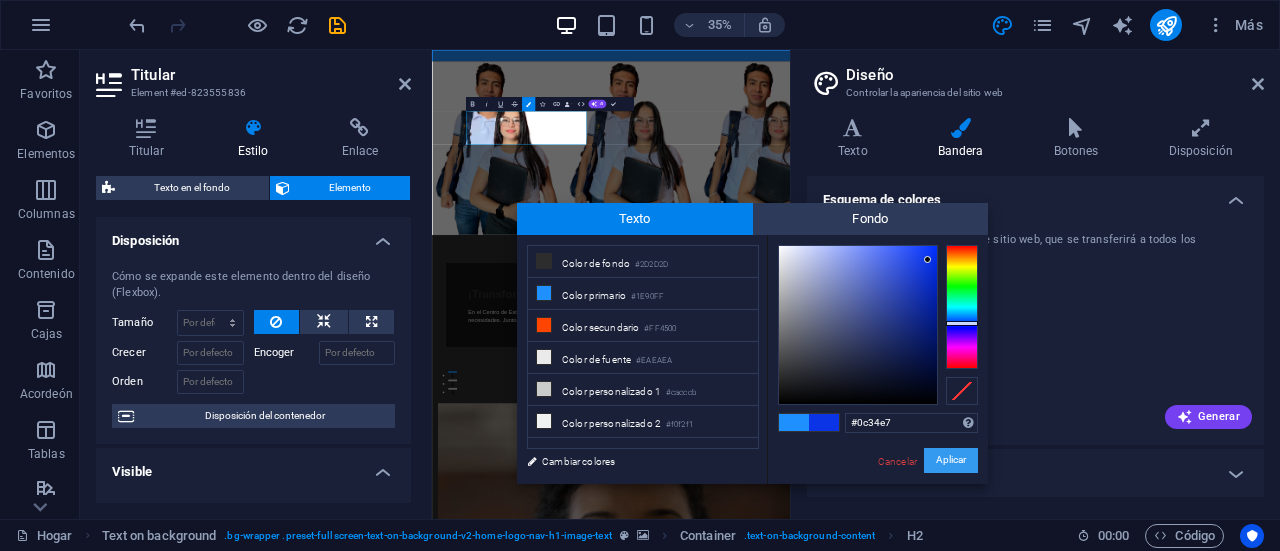 click on "Aplicar" at bounding box center [951, 460] 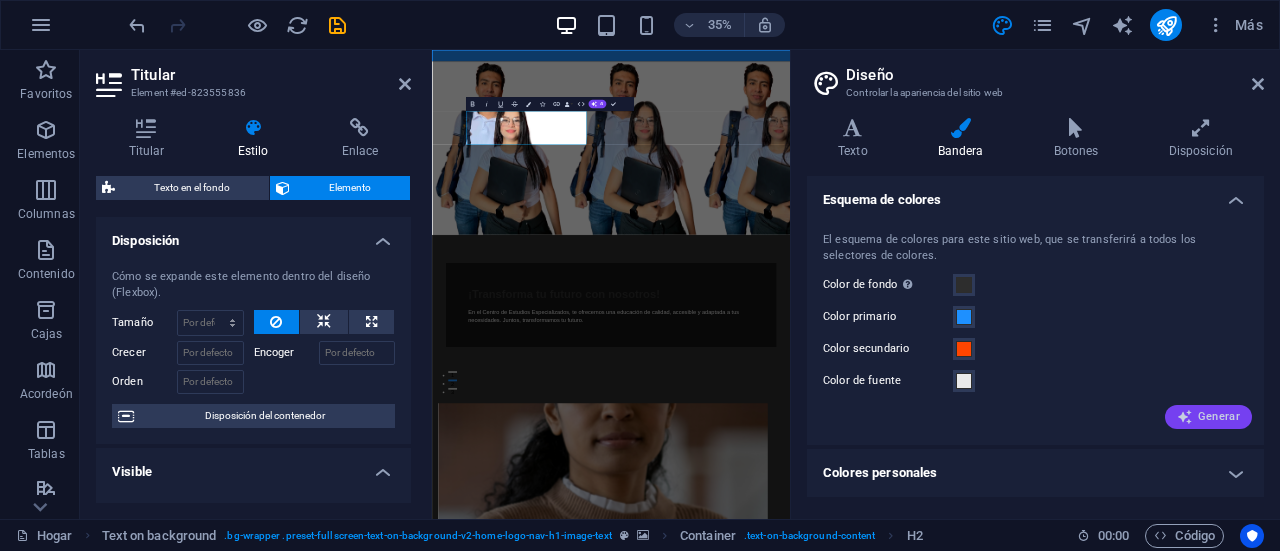 click on "Generar" at bounding box center [1219, 416] 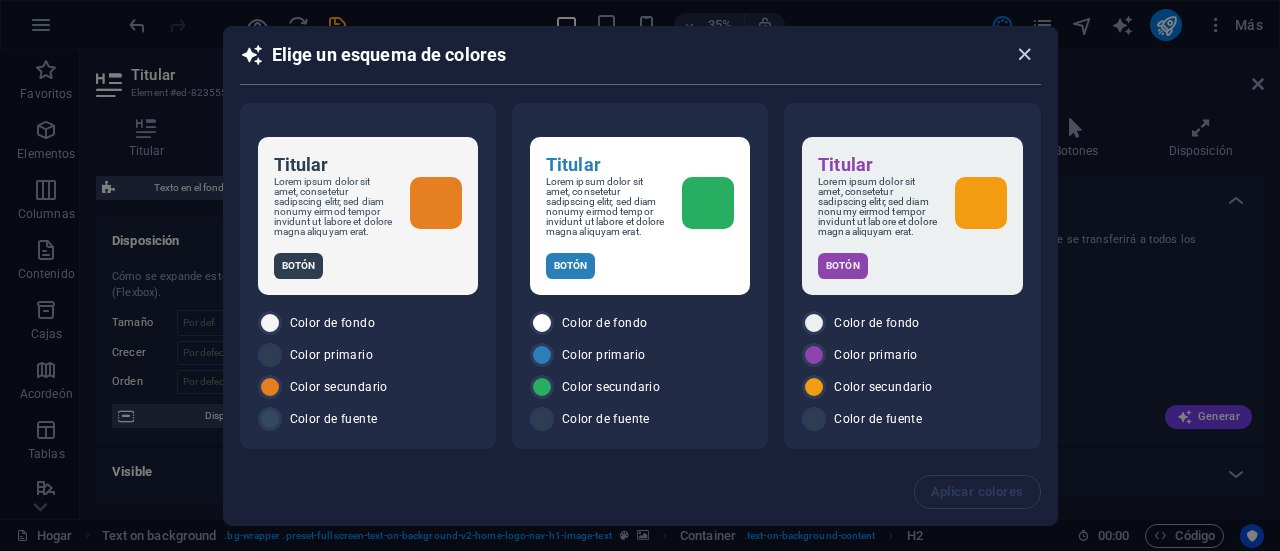 click at bounding box center (1024, 54) 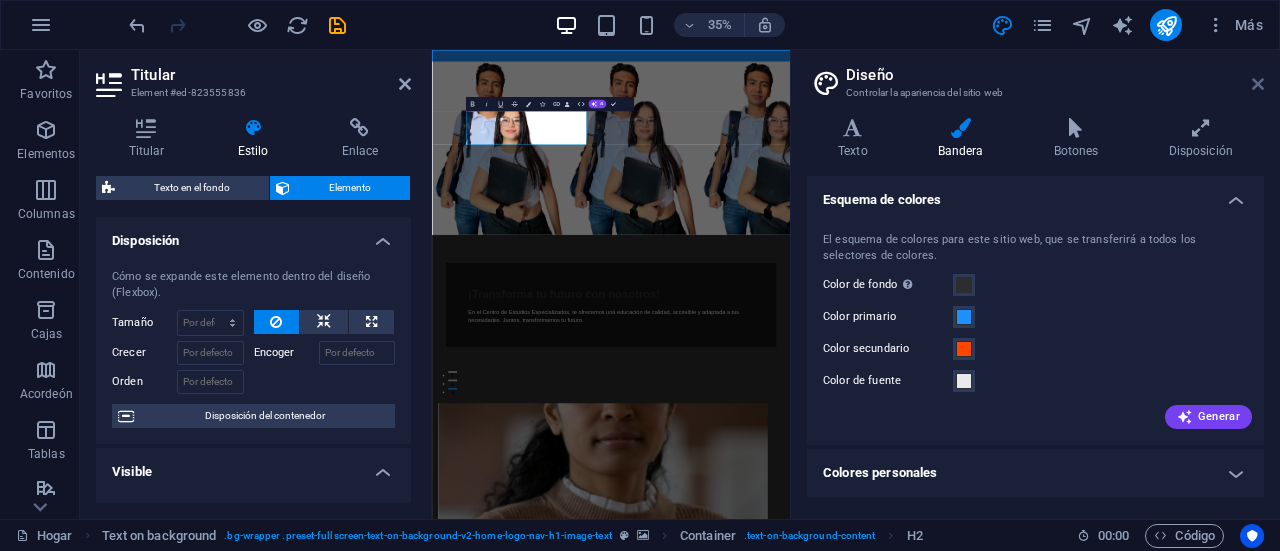 click at bounding box center [1258, 84] 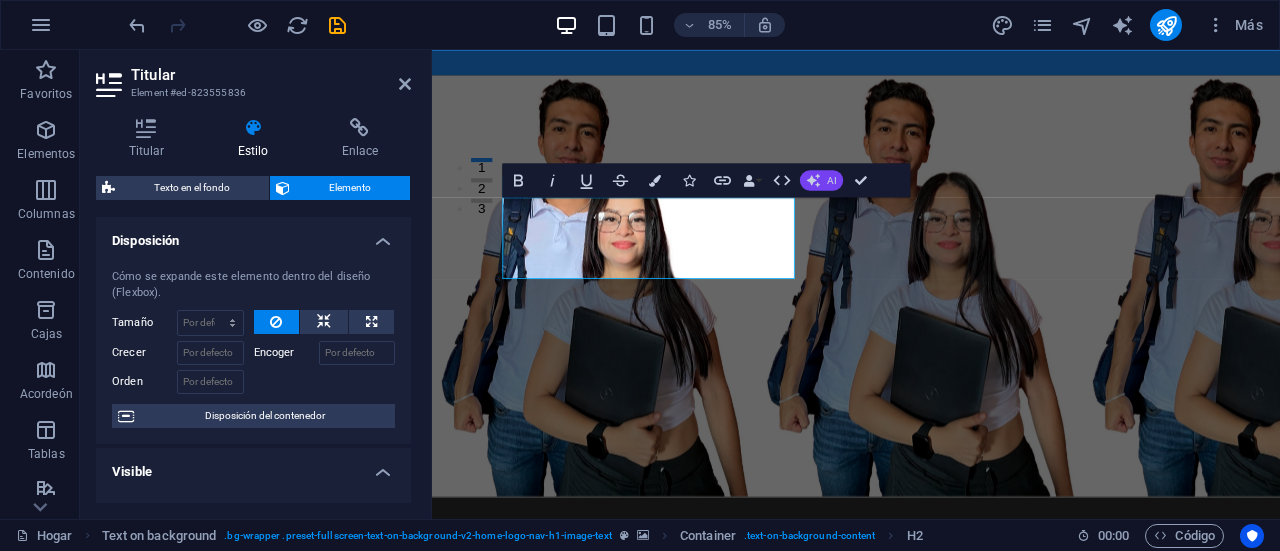 click 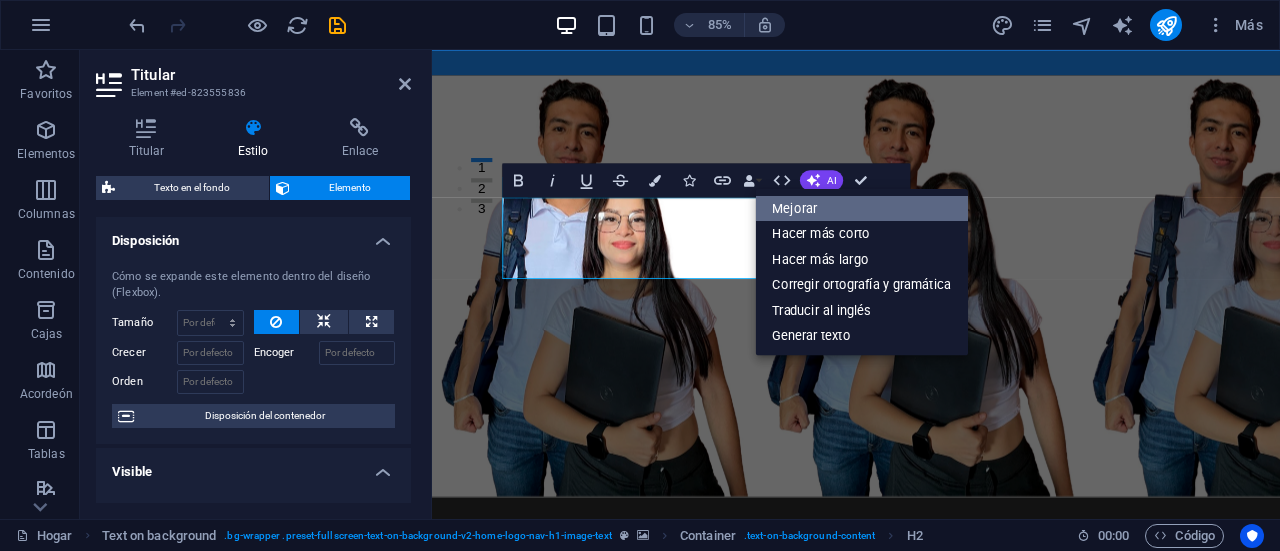 click on "Mejorar" at bounding box center [794, 207] 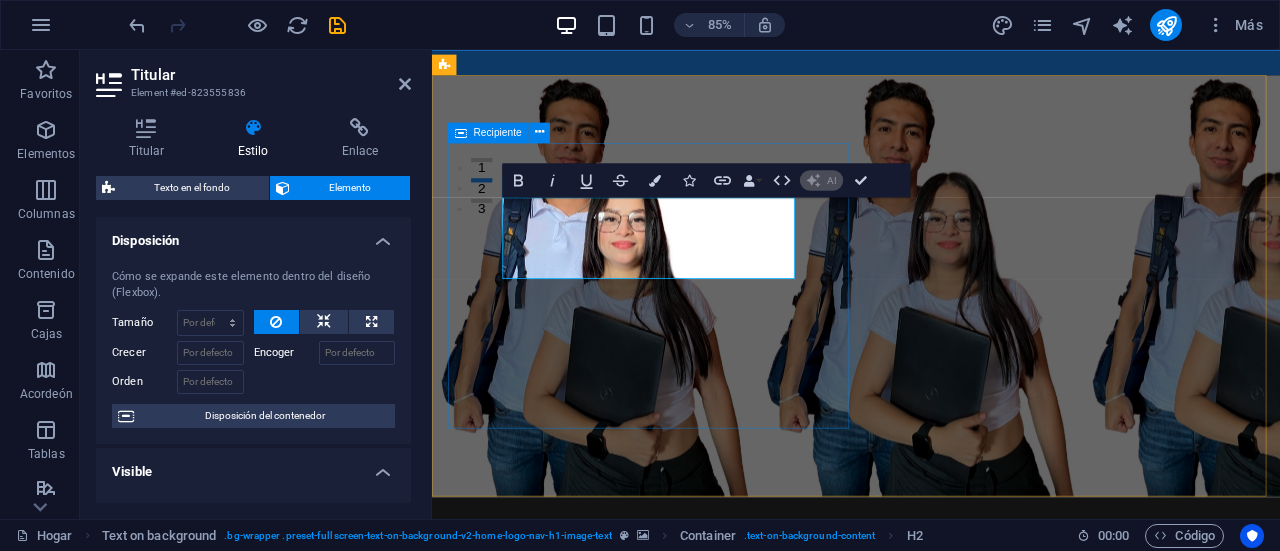 type 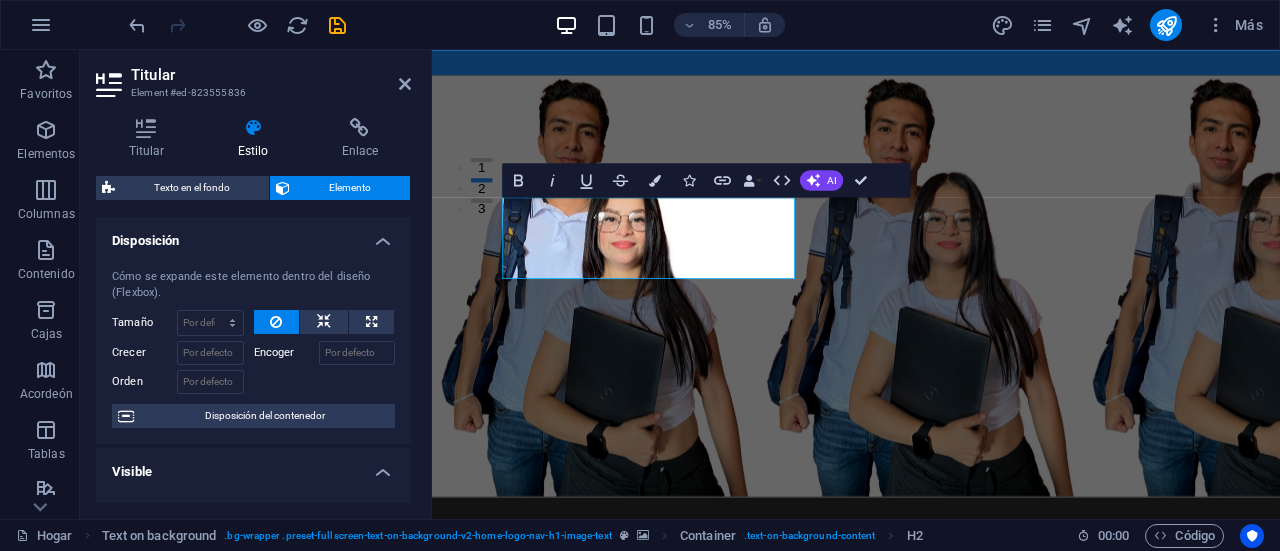 click at bounding box center (931, 328) 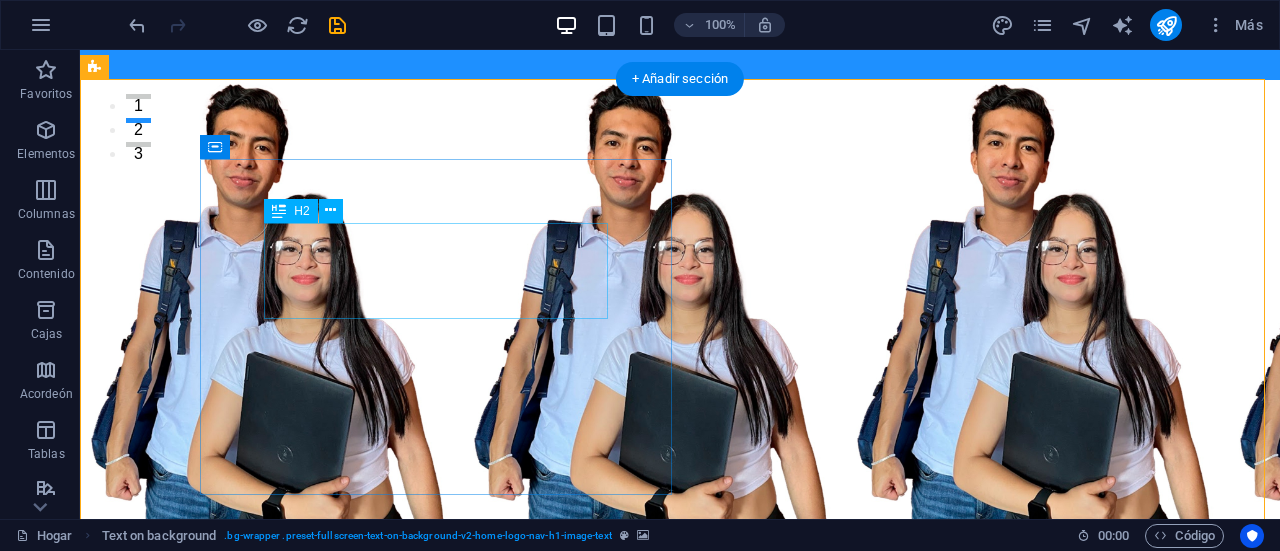 click on "¡Transforma tu futuro junto a nosotros!" at bounding box center [680, 744] 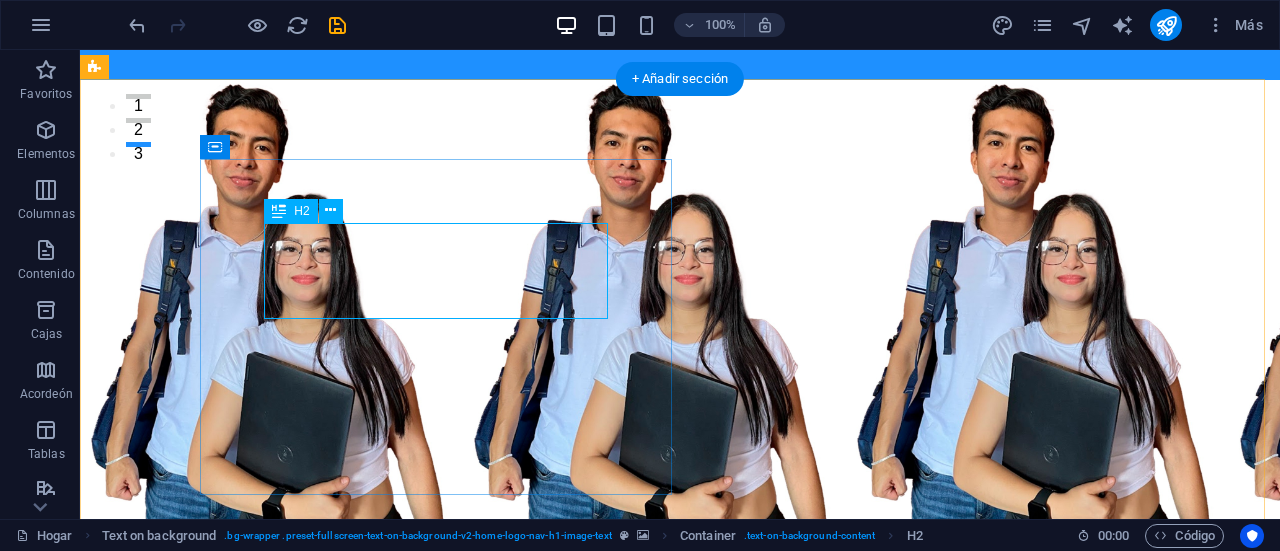 click on "¡Transforma tu futuro junto a nosotros!" at bounding box center [680, 744] 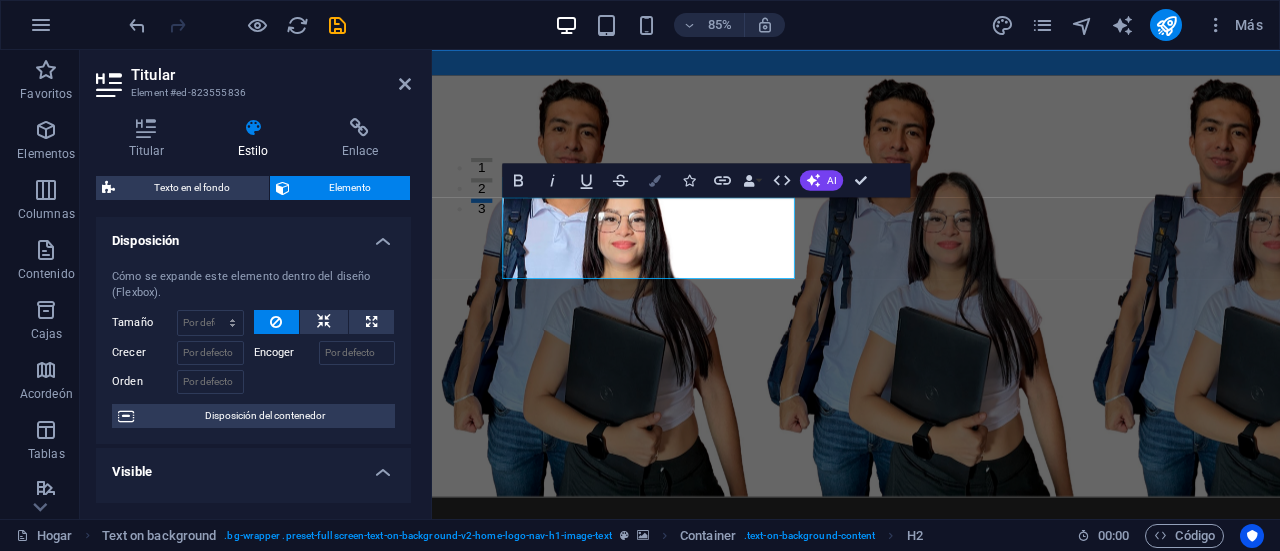 click on "Bandera" at bounding box center (655, 180) 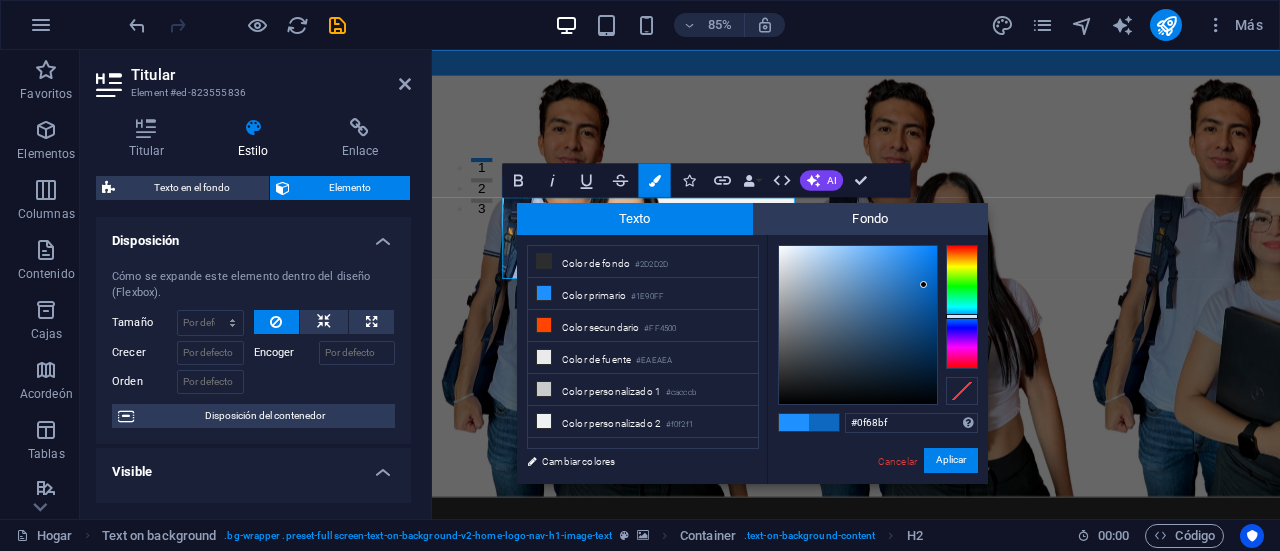 drag, startPoint x: 914, startPoint y: 245, endPoint x: 924, endPoint y: 285, distance: 41.231056 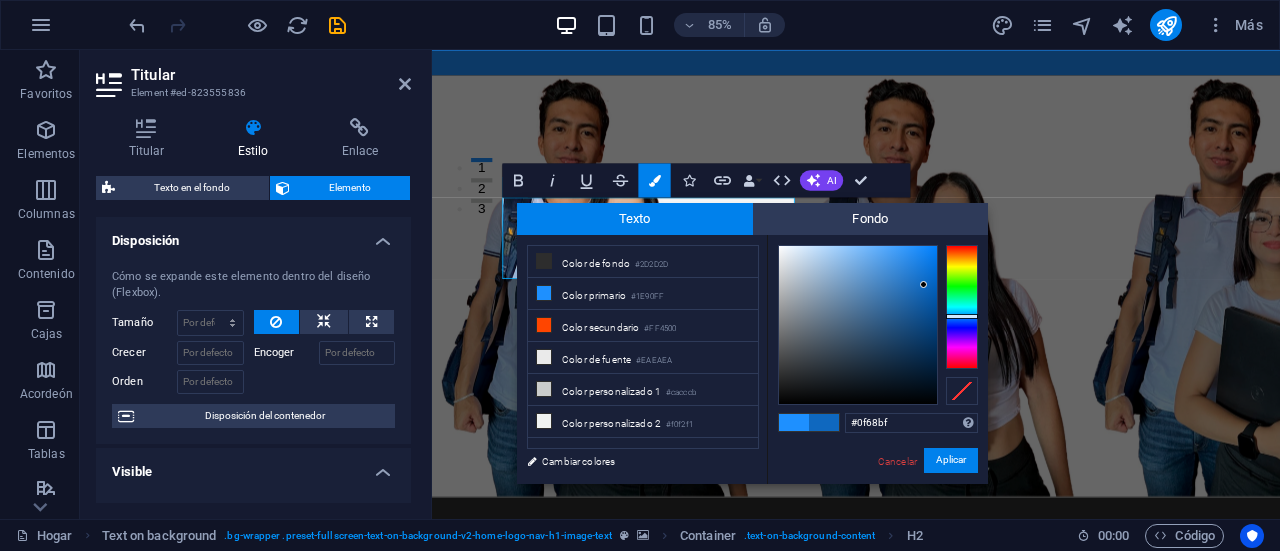 click at bounding box center [923, 284] 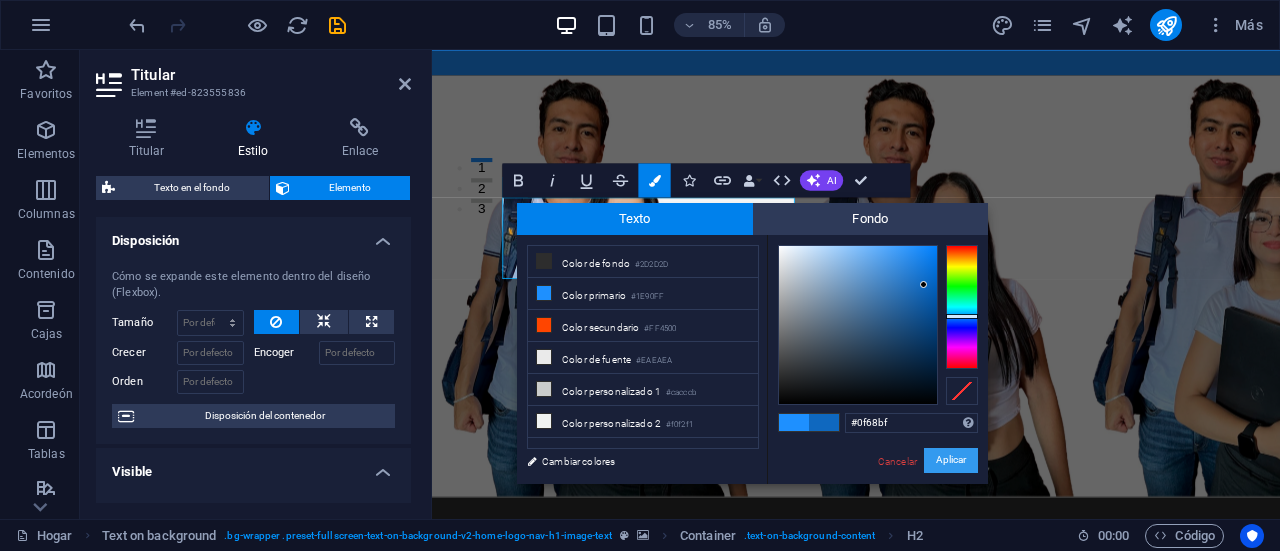 click on "Aplicar" at bounding box center [951, 460] 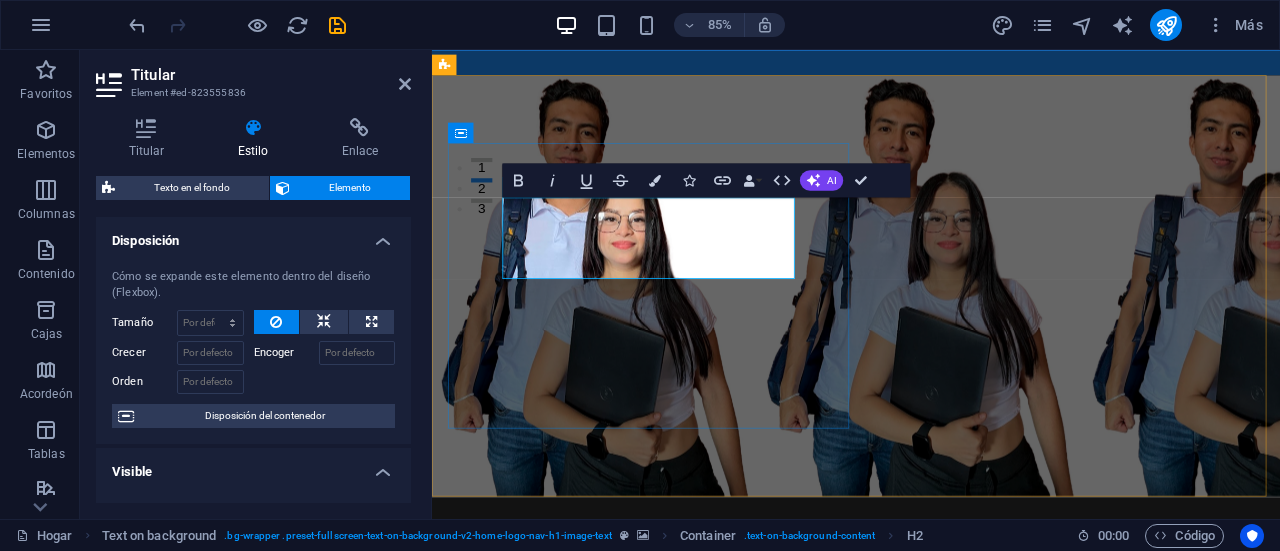drag, startPoint x: 769, startPoint y: 296, endPoint x: 720, endPoint y: 283, distance: 50.695168 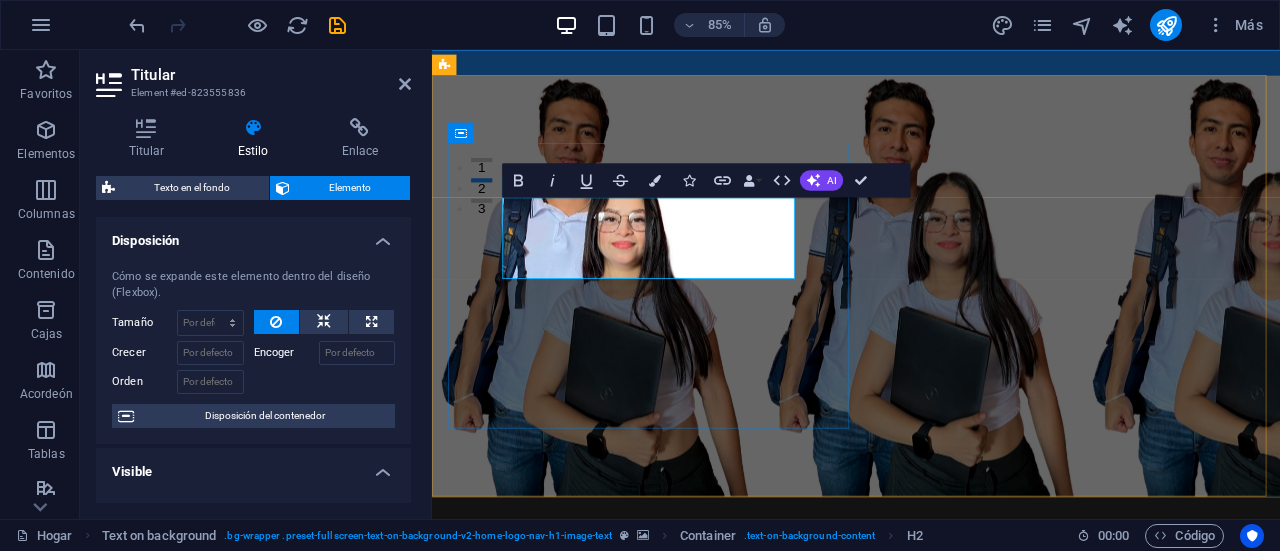 click on "¡Transforma tu futuro junto a nosotros!" at bounding box center (821, 744) 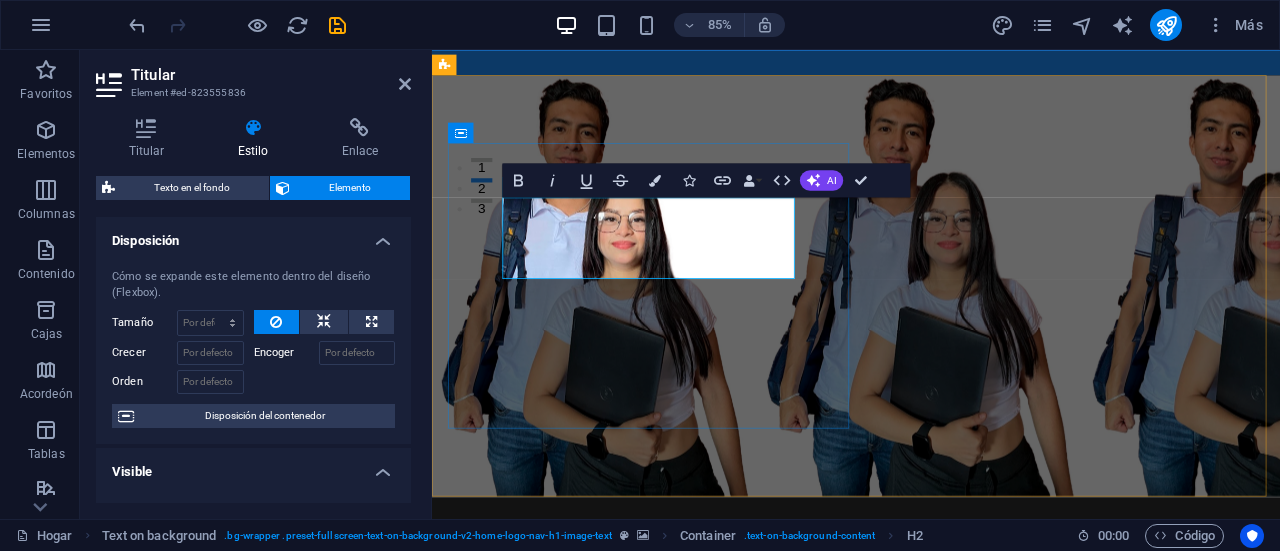 drag, startPoint x: 789, startPoint y: 304, endPoint x: 517, endPoint y: 246, distance: 278.11508 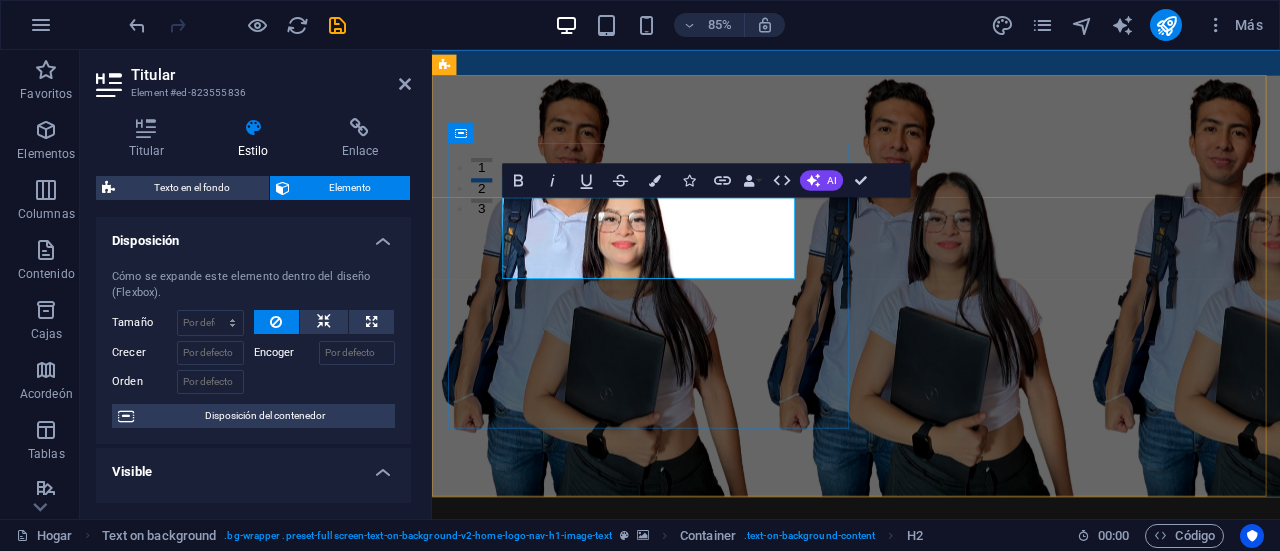 click on "¡Transforma tu futuro junto a nosotros! ​​" at bounding box center (931, 744) 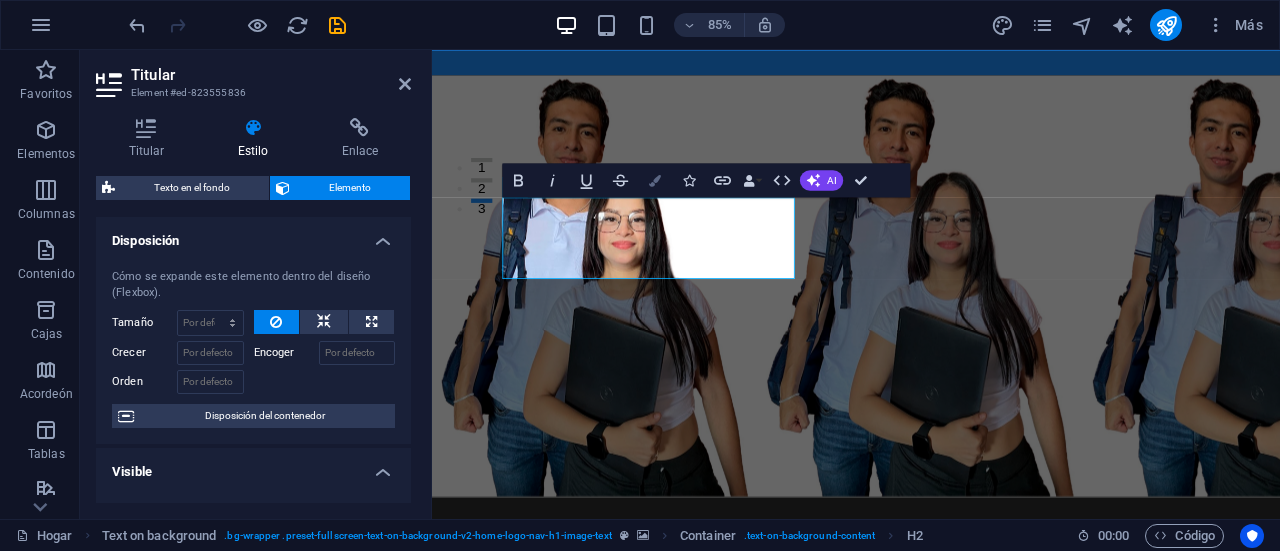 click on "Bandera" at bounding box center (655, 180) 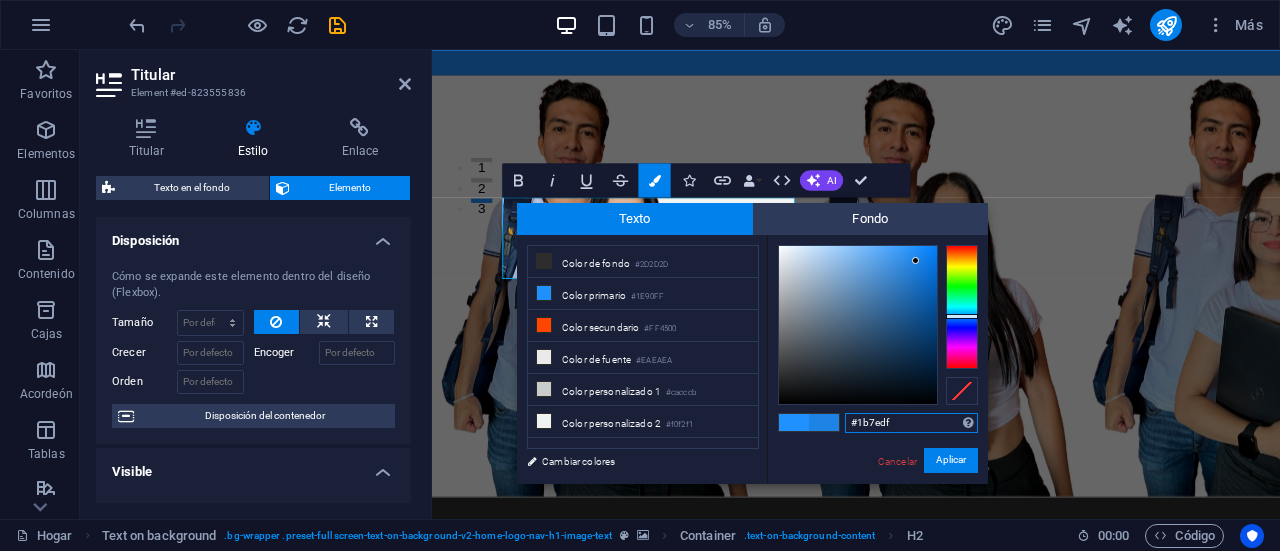 type on "#1b7cdc" 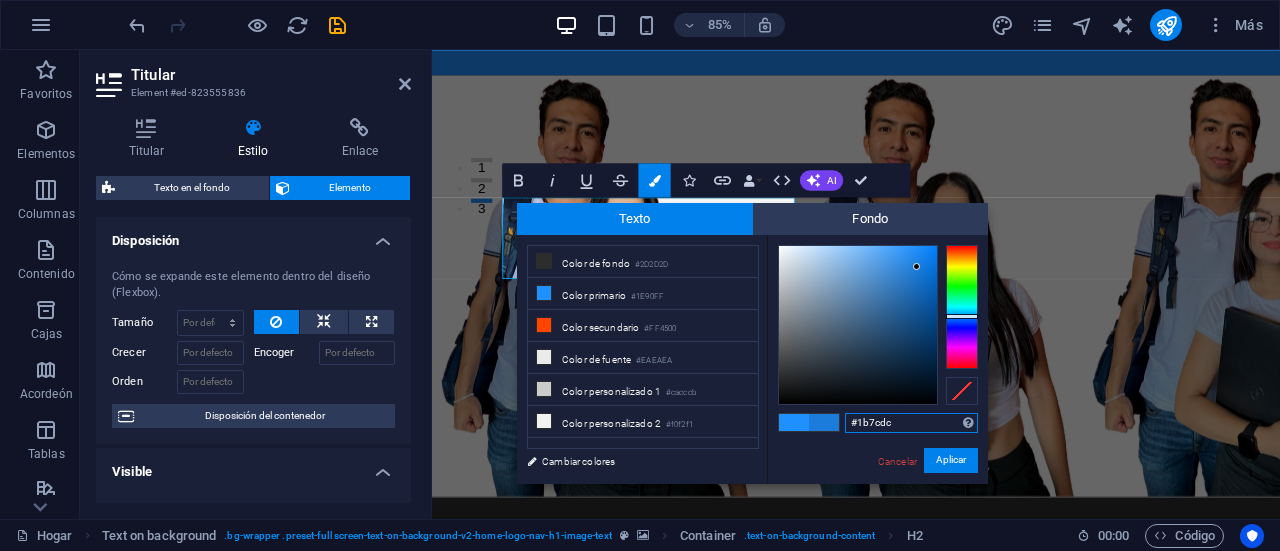drag, startPoint x: 916, startPoint y: 247, endPoint x: 917, endPoint y: 267, distance: 20.024984 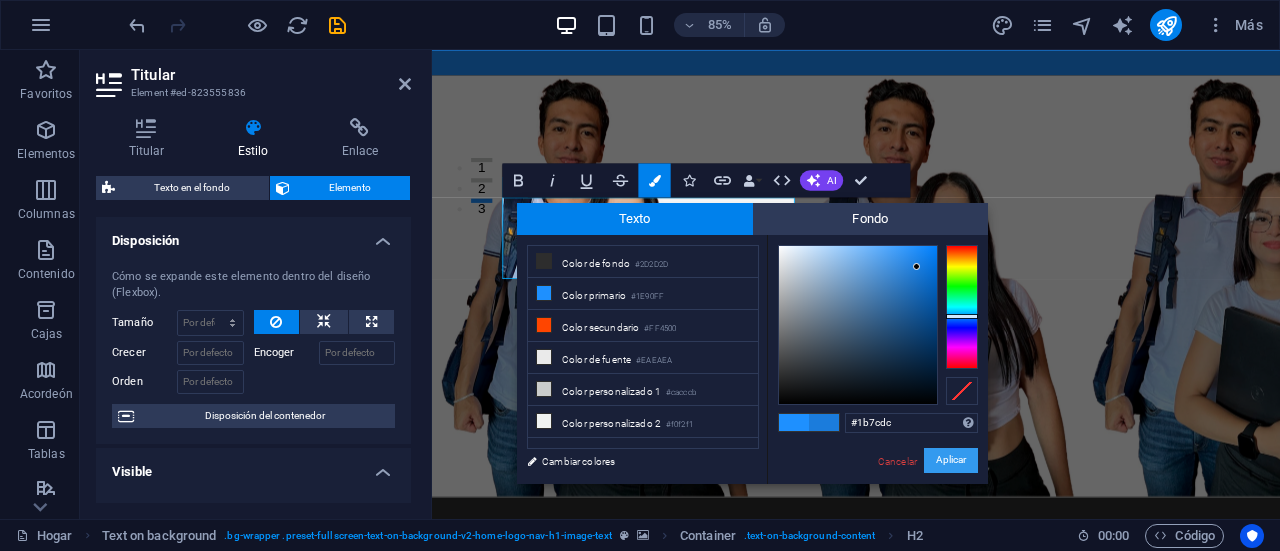 click on "Aplicar" at bounding box center (951, 460) 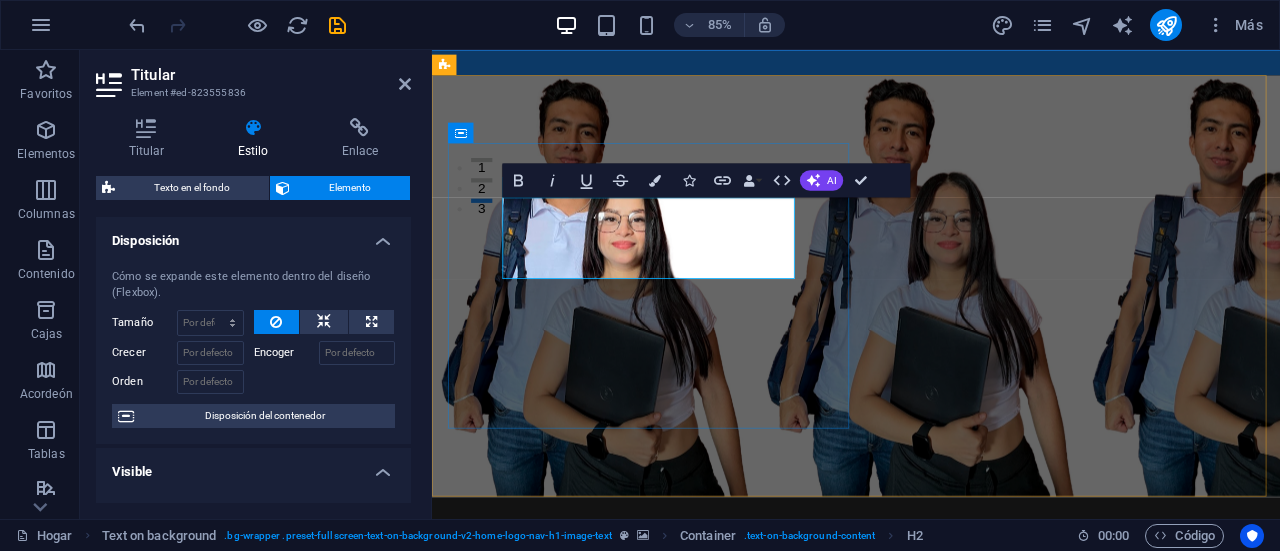 click on "¡Transforma tu futuro junto a nosotros!" at bounding box center [821, 744] 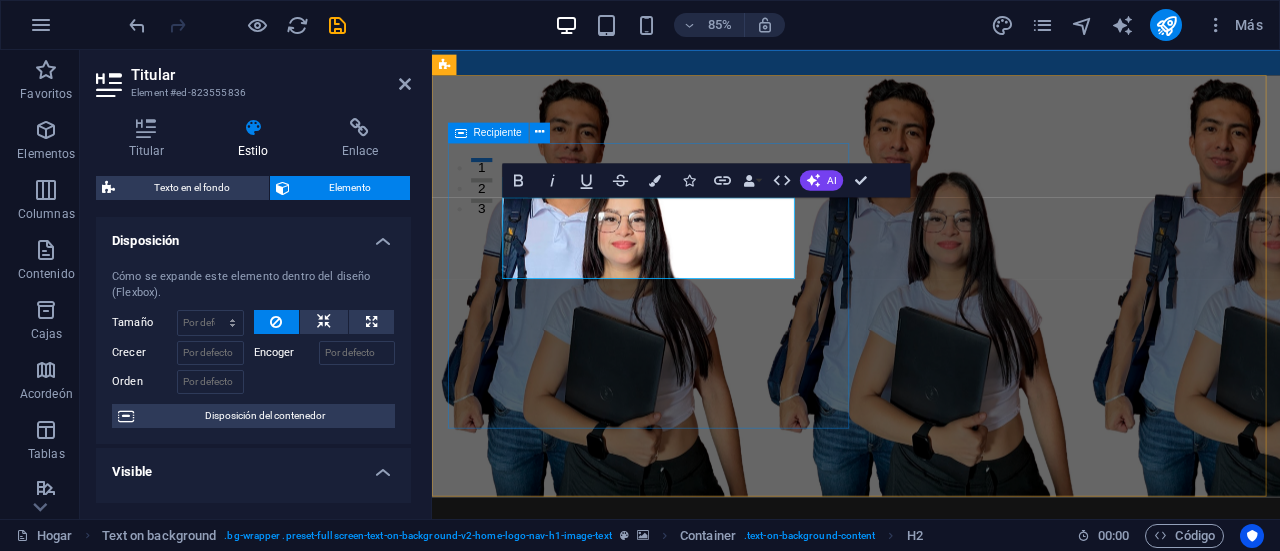 click on "¡Transforma tu futuro junto a nosotros! ​ ​ En el Centro de Estudios Especializados, te ofrecemos una educación de calidad, accesible y adaptada a tus necesidades. Juntos, transformamos tu futuro." at bounding box center (931, 776) 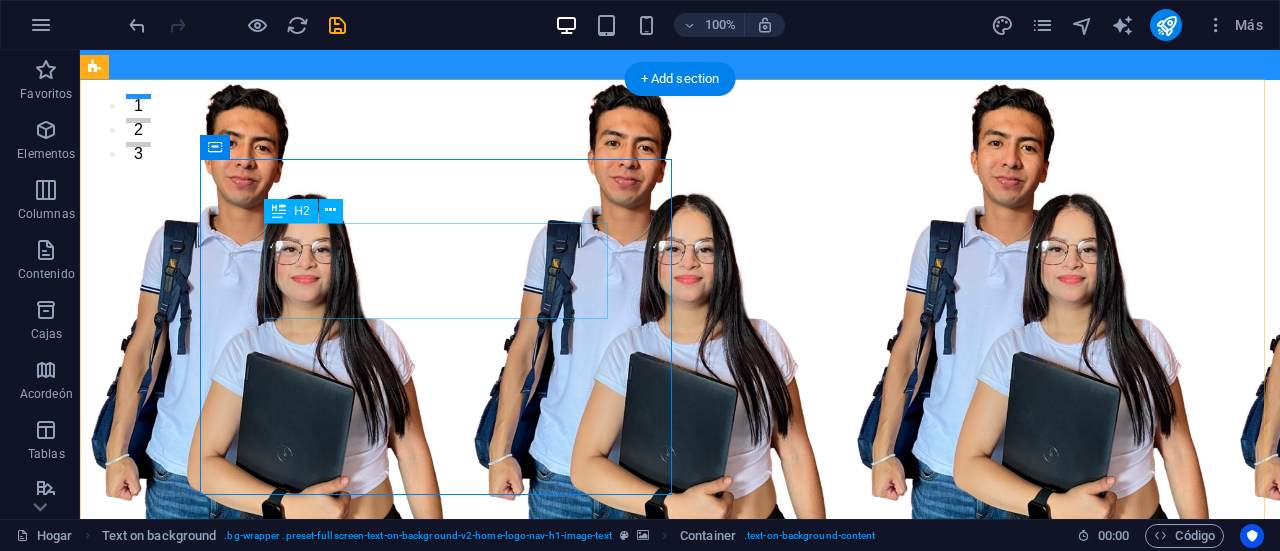 click on "¡Transforma tu futuro junto a nosotros!" at bounding box center (680, 744) 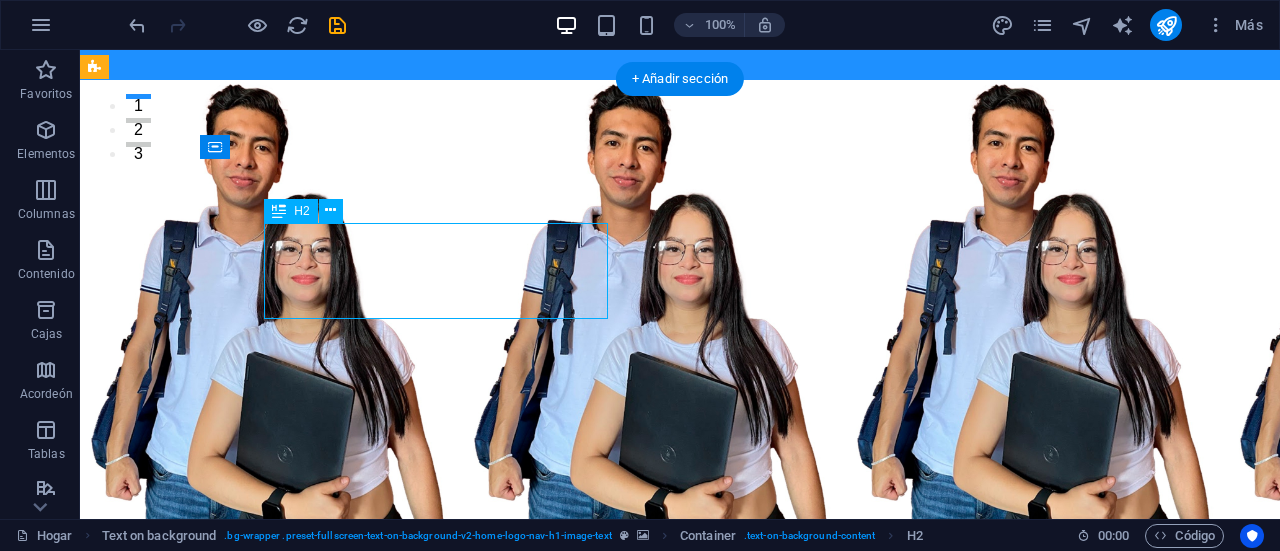 click on "¡Transforma tu futuro junto a nosotros!" at bounding box center (680, 744) 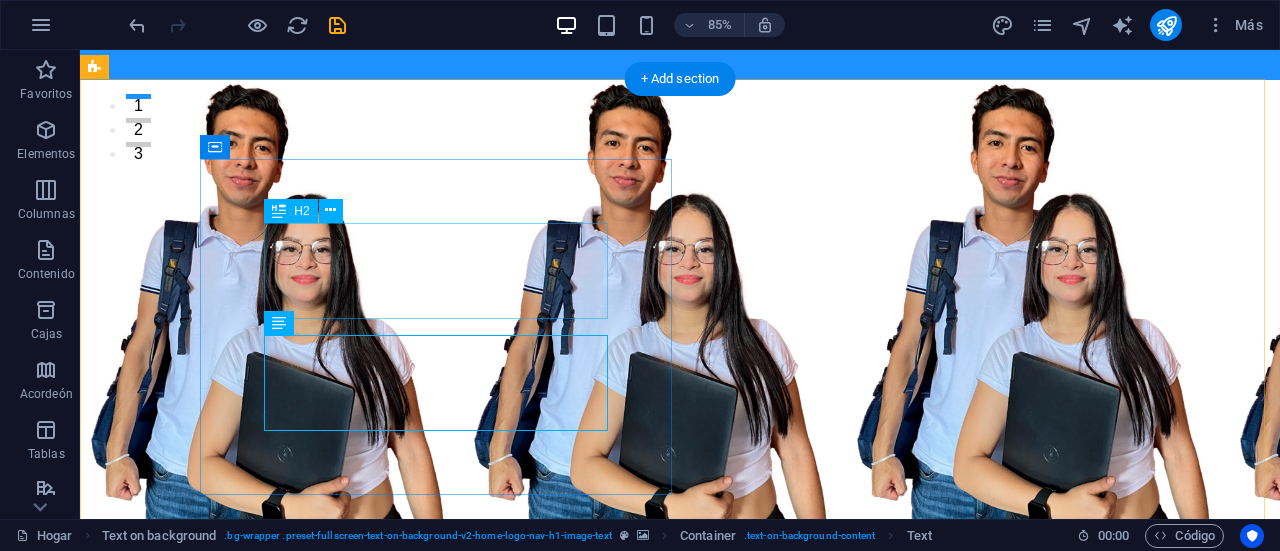 click on "¡Transforma tu futuro junto a nosotros!" at bounding box center [680, 744] 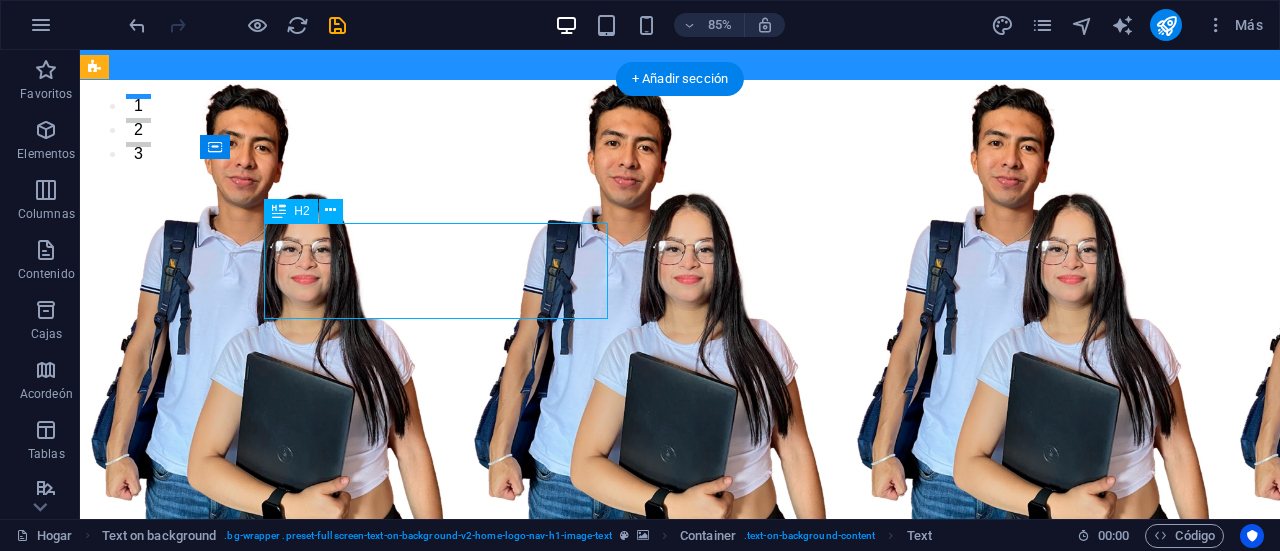 click on "¡Transforma tu futuro junto a nosotros!" at bounding box center [680, 744] 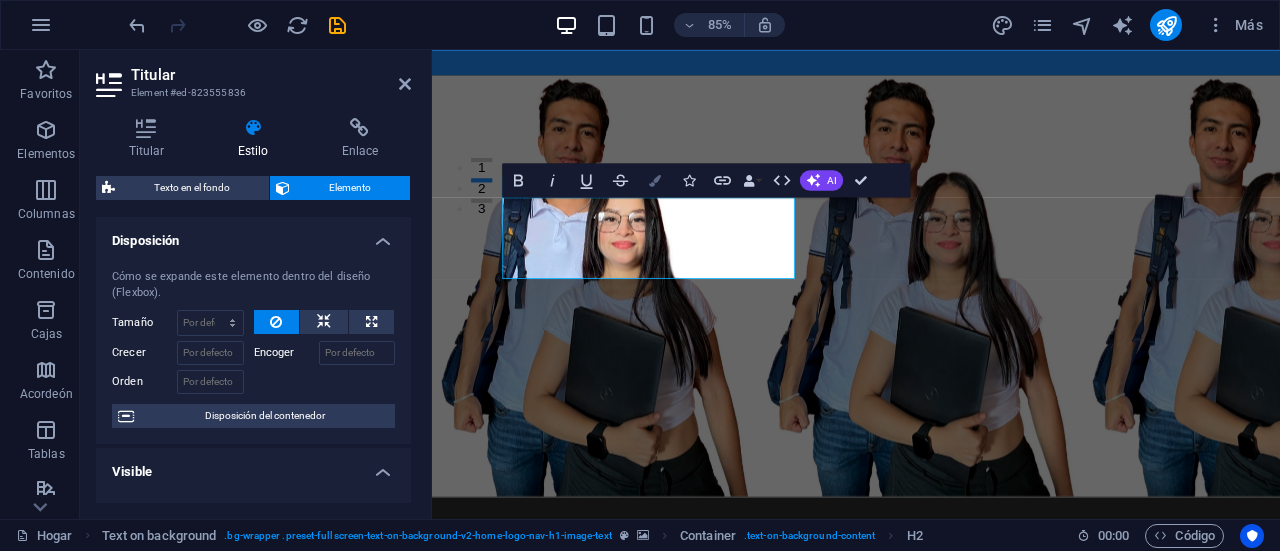 click at bounding box center (655, 180) 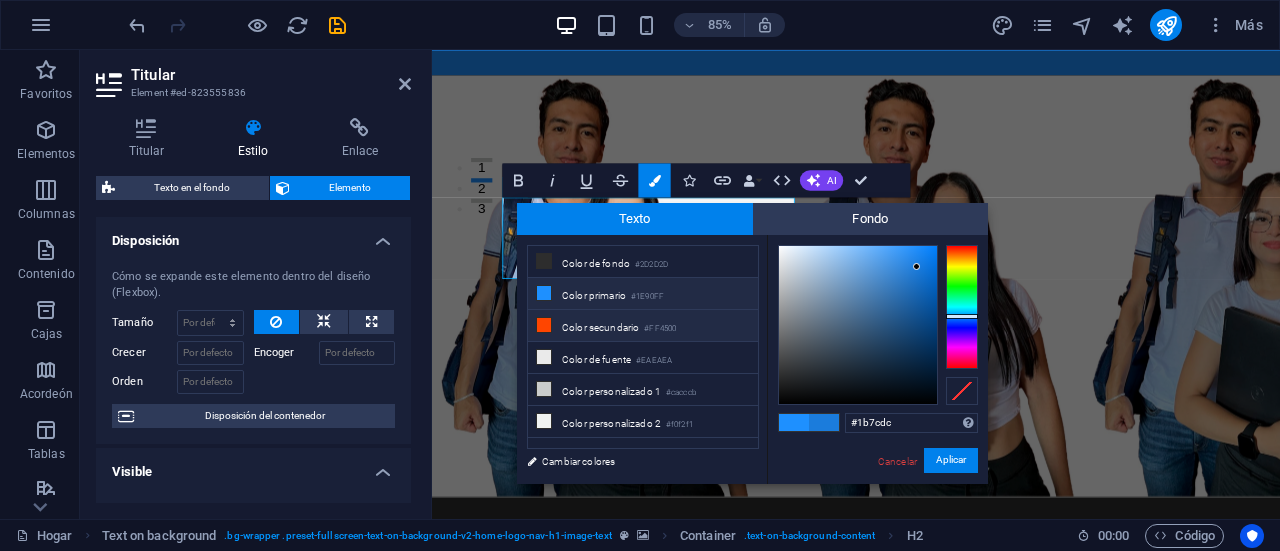 click on "#FF4500" at bounding box center (660, 328) 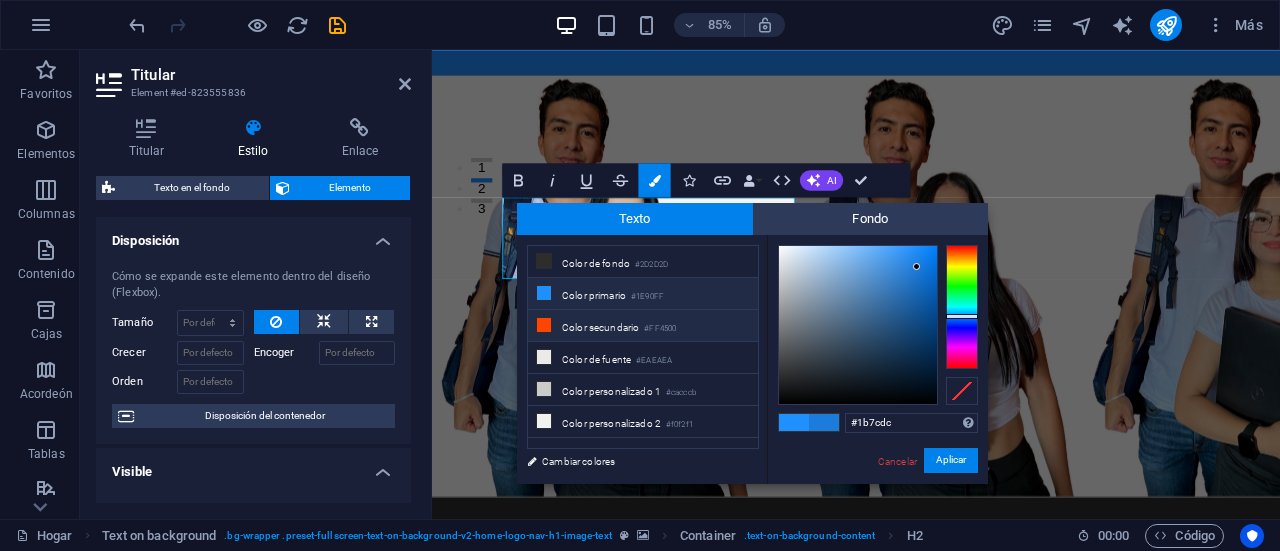 type on "#ff4500" 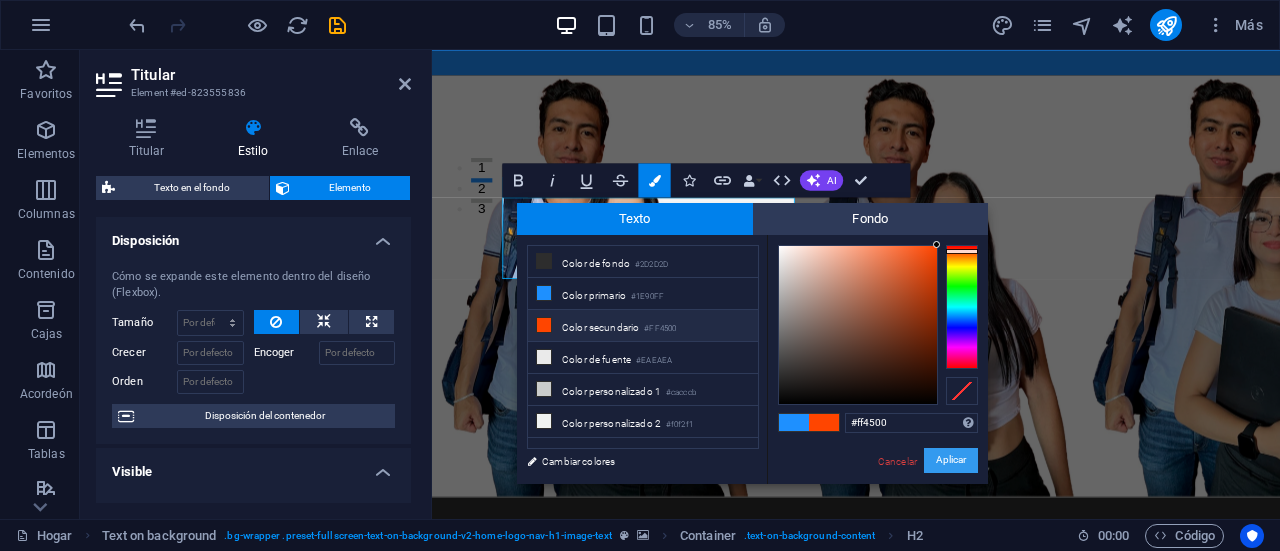 click on "Aplicar" at bounding box center (951, 460) 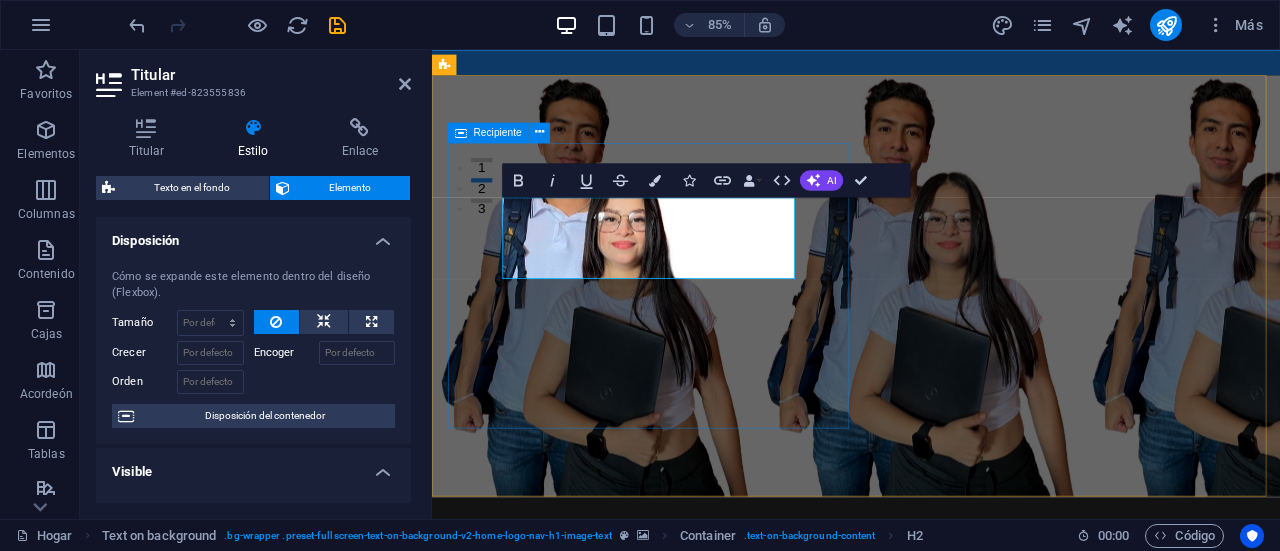click on "¡Transforma tu futuro junto a nosotros  ! En el Centro de Estudios Especializados, te ofrecemos una educación de calidad, accesible y adaptada a tus necesidades. Juntos, transformamos tu futuro." at bounding box center (931, 776) 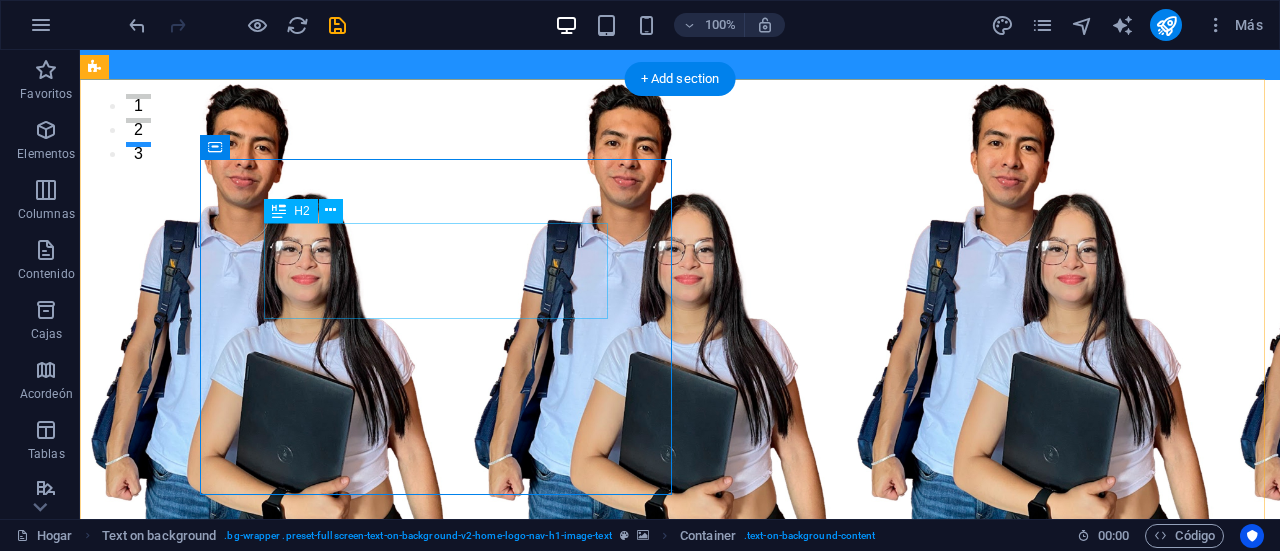 click on "¡Transforma tu futuro junto a nosotros  !" at bounding box center [680, 744] 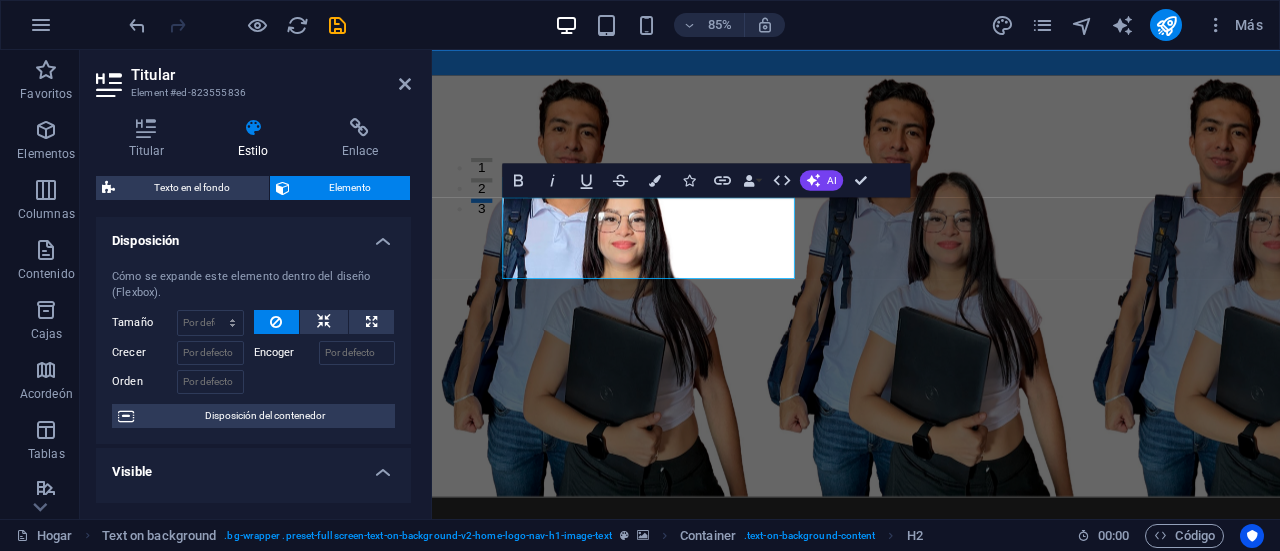 drag, startPoint x: 1086, startPoint y: 230, endPoint x: 638, endPoint y: 237, distance: 448.0547 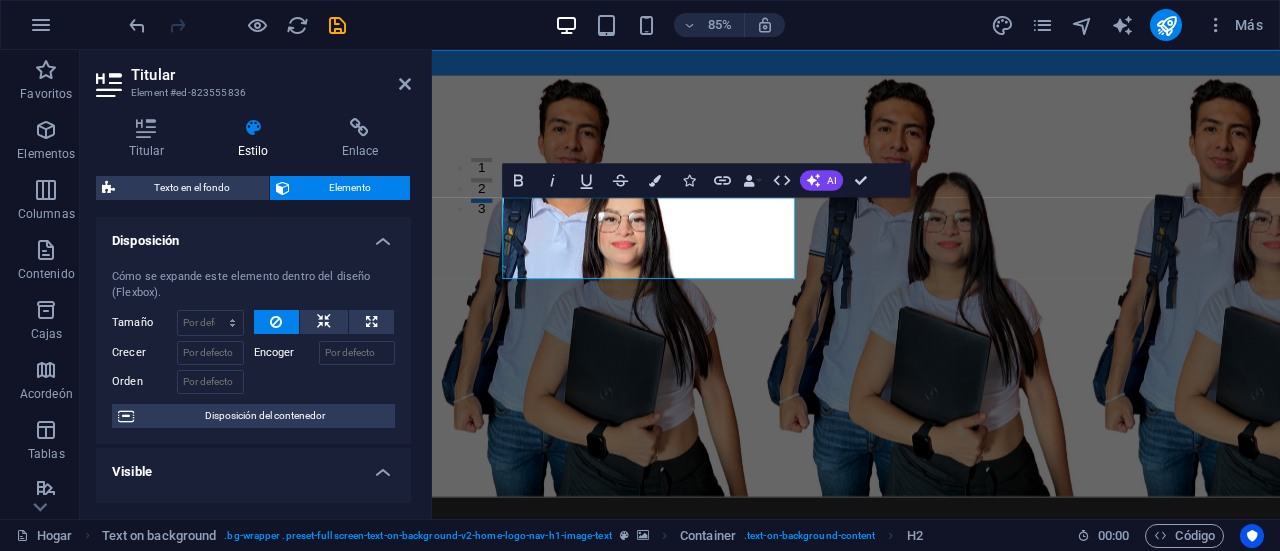 click on "¡Transforma tu futuro junto a nosotros" at bounding box center (815, 744) 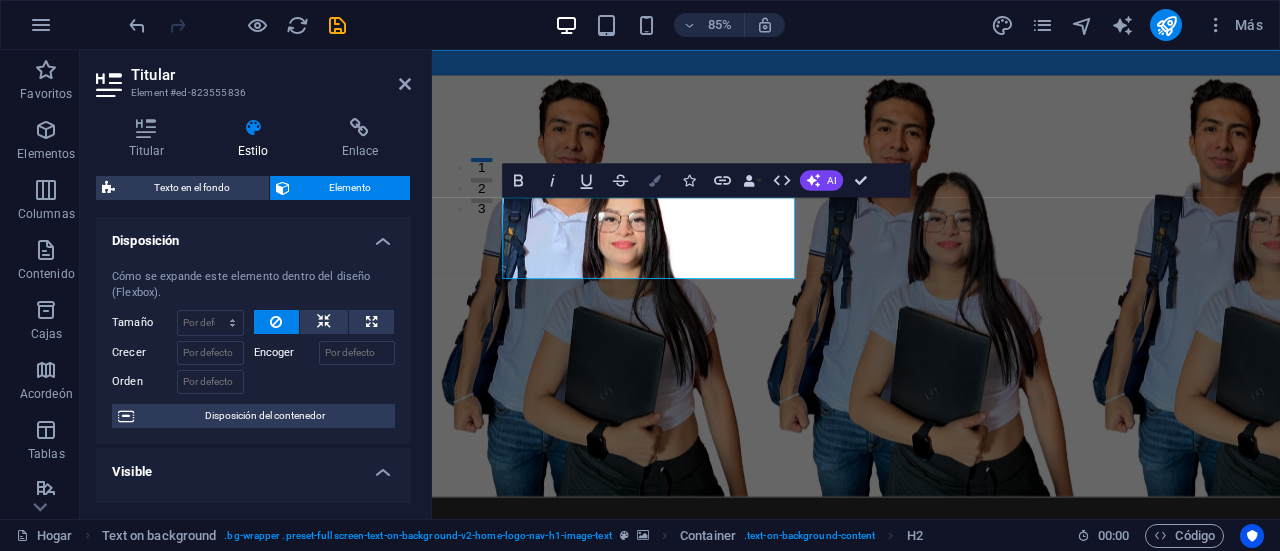 click at bounding box center [655, 180] 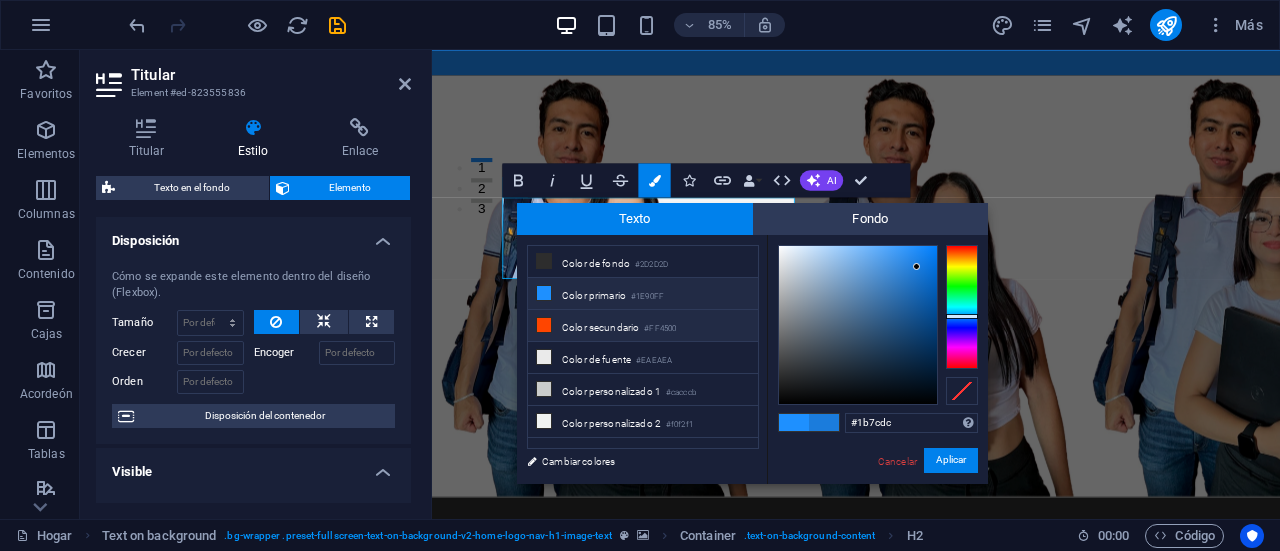 click on "Color secundario" at bounding box center [600, 327] 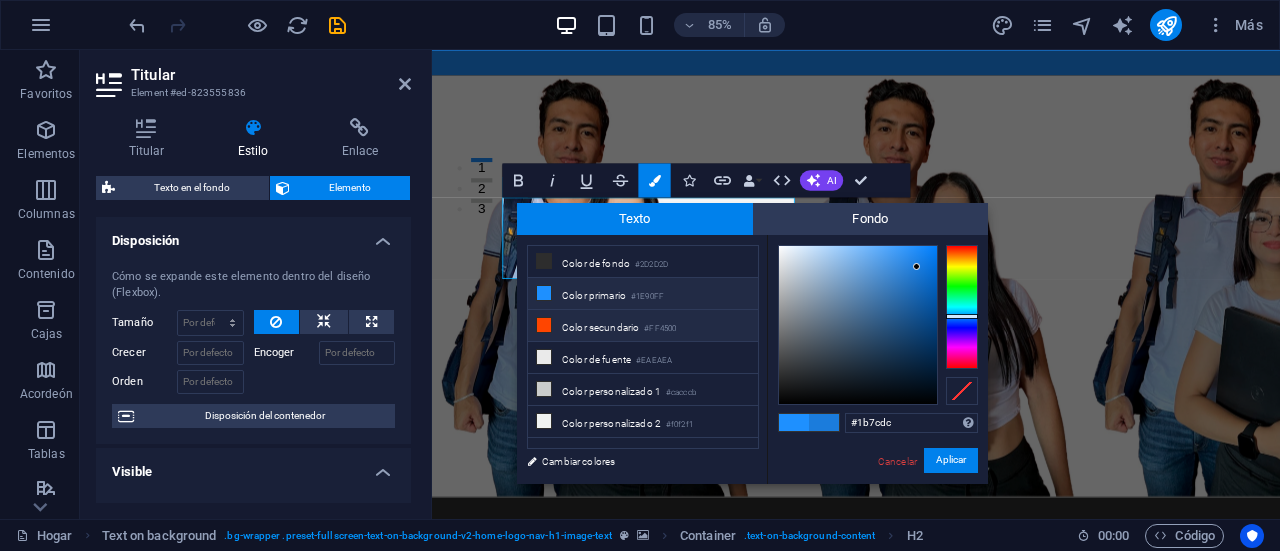 type on "#ff4500" 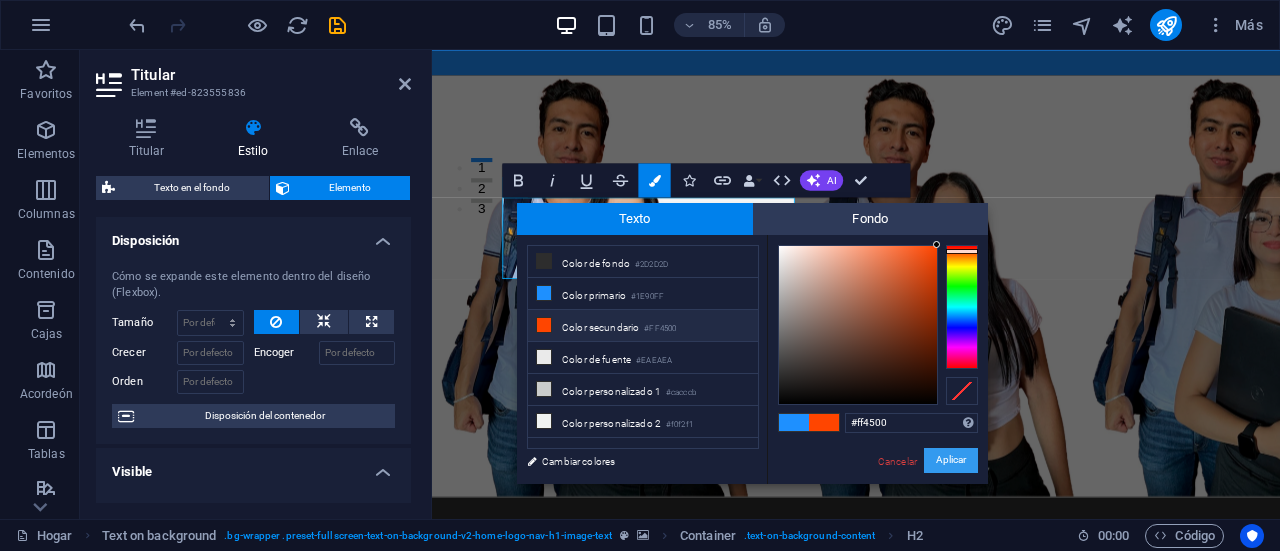 click on "Aplicar" at bounding box center [951, 460] 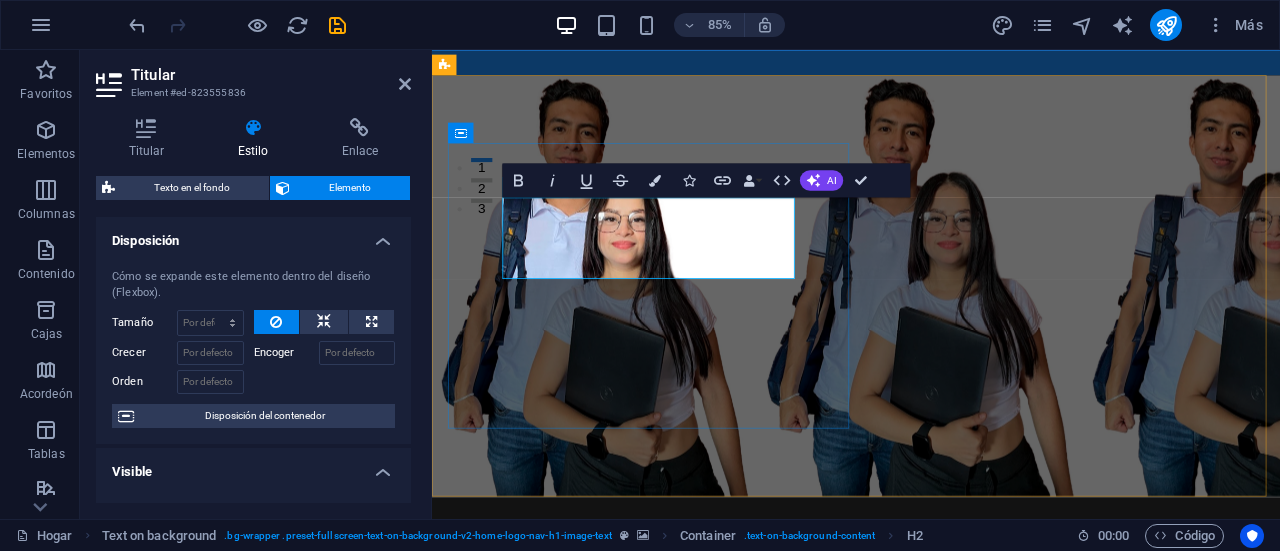 click on "¡Transforma tu futuro junto a nosotros   !" at bounding box center [931, 744] 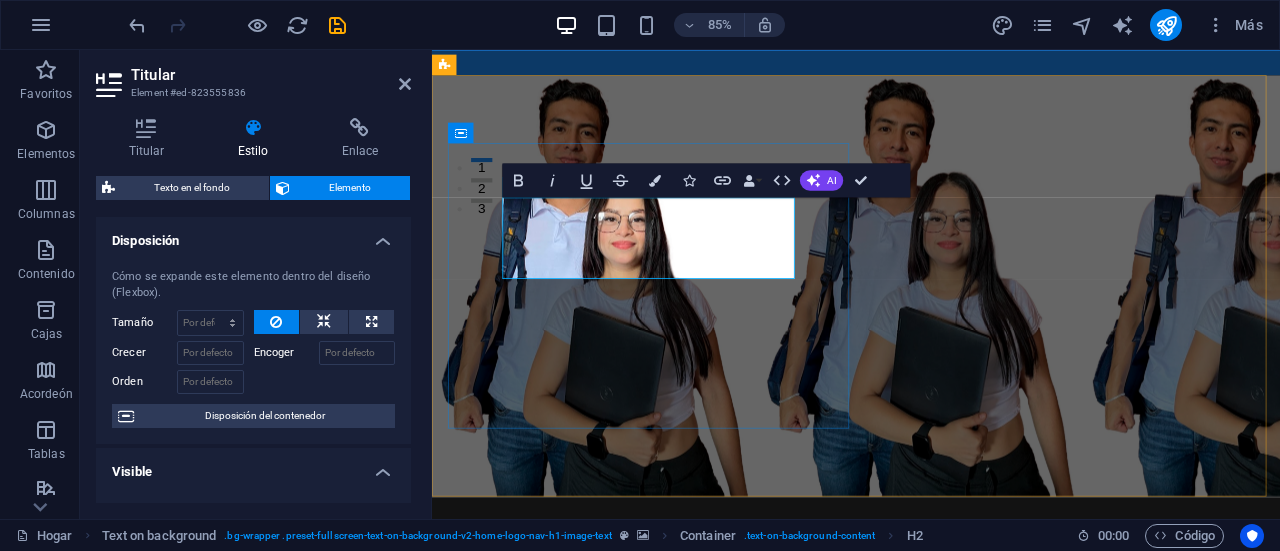 type 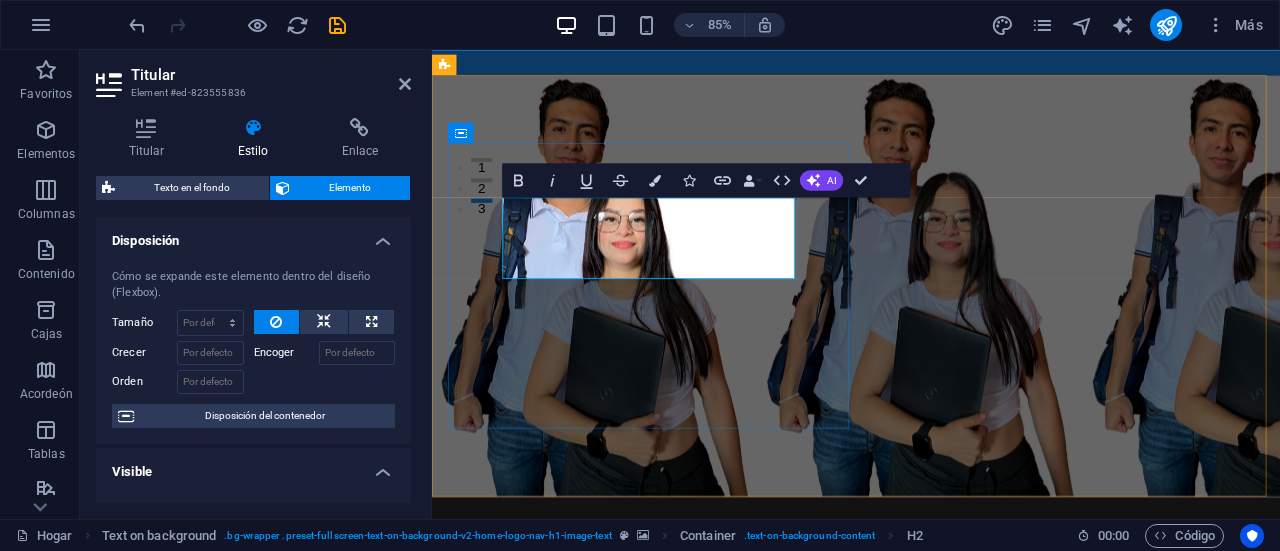 drag, startPoint x: 770, startPoint y: 288, endPoint x: 513, endPoint y: 239, distance: 261.62952 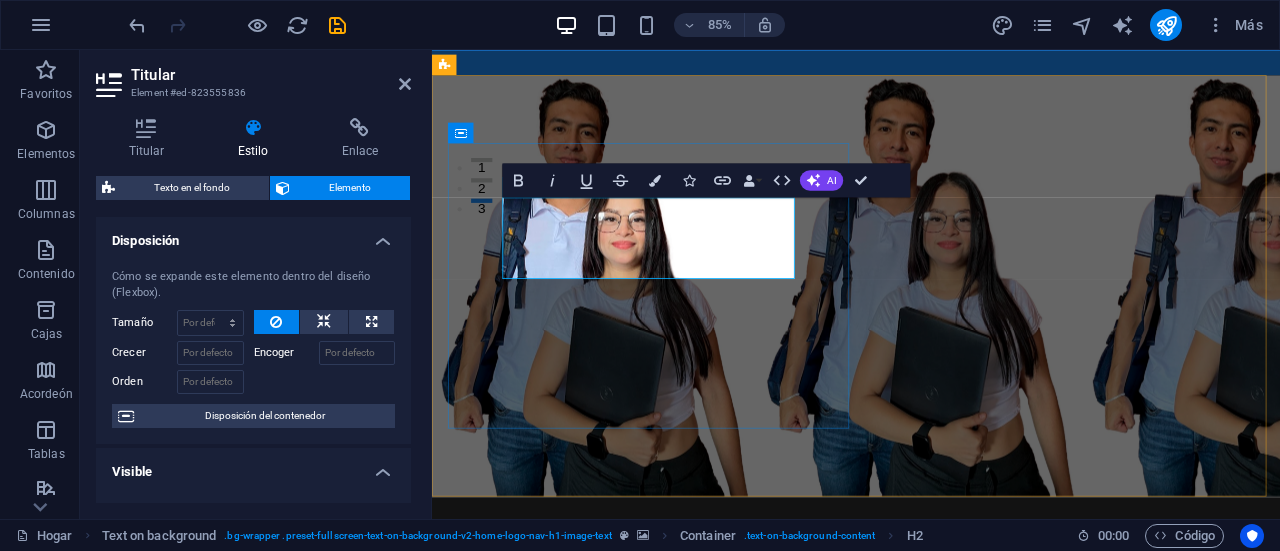 click on "¡Transforma tu futuro junto a nosotros  ​ En el Centro de Estudios Especializados, te ofrecemos una educación de calidad, accesible y adaptada a tus necesidades. Juntos, transformamos tu futuro." at bounding box center (931, 776) 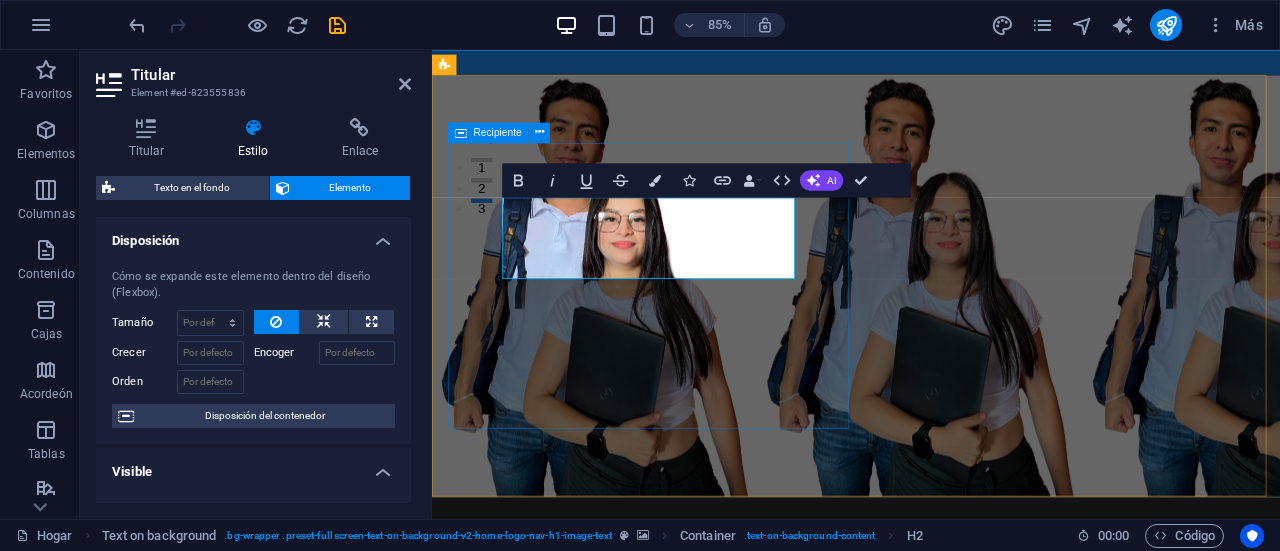 copy on "¡Transforma tu futuro junto a nosotros" 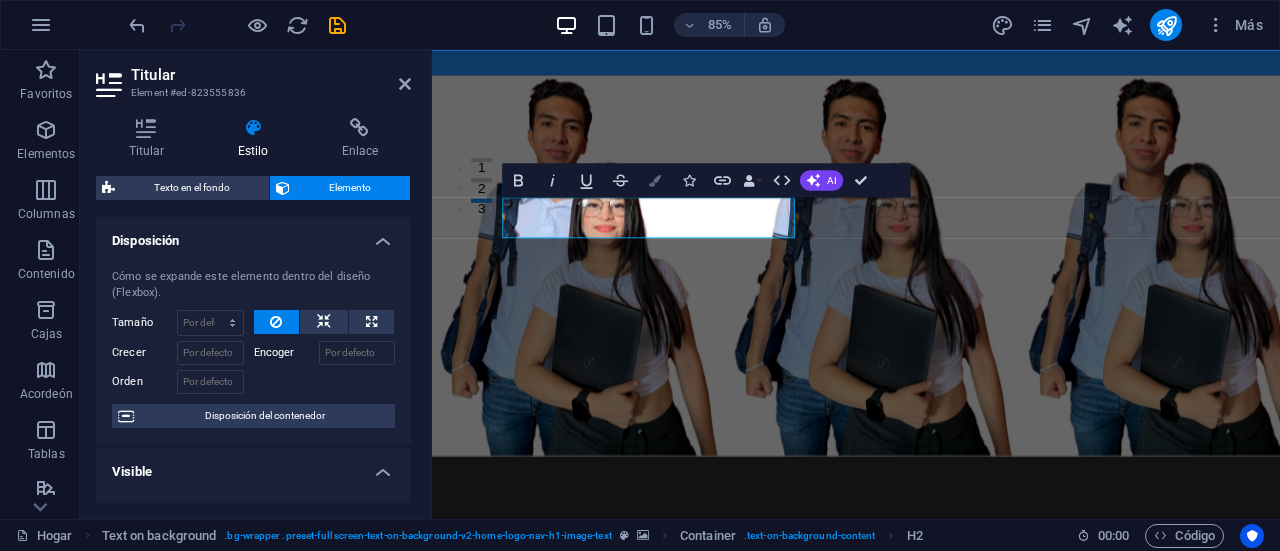 click at bounding box center [655, 180] 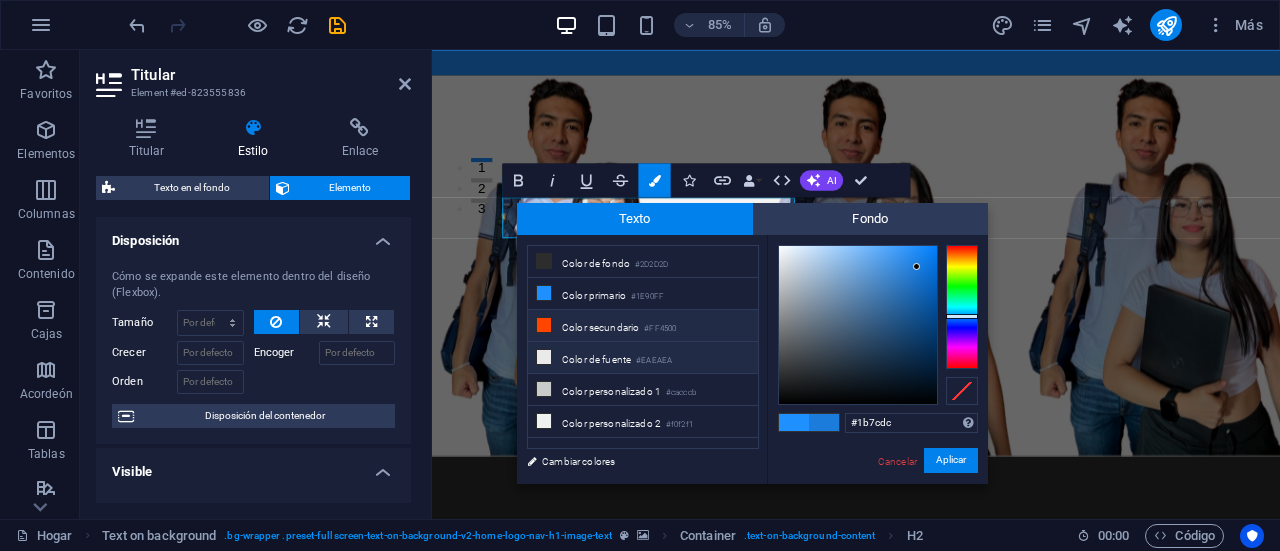click on "Color de fuente" at bounding box center (596, 359) 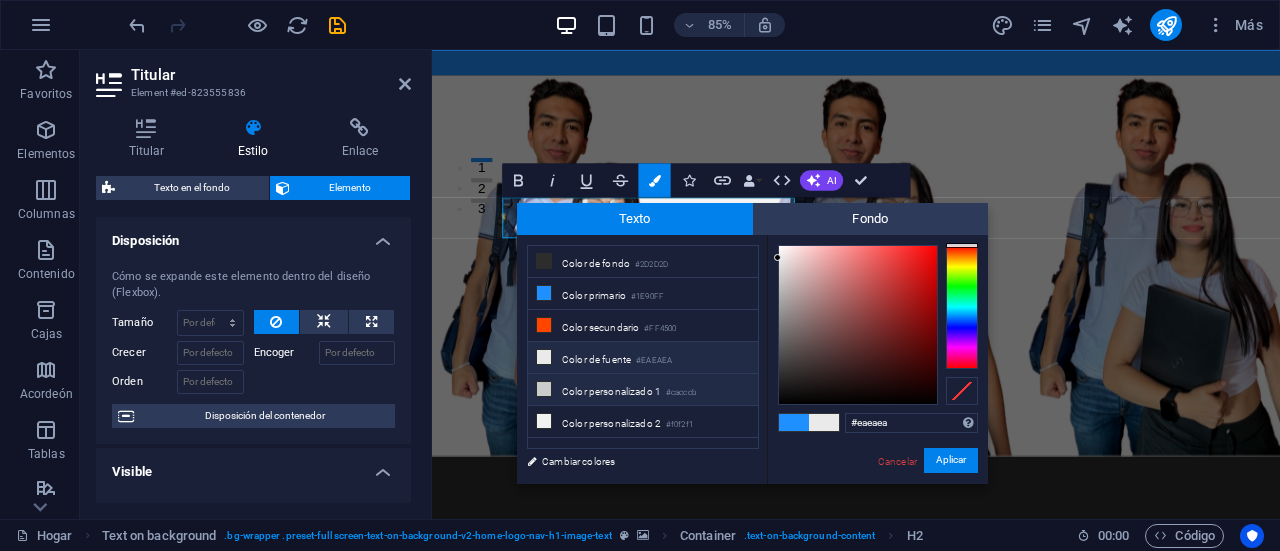 click on "Color personalizado 1" at bounding box center (611, 391) 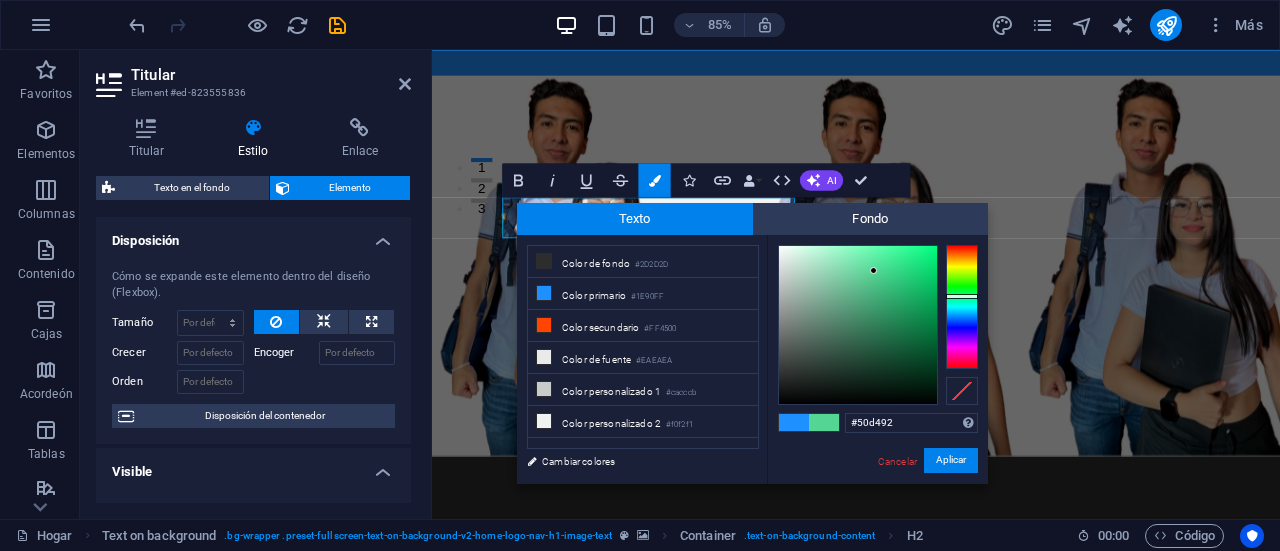 drag, startPoint x: 776, startPoint y: 273, endPoint x: 876, endPoint y: 273, distance: 100 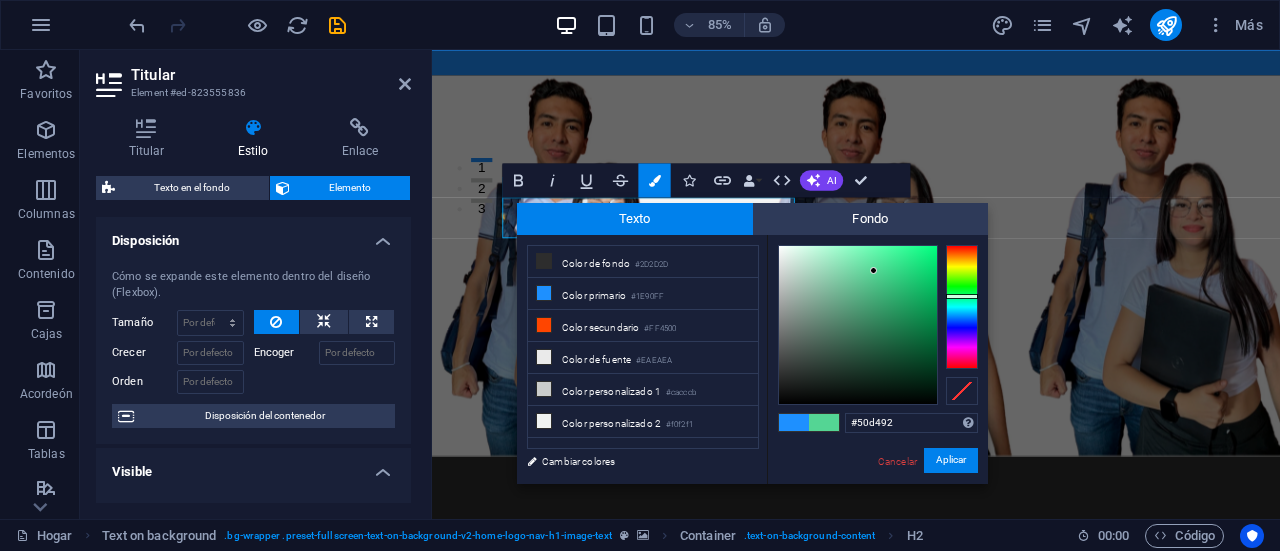 click at bounding box center [873, 270] 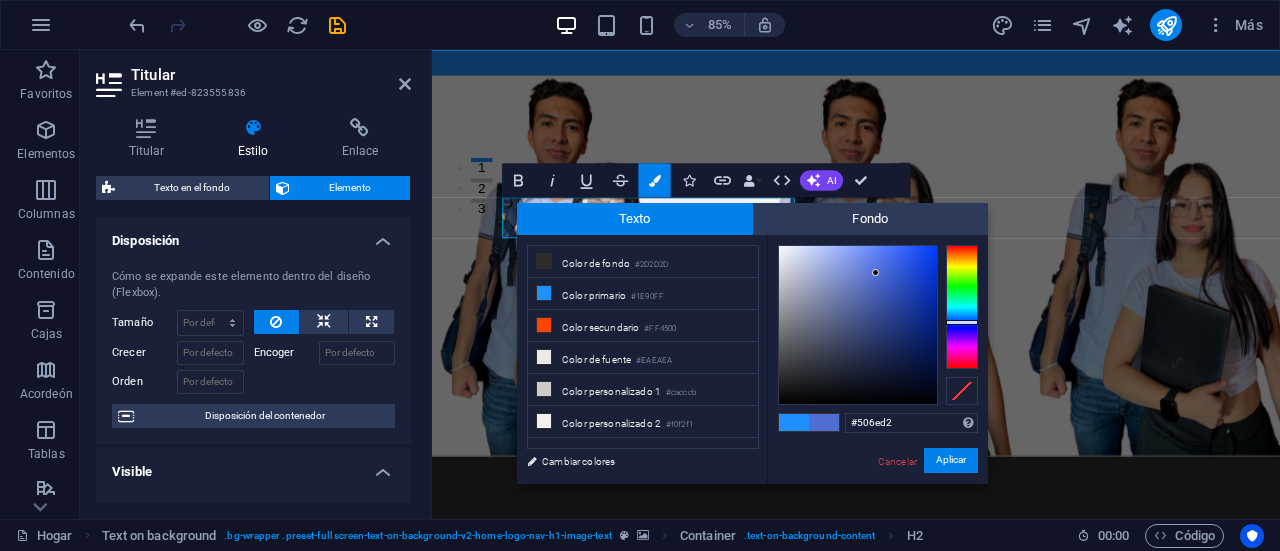 drag, startPoint x: 963, startPoint y: 300, endPoint x: 964, endPoint y: 322, distance: 22.022715 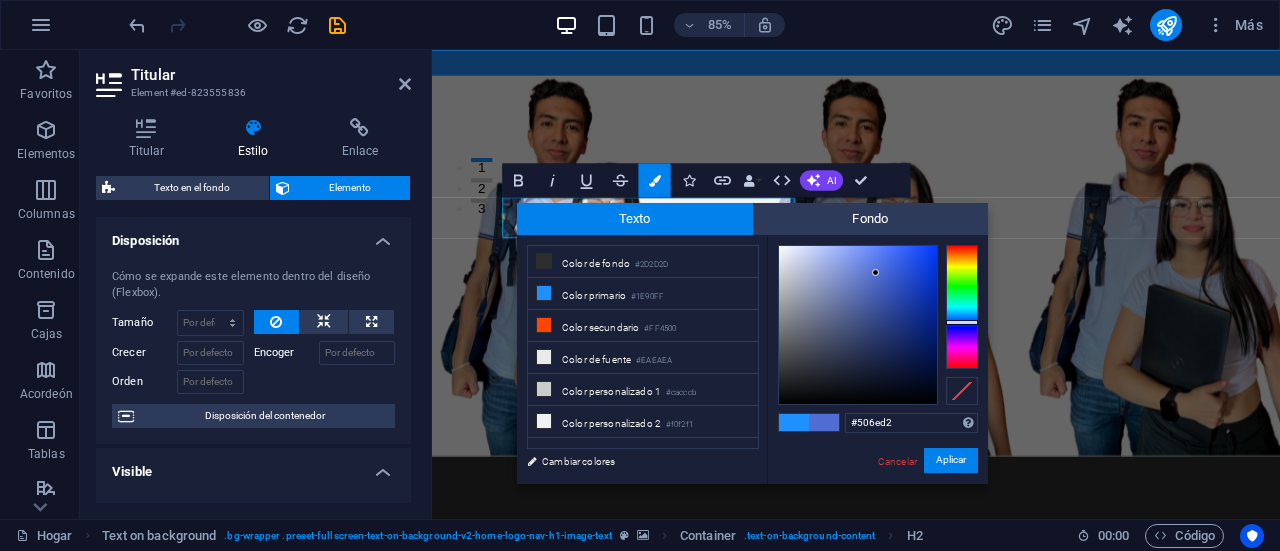click at bounding box center [962, 307] 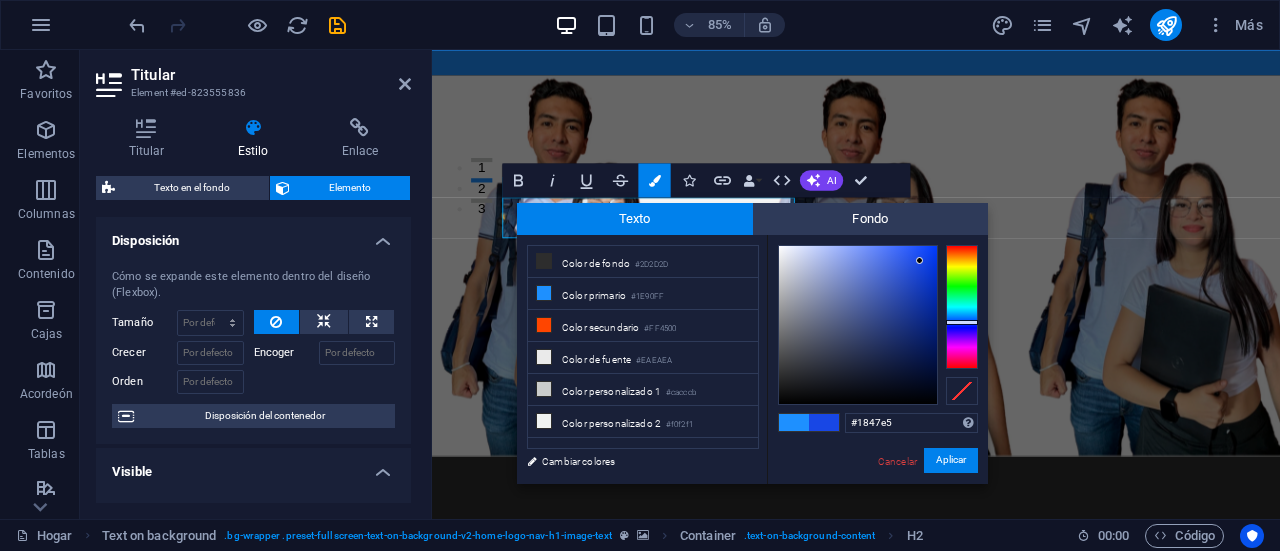drag, startPoint x: 870, startPoint y: 269, endPoint x: 920, endPoint y: 261, distance: 50.635956 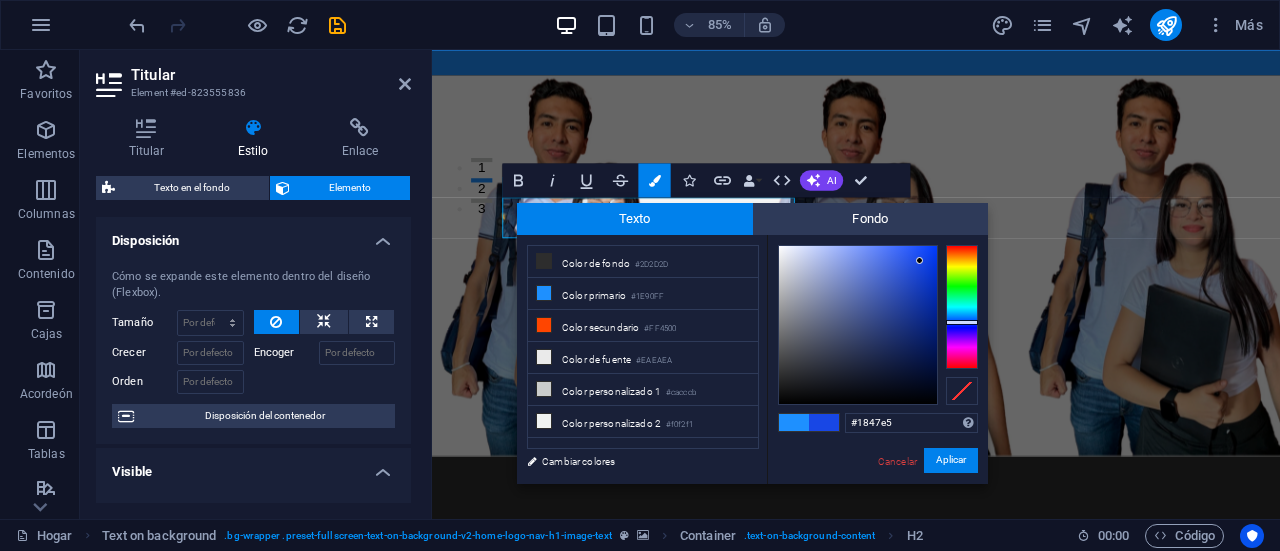 click at bounding box center (858, 325) 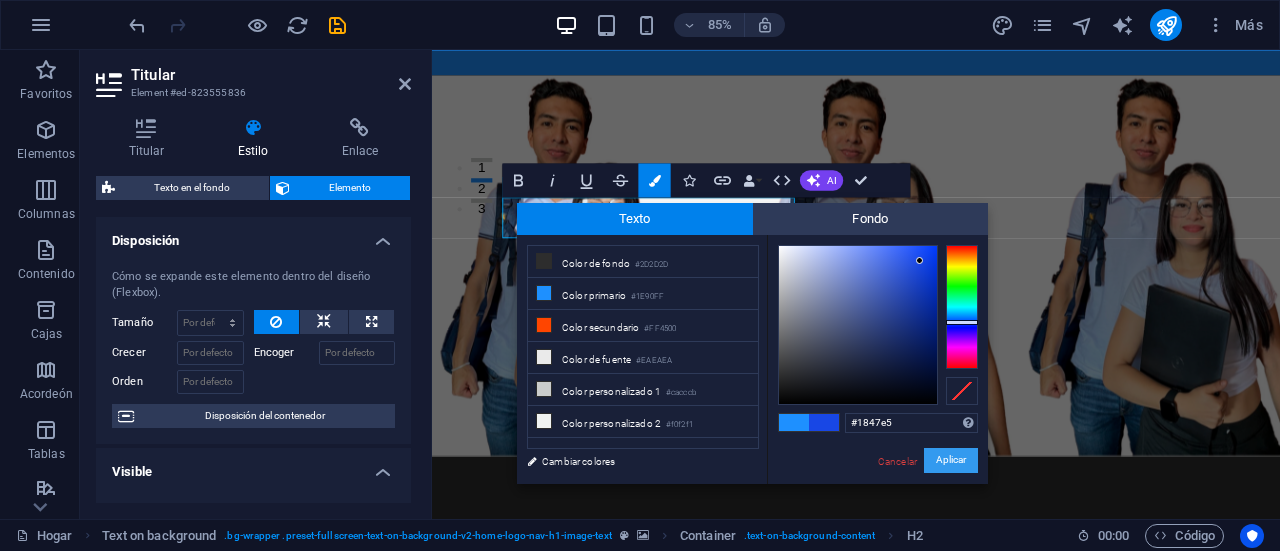click on "Aplicar" at bounding box center (951, 460) 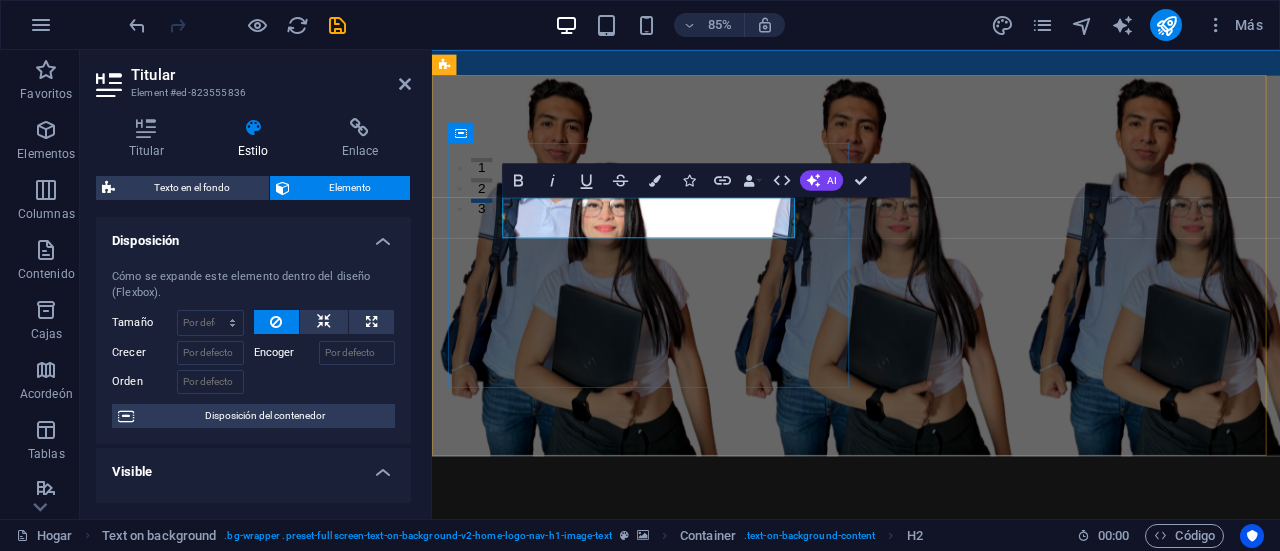 click on "​​   ​" at bounding box center [931, 696] 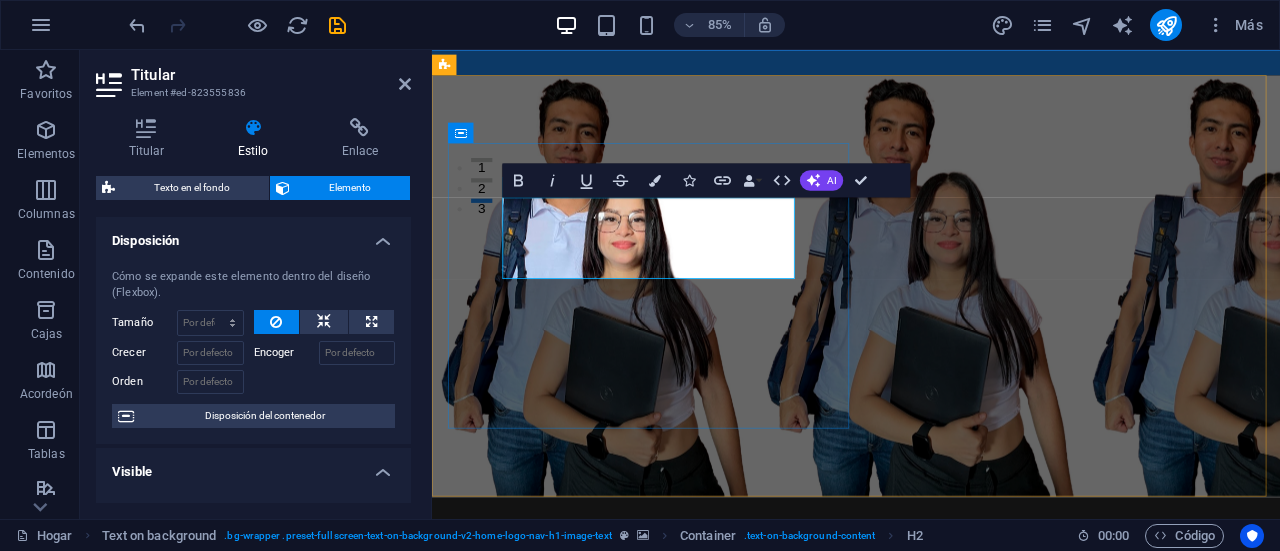 drag, startPoint x: 797, startPoint y: 277, endPoint x: 515, endPoint y: 240, distance: 284.41696 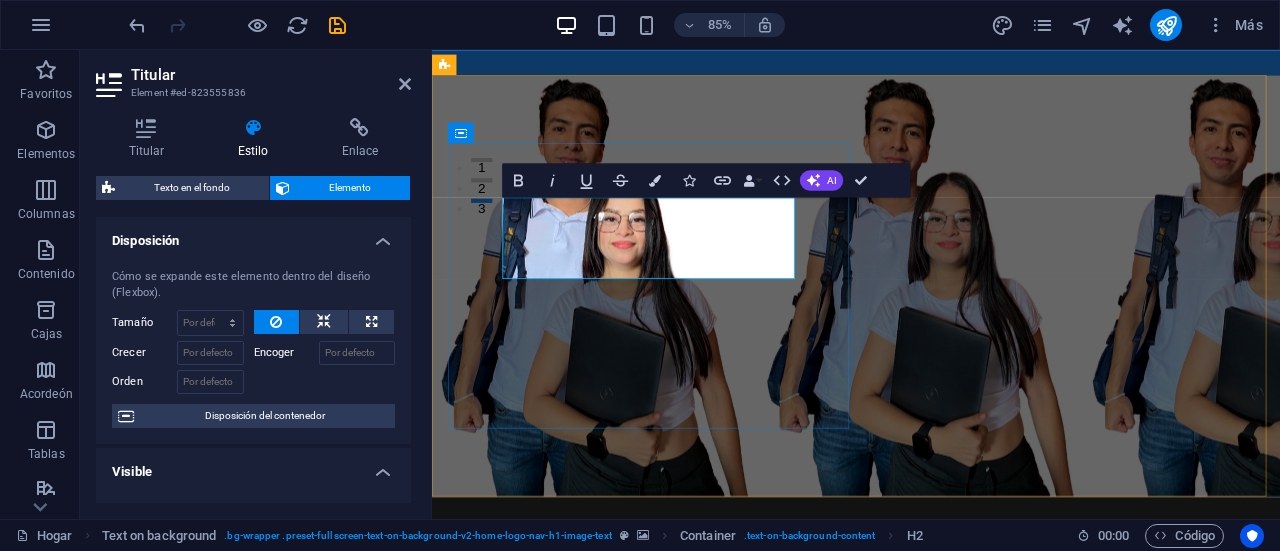 click on "​​  ¡Transforma tu futuro junto a nosotros! ​" at bounding box center (931, 744) 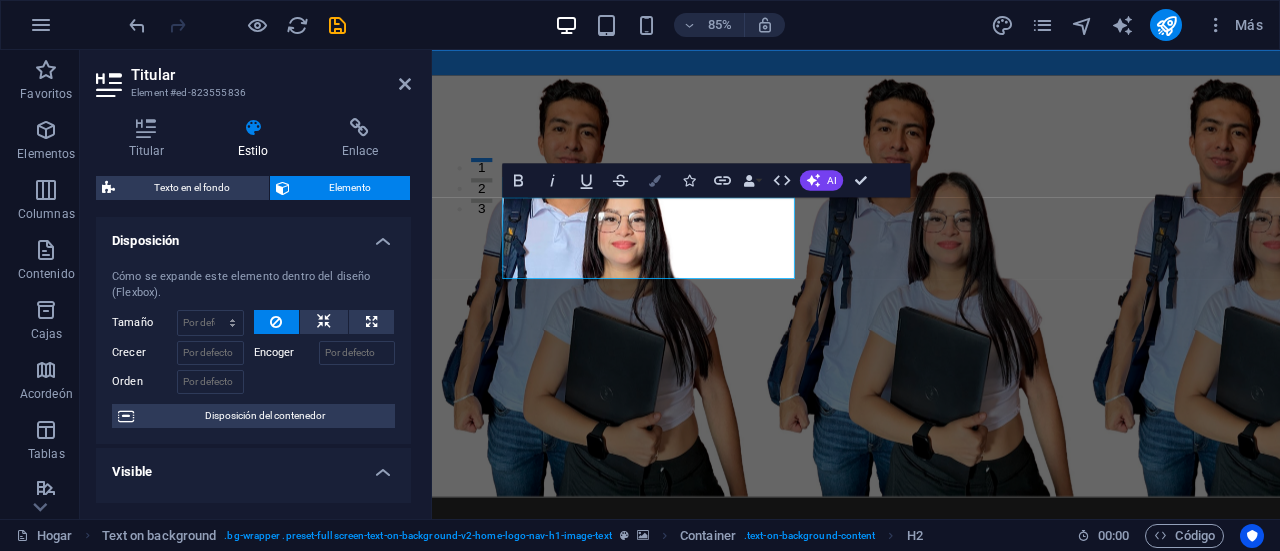 click at bounding box center [655, 180] 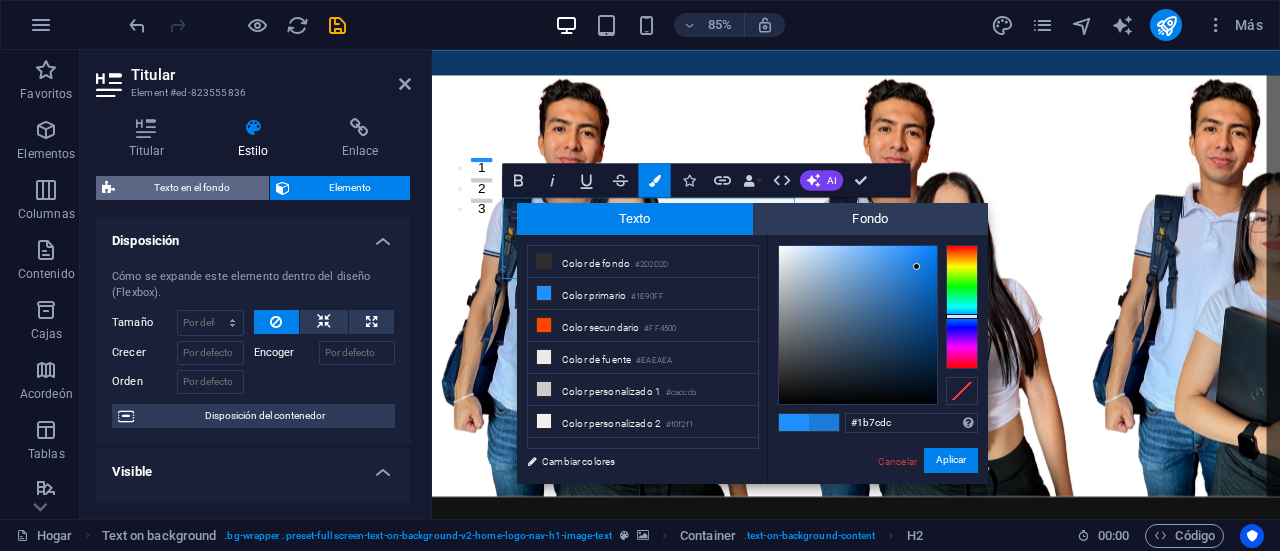 click on "Texto en el fondo" at bounding box center [192, 187] 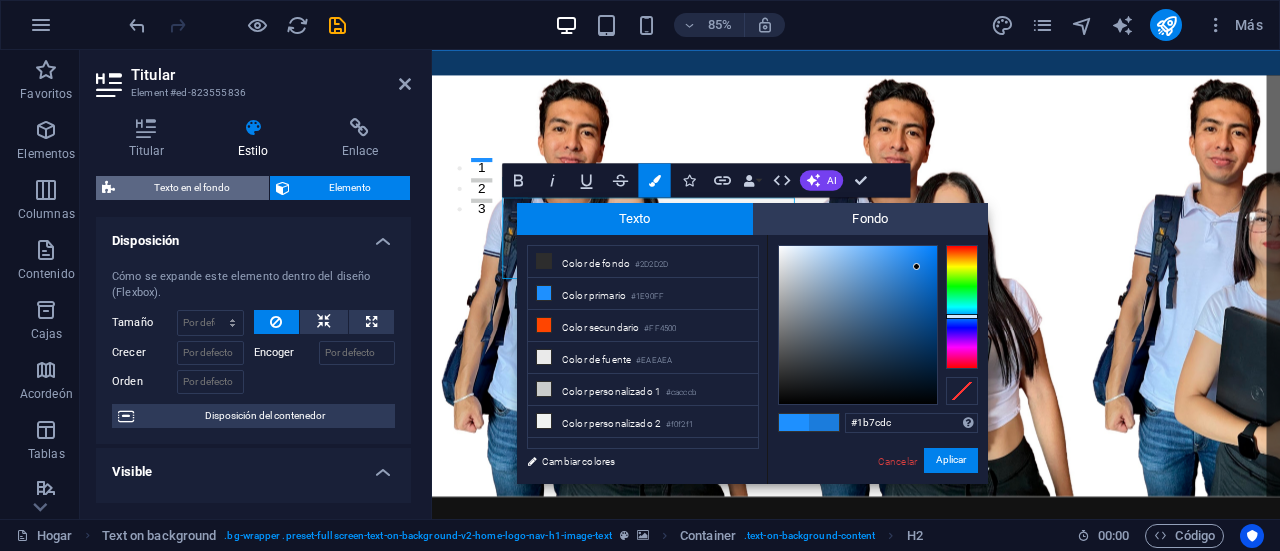 select on "%" 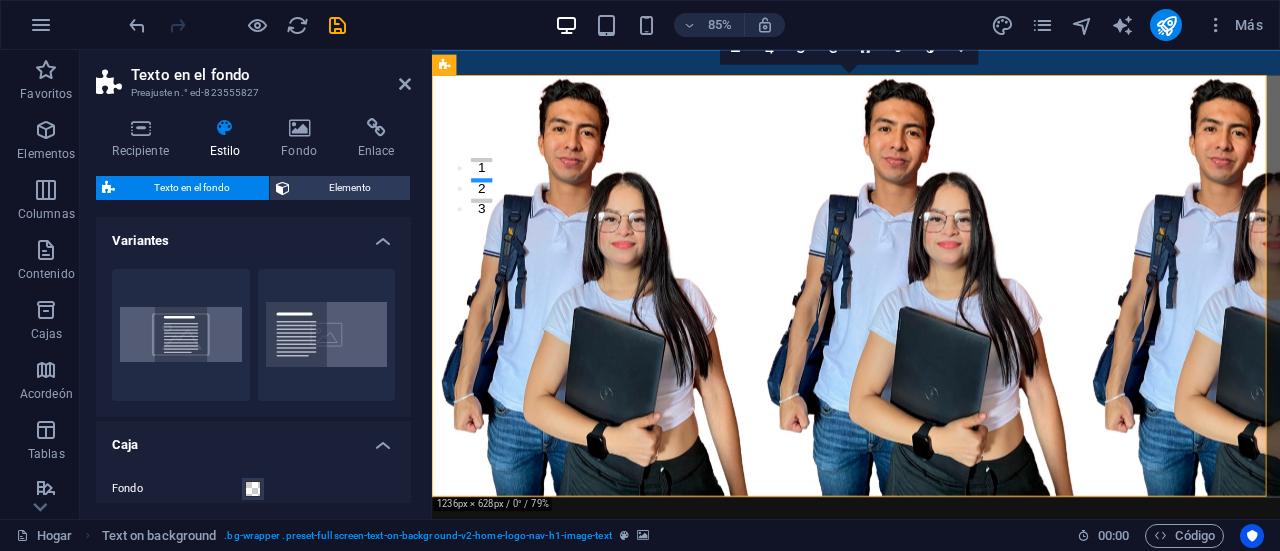 click on "Recipiente Estilo Fondo Enlace Tamaño Altura Por defecto píxeles movimiento rápido del ojo % vh Volkswagen Altura mínima Ninguno píxeles movimiento rápido del ojo % vh Volkswagen Ancho Por defecto píxeles movimiento rápido del ojo % ellos vh Volkswagen Ancho mínimo Ninguno píxeles movimiento rápido del ojo % vh Volkswagen Ancho del contenido Por defecto Ancho personalizado Ancho Por defecto píxeles movimiento rápido del ojo % ellos vh Volkswagen Ancho mínimo Ninguno píxeles movimiento rápido del ojo % vh Volkswagen Relleno predeterminado Espaciado personalizado El ancho y el relleno del contenido predeterminados se pueden cambiar en Diseño. Editar diseño Diseño (Flexbox) Alineación Determina la dirección de flexión. Por defecto Eje principal Determinar cómo deben comportarse los elementos a lo largo del eje principal dentro de este contenedor (justificar el contenido). Por defecto Eje lateral Por defecto Envoltura Por defecto En Apagado Llenar Por defecto Accesibilidad" at bounding box center (253, 310) 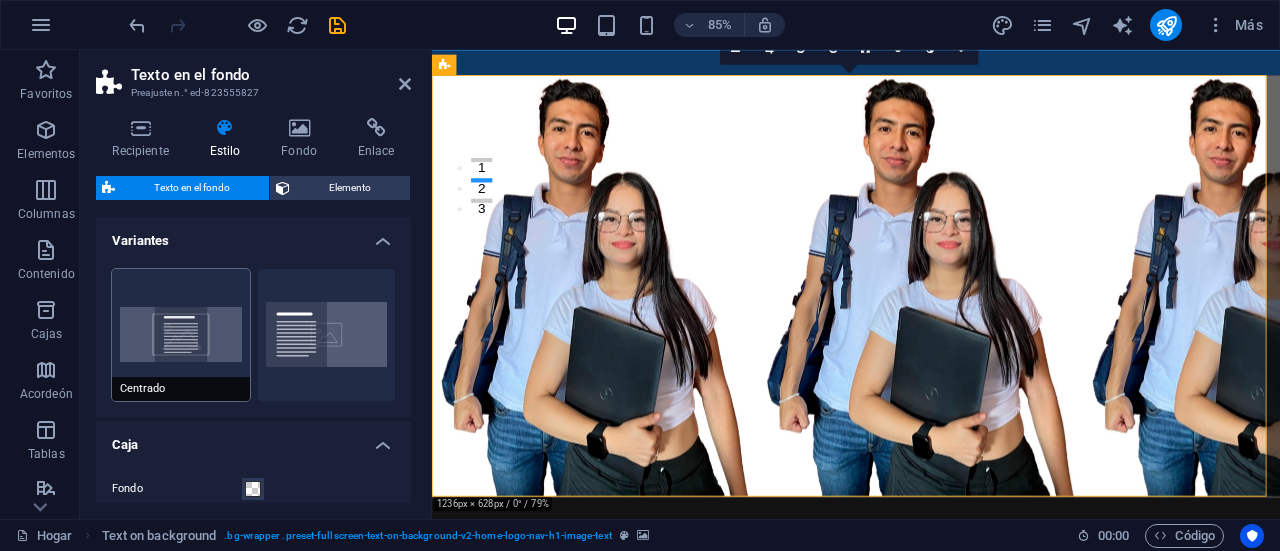 click on "Centrado" at bounding box center [181, 335] 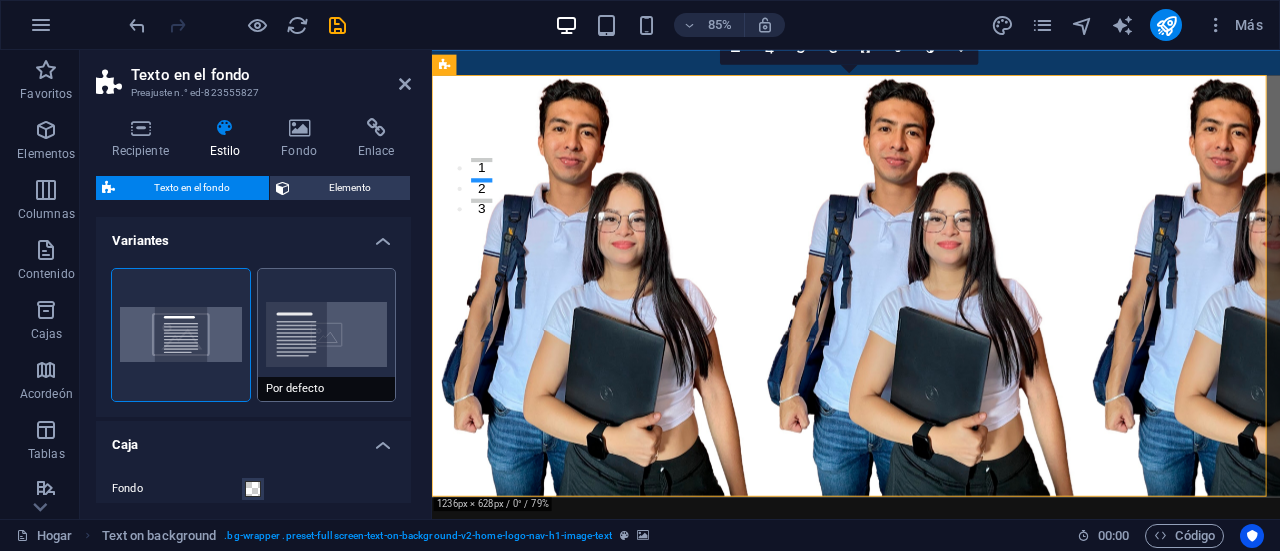 click on "Por defecto" at bounding box center [327, 335] 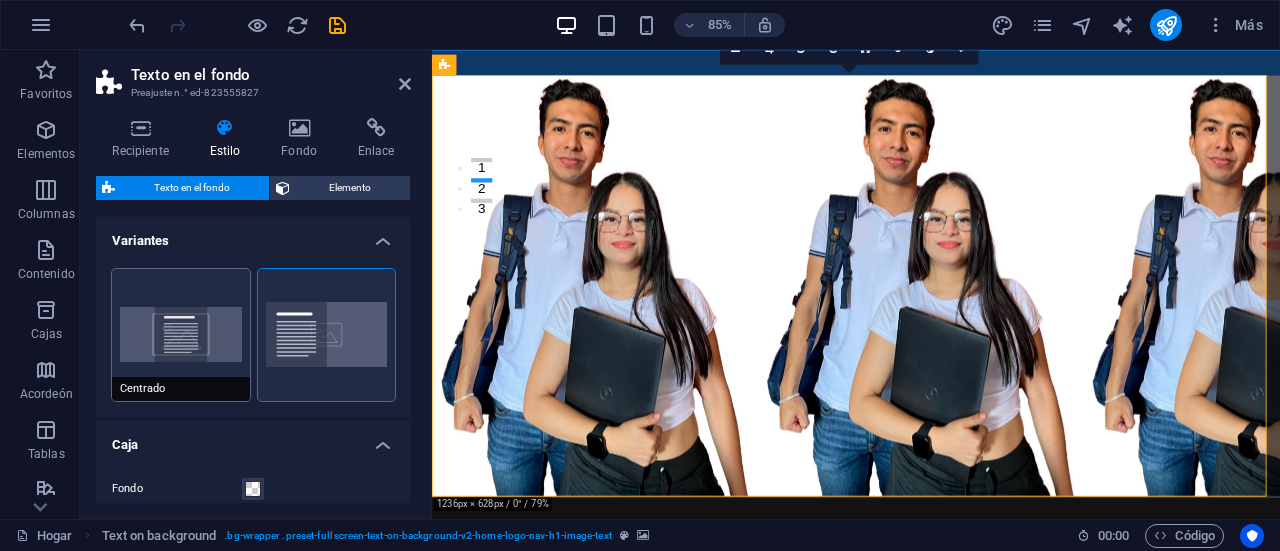 click on "Centrado" at bounding box center (181, 335) 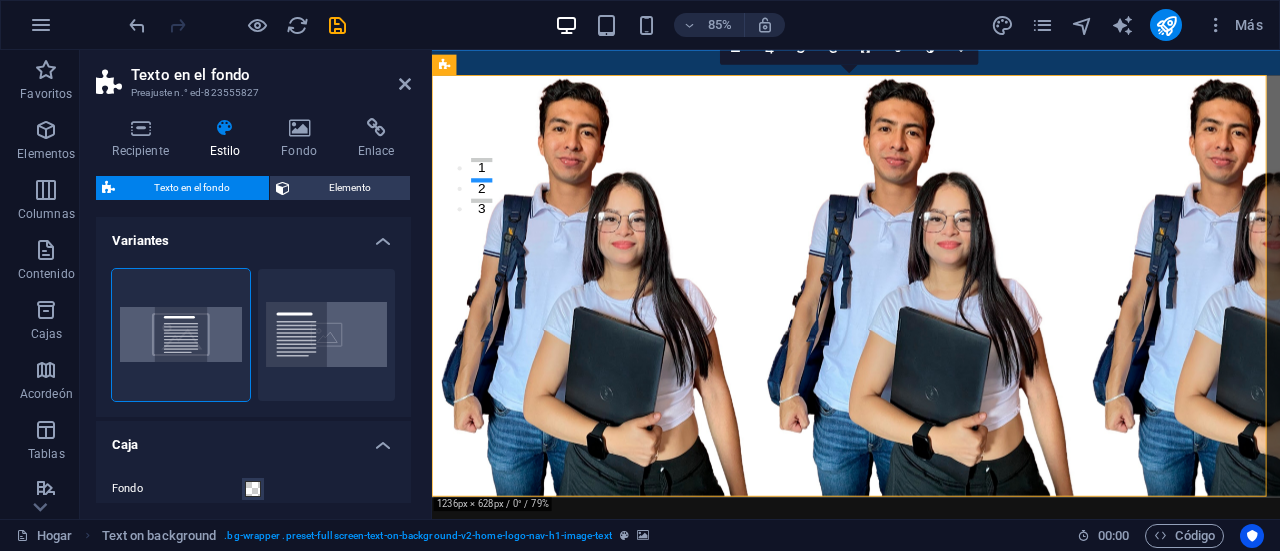 click on "Variantes" at bounding box center (253, 235) 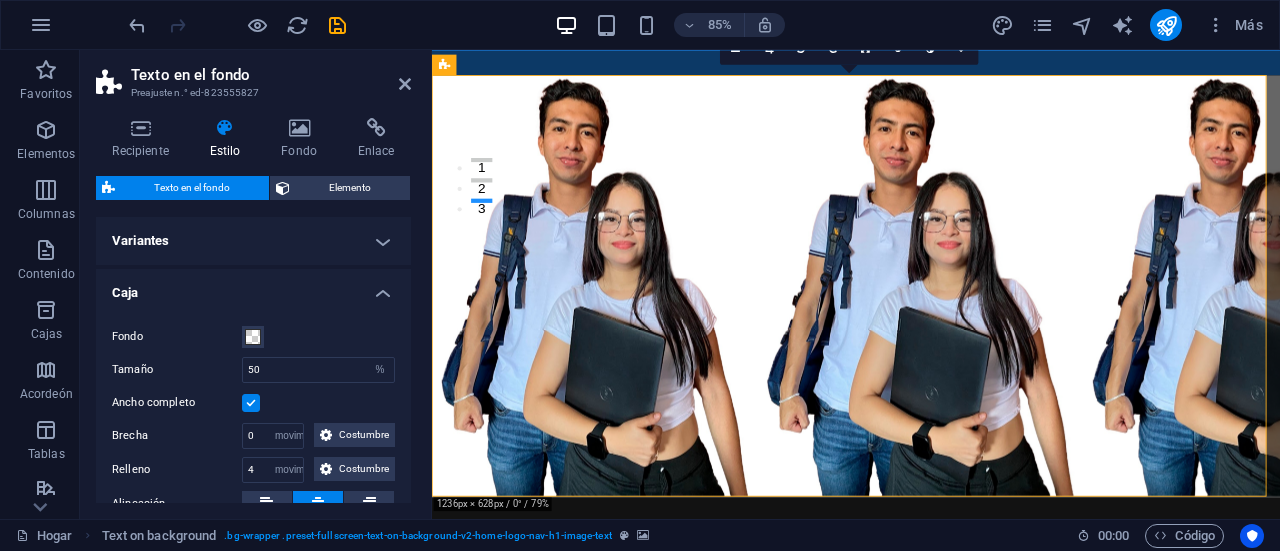 click on "Variantes" at bounding box center (253, 241) 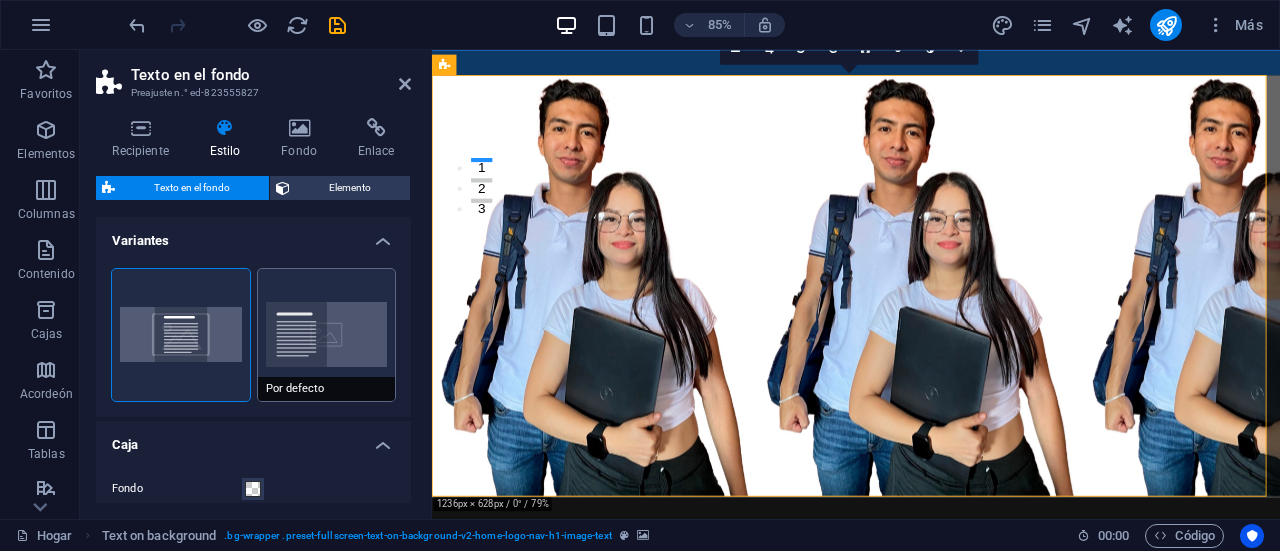 click on "Por defecto" at bounding box center (327, 335) 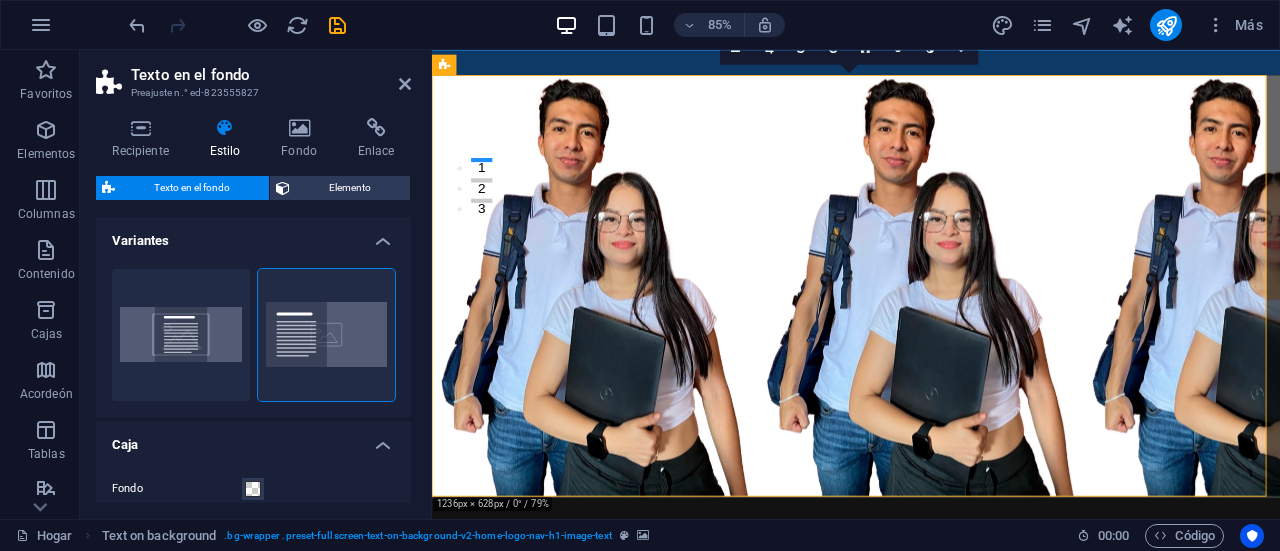 drag, startPoint x: 402, startPoint y: 271, endPoint x: 403, endPoint y: 300, distance: 29.017237 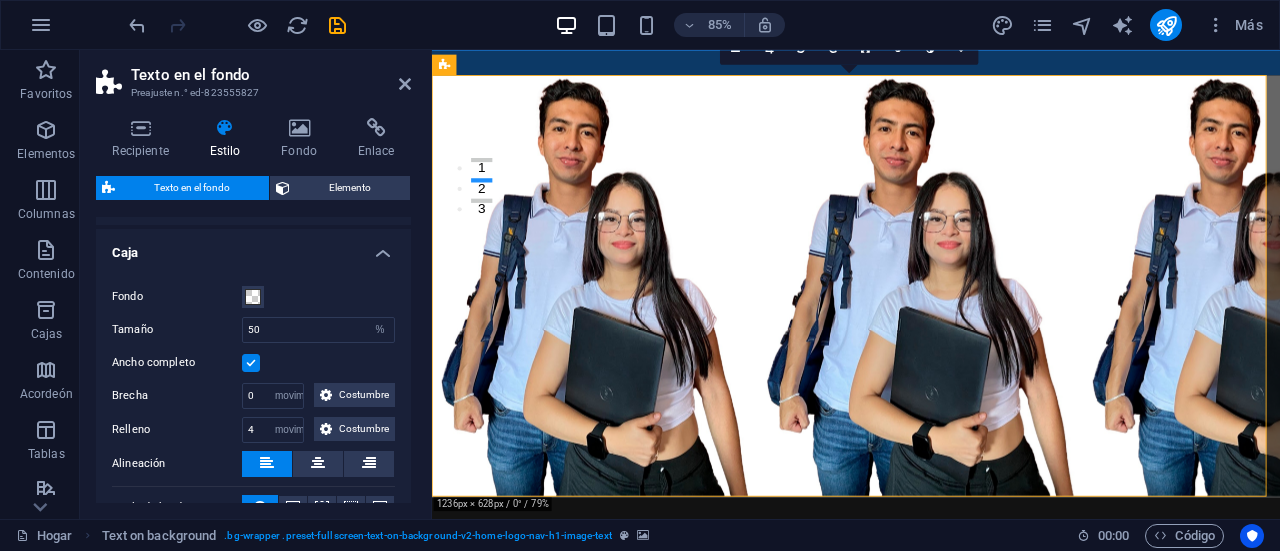 scroll, scrollTop: 196, scrollLeft: 0, axis: vertical 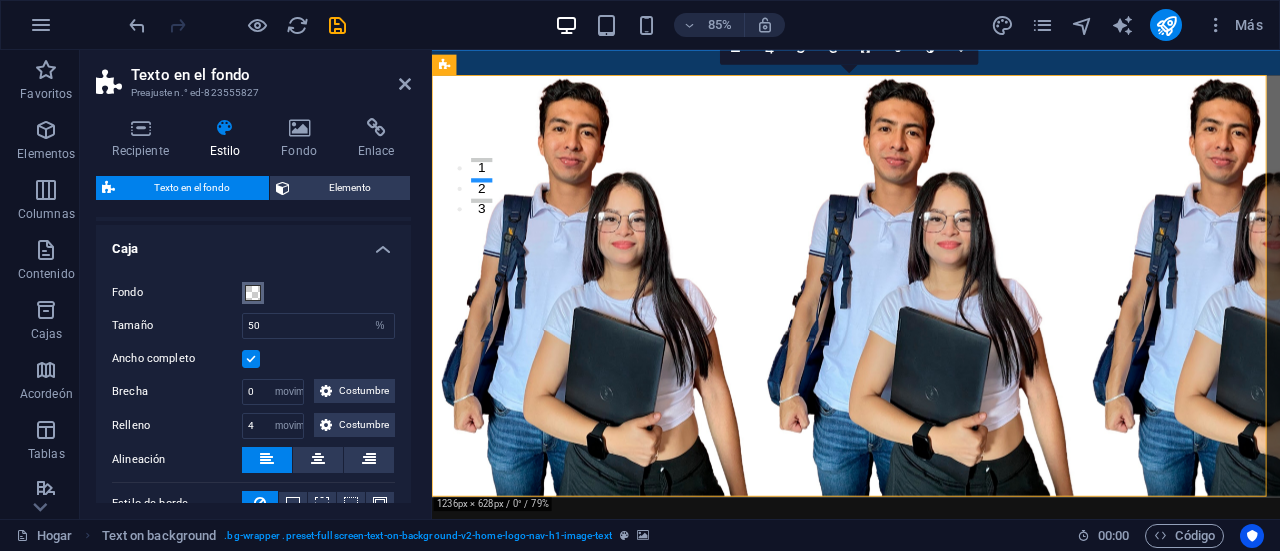 click at bounding box center (253, 293) 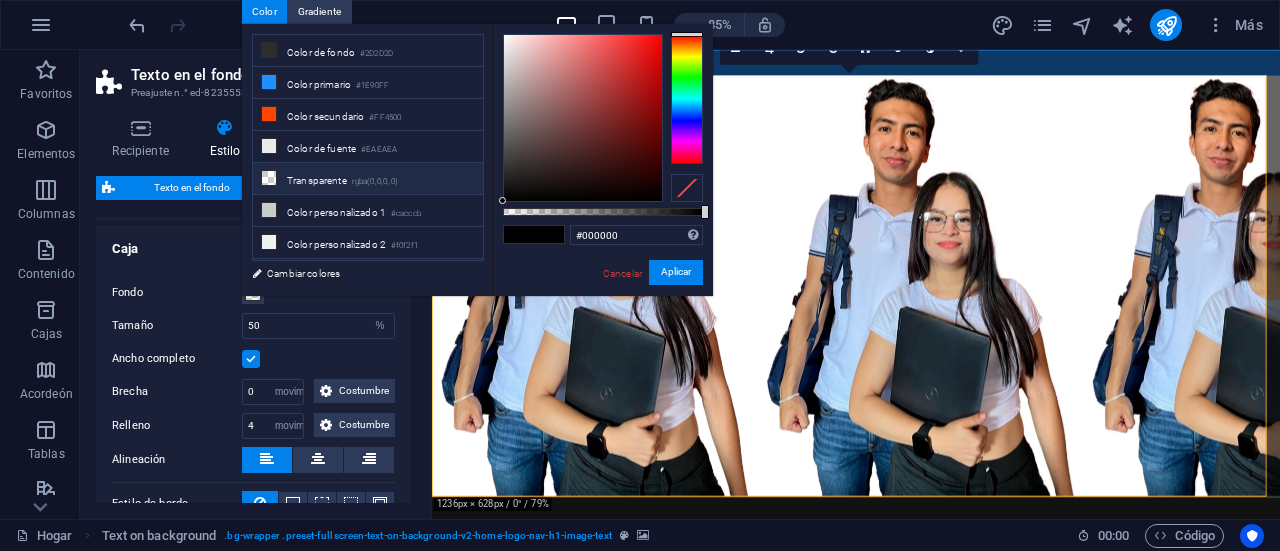 click on "Transparente" at bounding box center (317, 180) 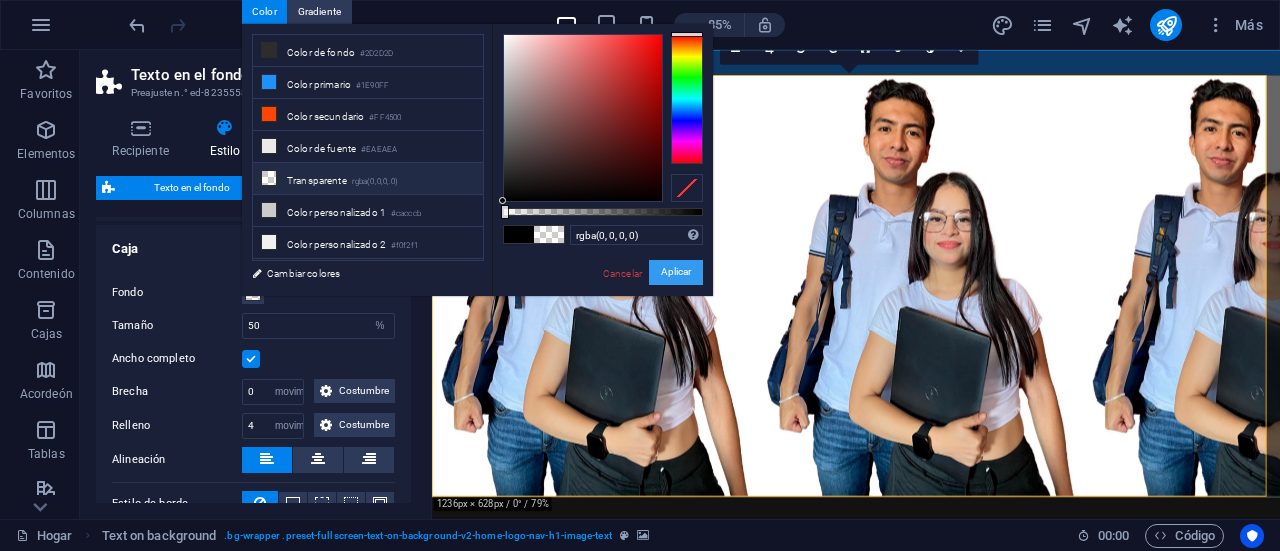 click on "Aplicar" at bounding box center (676, 271) 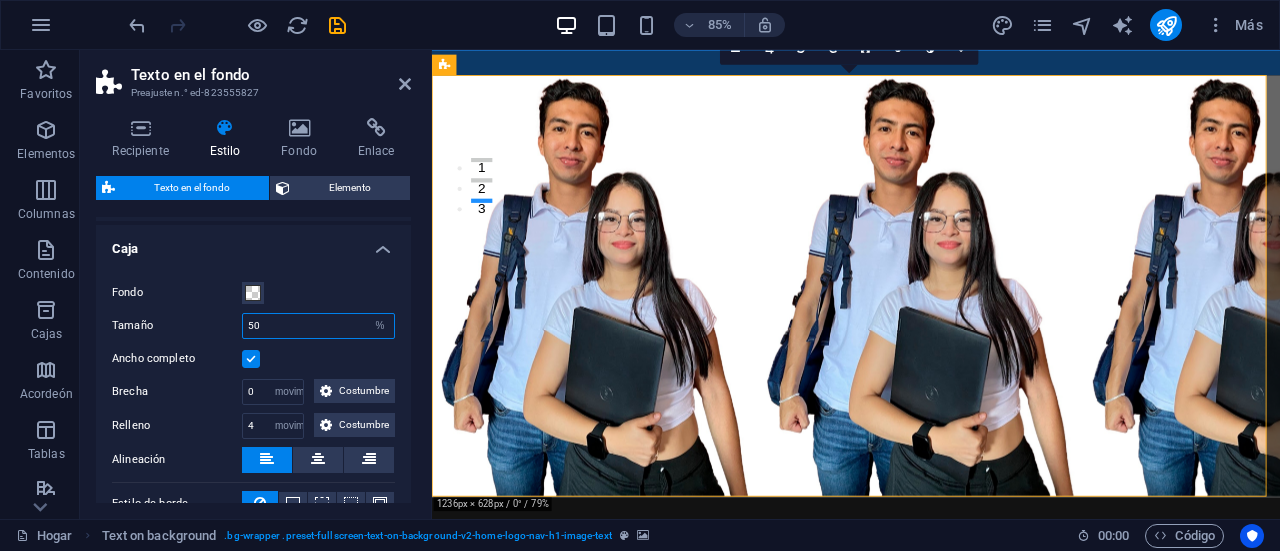 click on "50" at bounding box center [318, 326] 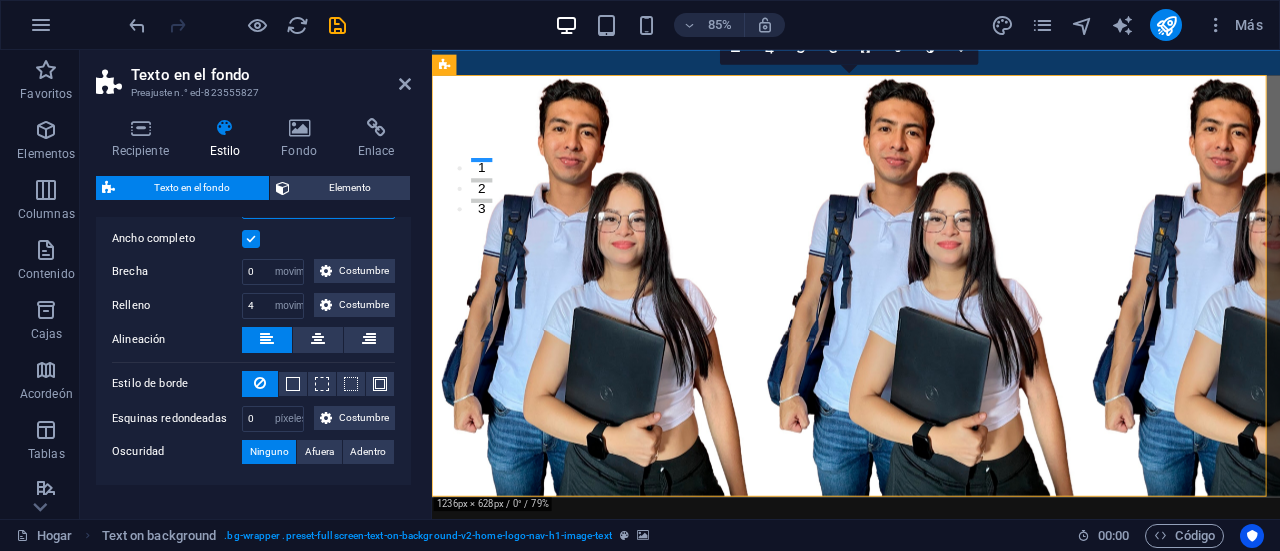 scroll, scrollTop: 342, scrollLeft: 0, axis: vertical 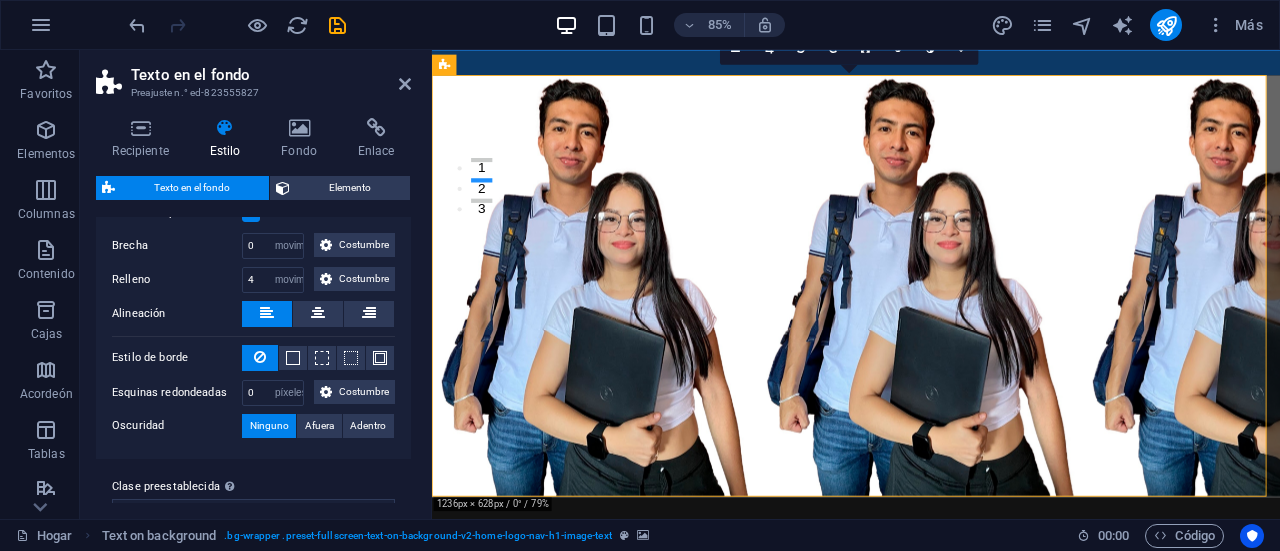 drag, startPoint x: 405, startPoint y: 393, endPoint x: 404, endPoint y: 376, distance: 17.029387 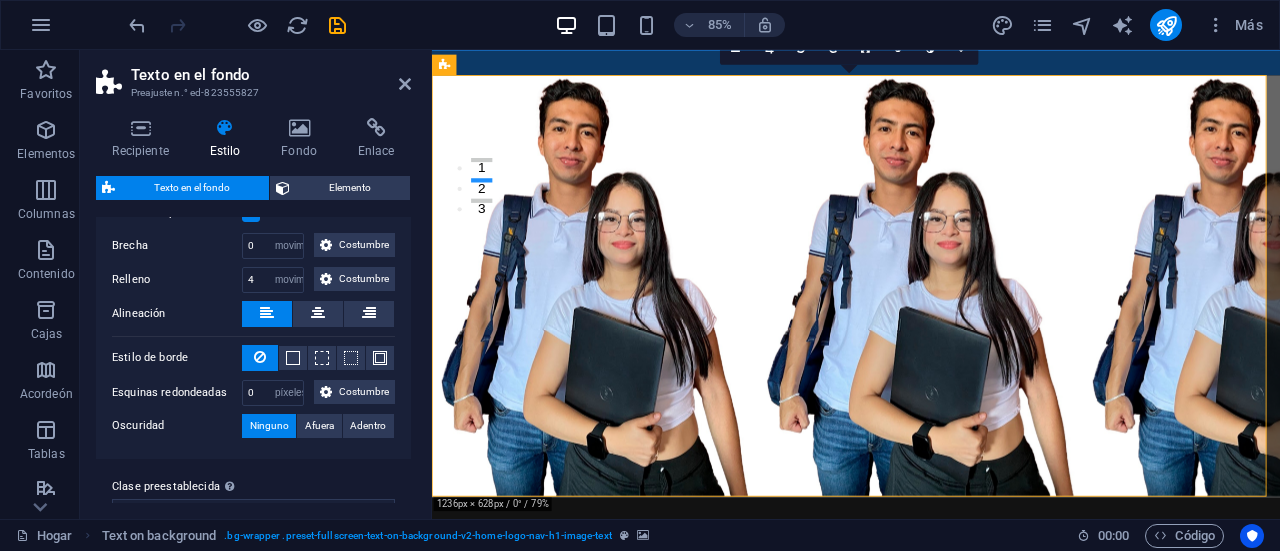 click on "Fondo Tamaño 50 píxeles movimiento rápido del ojo % vh Volkswagen Ancho completo Brecha 0 píxeles movimiento rápido del ojo % vh Volkswagen Costumbre Costumbre 0 píxeles movimiento rápido del ojo % vh Volkswagen 0 píxeles movimiento rápido del ojo % vh Volkswagen 0 píxeles movimiento rápido del ojo % vh Volkswagen 0 píxeles movimiento rápido del ojo % vh Volkswagen Relleno 4 píxeles movimiento rápido del ojo % vh Volkswagen Costumbre Costumbre 4 píxeles movimiento rápido del ojo % vh Volkswagen 4 píxeles movimiento rápido del ojo % vh Volkswagen 4 píxeles movimiento rápido del ojo % vh Volkswagen 4 píxeles movimiento rápido del ojo % vh Volkswagen Alineación Estilo de borde              - Ancho 1 píxeles movimiento rápido del ojo vh Volkswagen Costumbre Costumbre 1 píxeles movimiento rápido del ojo vh Volkswagen 1 píxeles movimiento rápido del ojo vh Volkswagen 1 píxeles movimiento rápido del ojo vh Volkswagen 1 píxeles movimiento rápido del ojo vh Volkswagen 0 % vh" at bounding box center (253, 287) 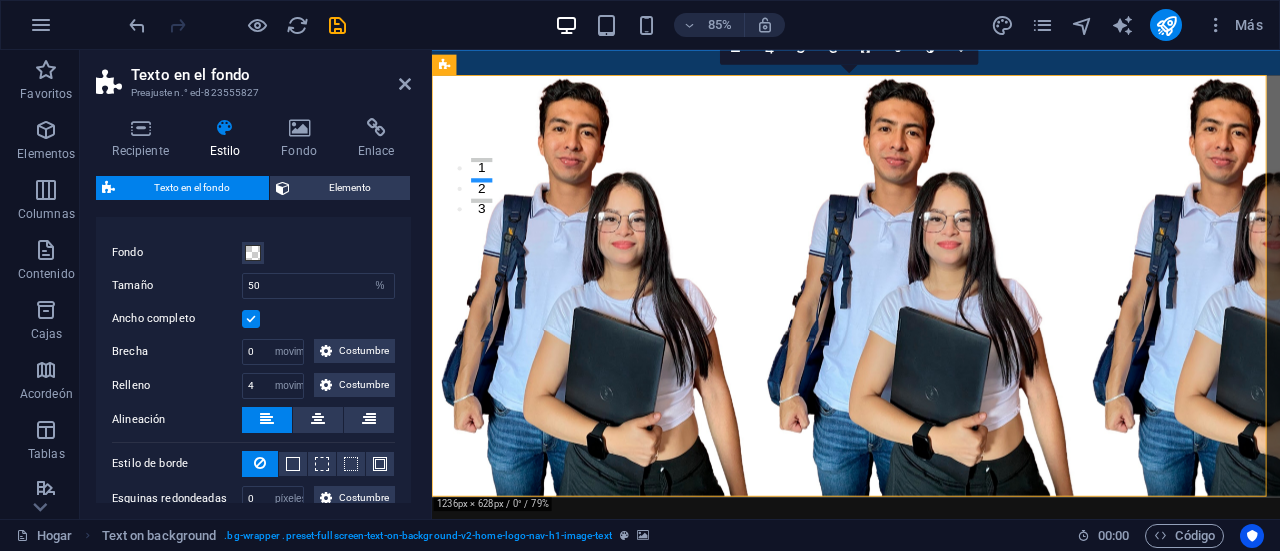 scroll, scrollTop: 233, scrollLeft: 0, axis: vertical 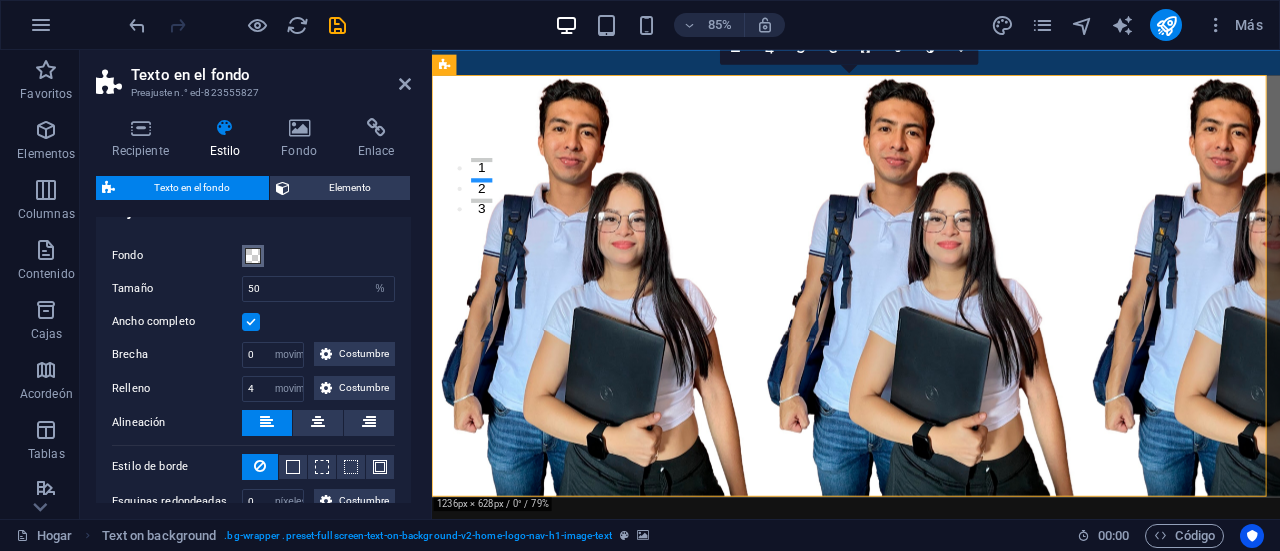 click at bounding box center [253, 256] 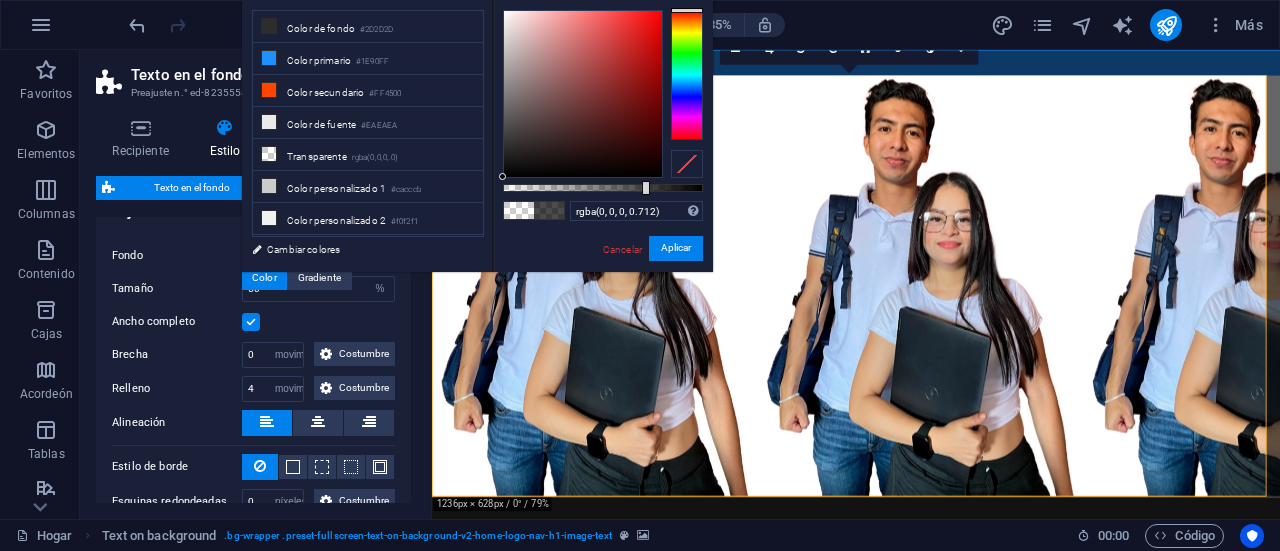 type on "rgba(0, 0, 0, 0.717)" 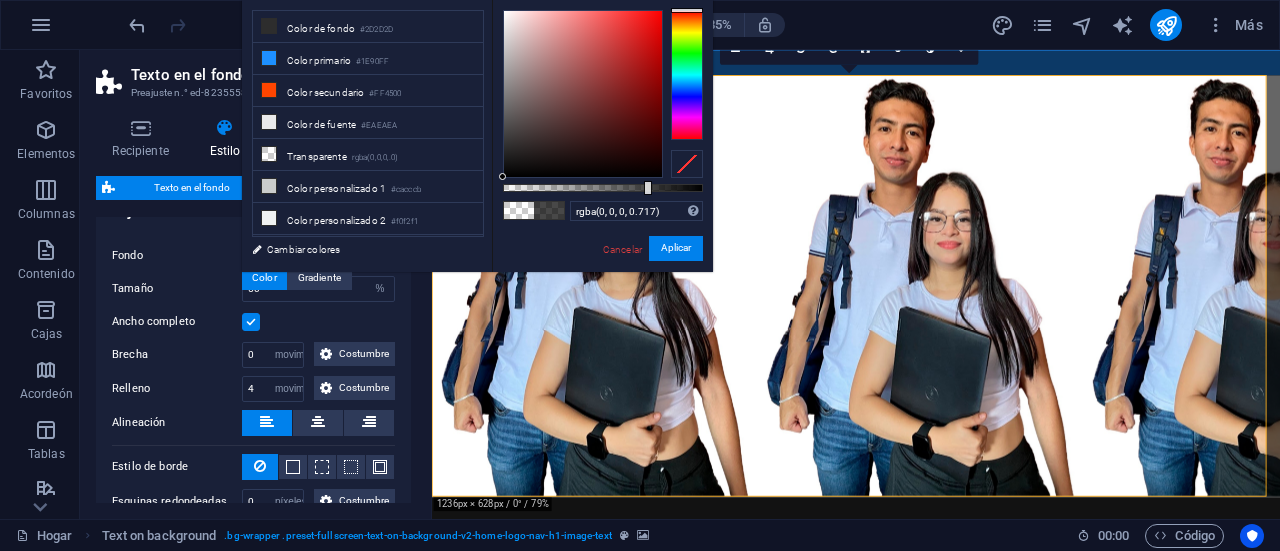 drag, startPoint x: 506, startPoint y: 182, endPoint x: 646, endPoint y: 190, distance: 140.22838 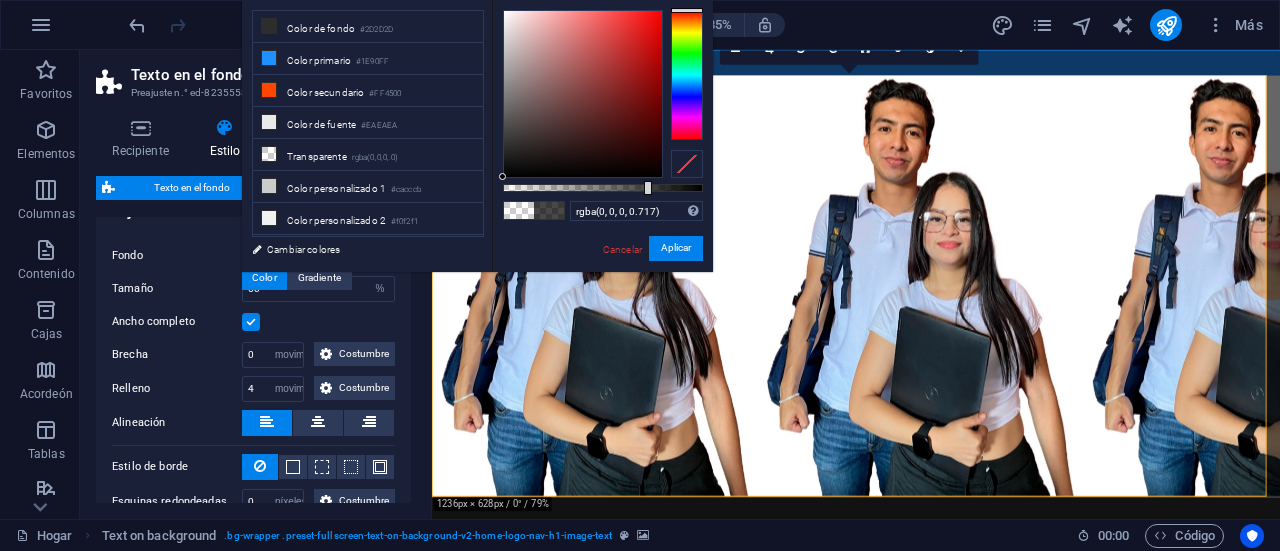 click at bounding box center [648, 188] 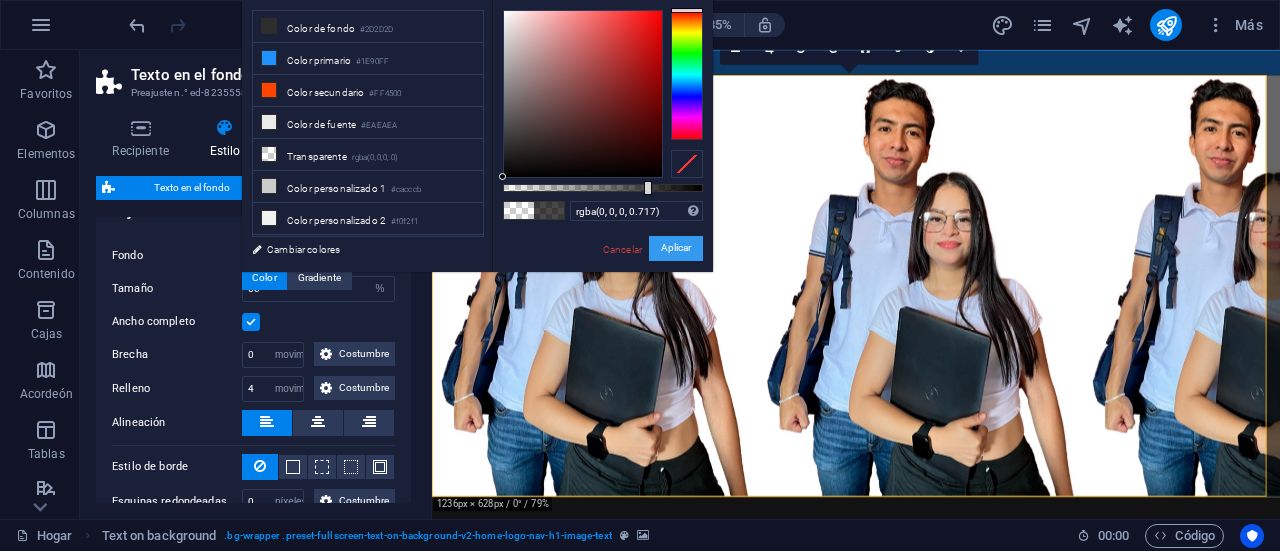click on "Aplicar" at bounding box center [676, 248] 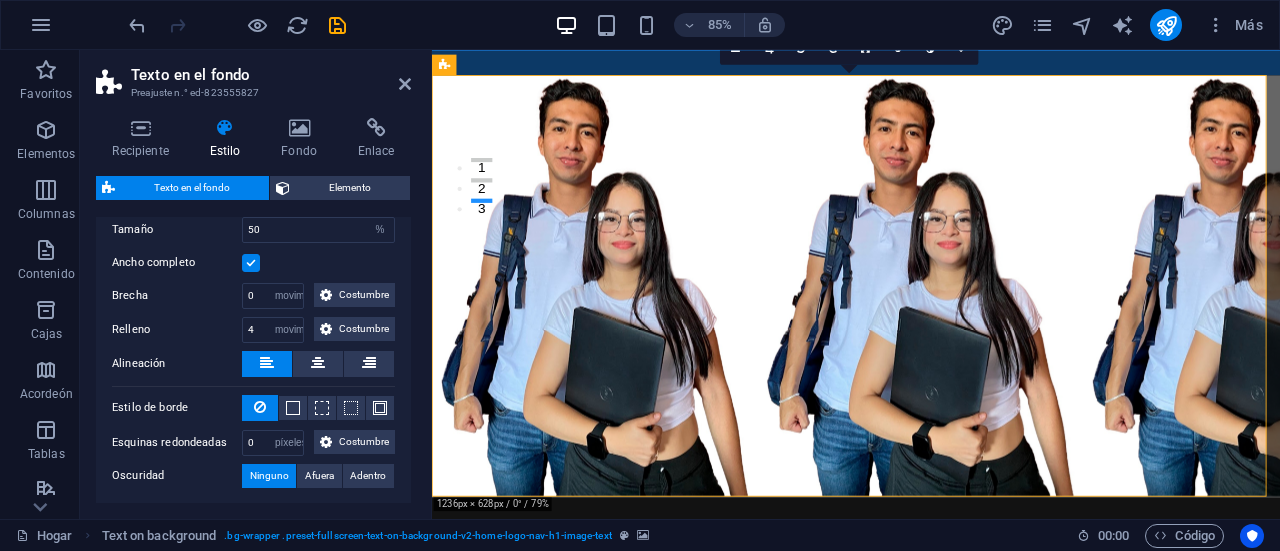 scroll, scrollTop: 0, scrollLeft: 0, axis: both 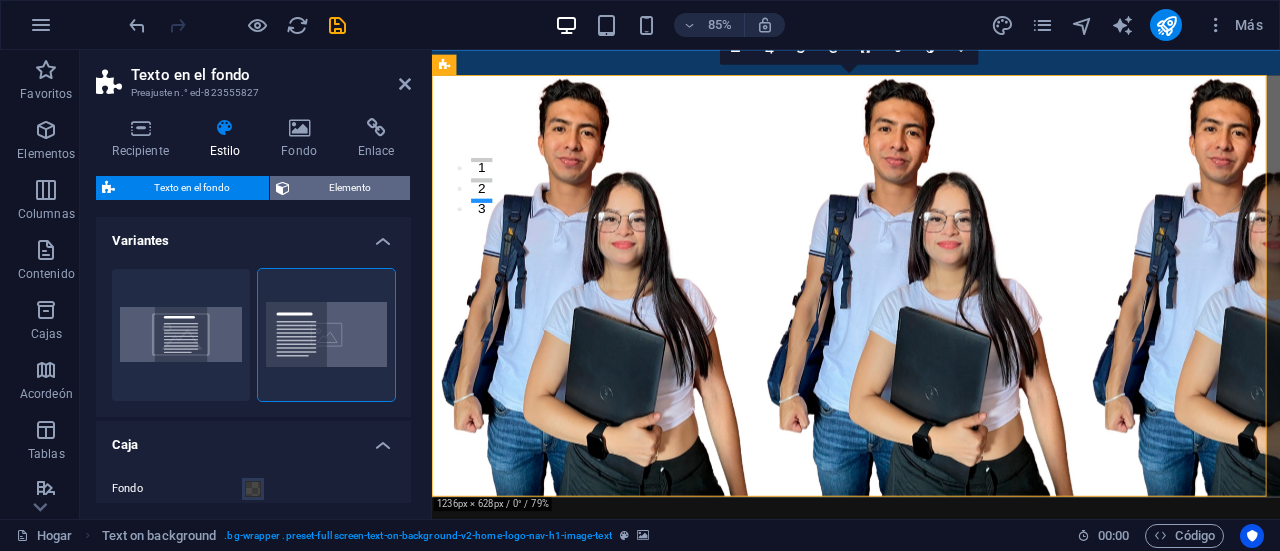 click on "Elemento" at bounding box center (350, 187) 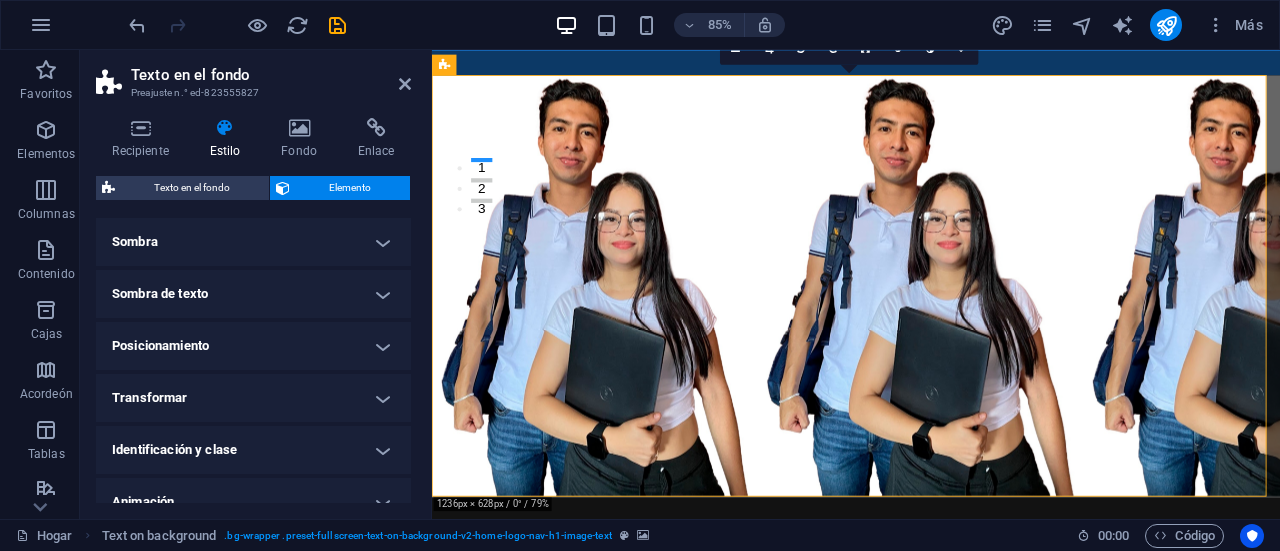 scroll, scrollTop: 236, scrollLeft: 0, axis: vertical 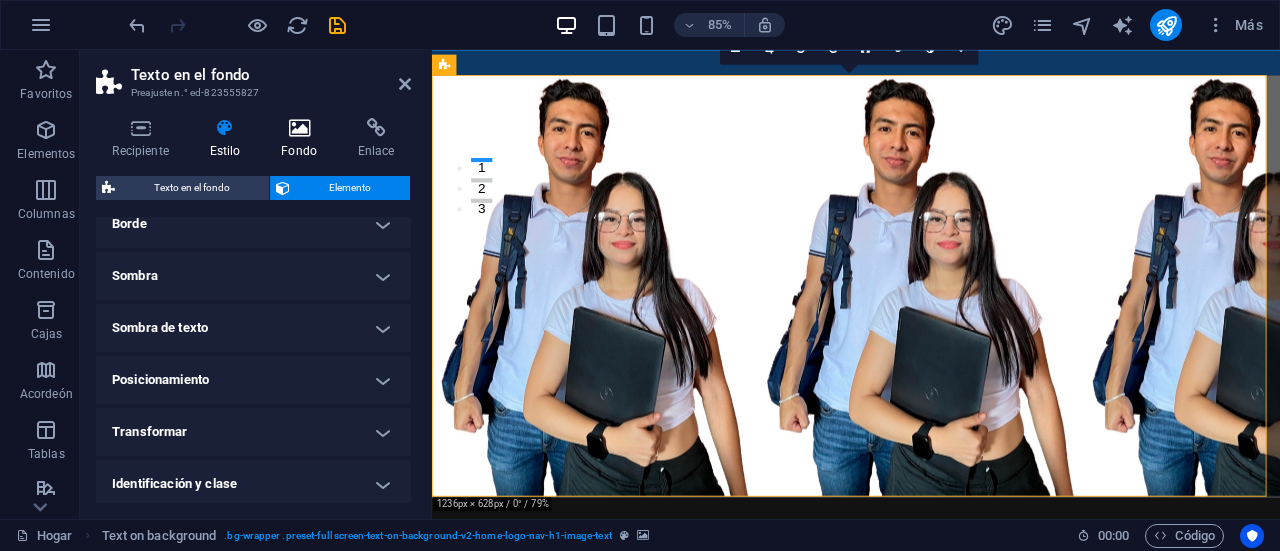click at bounding box center (299, 128) 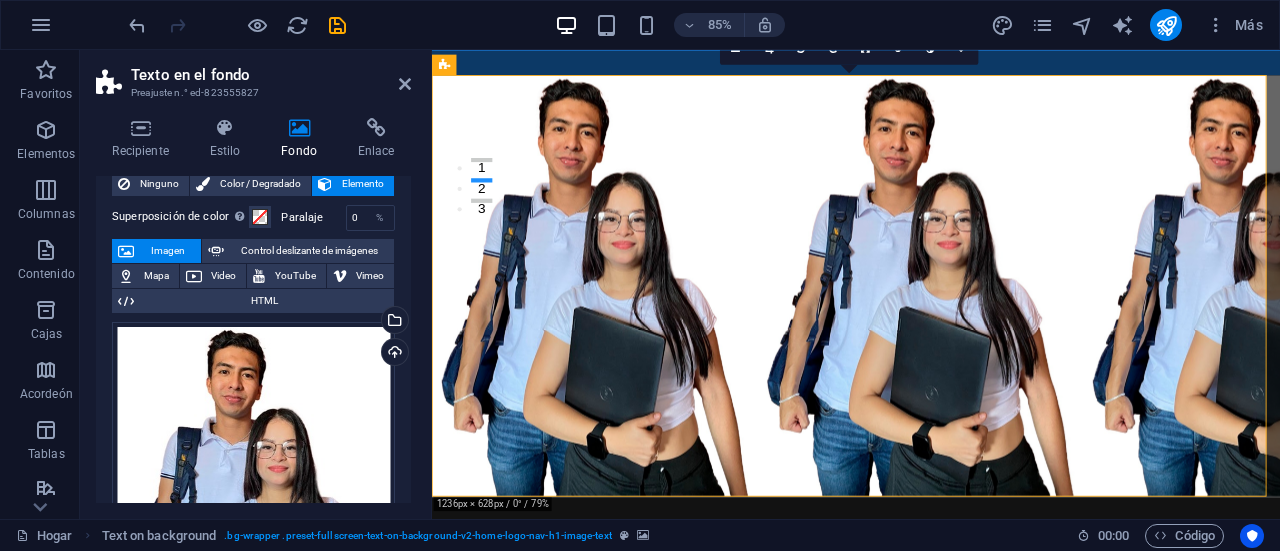 scroll, scrollTop: 58, scrollLeft: 0, axis: vertical 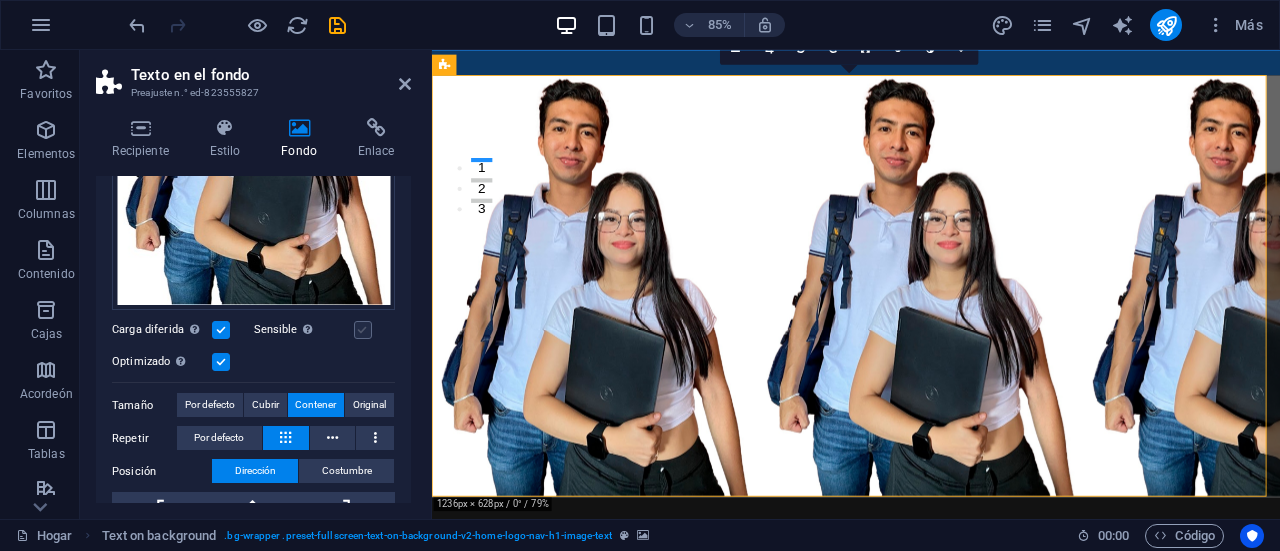 click at bounding box center [363, 330] 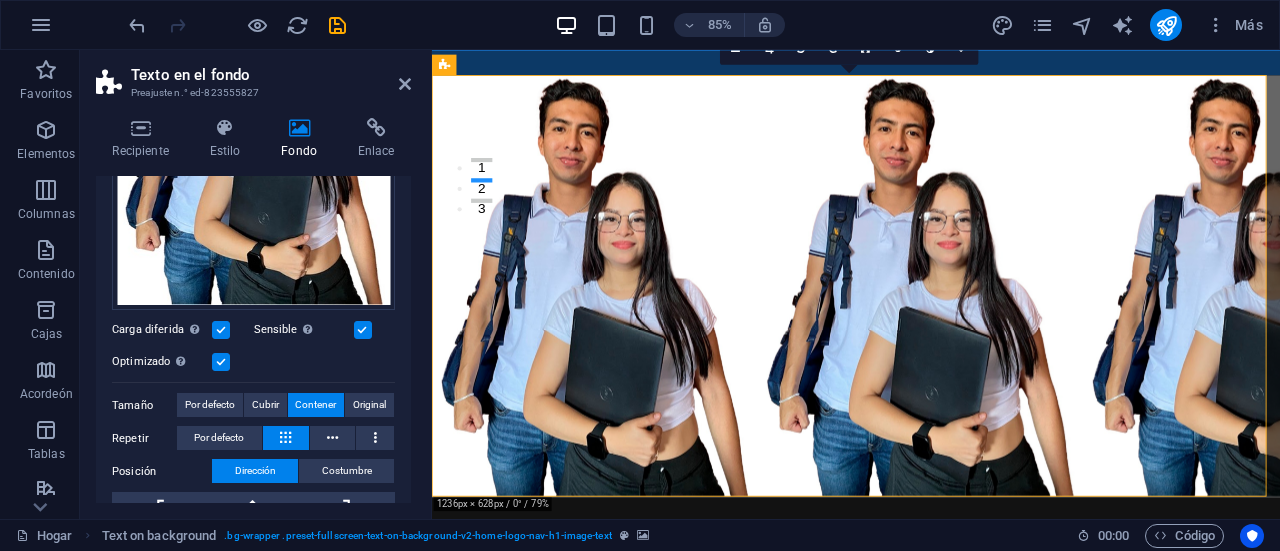 click at bounding box center [363, 330] 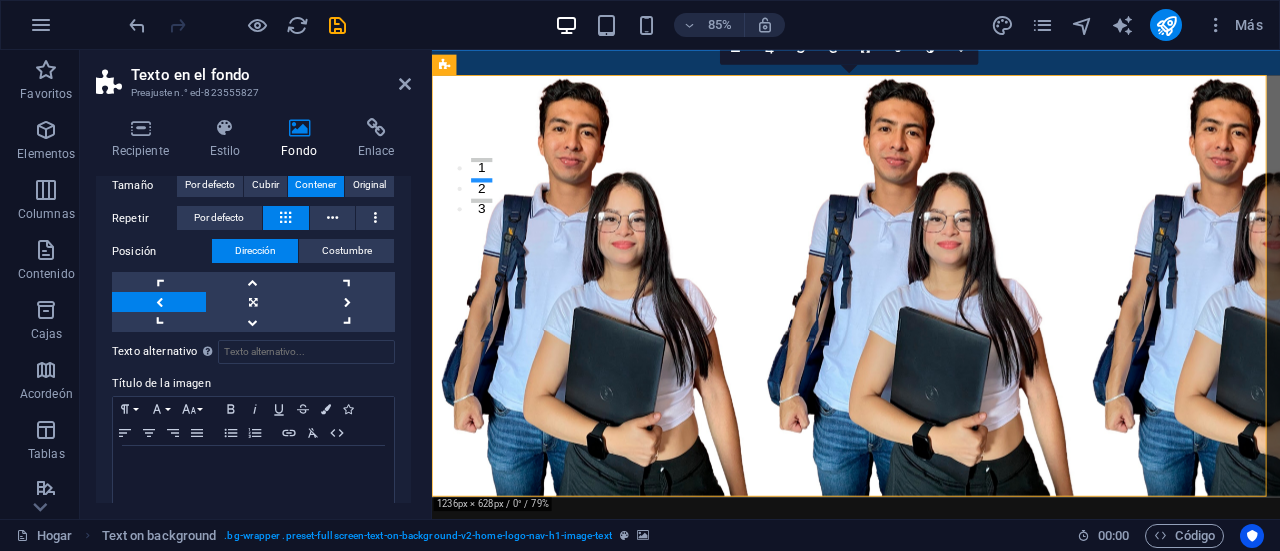 scroll, scrollTop: 665, scrollLeft: 0, axis: vertical 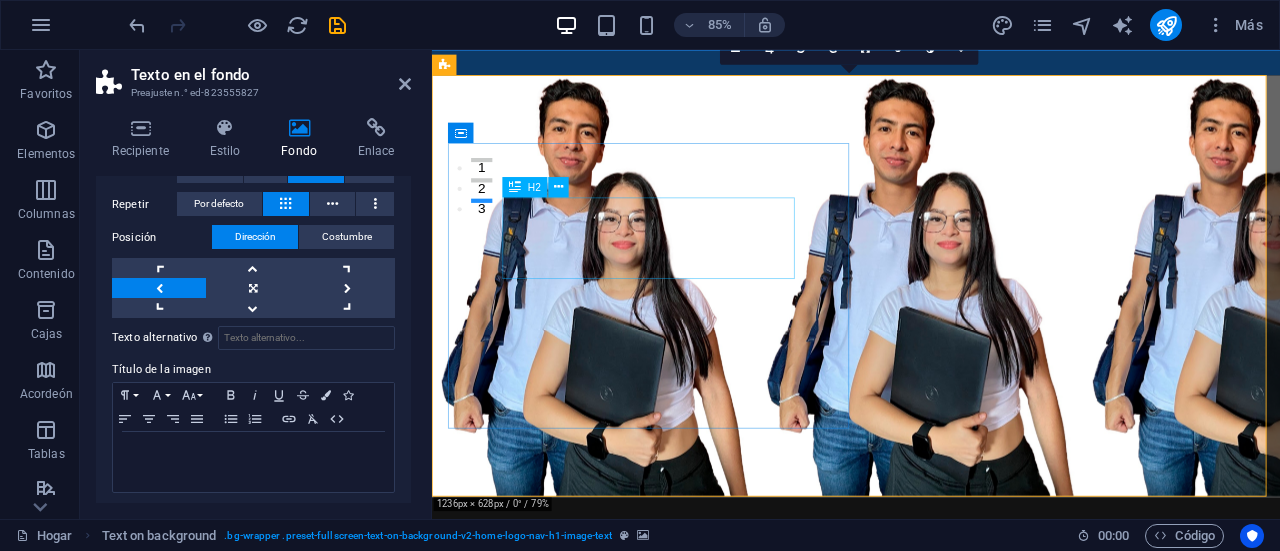 click on "¡Transforma tu futuro junto a nosotros!" at bounding box center [931, 744] 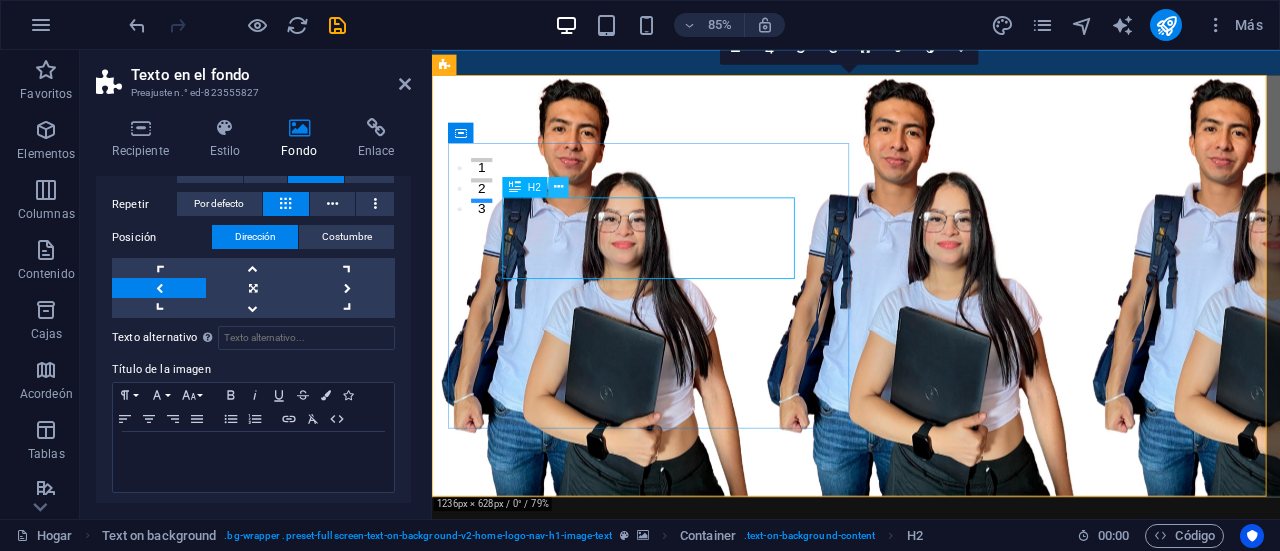 click at bounding box center (558, 187) 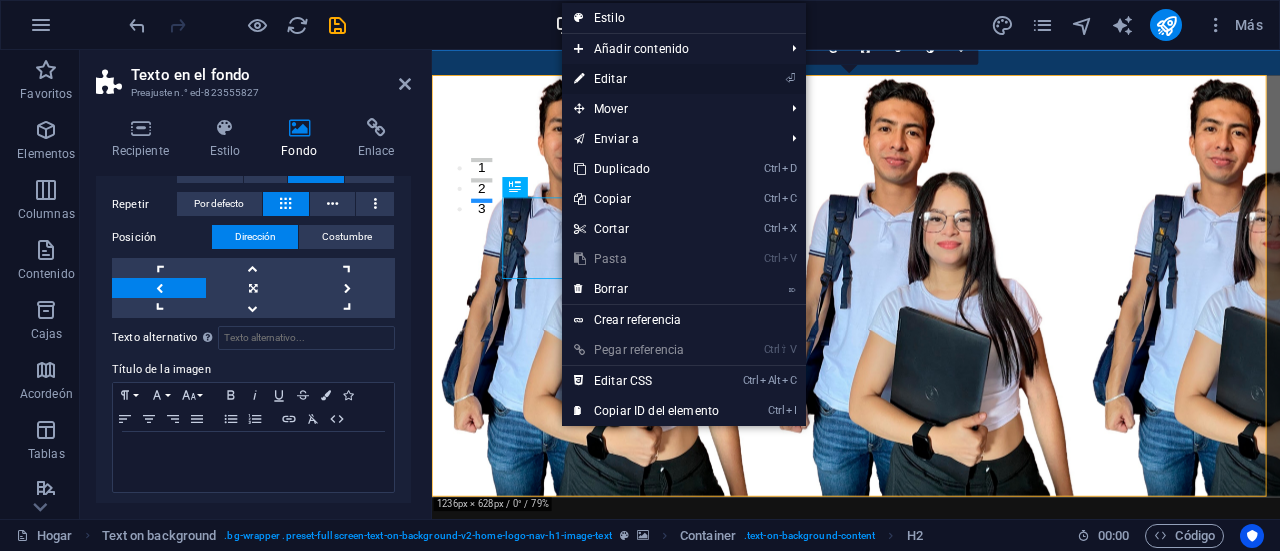 click on "⏎ Editar" at bounding box center [646, 79] 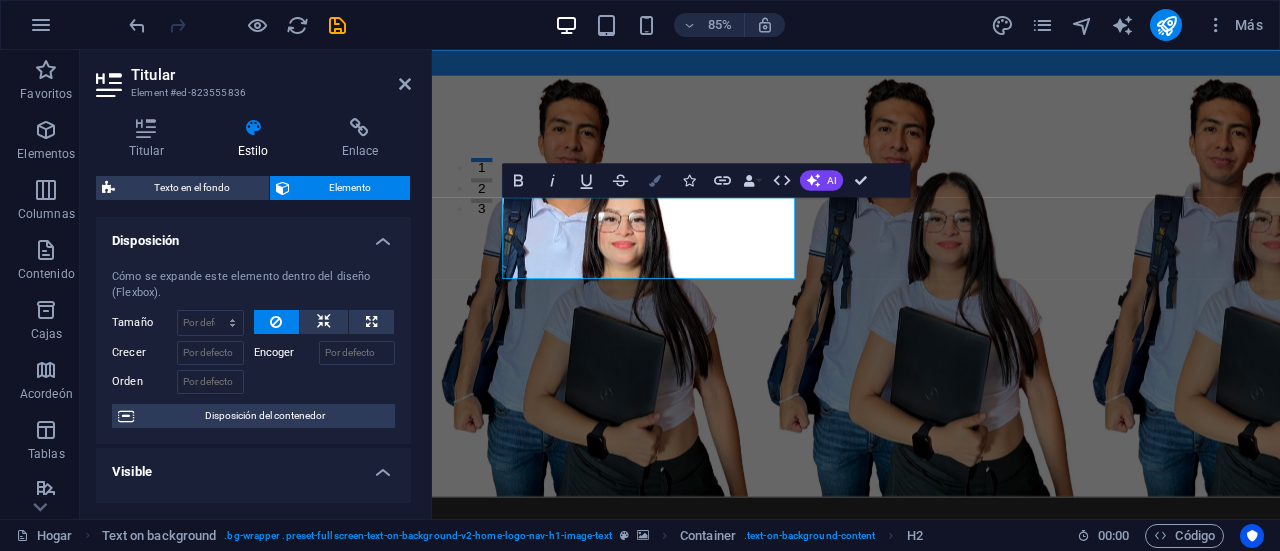click at bounding box center (655, 180) 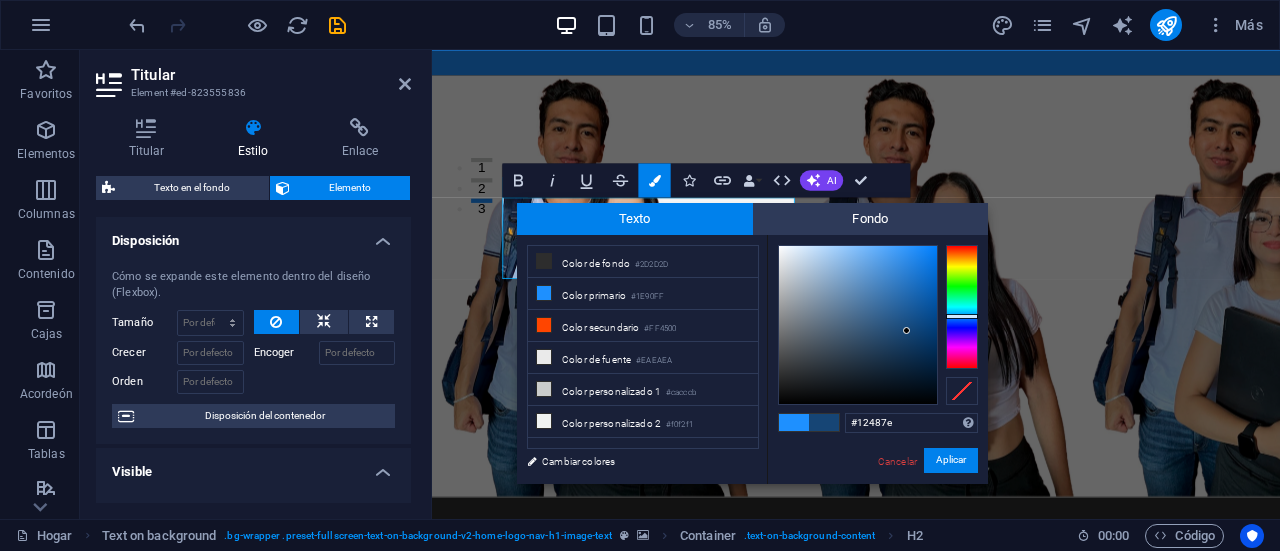 drag, startPoint x: 917, startPoint y: 265, endPoint x: 921, endPoint y: 322, distance: 57.14018 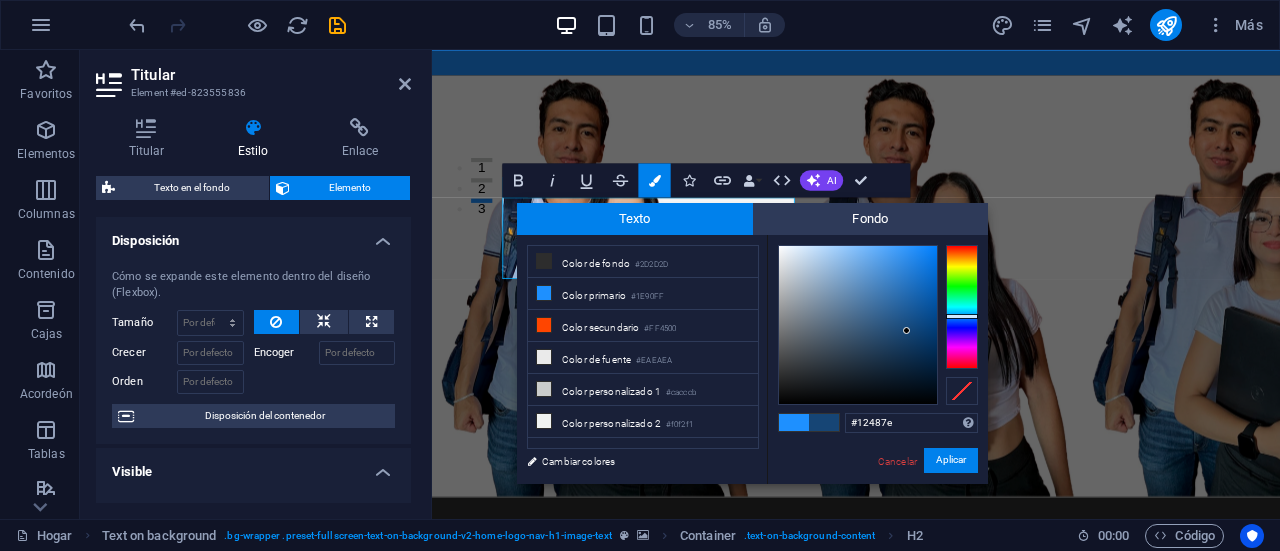 click at bounding box center (906, 330) 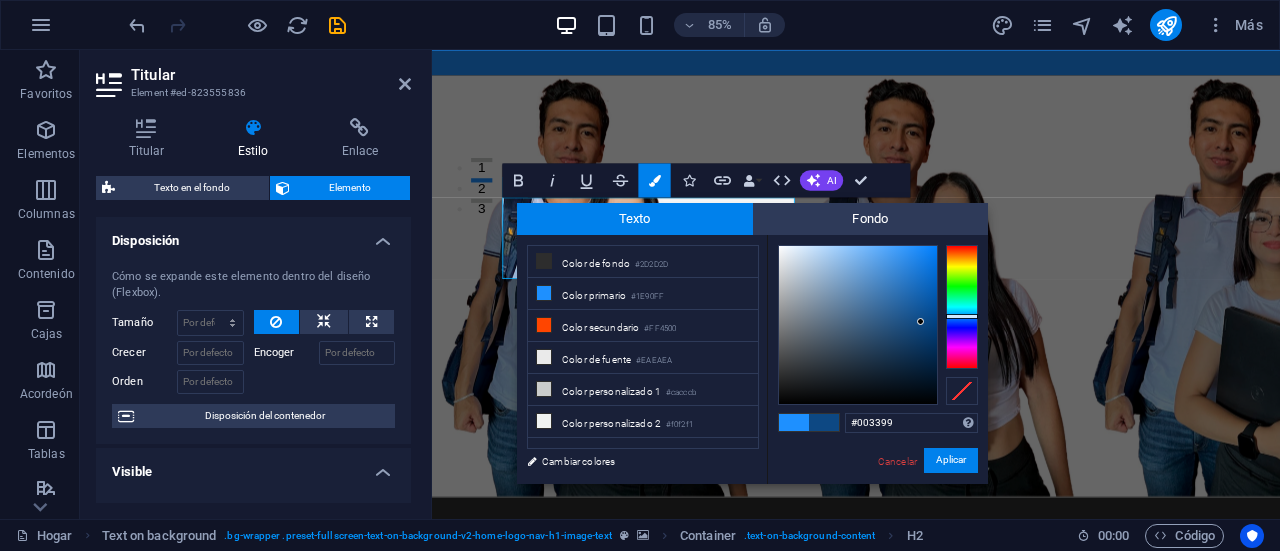 type on "#003399" 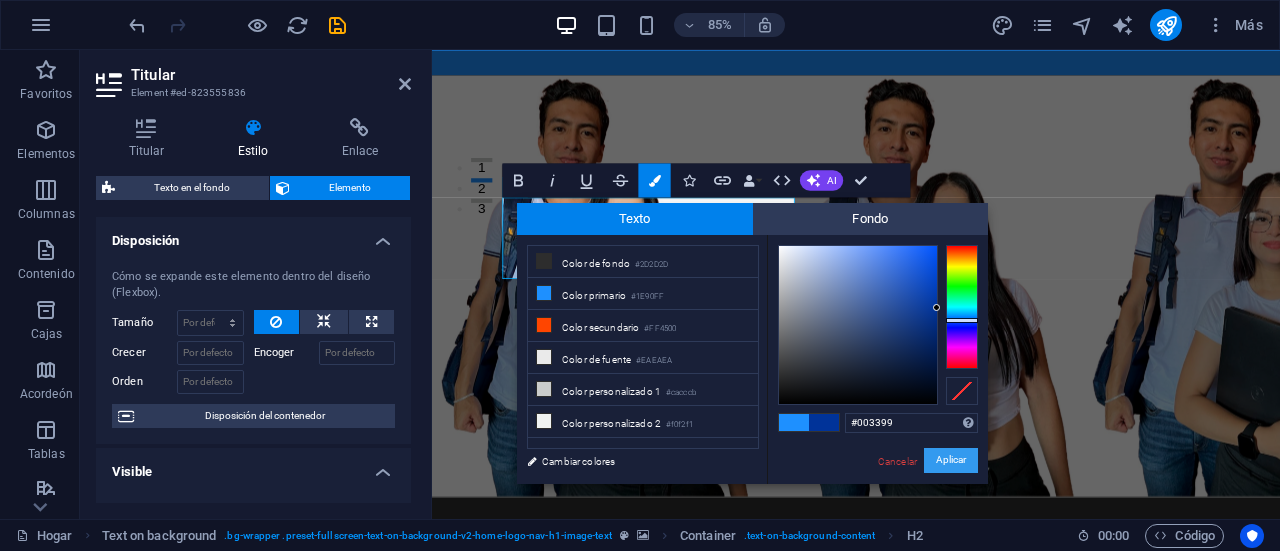 click on "Aplicar" at bounding box center [951, 460] 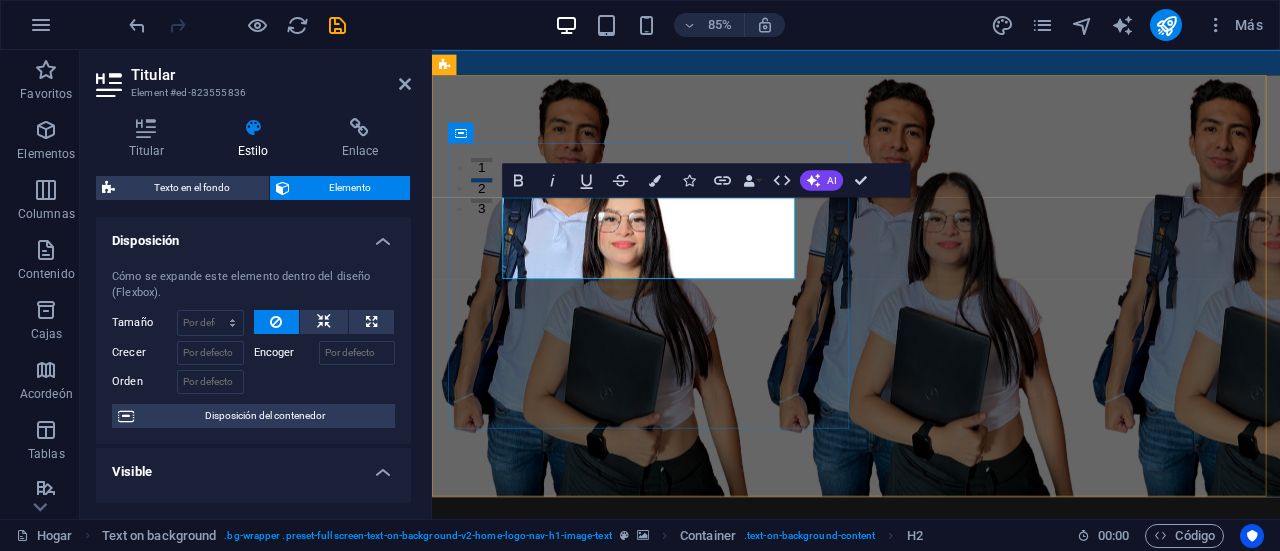 click on "¡Transforma tu futuro junto a nosotros  !" at bounding box center (931, 744) 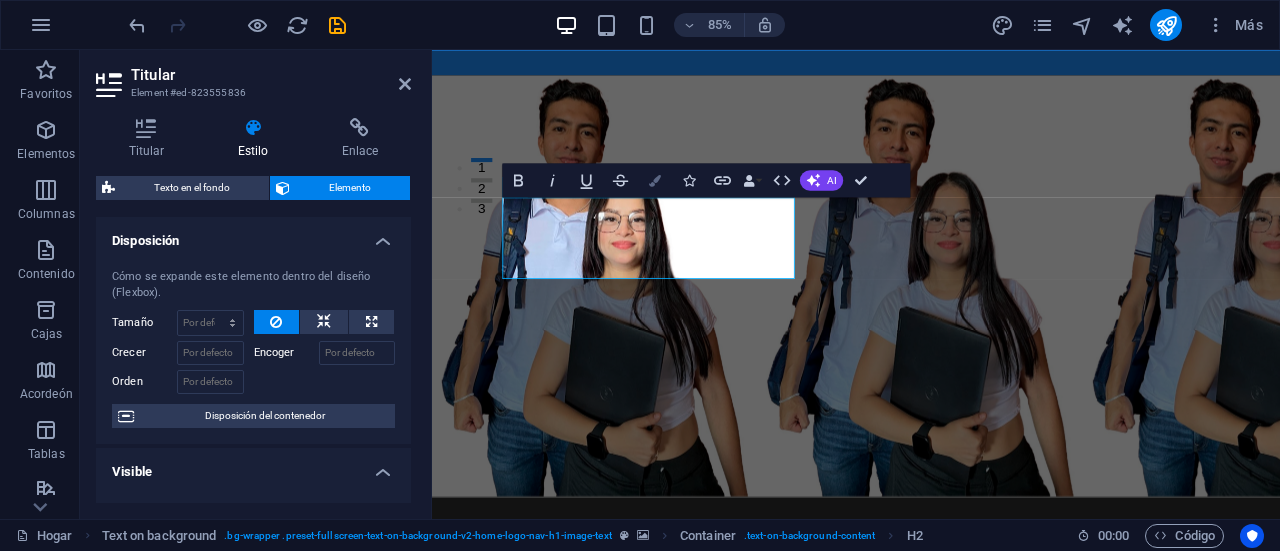 click on "Bandera" at bounding box center (655, 180) 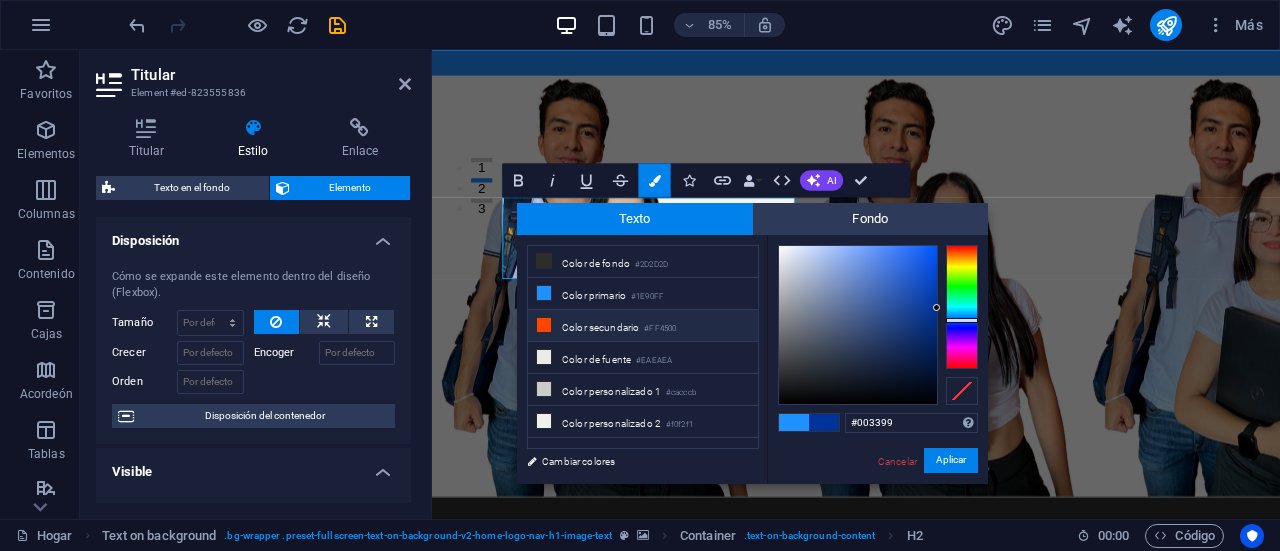 click at bounding box center (544, 325) 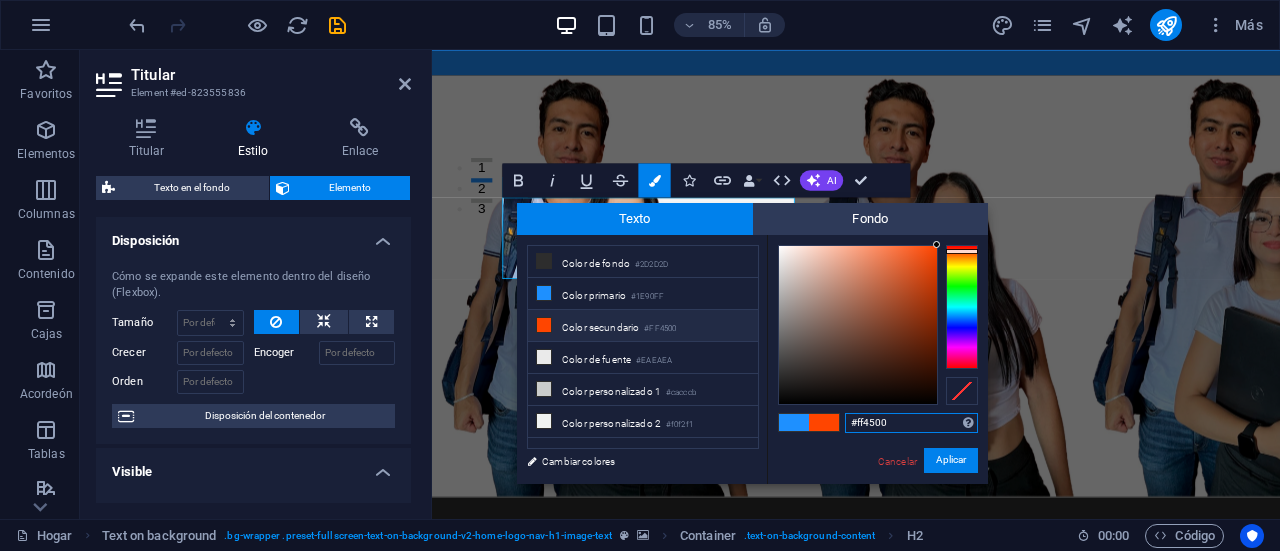 click on "#ff4500" at bounding box center [911, 423] 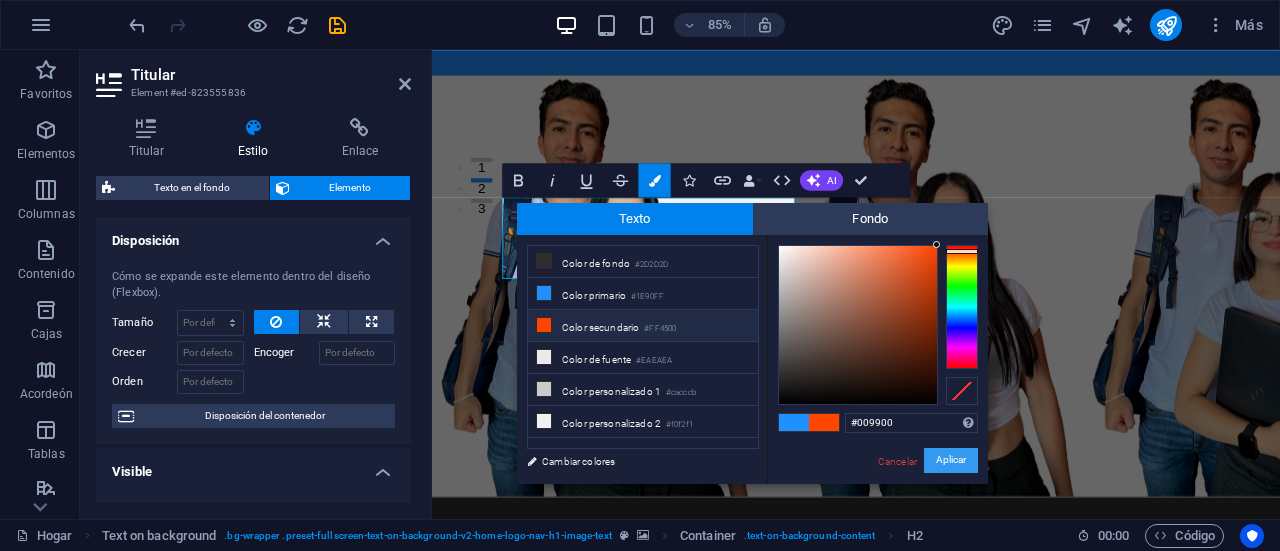 click on "Aplicar" at bounding box center [951, 460] 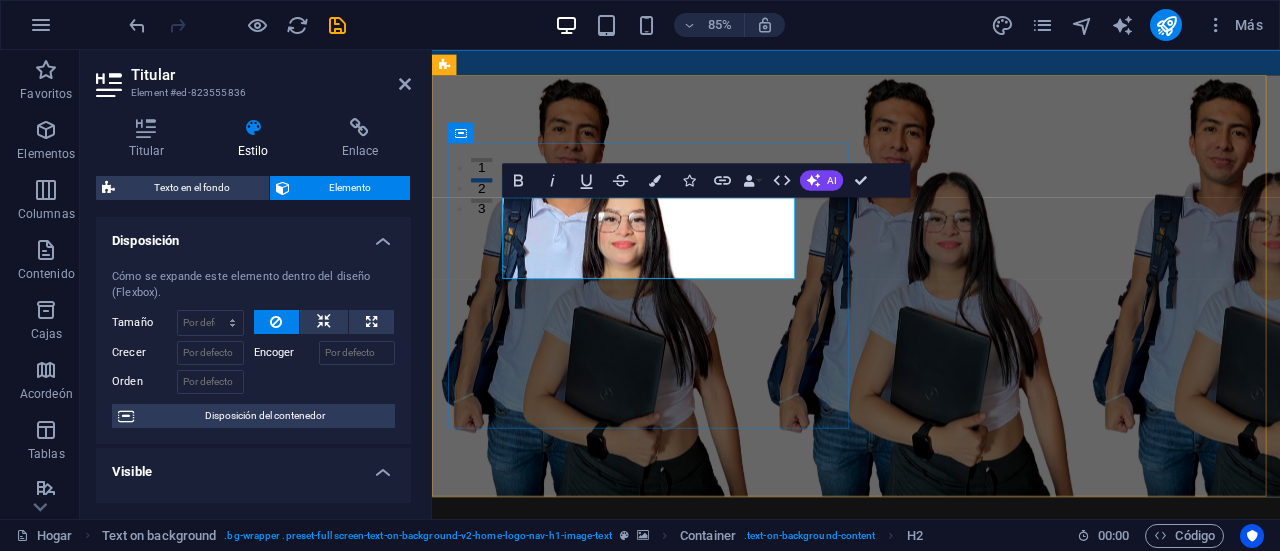 click on "¡Transforma tu futuro junto a nosotros  ​ ​ ​" at bounding box center (931, 744) 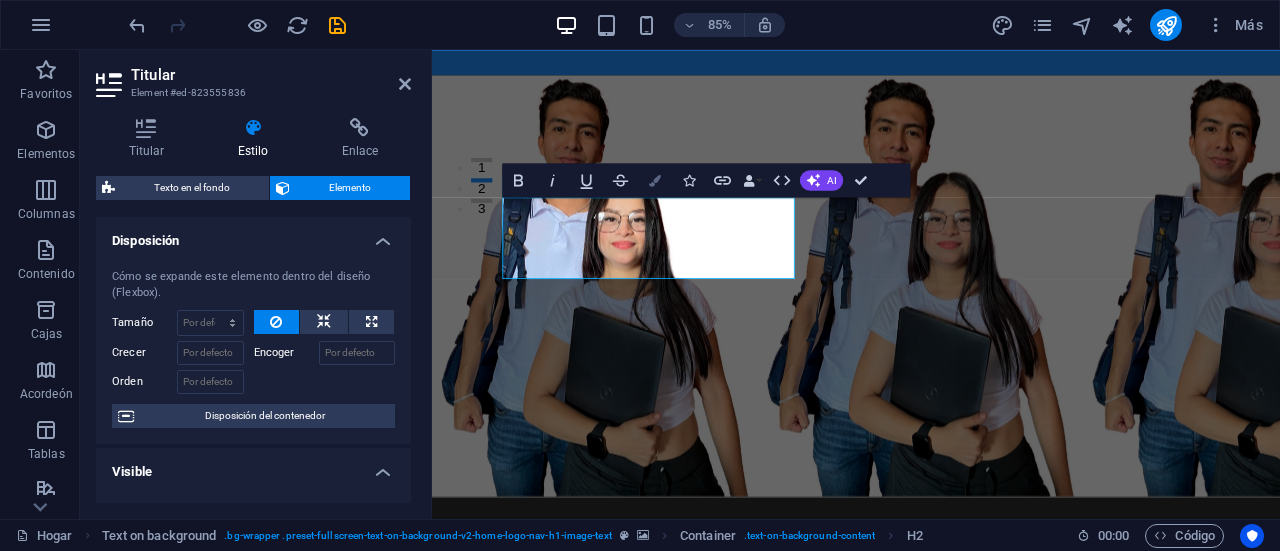 click on "Bandera" at bounding box center (655, 180) 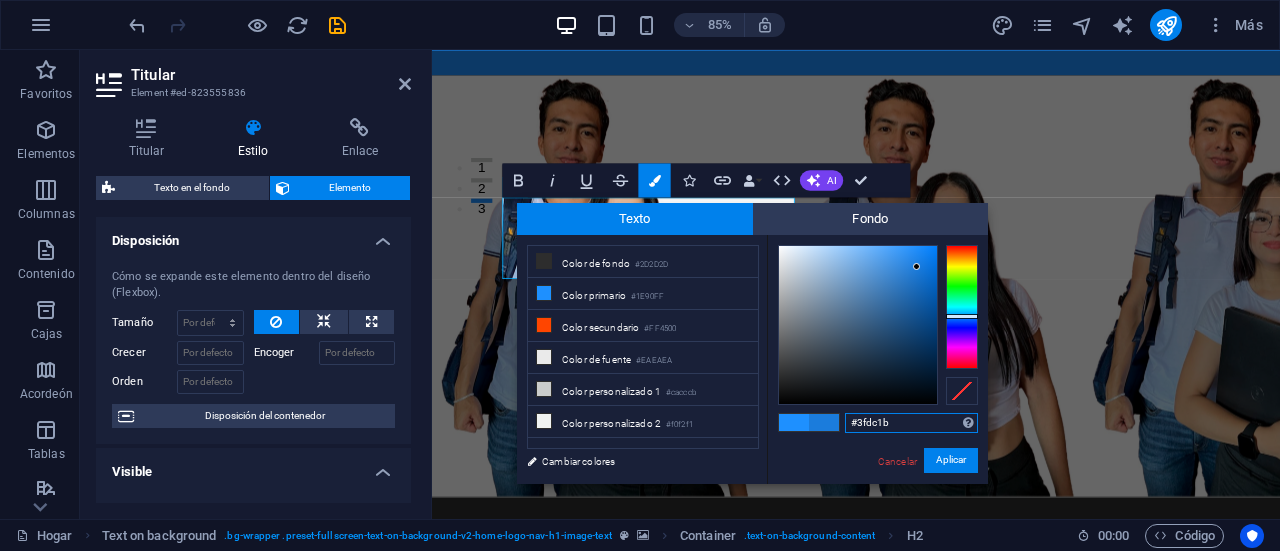 click at bounding box center [962, 307] 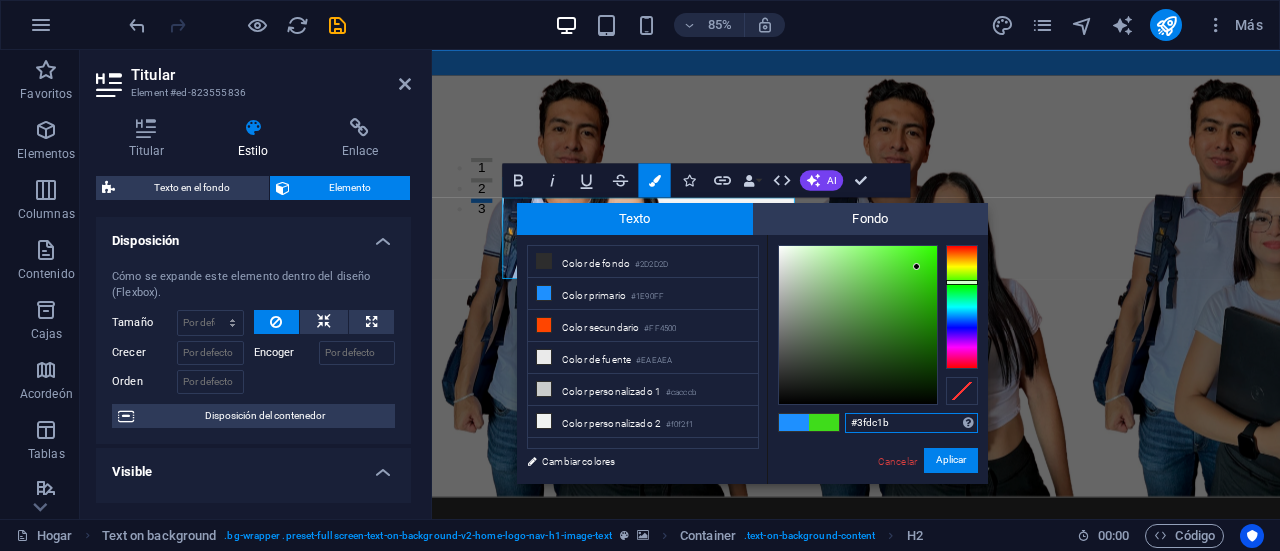 click on "#3fdc1b" at bounding box center (911, 423) 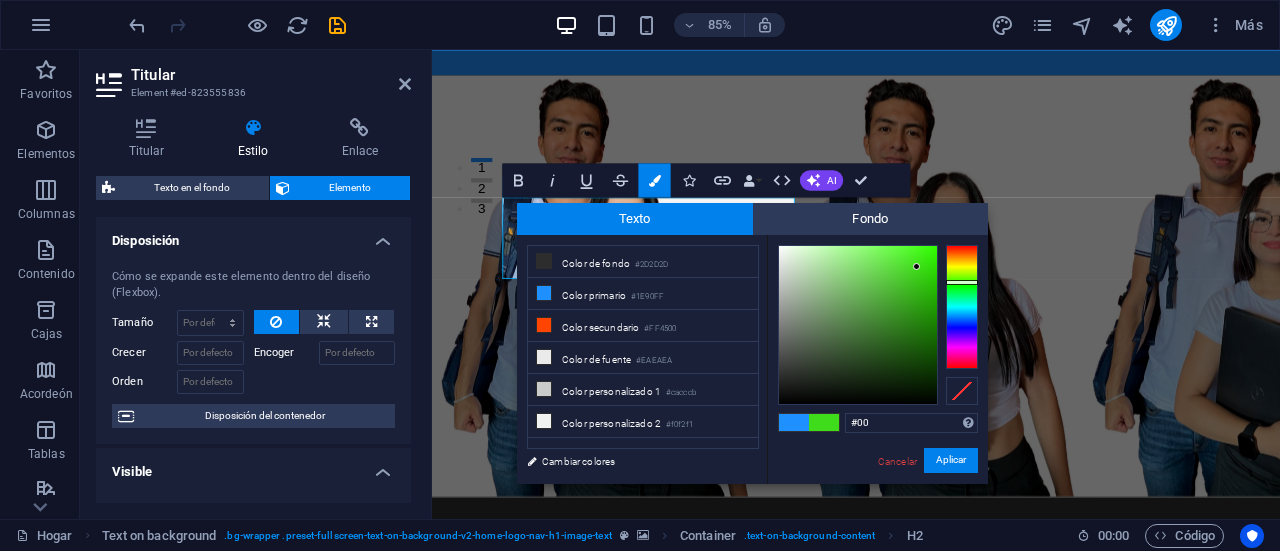 click on "Hogar Text on background . bg-wrapper .preset-fullscreen-text-on-background-v2-home-logo-nav-h1-image-text Container . text-on-background-content H2" at bounding box center [538, 536] 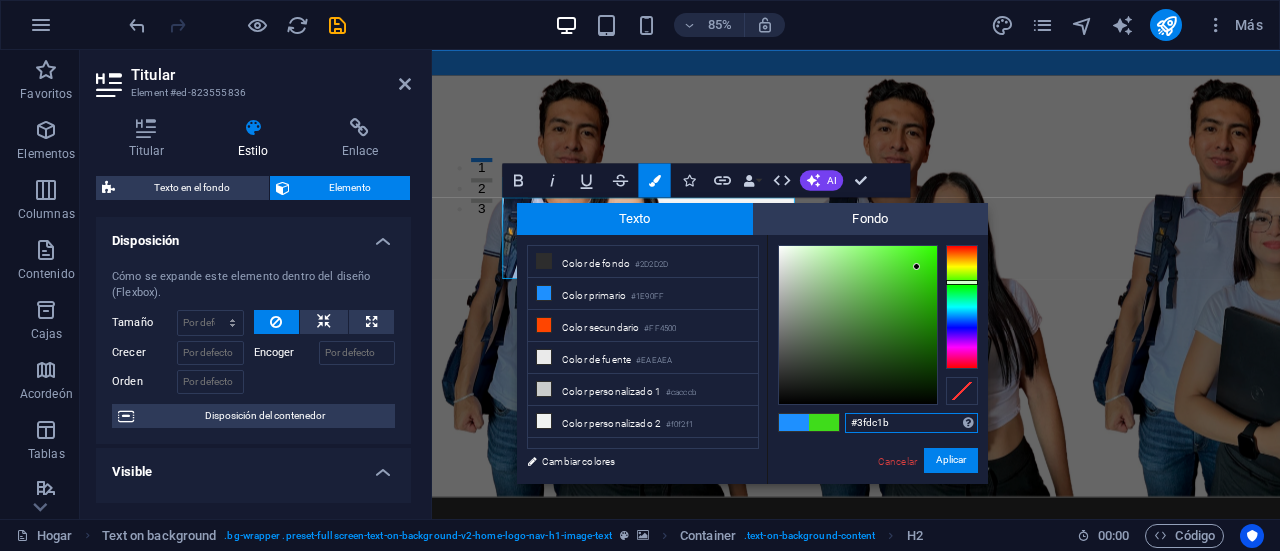 click on "#3fdc1b" at bounding box center (911, 423) 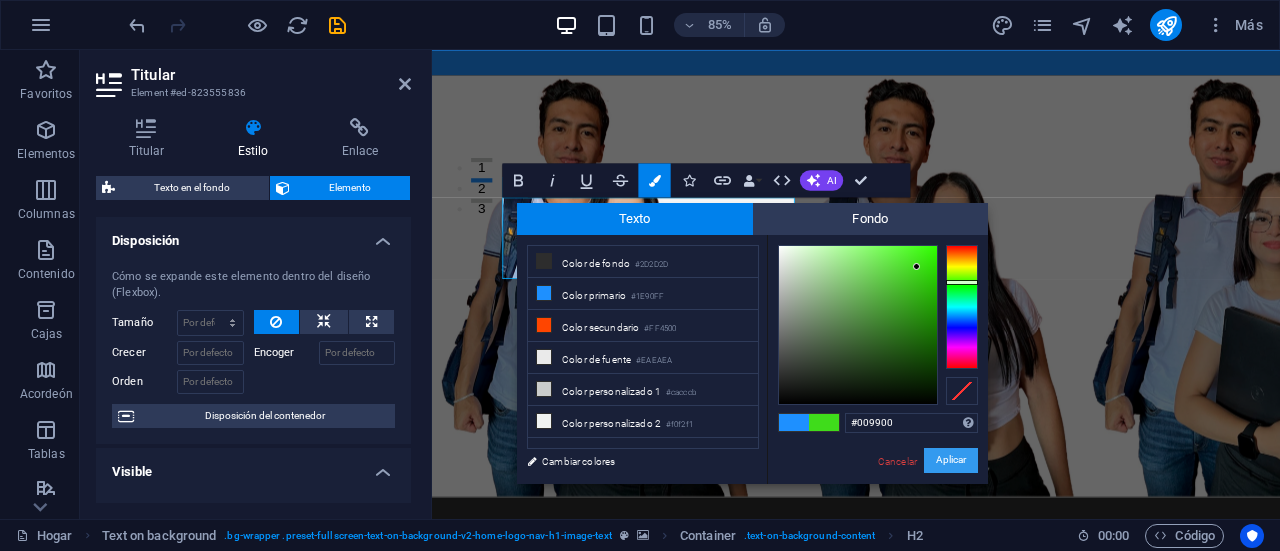 click on "Aplicar" at bounding box center (951, 460) 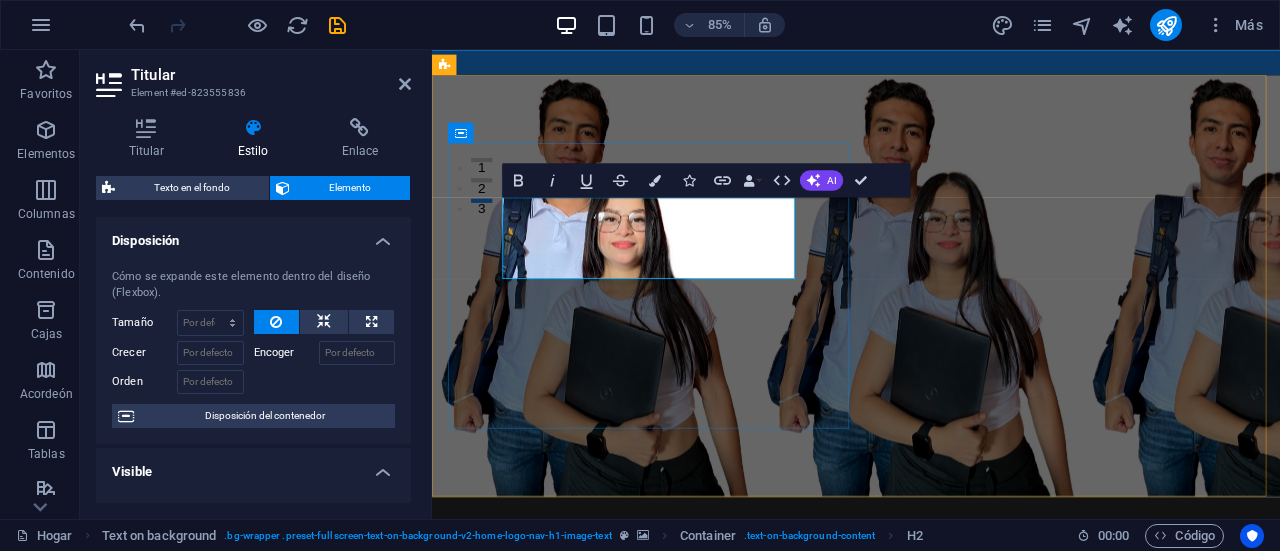 click on "nosotros!" at bounding box center (1036, 744) 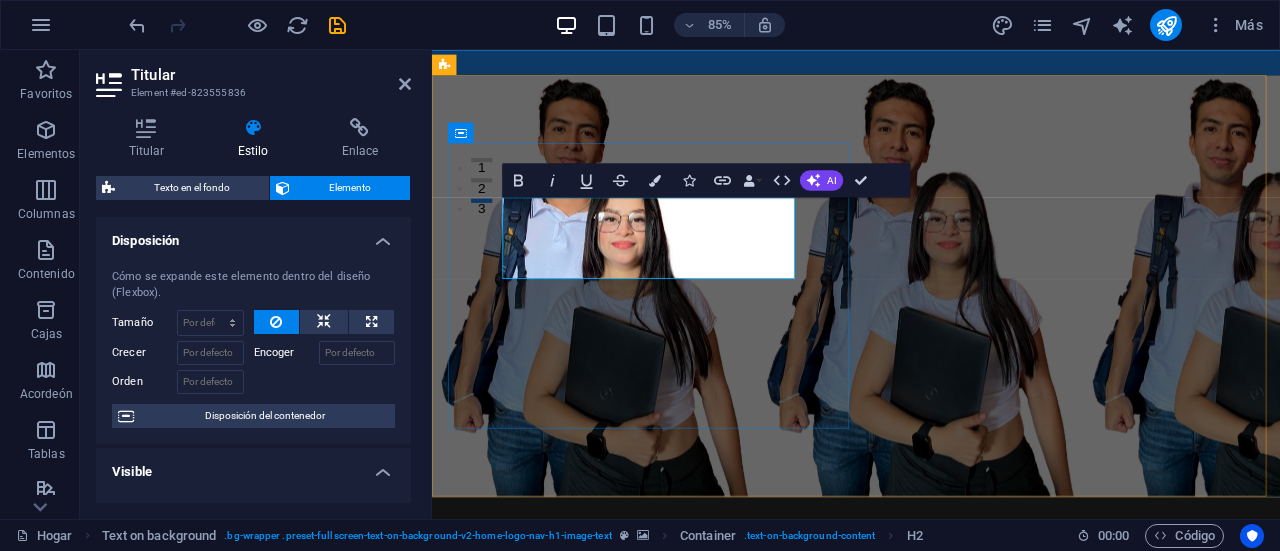 drag, startPoint x: 621, startPoint y: 288, endPoint x: 561, endPoint y: 248, distance: 72.11102 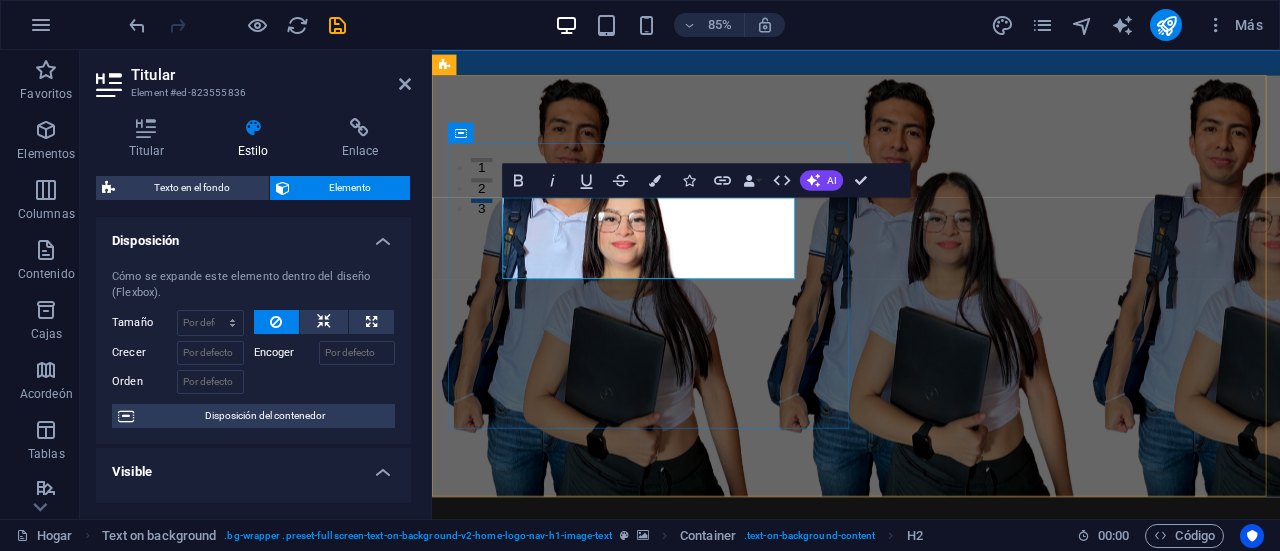 click on "¡Transforma tu futuro junto a" at bounding box center [742, 744] 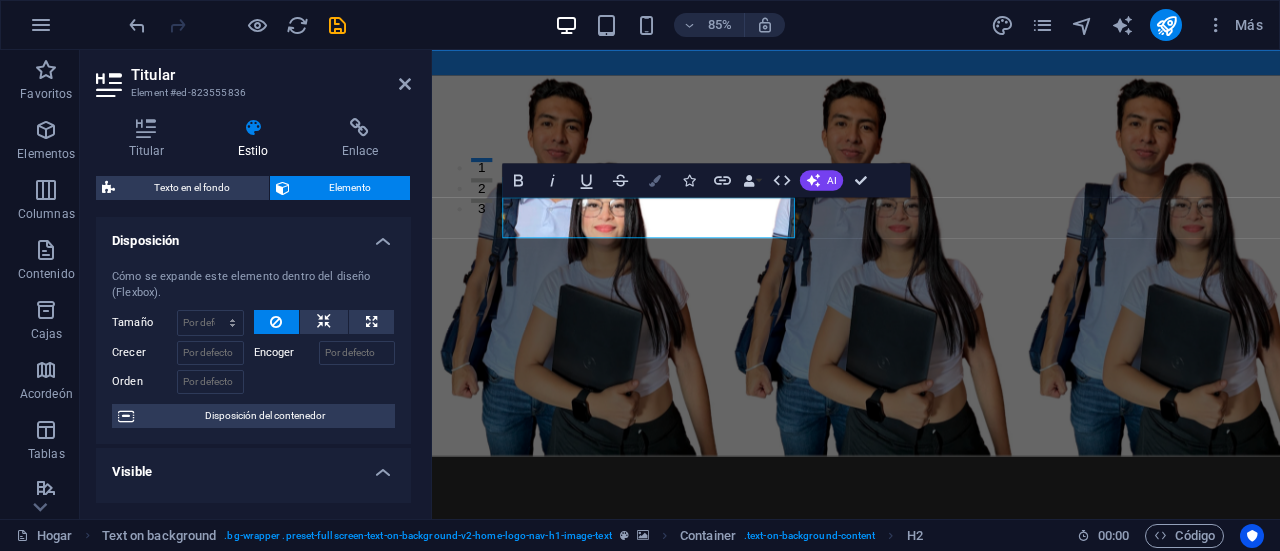 click on "Bandera" at bounding box center (655, 180) 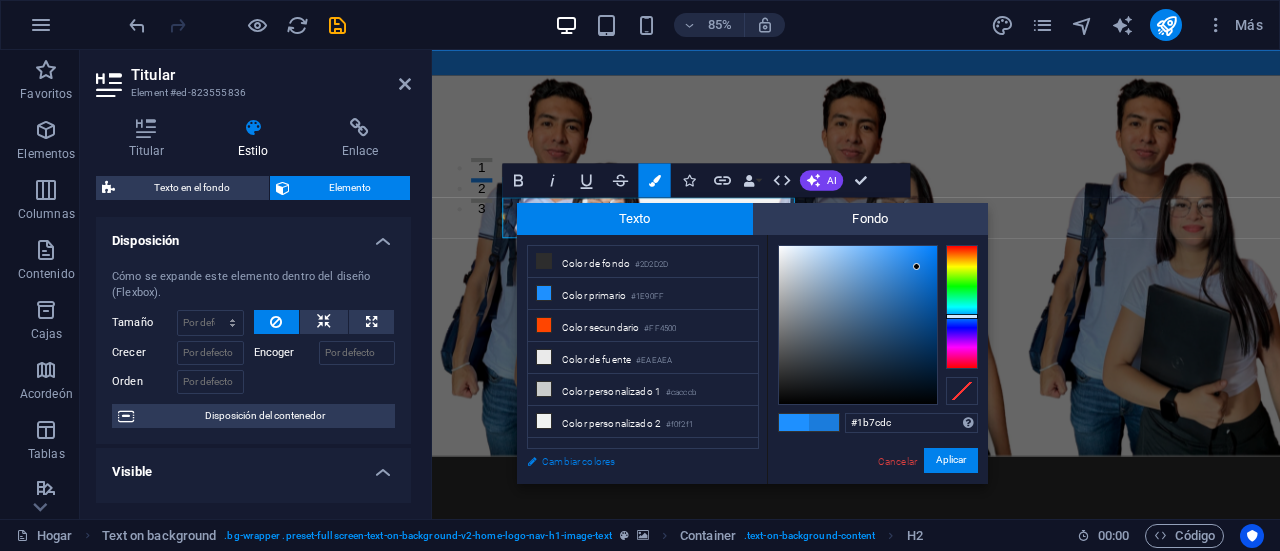 click on "Cambiar colores" at bounding box center [578, 461] 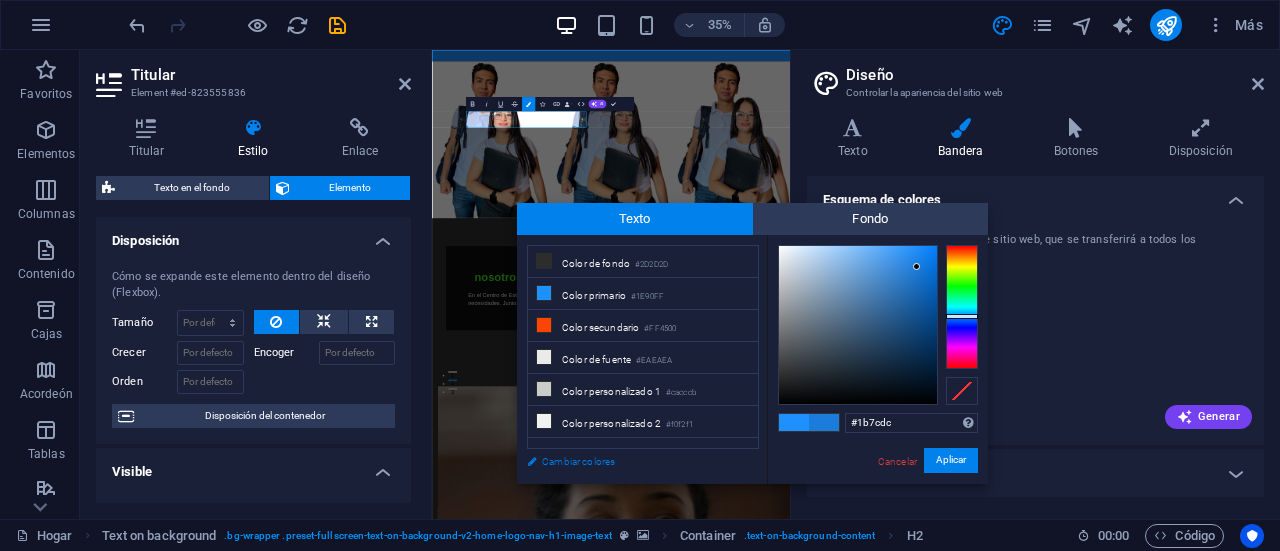 click on "Cambiar colores" at bounding box center (578, 461) 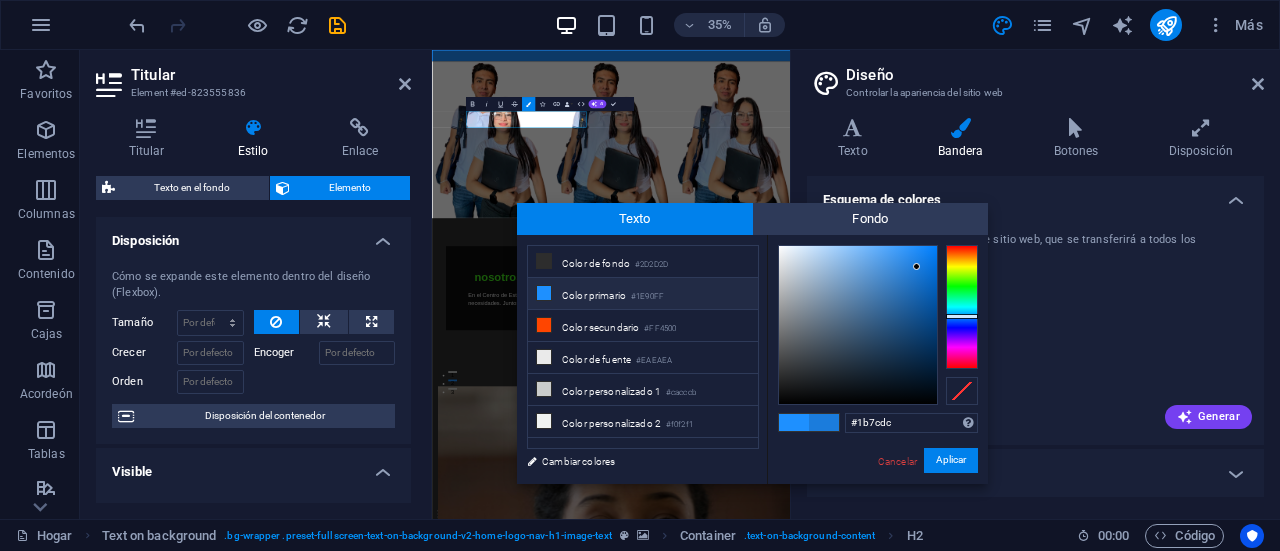 click on "Color primario
#1E90FF" at bounding box center [643, 294] 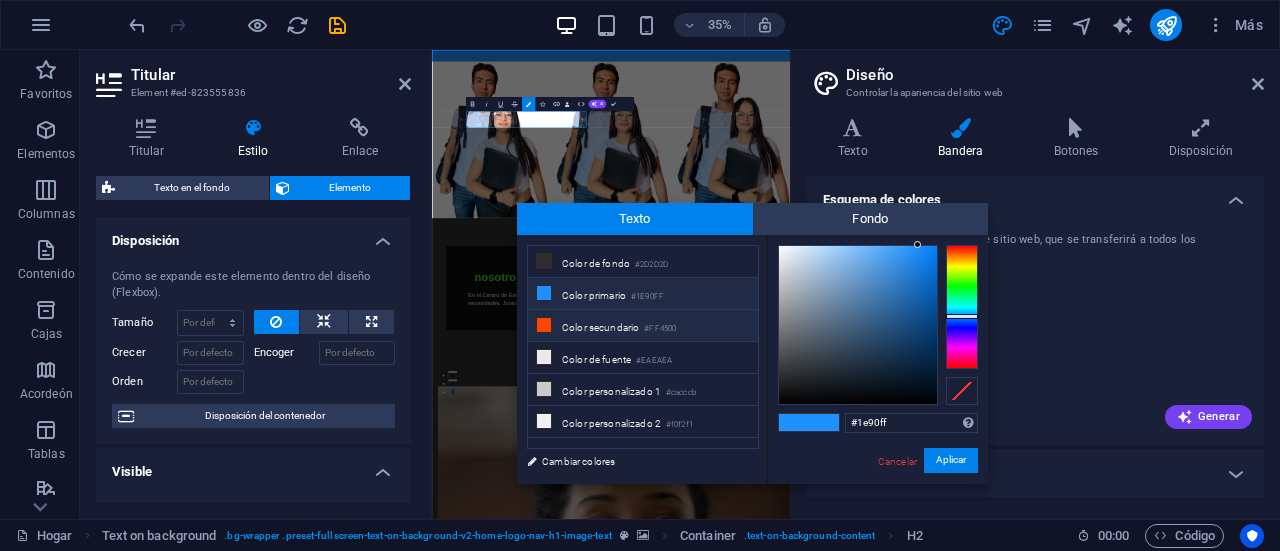 click on "Color secundario" at bounding box center [600, 327] 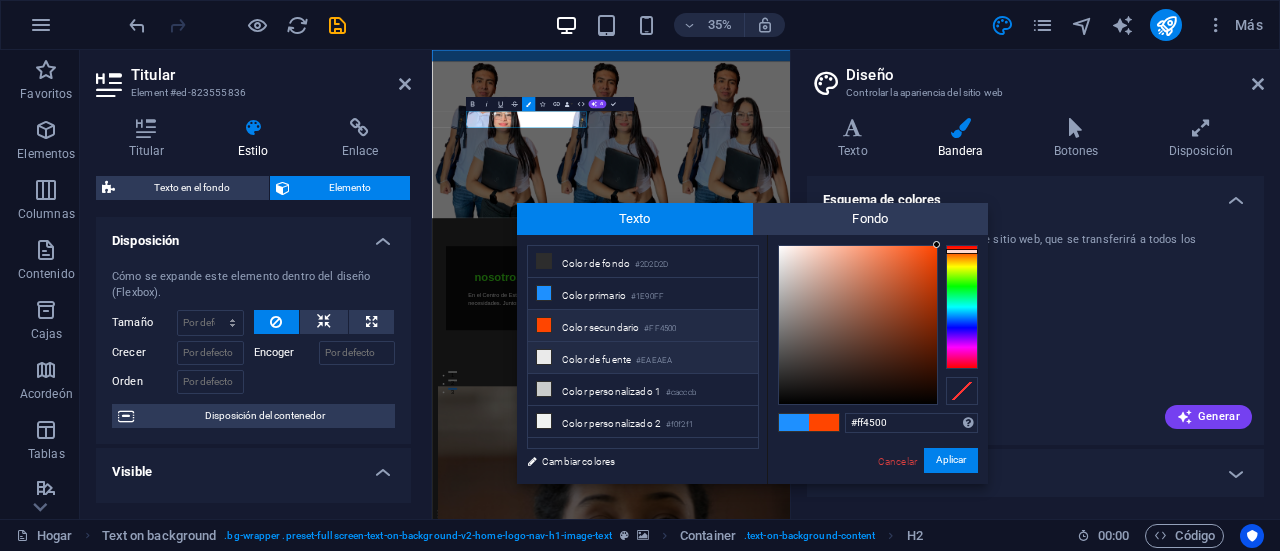 click on "#EAEAEA" at bounding box center [654, 360] 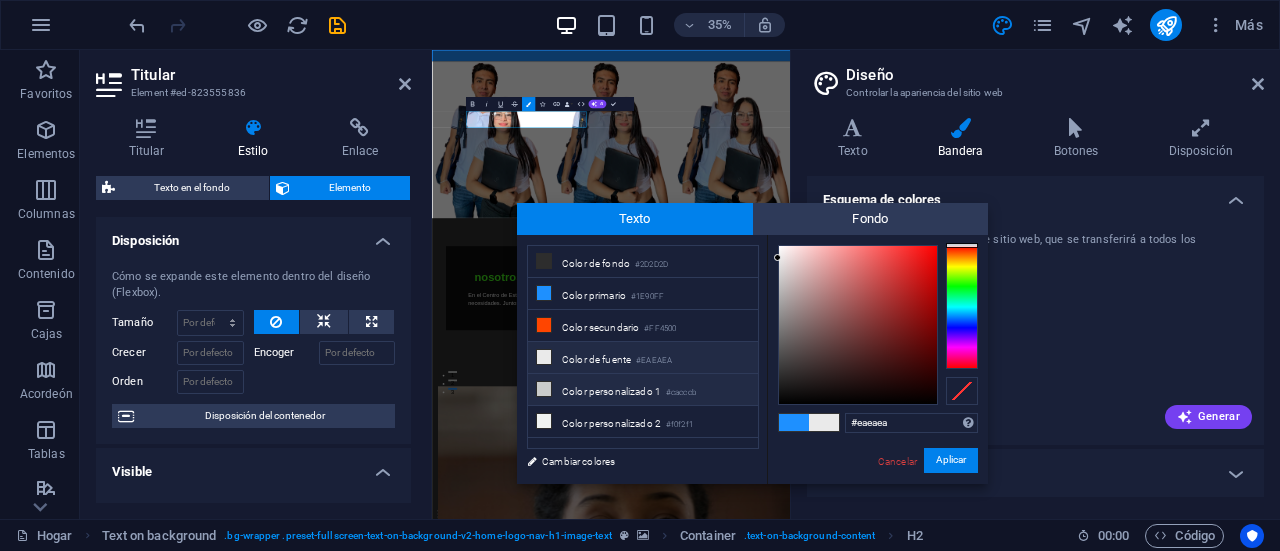click on "Color personalizado 1
#cacccb" at bounding box center (643, 390) 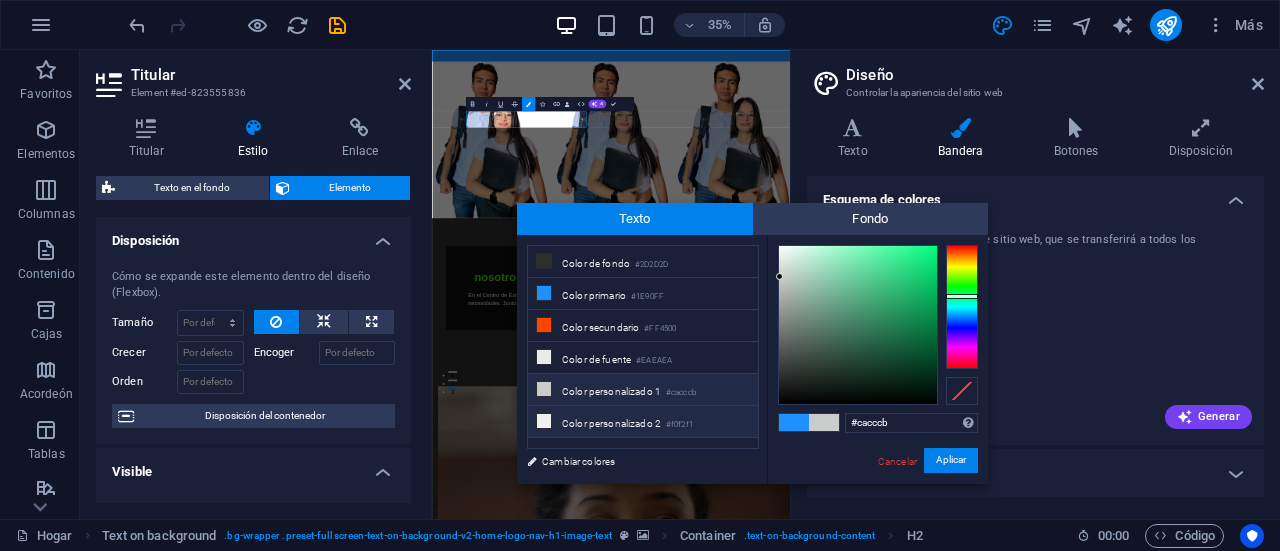 click on "Color personalizado 2" at bounding box center [611, 423] 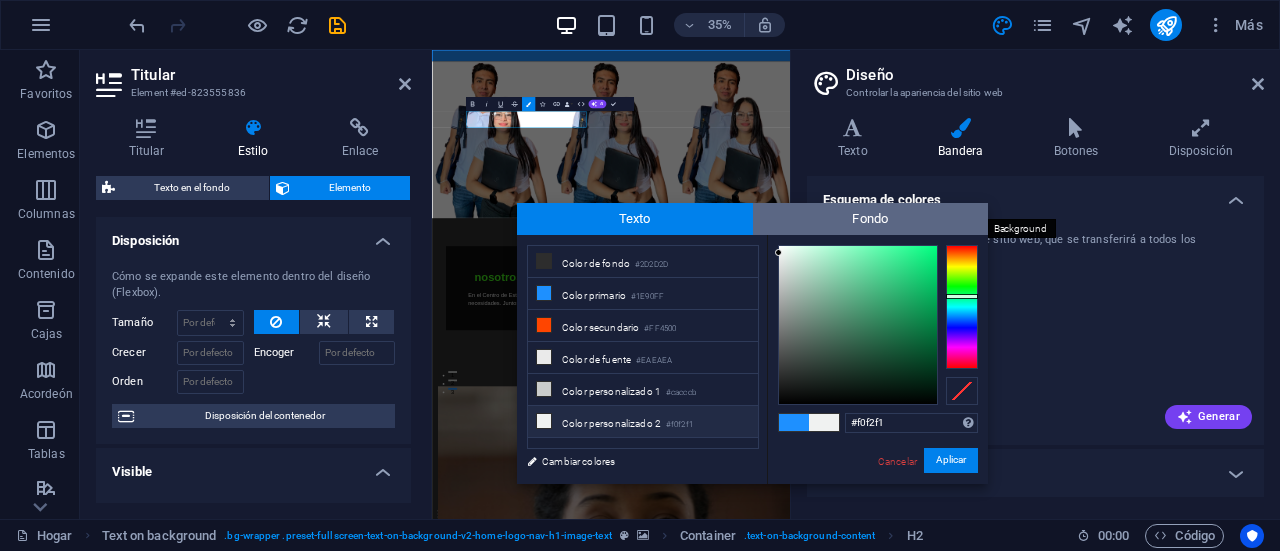 click on "Fondo" at bounding box center [871, 219] 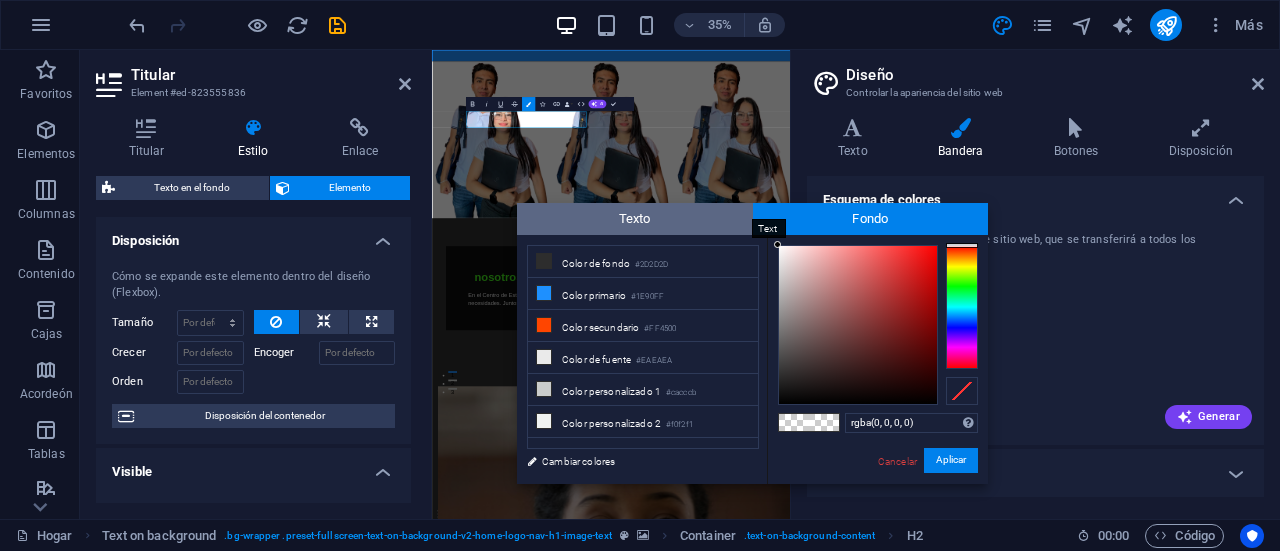 click on "Texto" at bounding box center [635, 219] 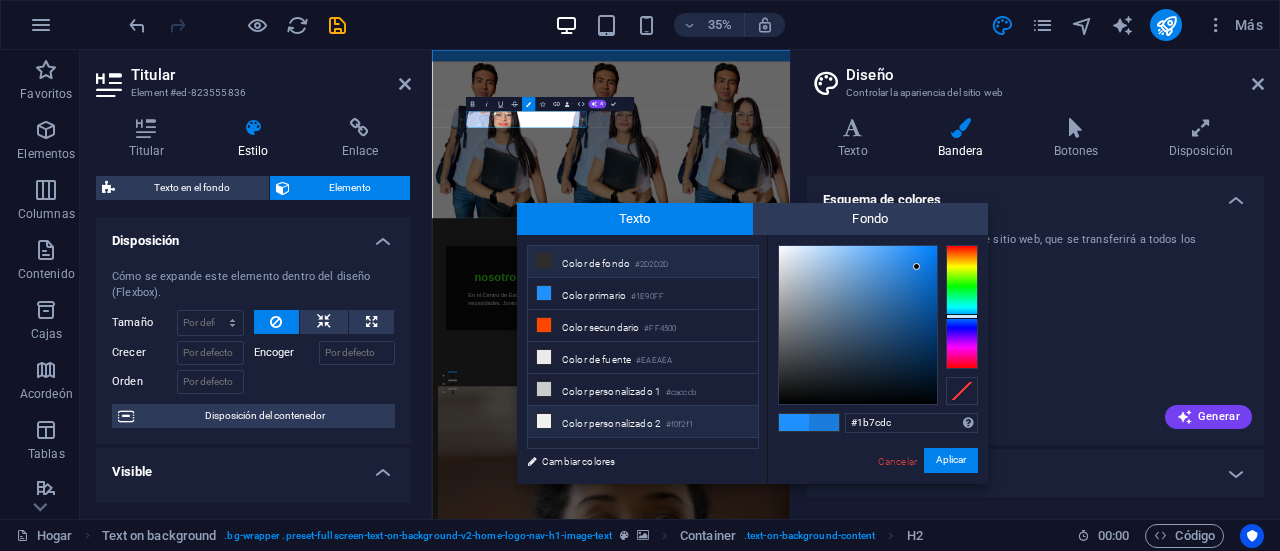 click on "Color de fondo" at bounding box center [596, 263] 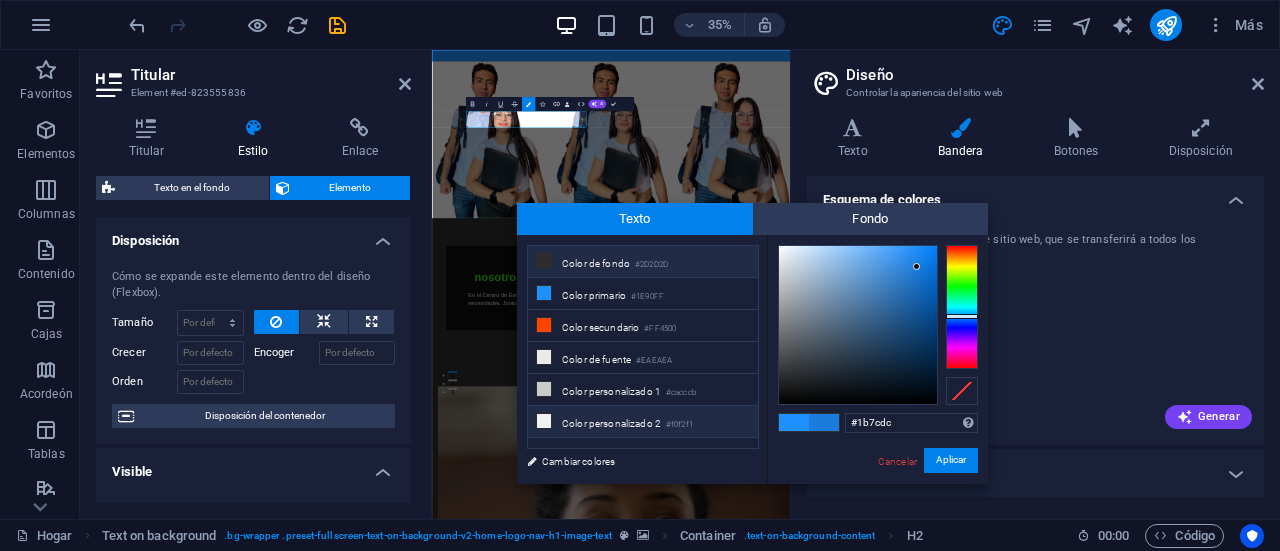 type on "#2d2d2d" 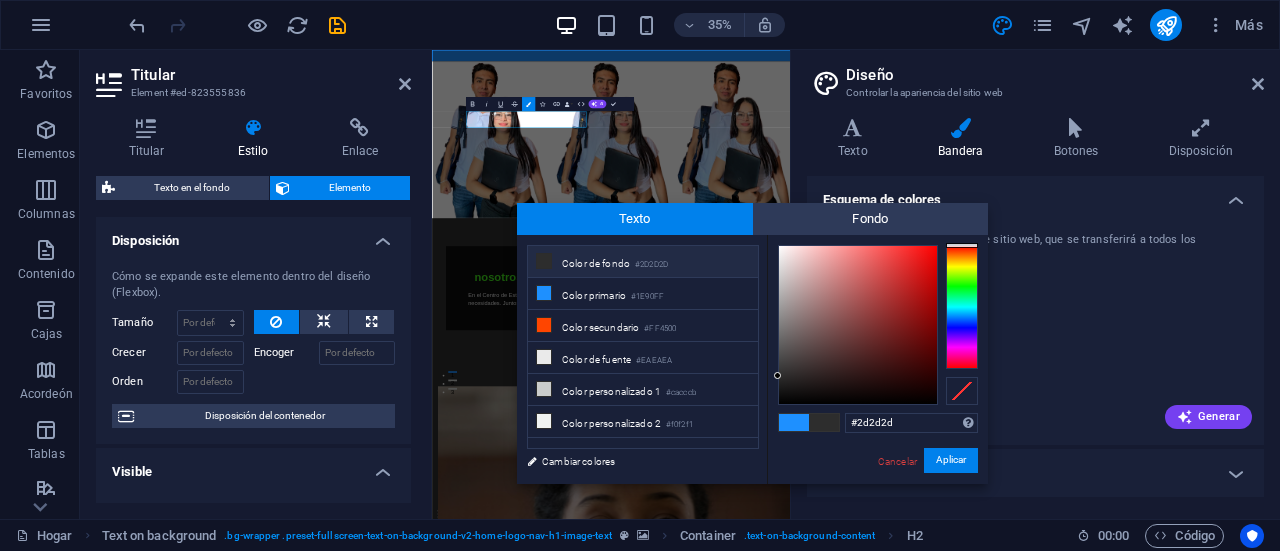 click on "Color de fondo" at bounding box center (596, 263) 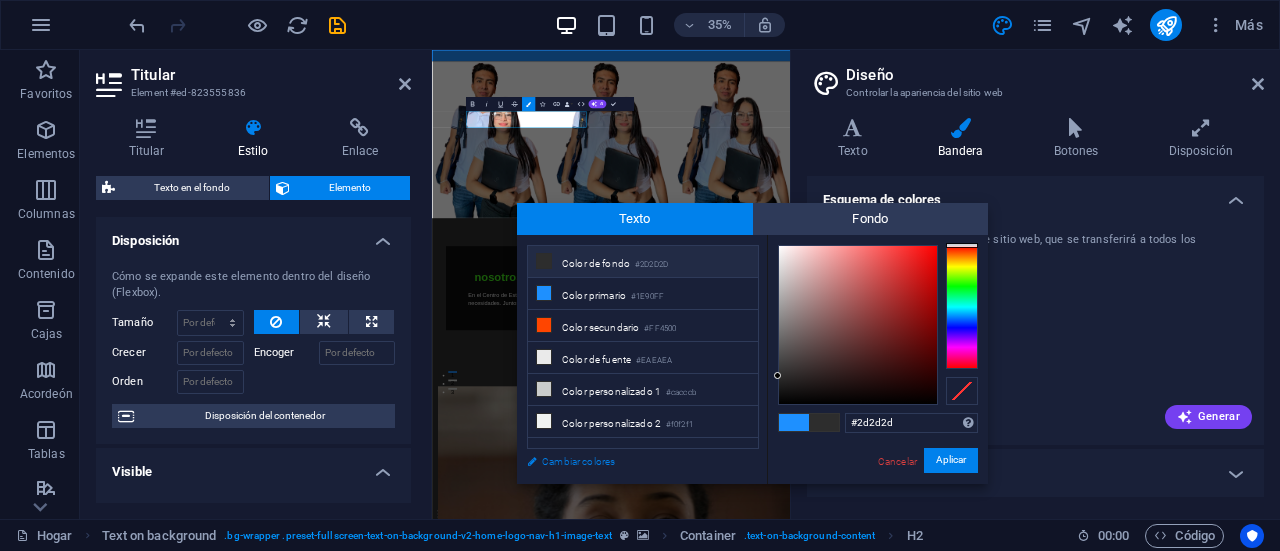 click on "Cambiar colores" at bounding box center (578, 461) 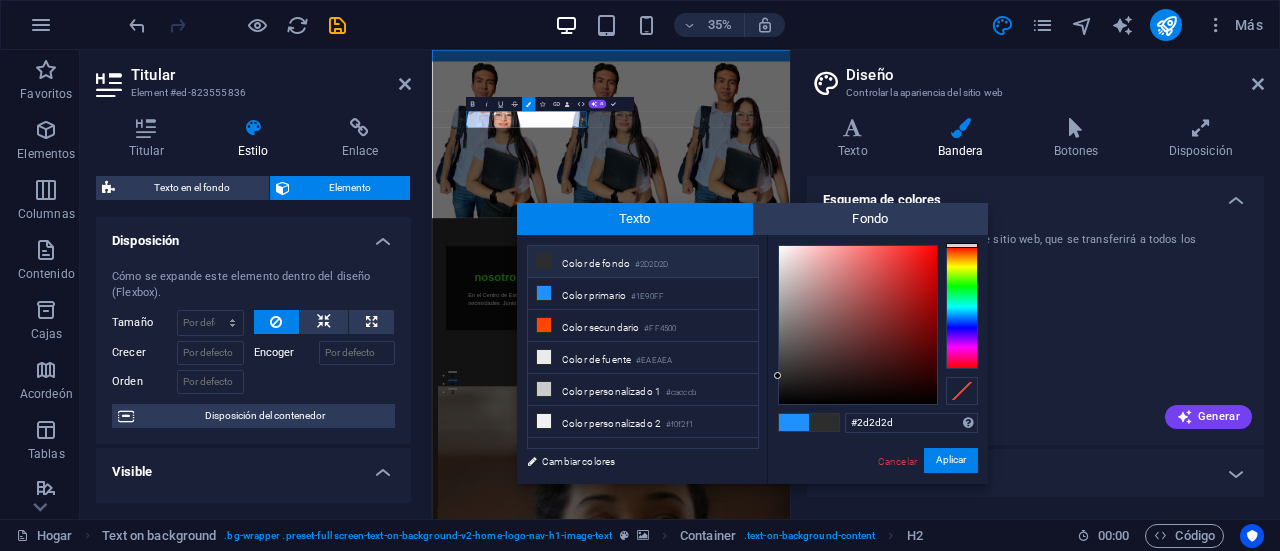 click on "#2d2d2d Formatos admitidos  #0852ed  rgb(8, 82, 237)  rgba(8, 82, 237, 90%)  hsv(221,97,93)  hsl(221, 93%, 48%) Cancelar Aplicar" at bounding box center (877, 504) 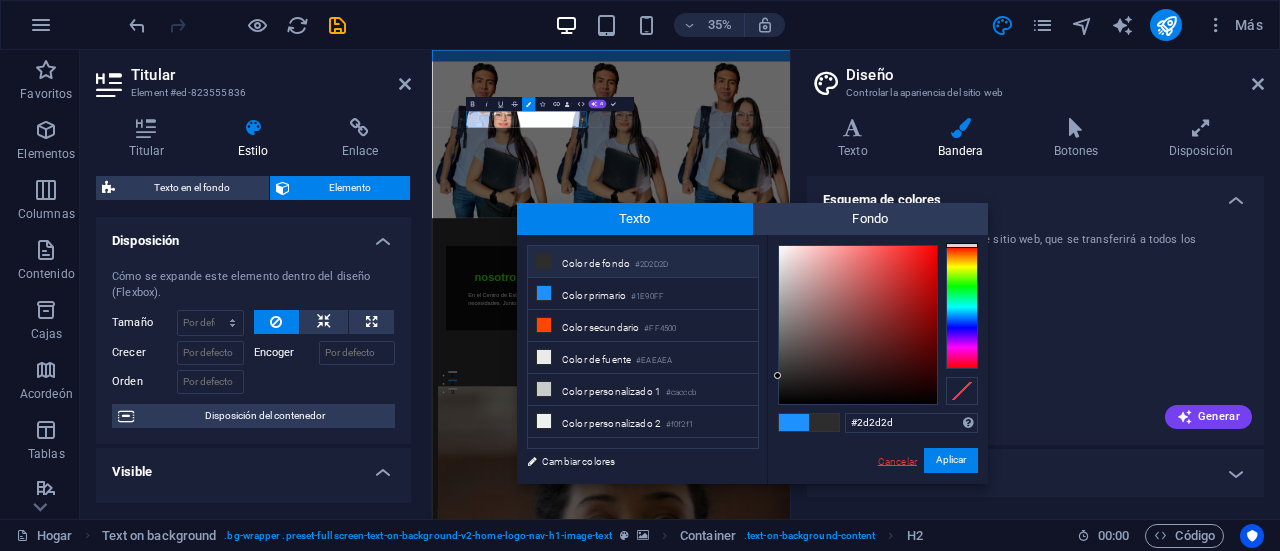 click on "Cancelar" at bounding box center [897, 461] 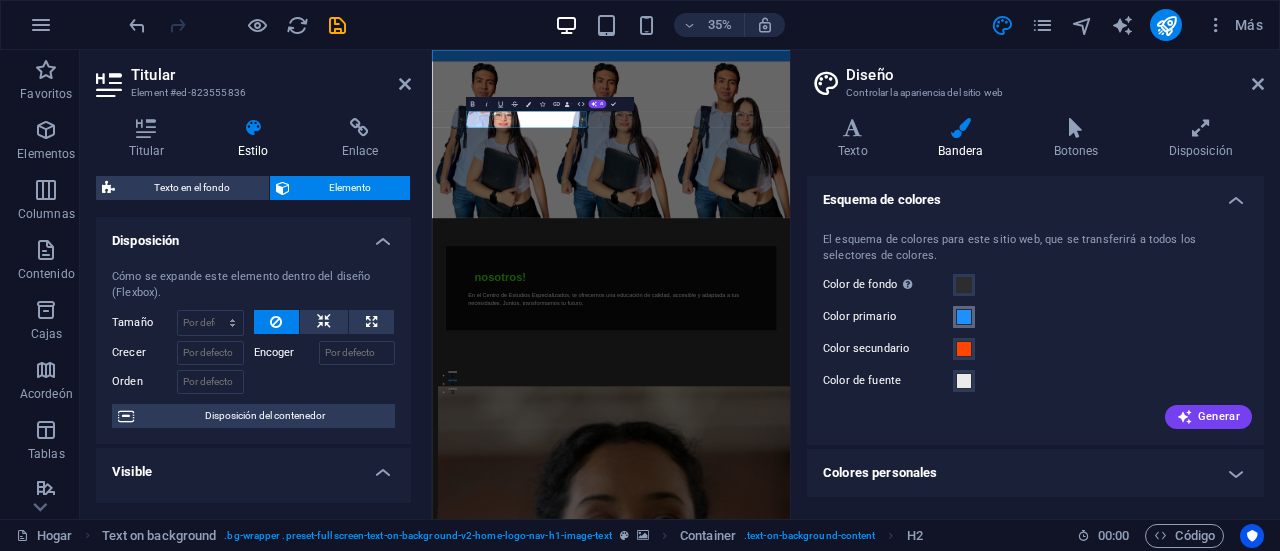 click at bounding box center (964, 317) 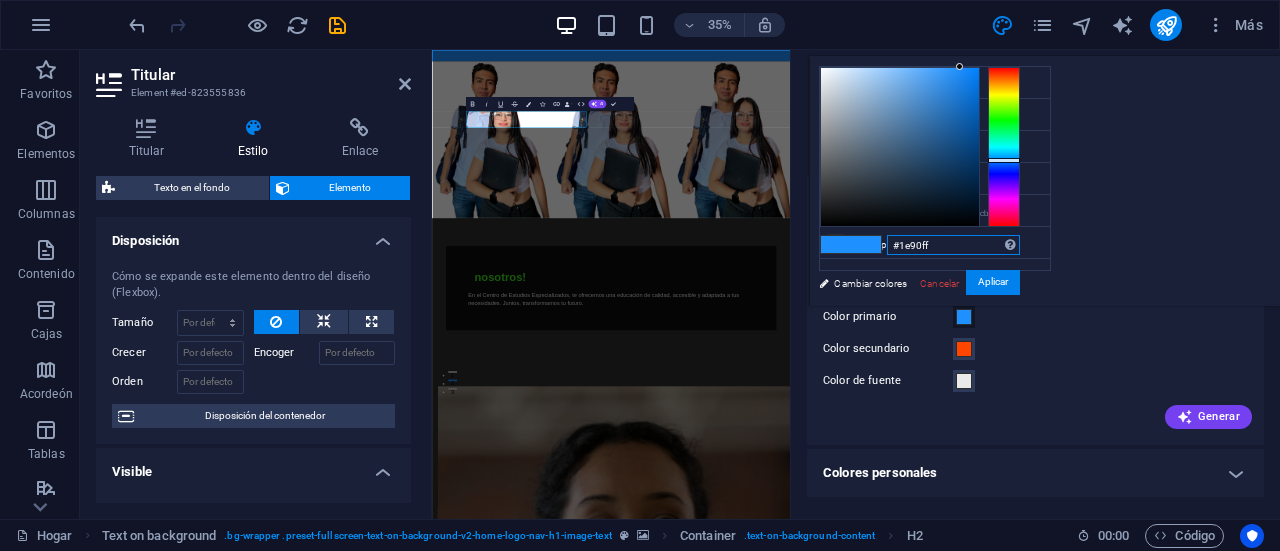 click on "#1e90ff" at bounding box center [953, 245] 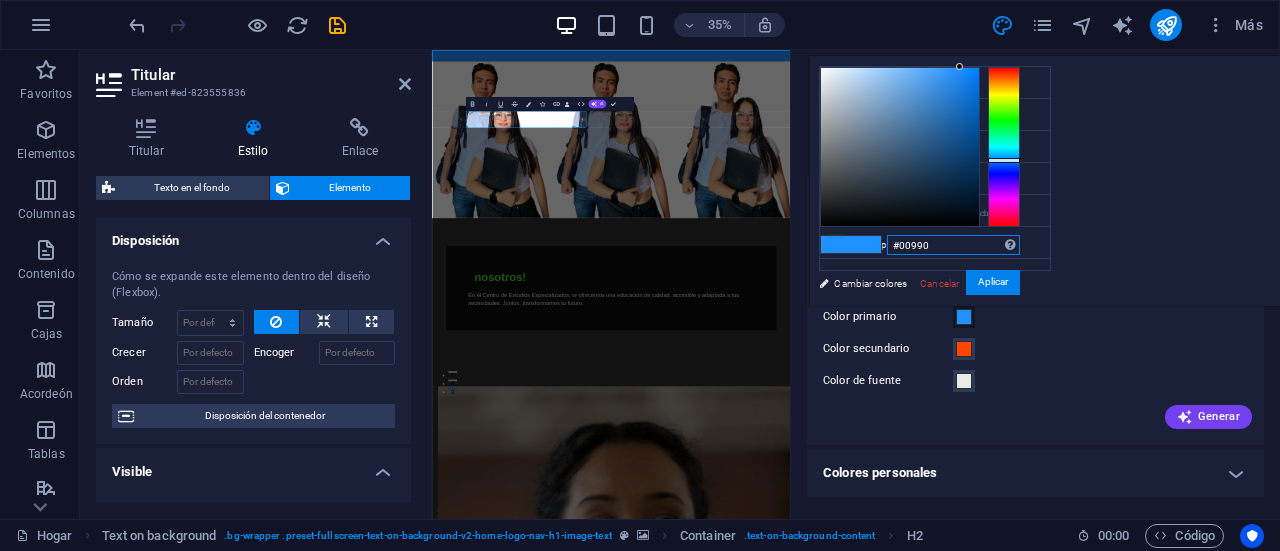 type on "#009900" 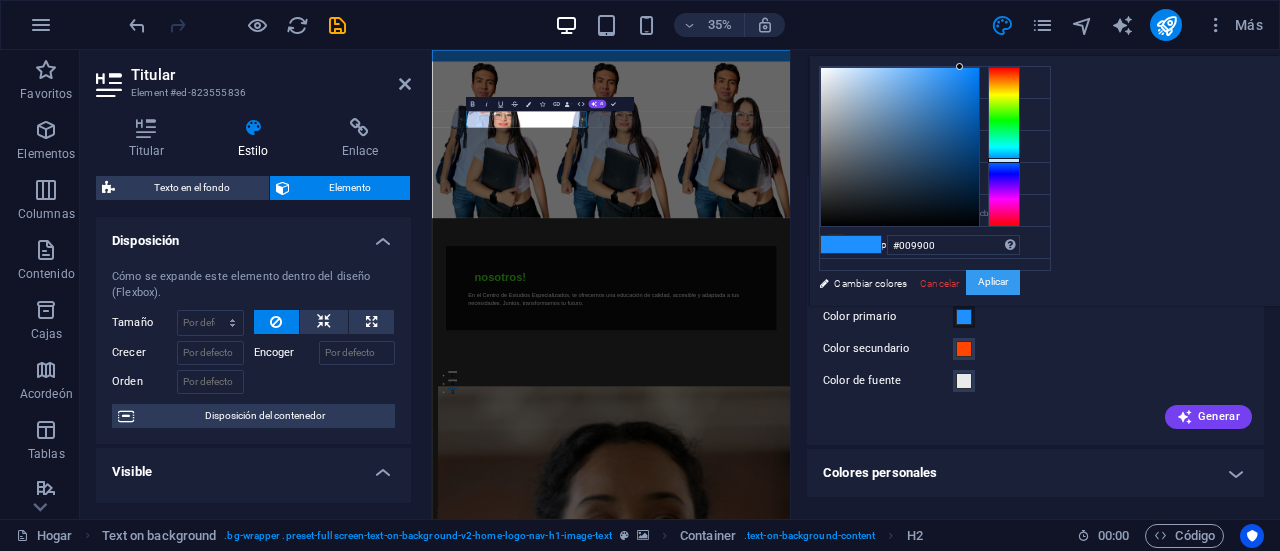 click on "Aplicar" at bounding box center [993, 282] 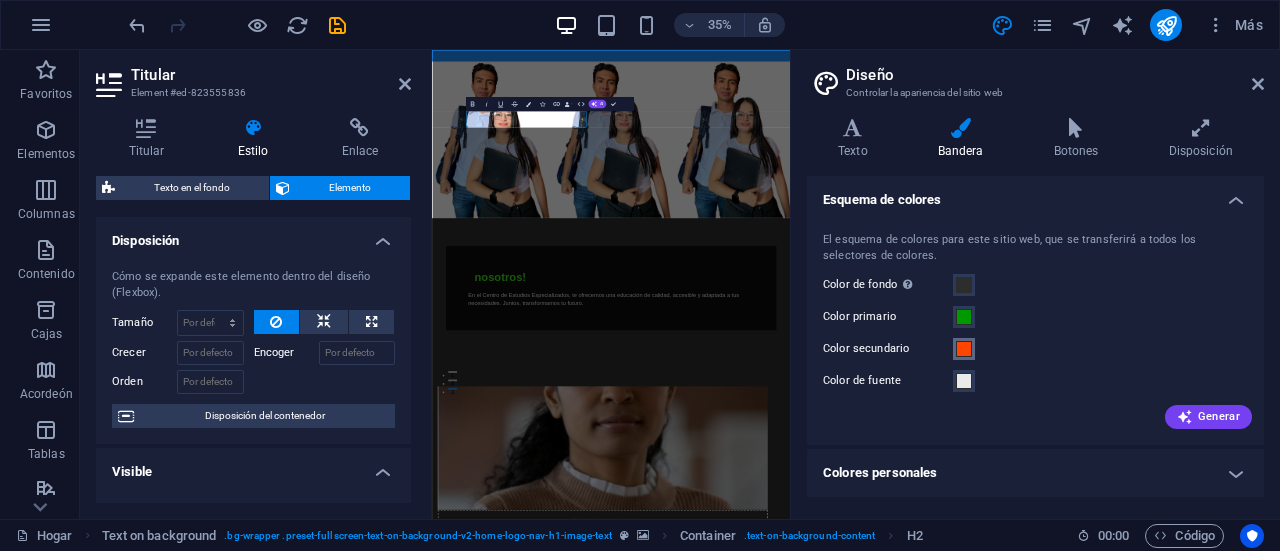 click at bounding box center [964, 349] 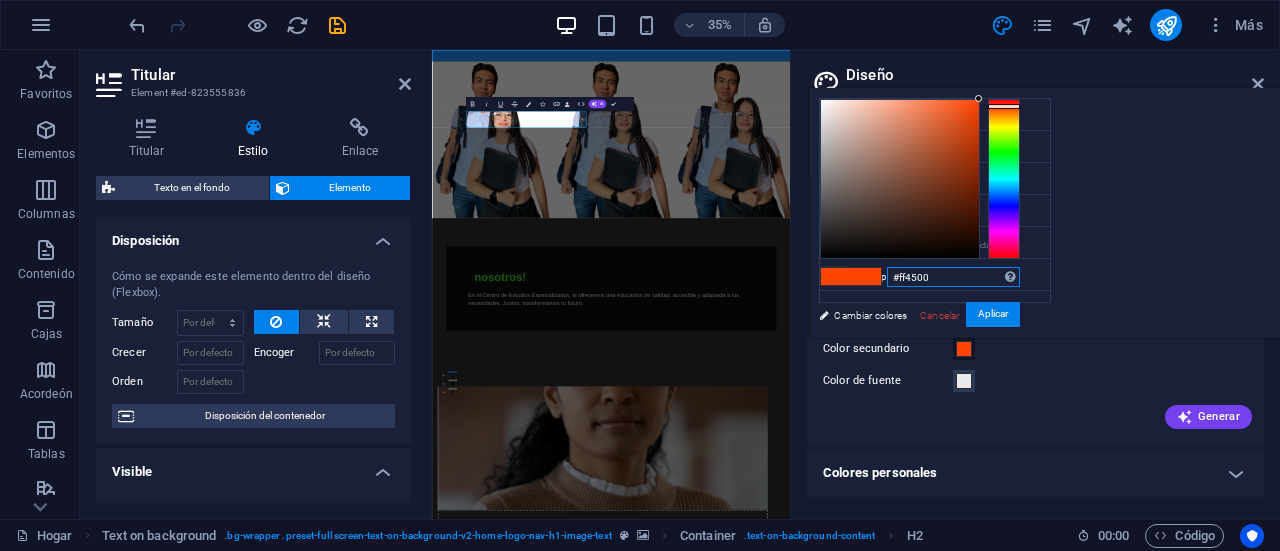 click on "#ff4500" at bounding box center (953, 277) 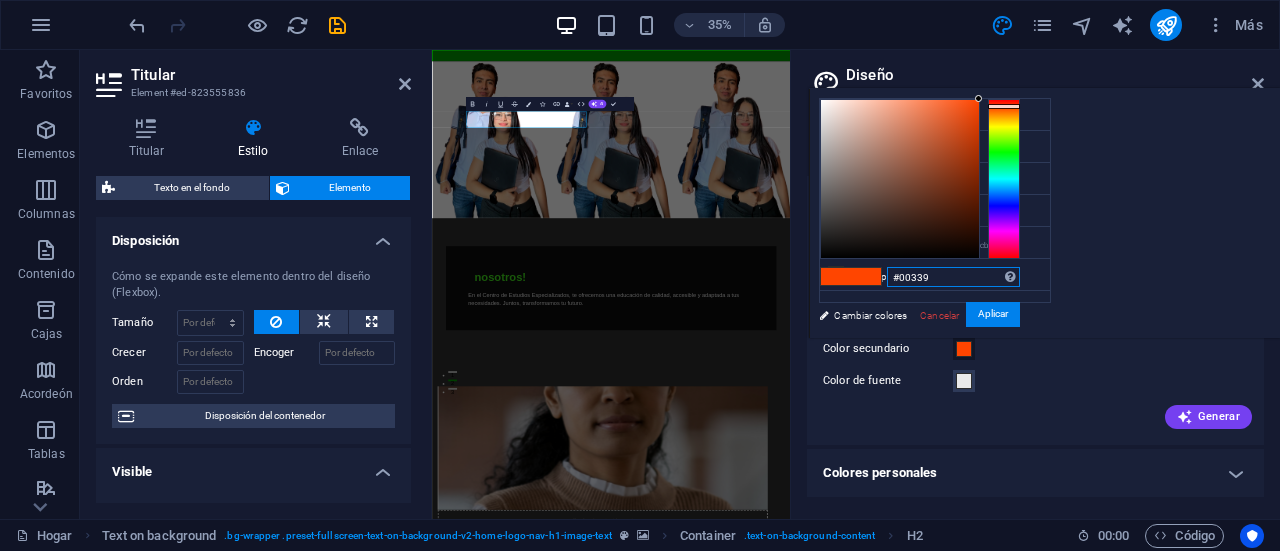 type on "#003399" 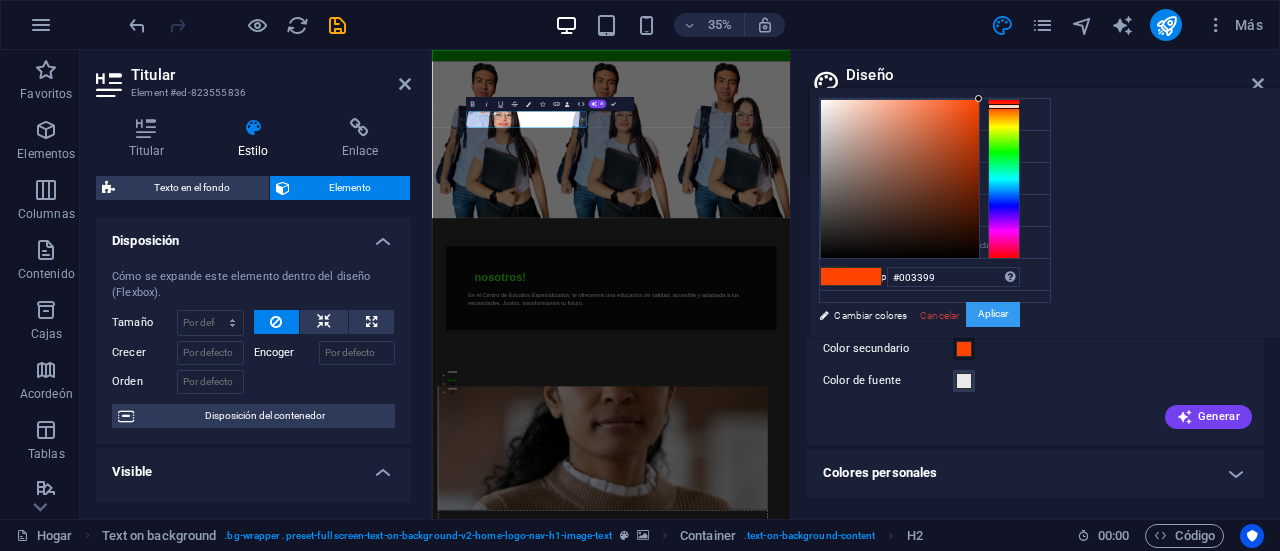 click on "Aplicar" at bounding box center [993, 314] 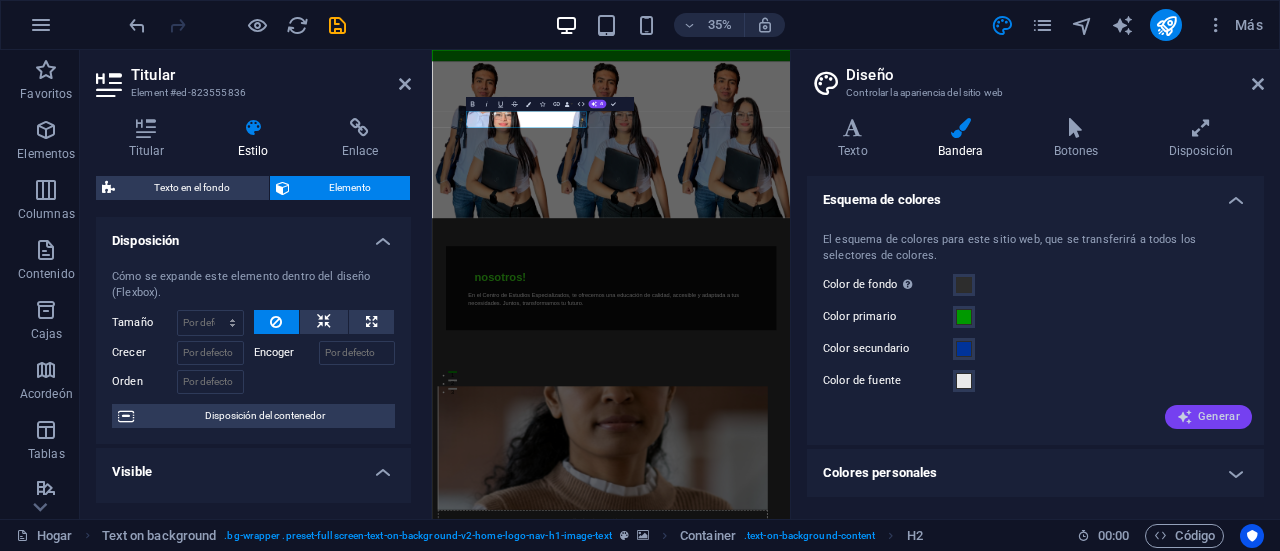 click at bounding box center [1185, 417] 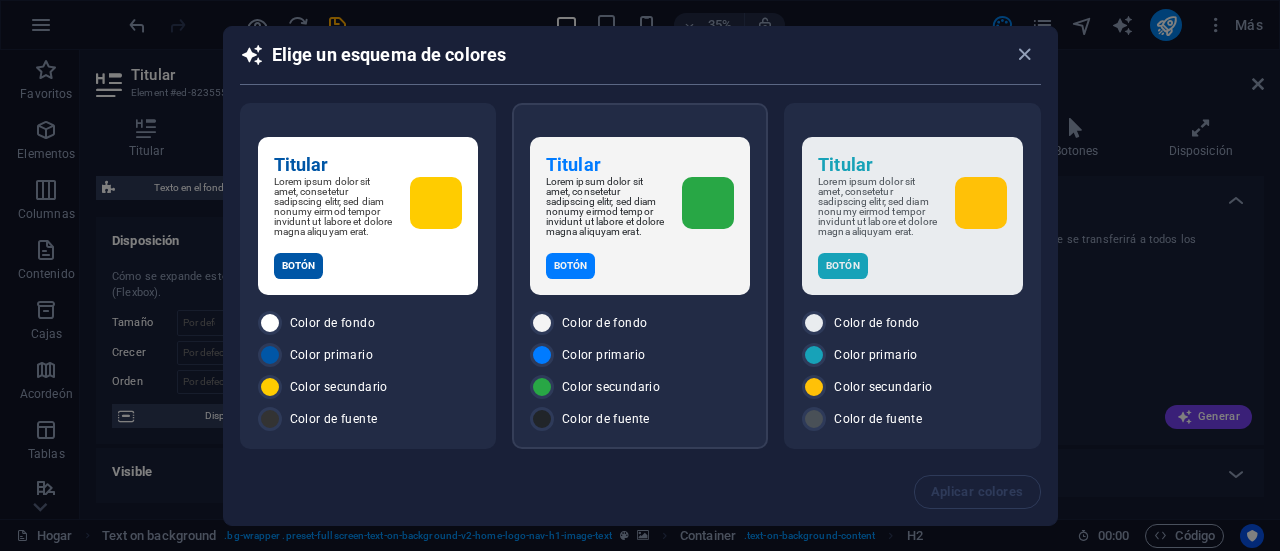 click on "Botón" at bounding box center [640, 266] 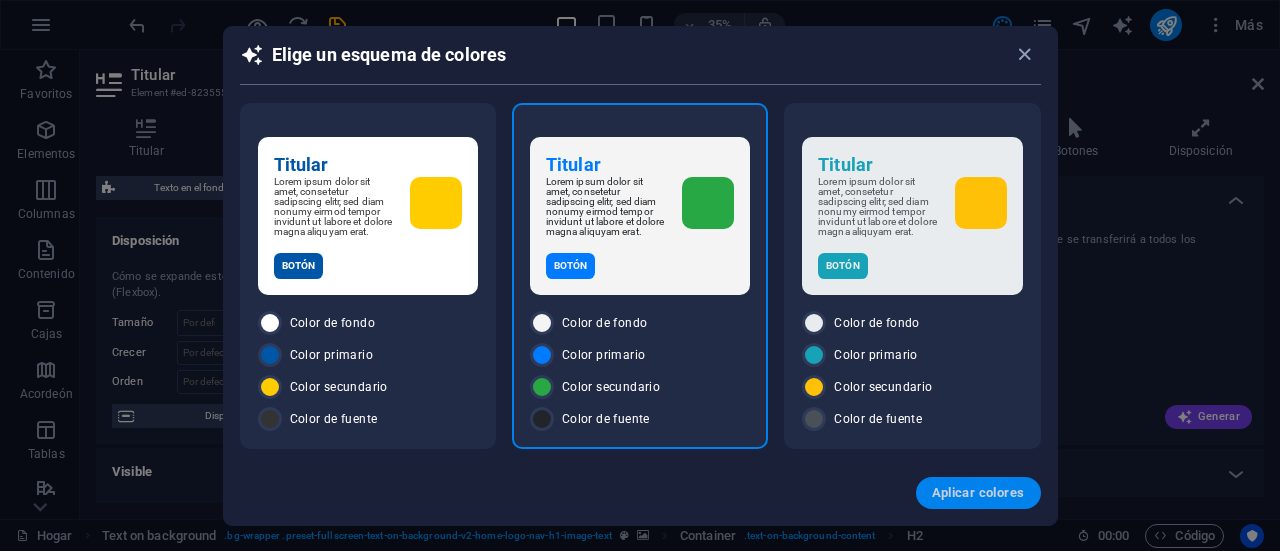 click on "Aplicar colores" at bounding box center [978, 492] 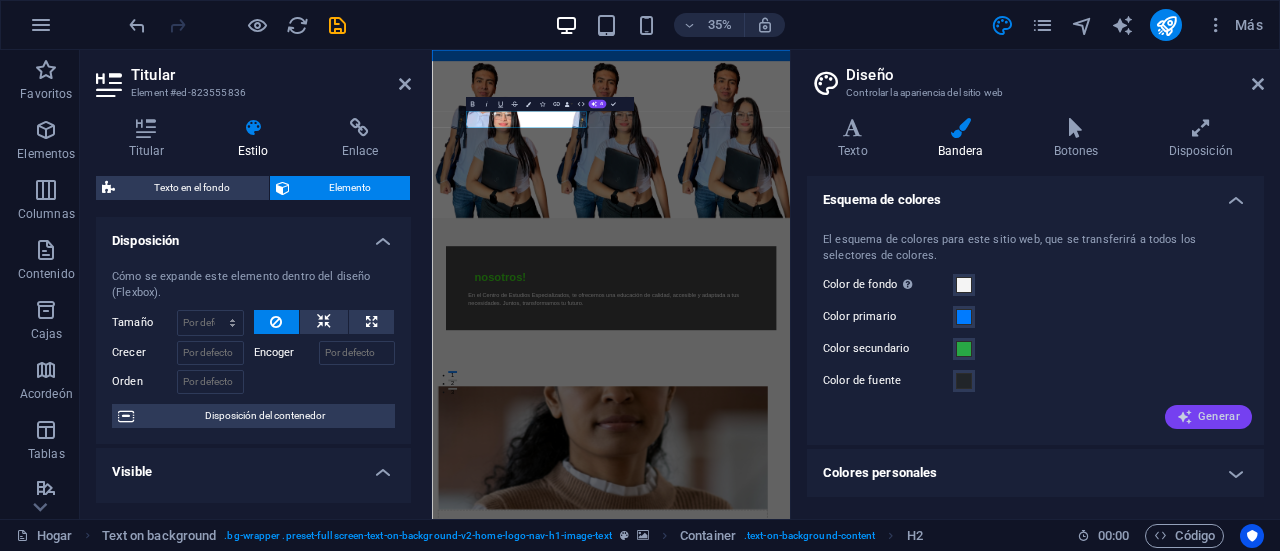 click on "Generar" at bounding box center [1219, 416] 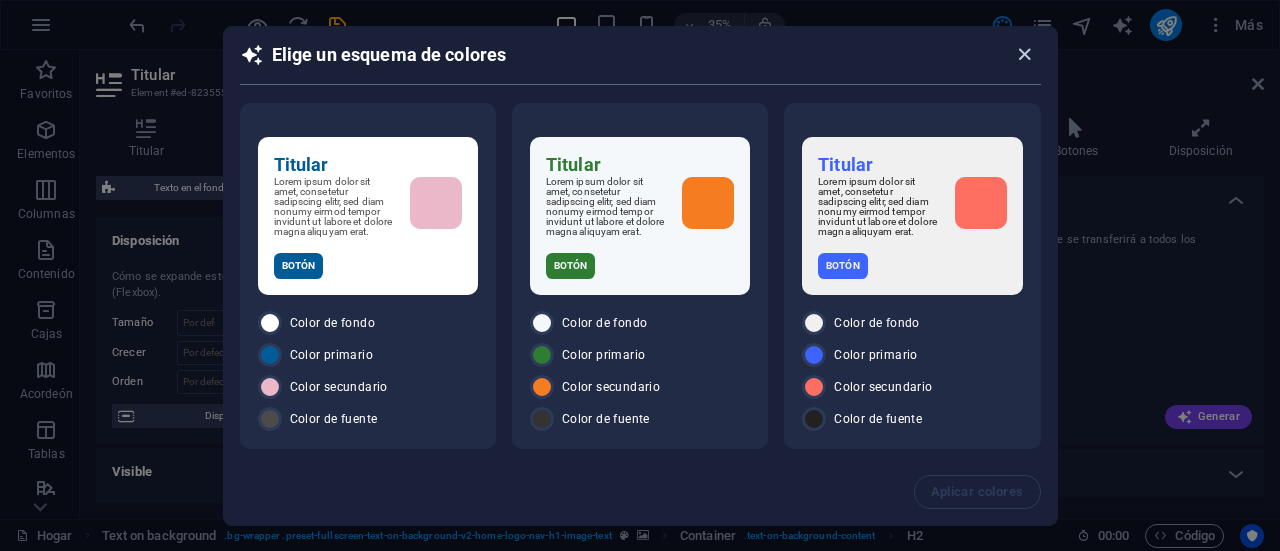 click at bounding box center (1024, 54) 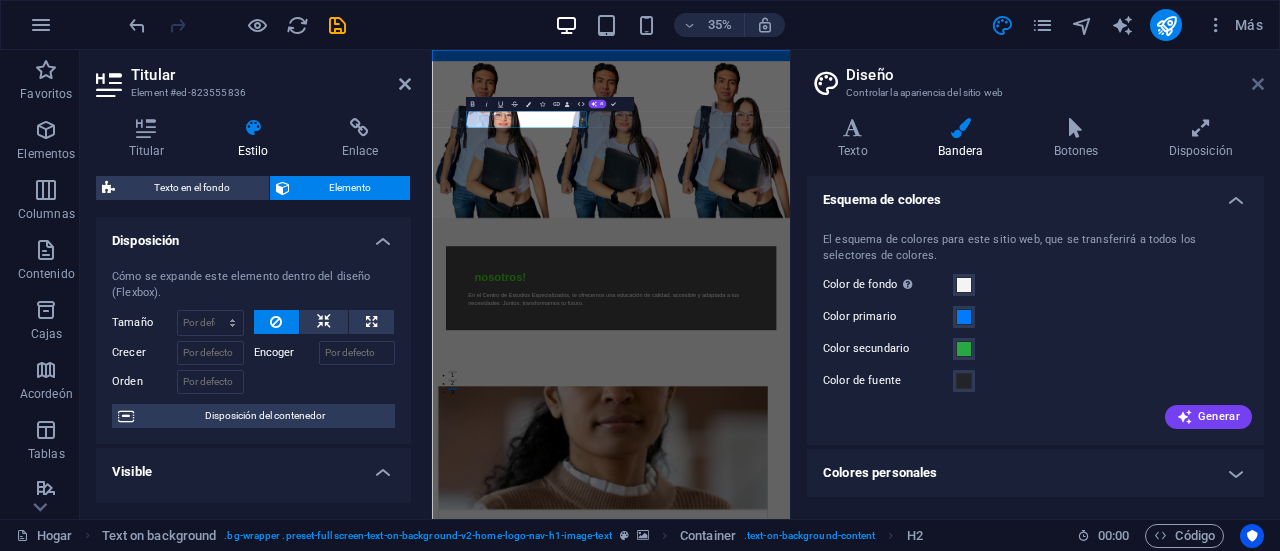click at bounding box center (1258, 84) 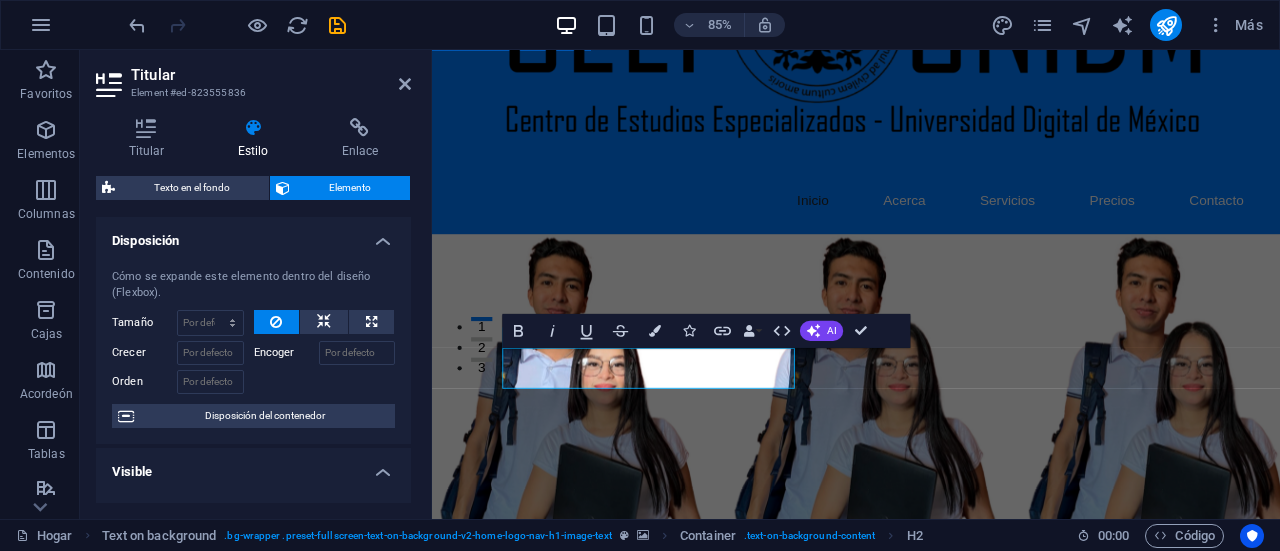 scroll, scrollTop: 197, scrollLeft: 0, axis: vertical 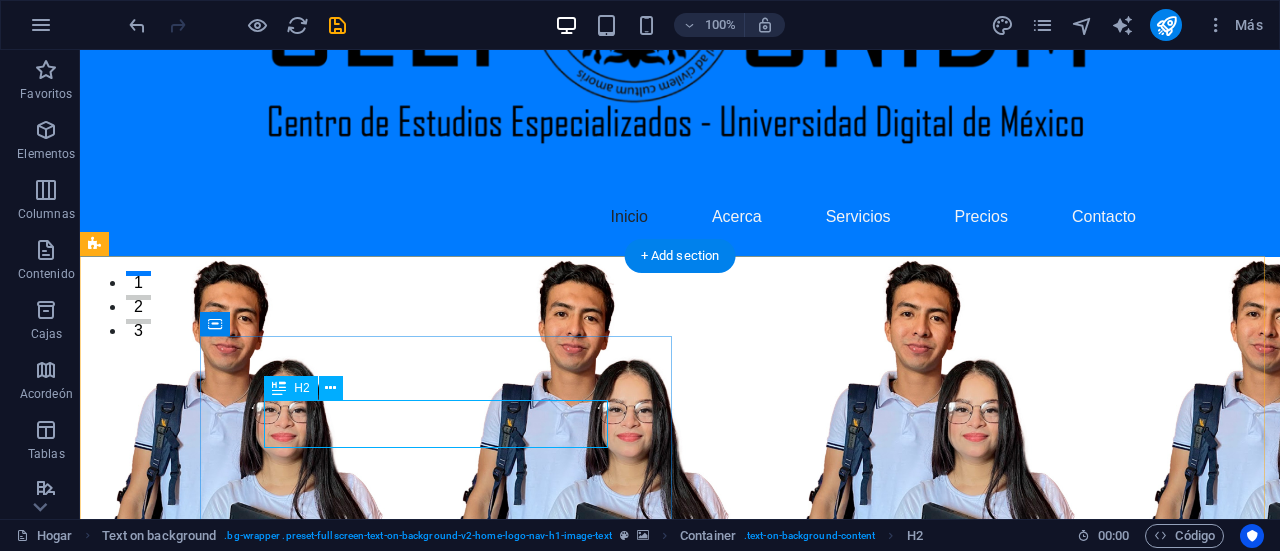 click on "nosotros!" at bounding box center [680, 873] 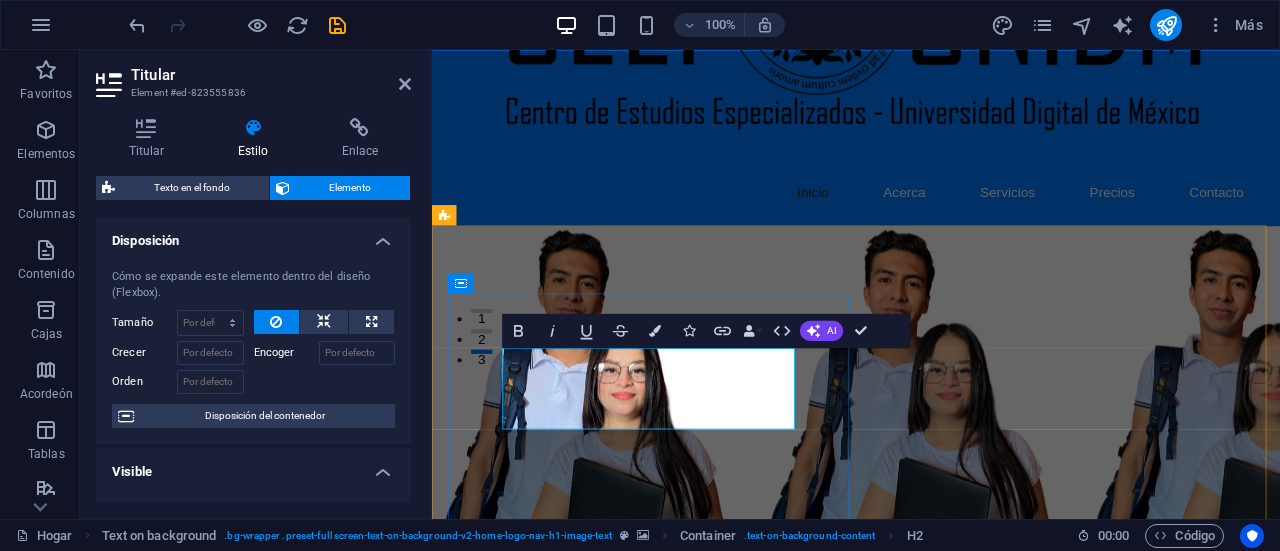 click on "​" at bounding box center (931, 921) 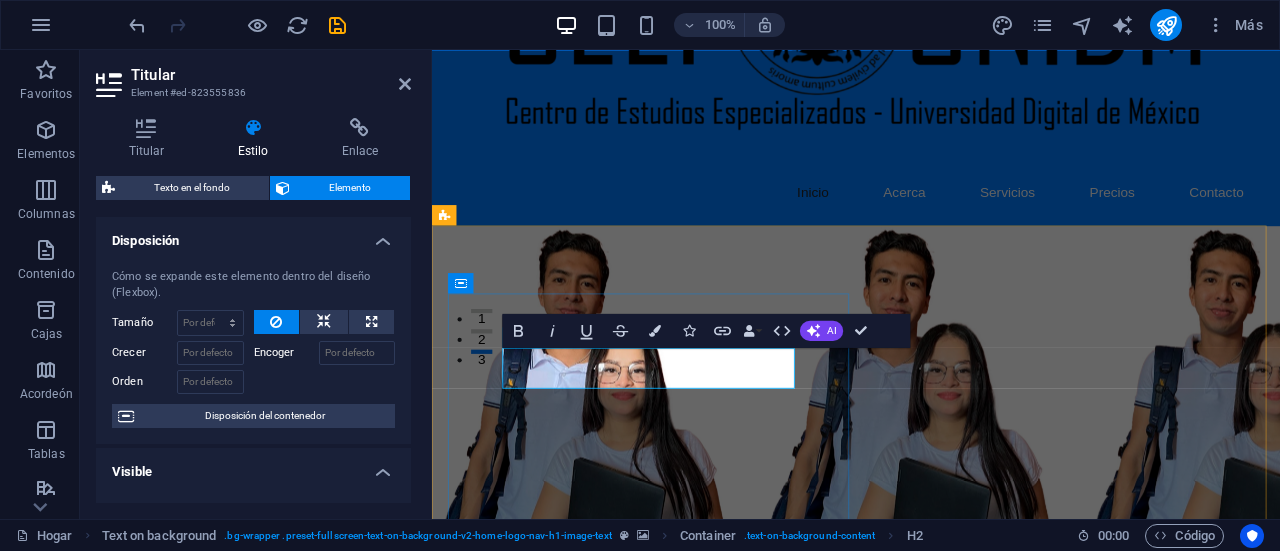 drag, startPoint x: 776, startPoint y: 430, endPoint x: 584, endPoint y: 426, distance: 192.04166 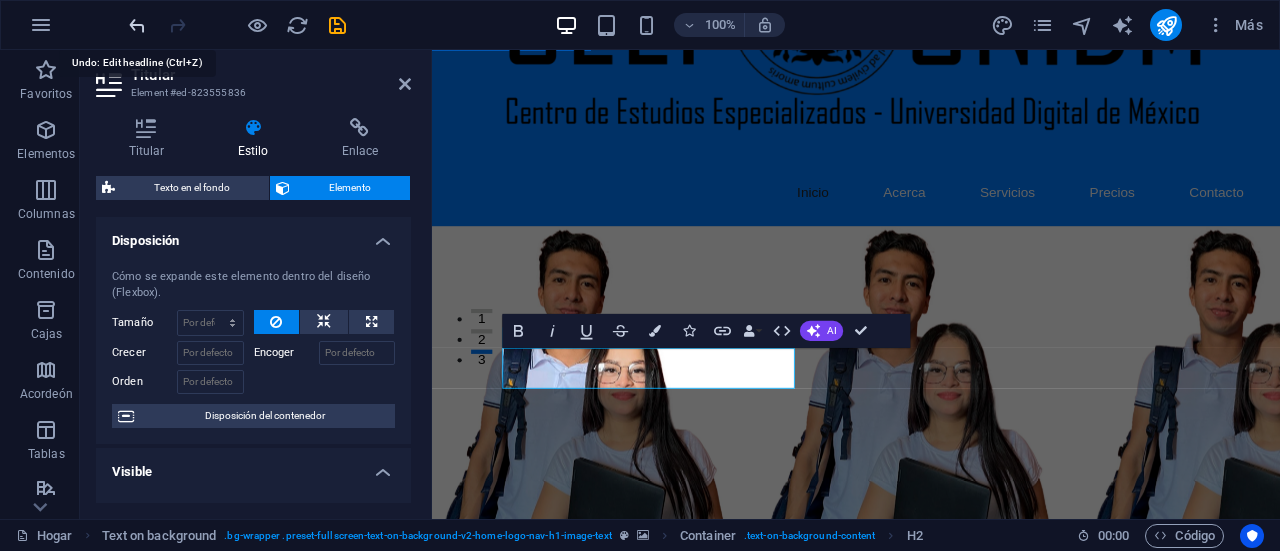 click at bounding box center (137, 25) 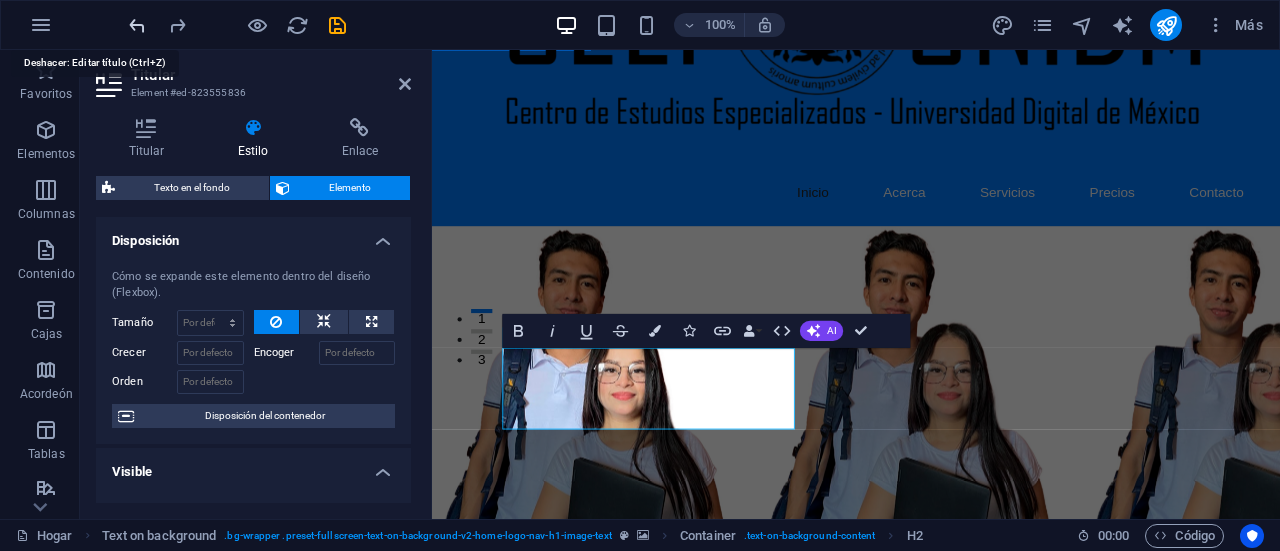 click at bounding box center [137, 25] 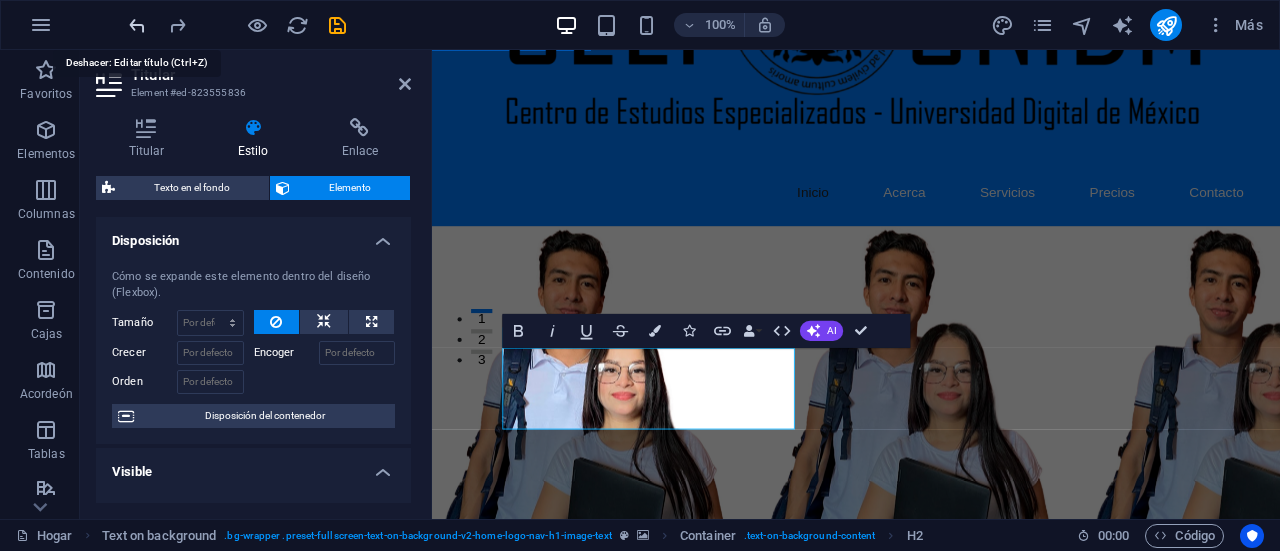 click at bounding box center (137, 25) 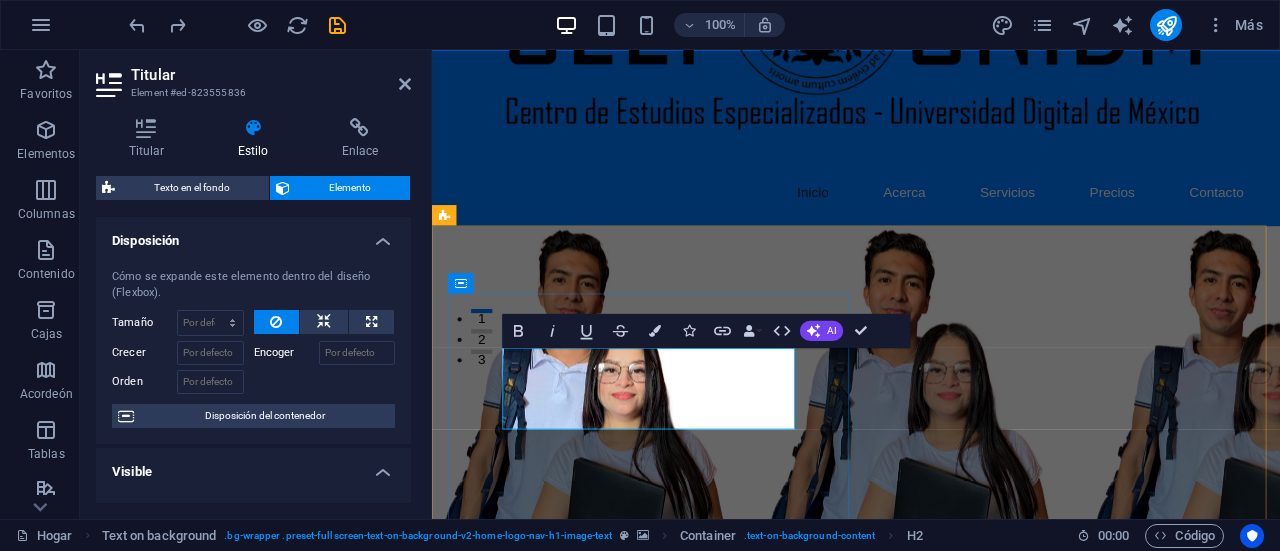 click on "¡Transforma tu futuro junto a nosotros!" at bounding box center (931, 921) 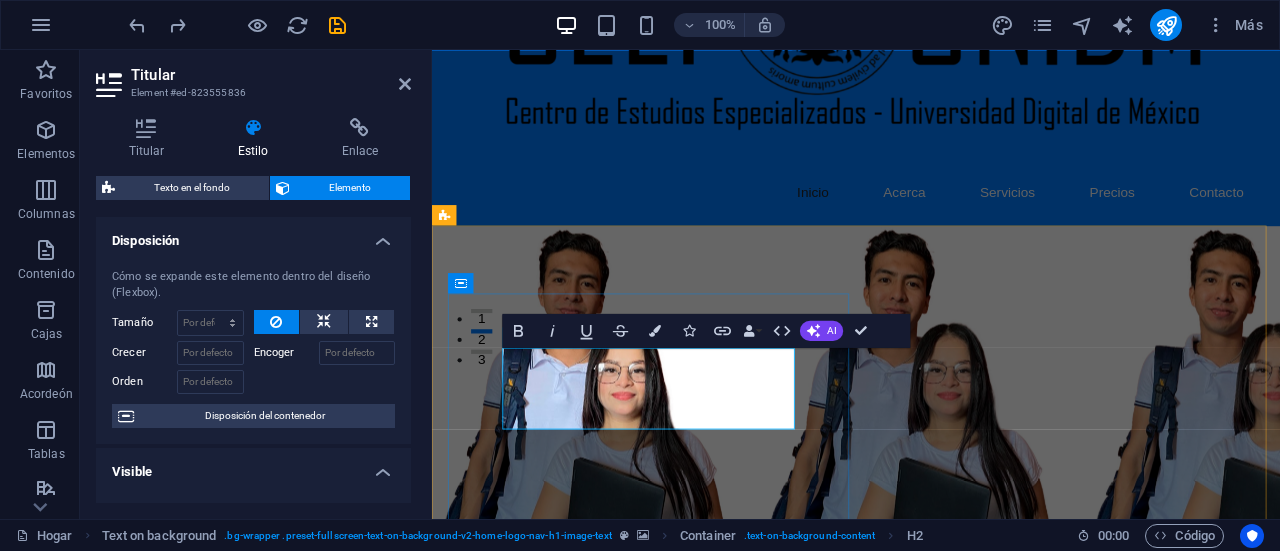drag, startPoint x: 801, startPoint y: 484, endPoint x: 532, endPoint y: 416, distance: 277.4617 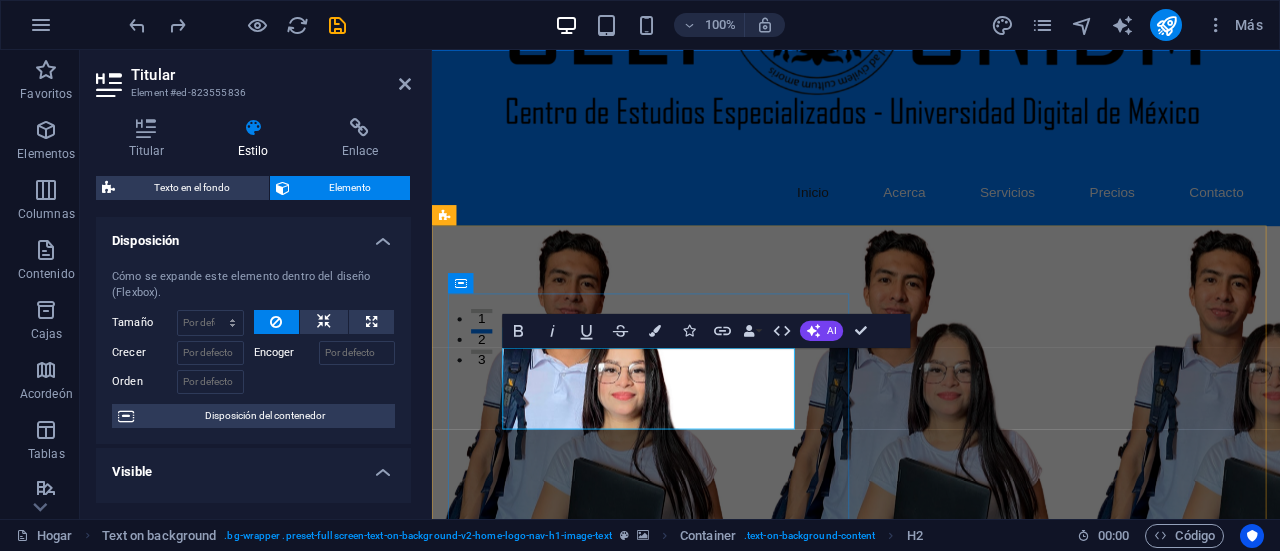 click on "¡Transforma tu futuro junto a nosotros!" at bounding box center (931, 921) 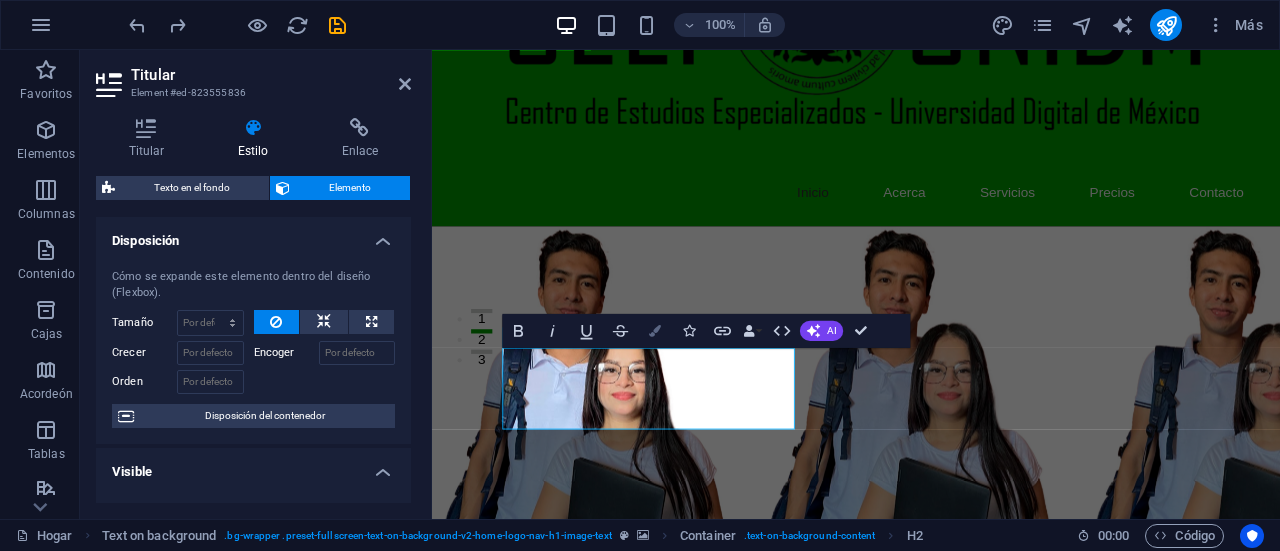 click at bounding box center [655, 331] 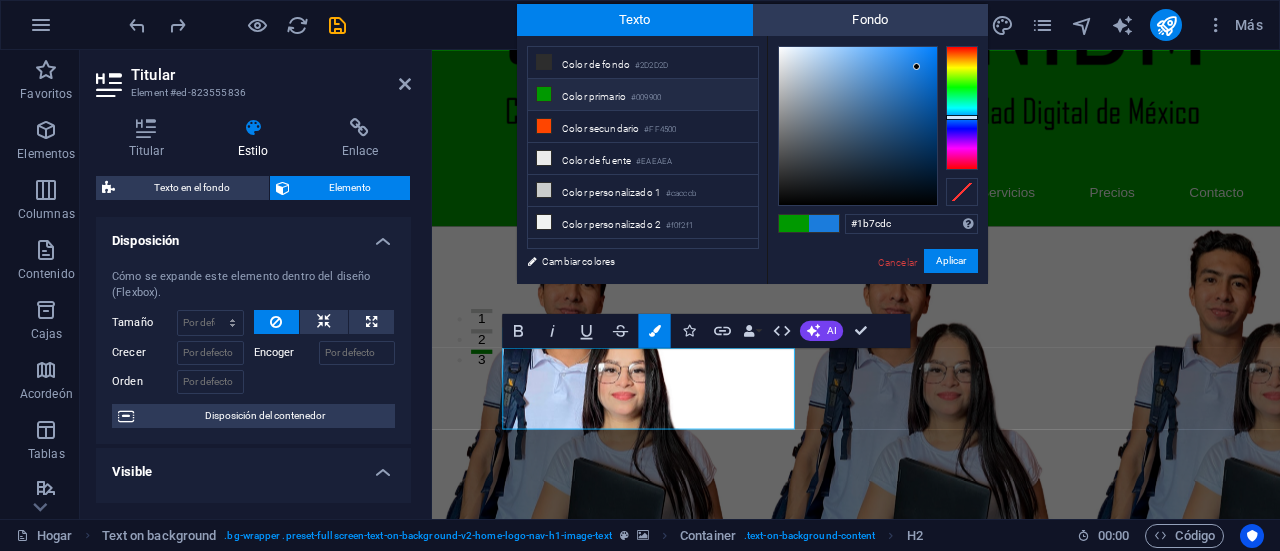 click at bounding box center (794, 223) 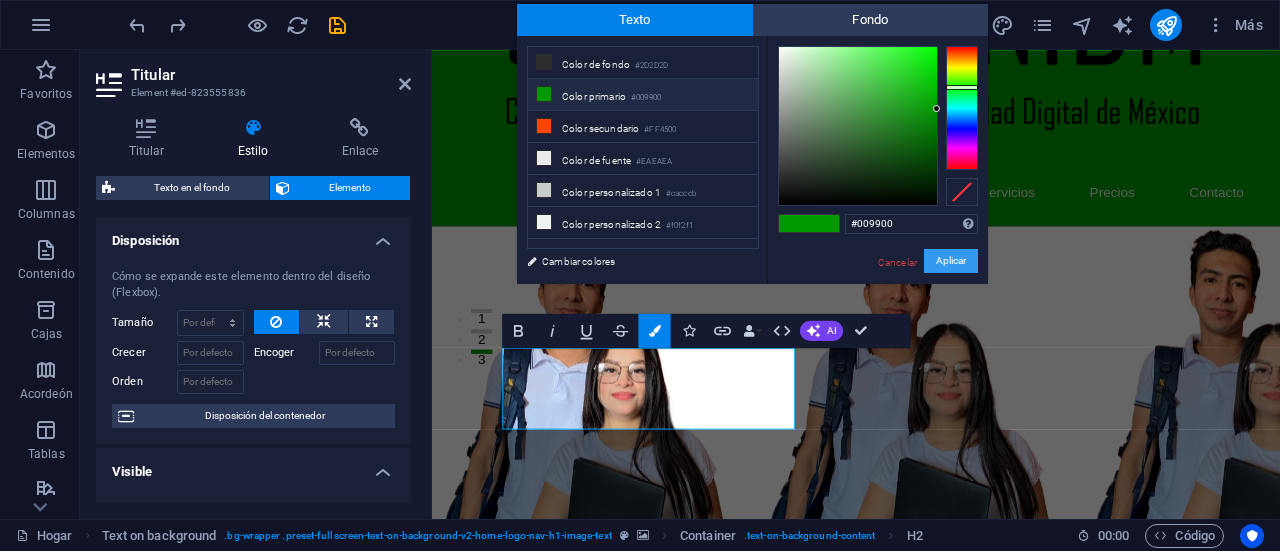 click on "Aplicar" at bounding box center [951, 260] 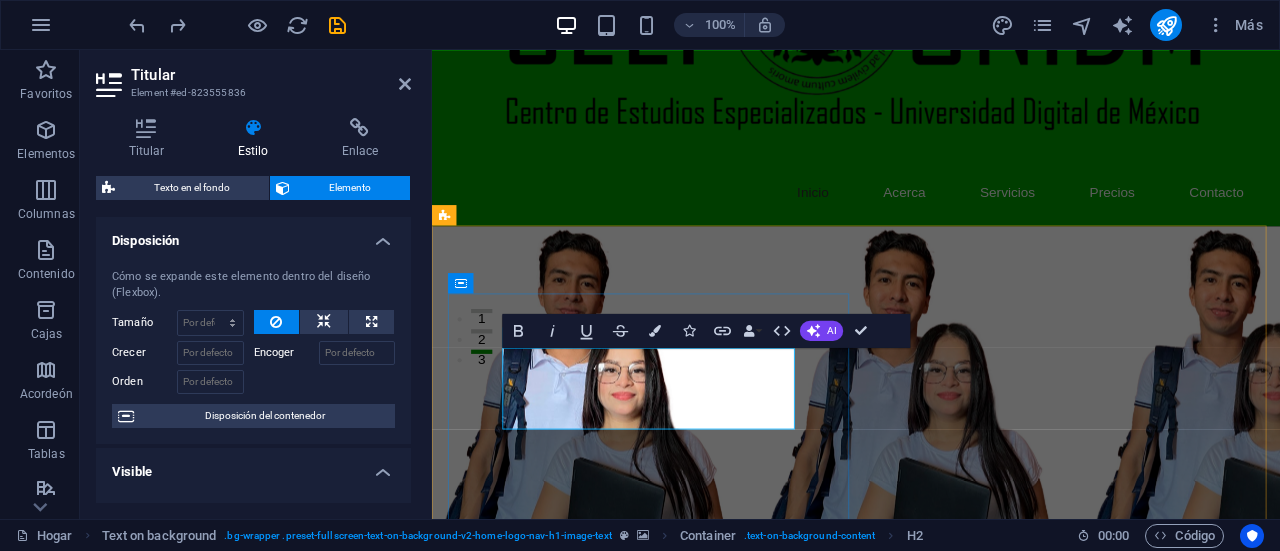 click on "¡  Transforma tu futuro junto a nosotros!" at bounding box center [931, 921] 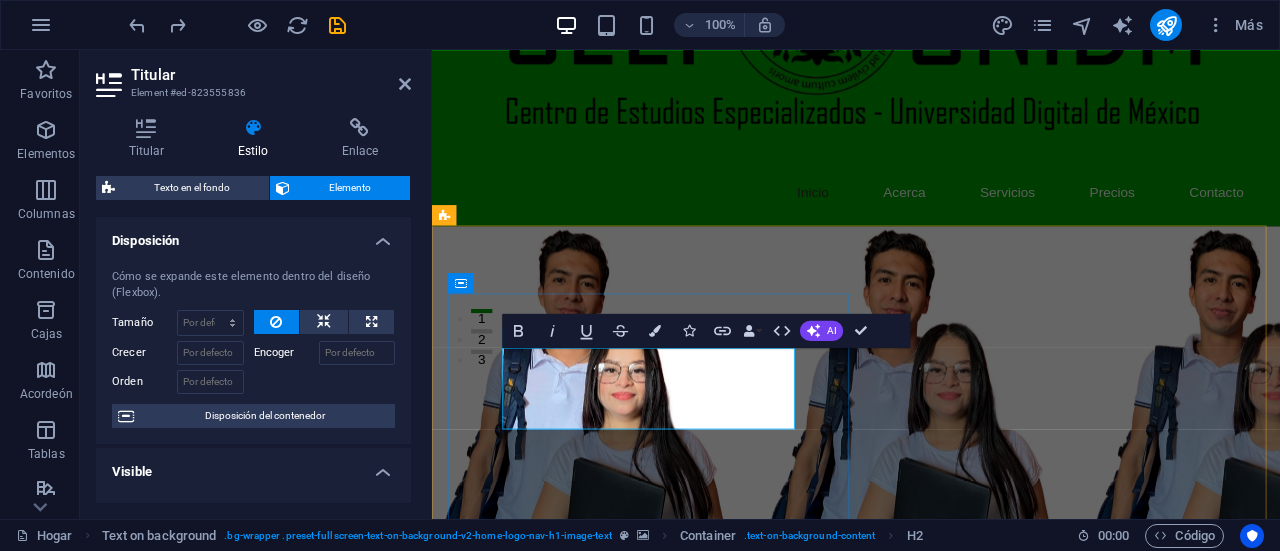 drag, startPoint x: 536, startPoint y: 424, endPoint x: 523, endPoint y: 424, distance: 13 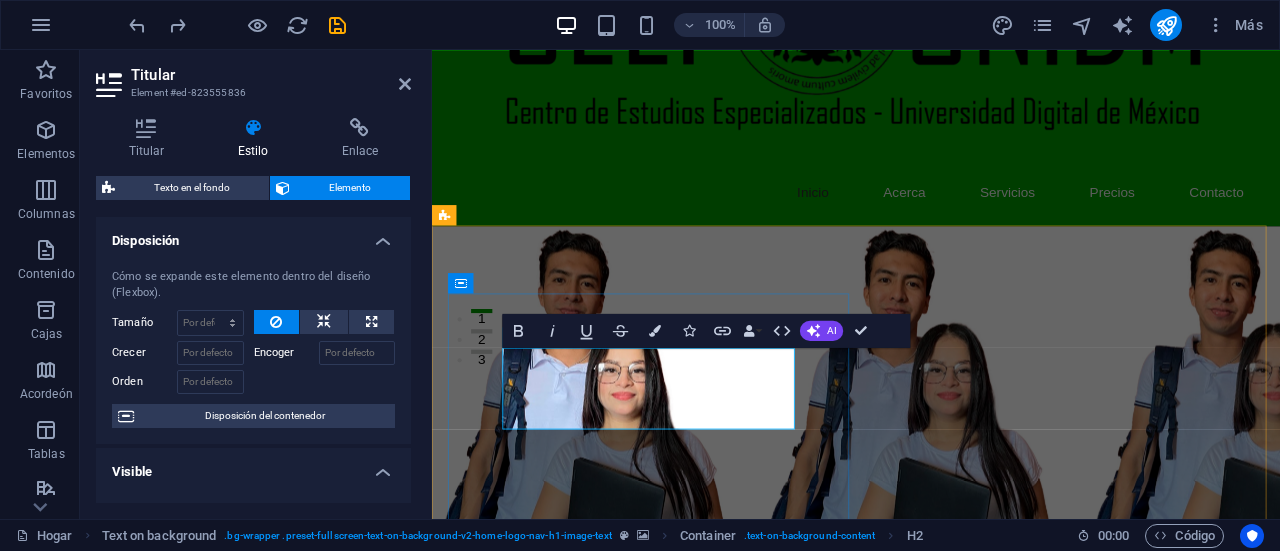 click on "¡" at bounding box center [528, 921] 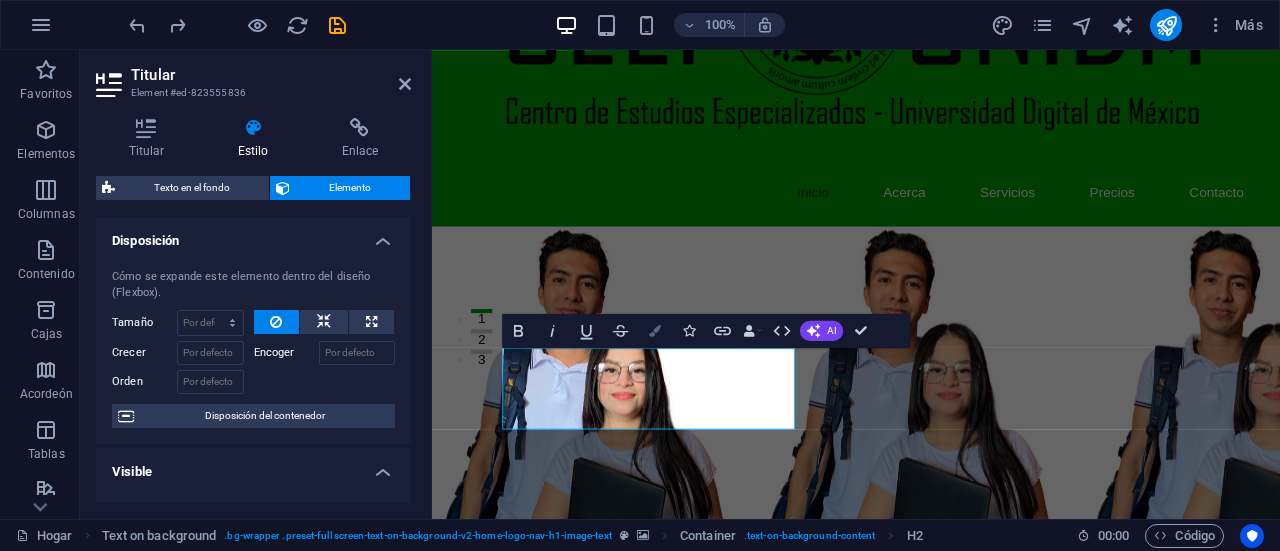 click on "Bandera" at bounding box center [655, 331] 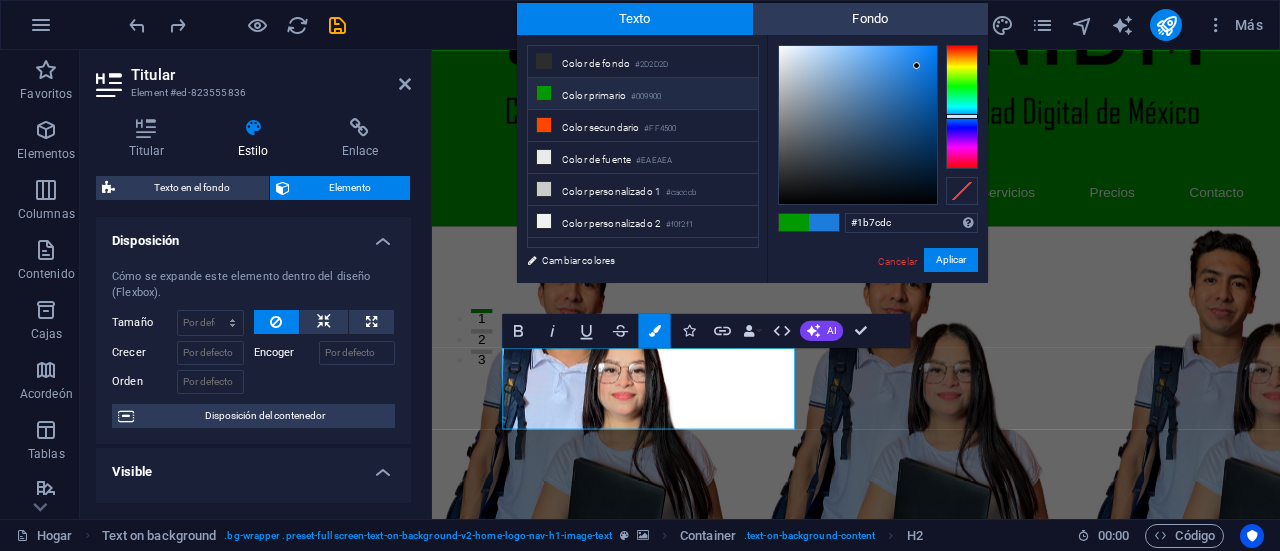 click on "Color primario" at bounding box center (594, 95) 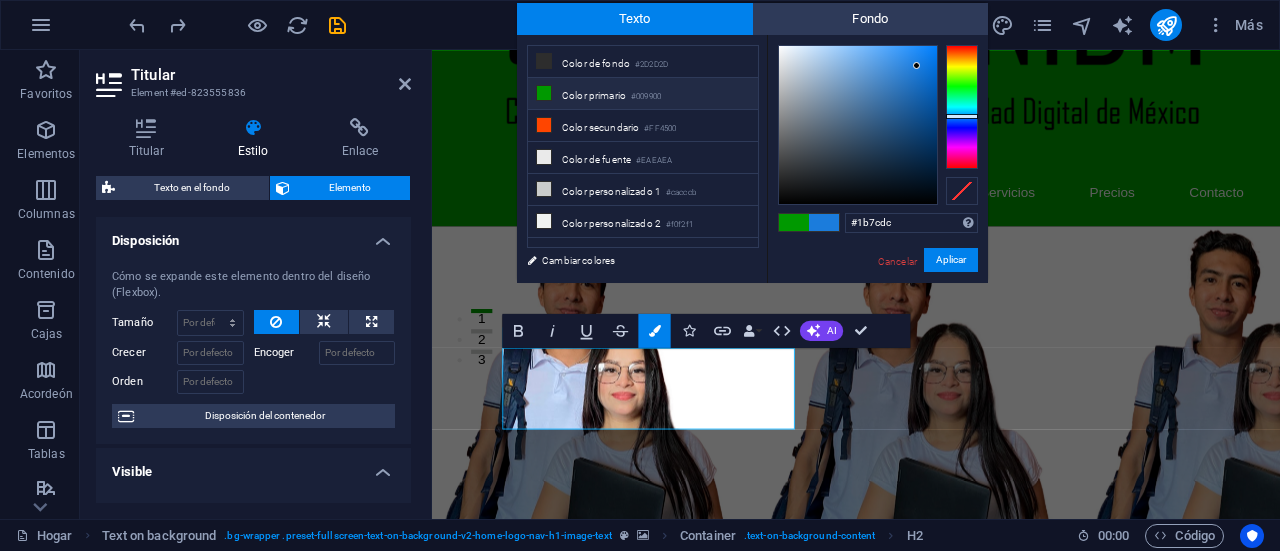 type on "#009900" 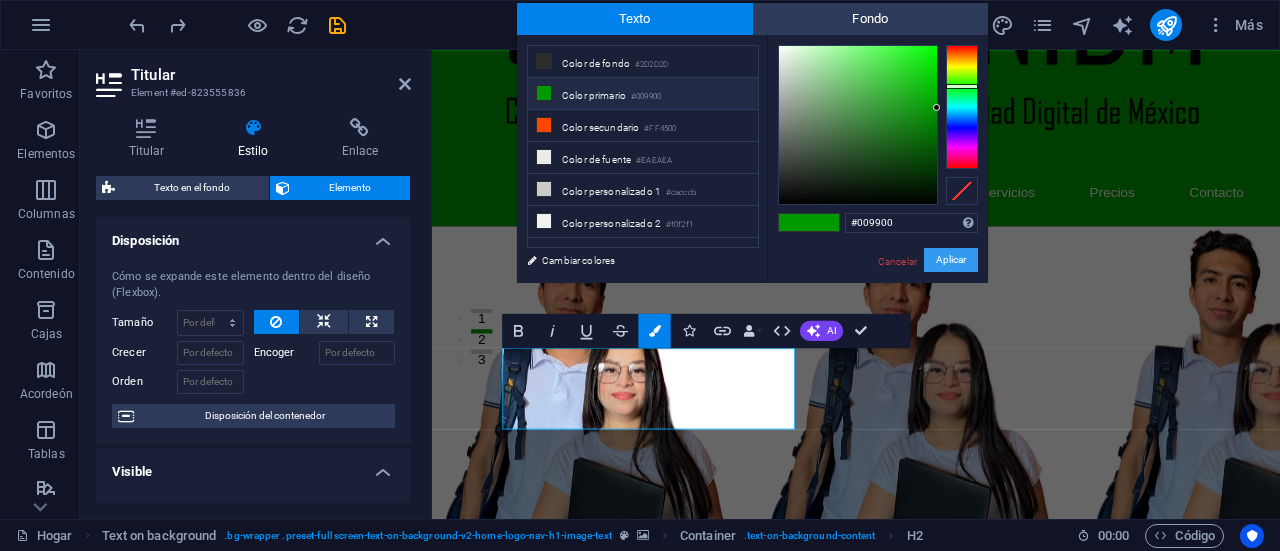 click on "Aplicar" at bounding box center (951, 259) 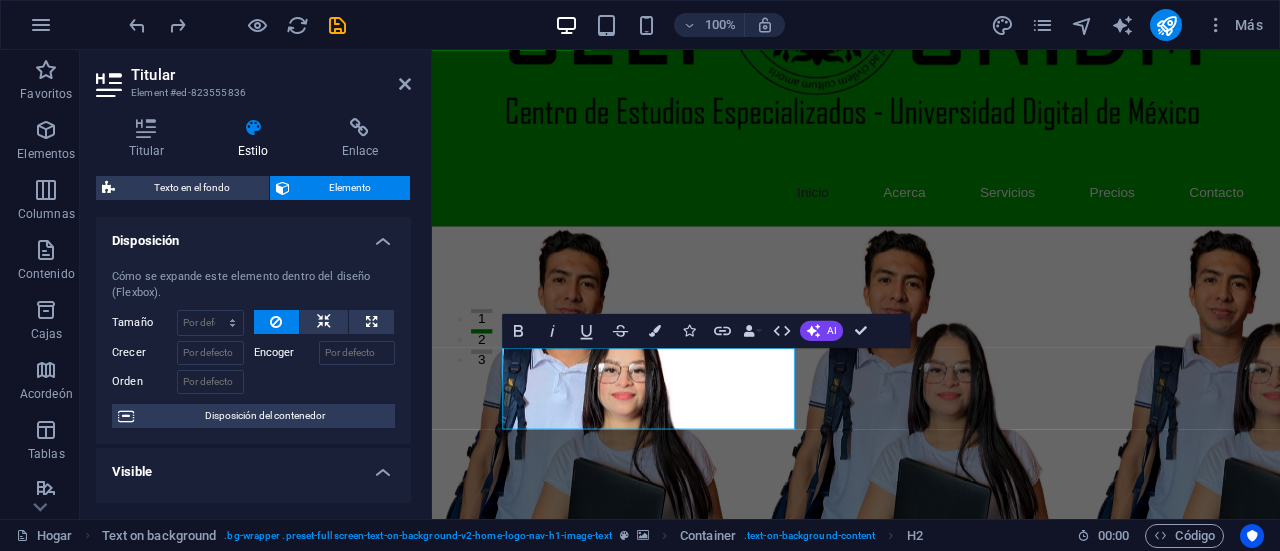 click at bounding box center [931, 505] 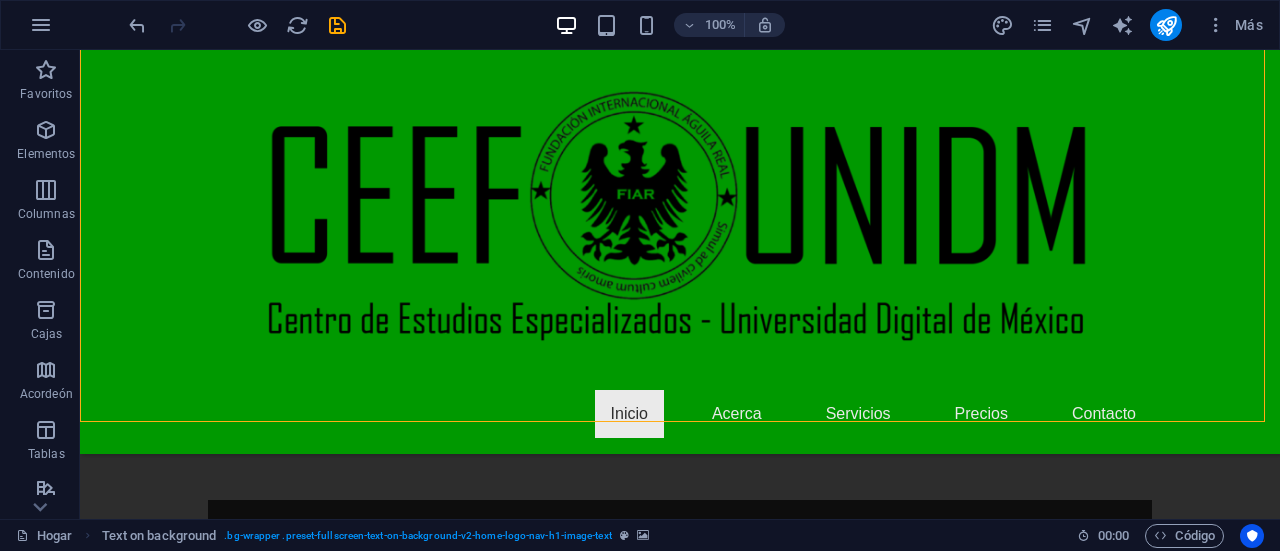 scroll, scrollTop: 528, scrollLeft: 0, axis: vertical 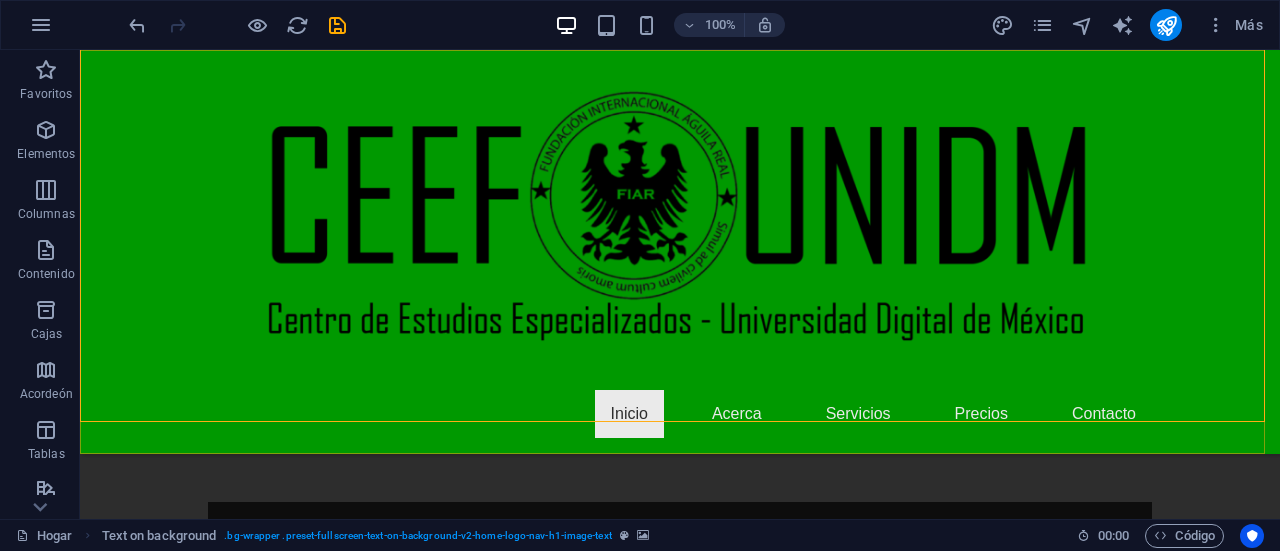 click on "Inicio Acerca Servicios Precios Contacto" at bounding box center (680, 252) 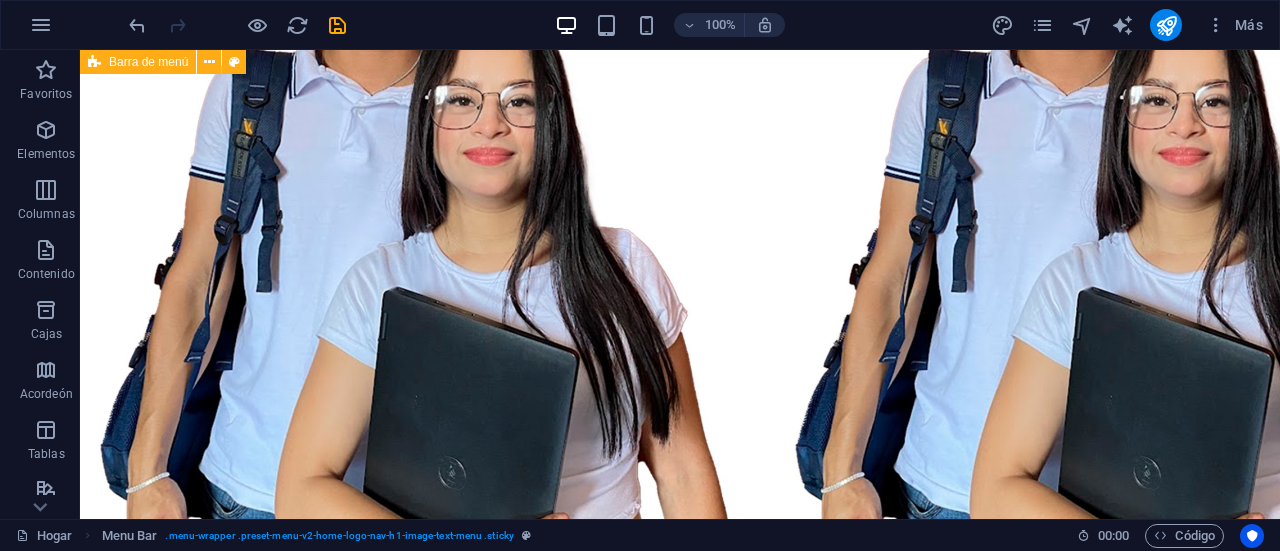 scroll, scrollTop: 0, scrollLeft: 0, axis: both 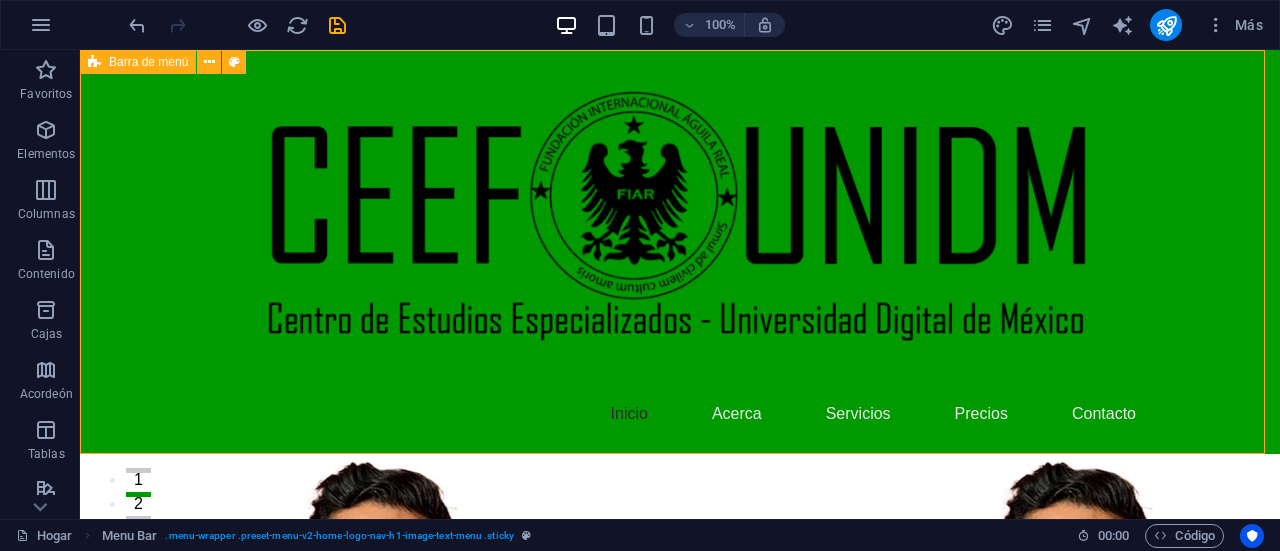 click on "Barra de menú" at bounding box center (138, 62) 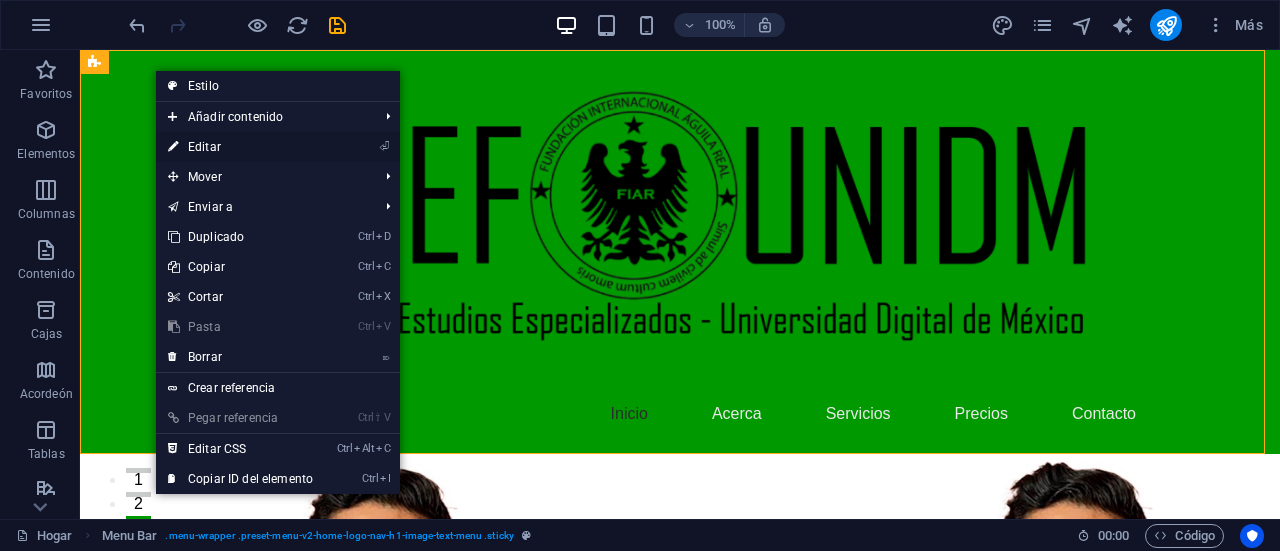 click on "⏎ Editar" at bounding box center [240, 147] 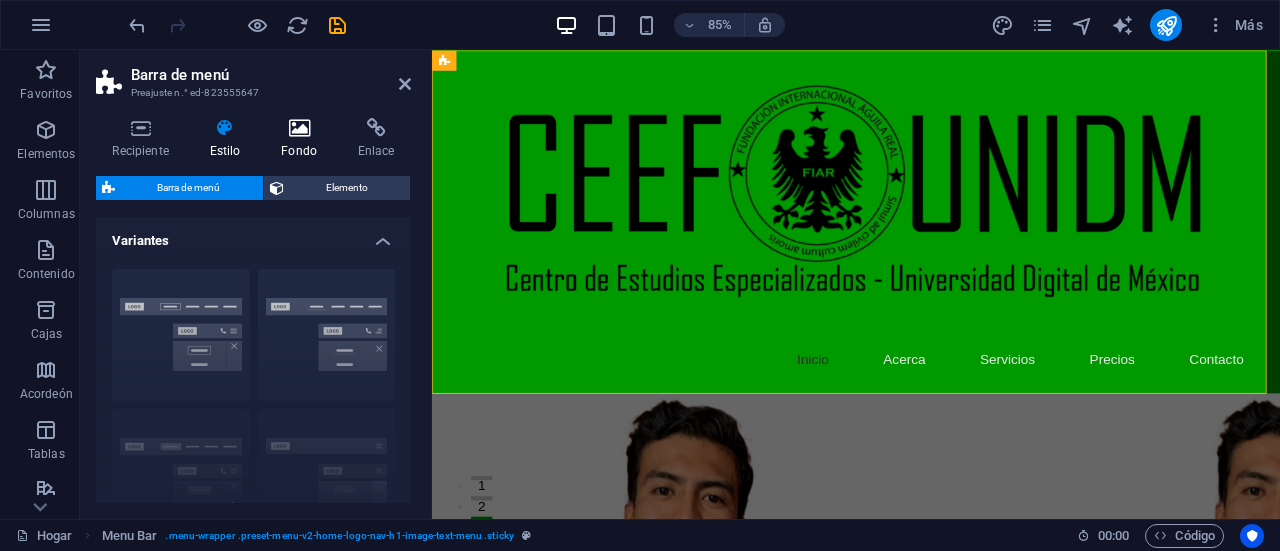 click at bounding box center (299, 128) 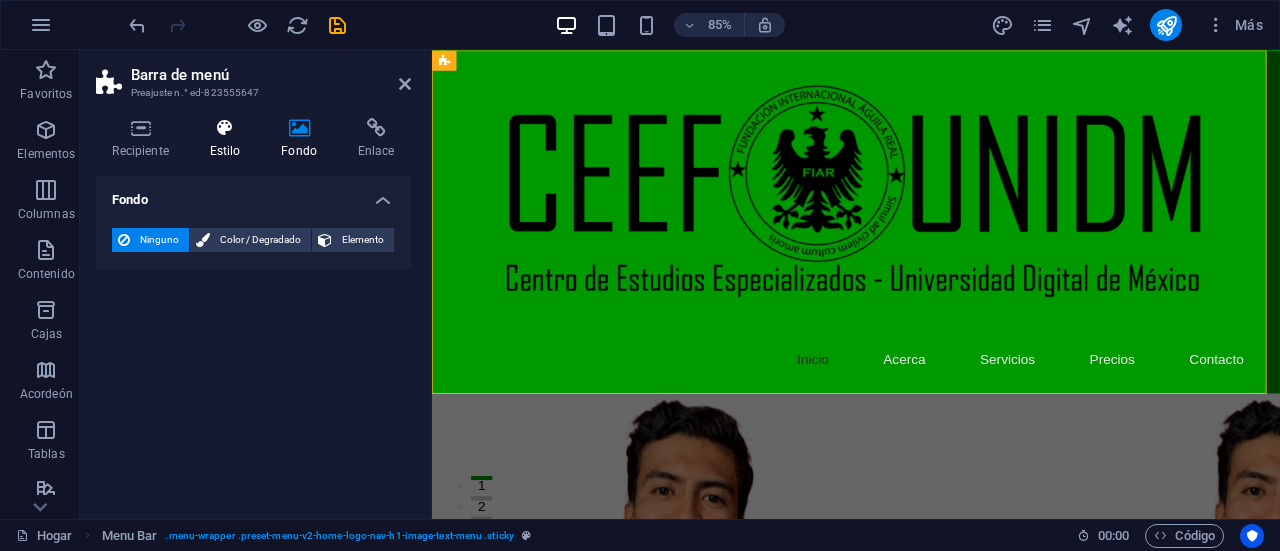 click at bounding box center [225, 128] 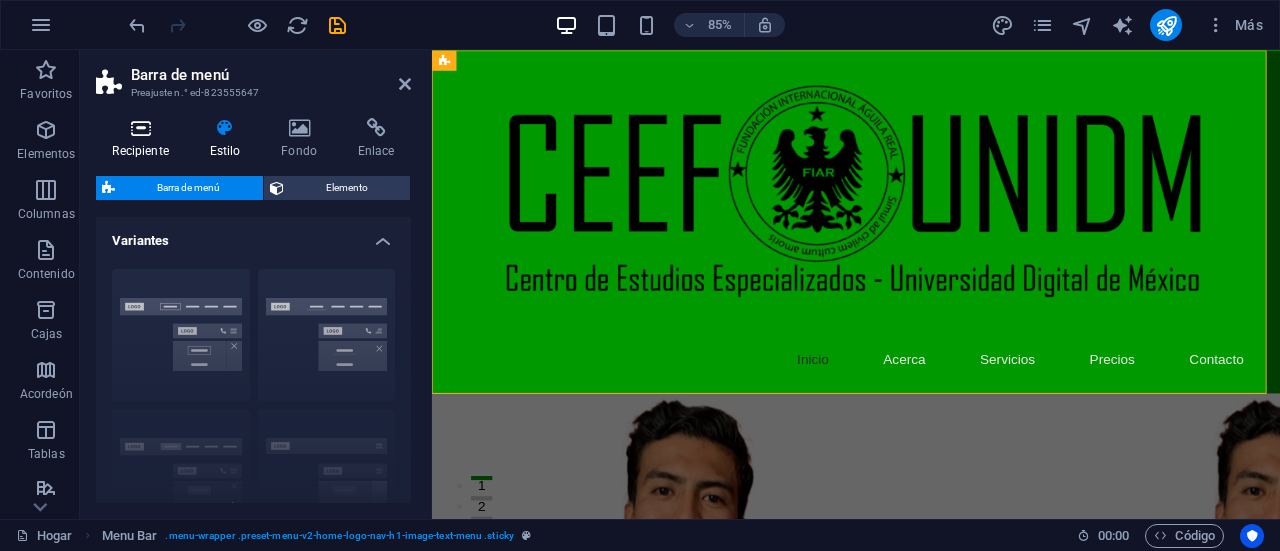 click on "Recipiente" at bounding box center (144, 139) 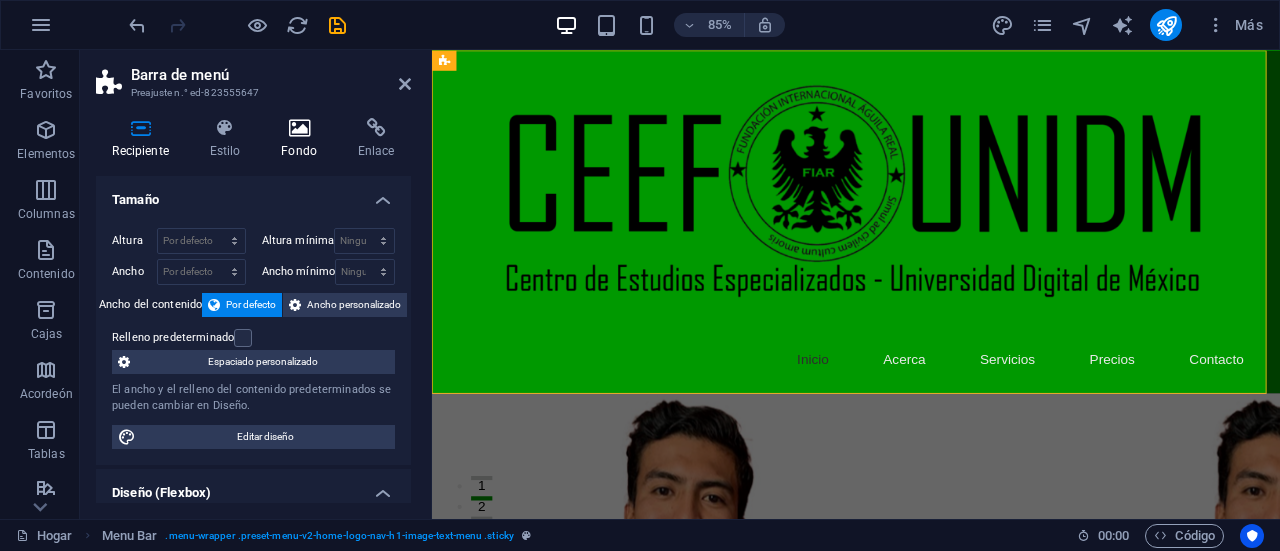 click on "Fondo" at bounding box center [299, 151] 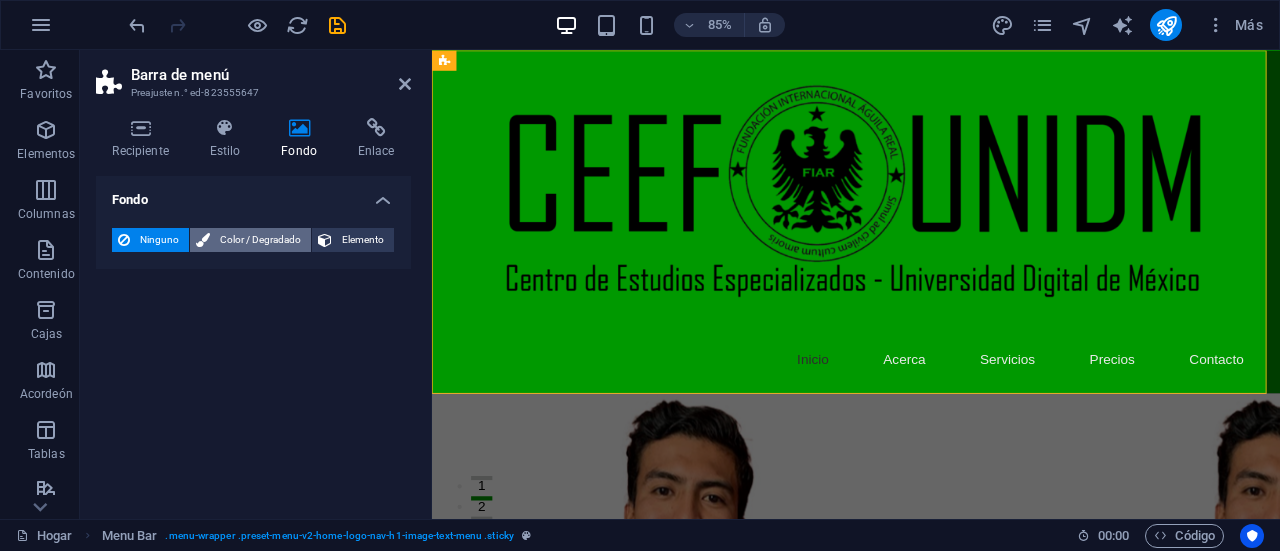 click on "Color / Degradado" at bounding box center (260, 239) 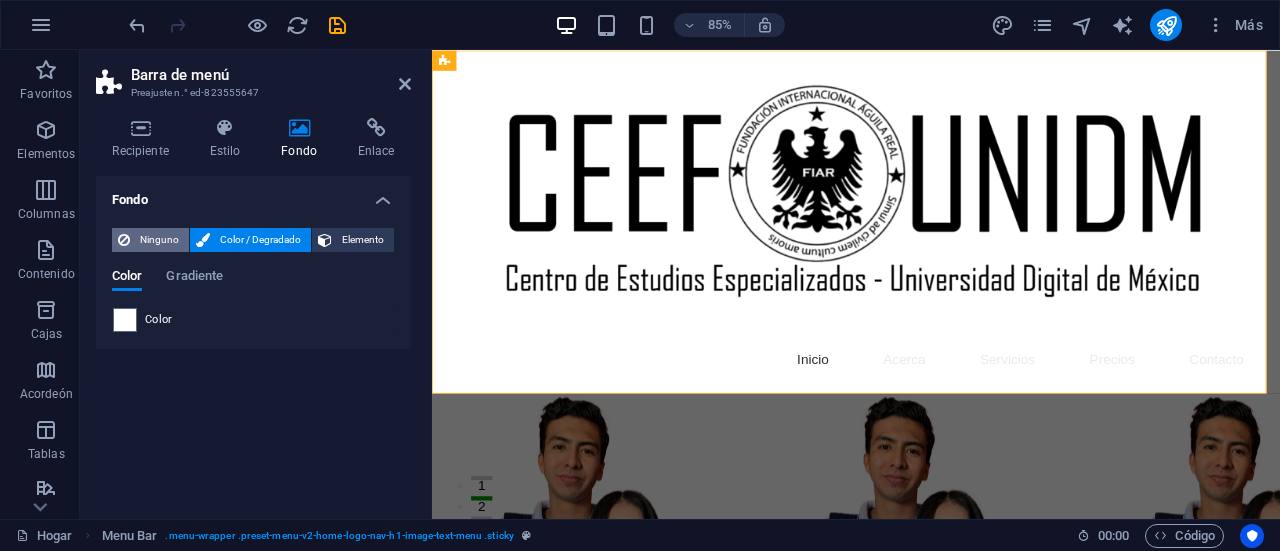 click on "Ninguno" at bounding box center (159, 240) 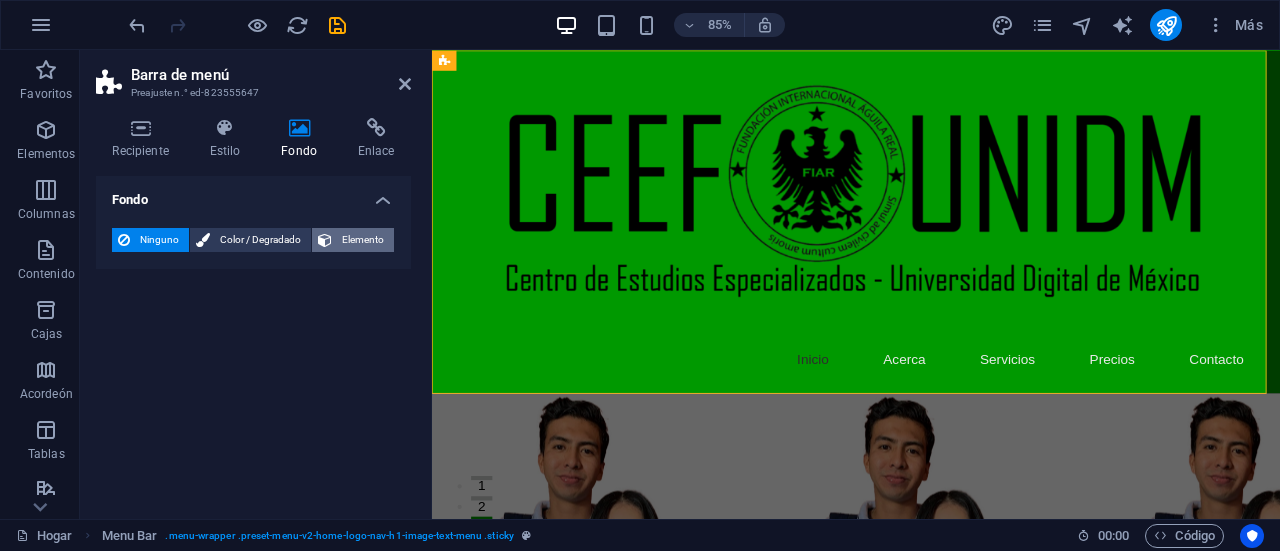 click on "Elemento" at bounding box center (363, 239) 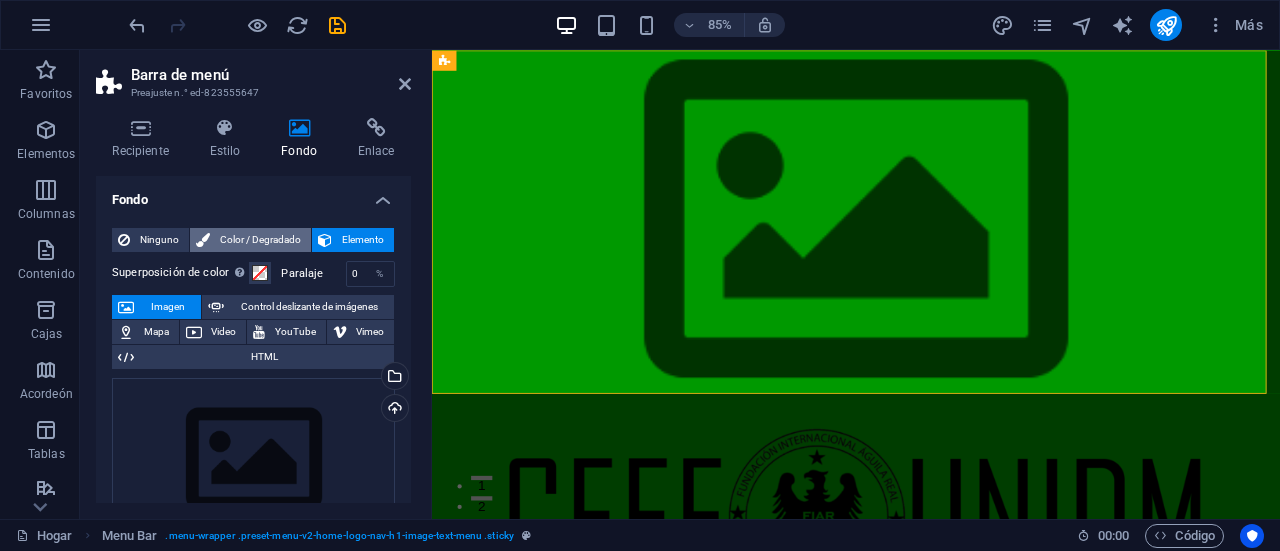 click on "Color / Degradado" at bounding box center [260, 239] 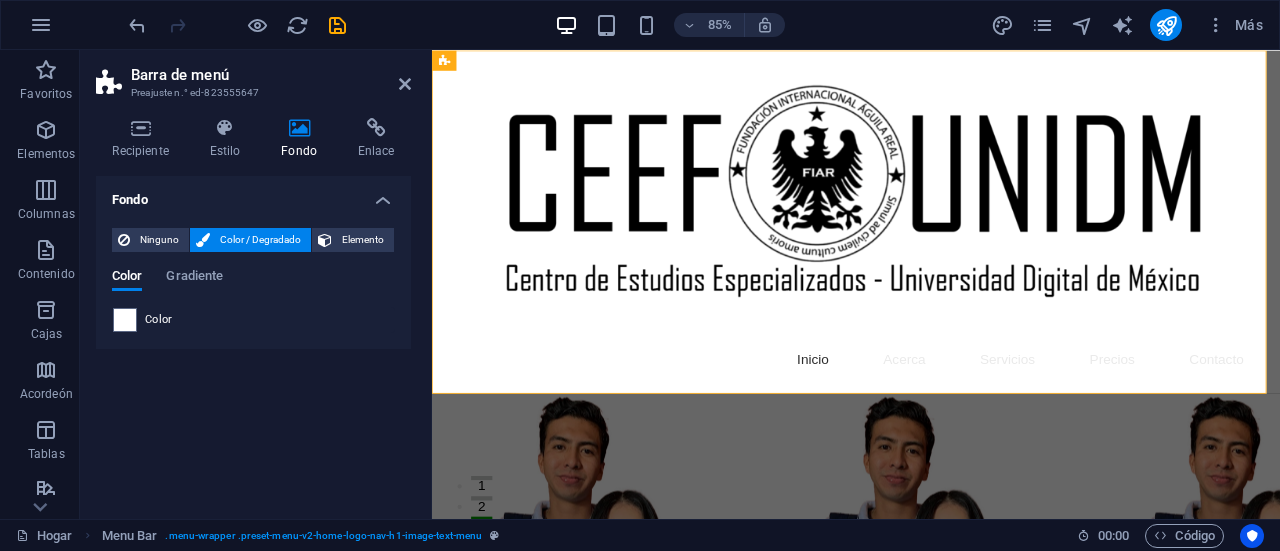 click on "Color" at bounding box center [159, 320] 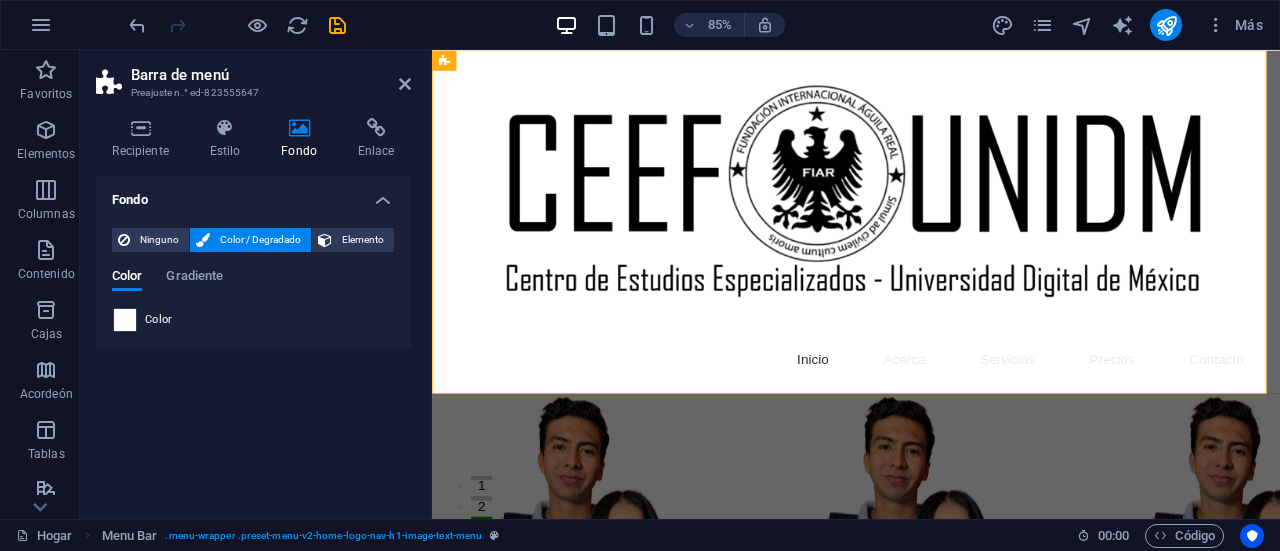 click at bounding box center [125, 320] 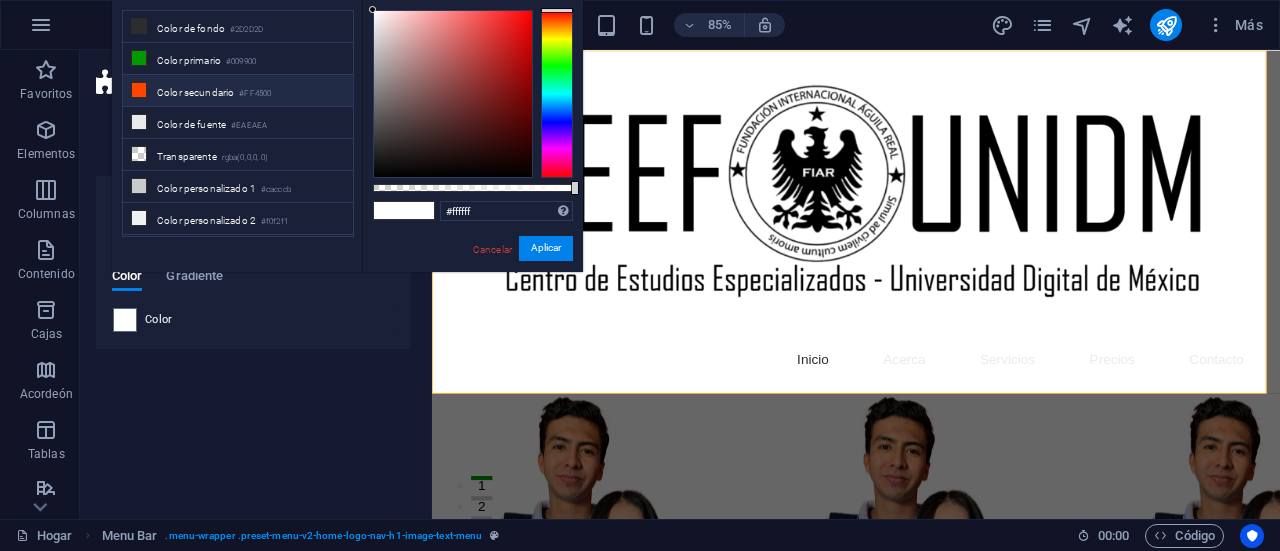click on "Color secundario" at bounding box center (195, 92) 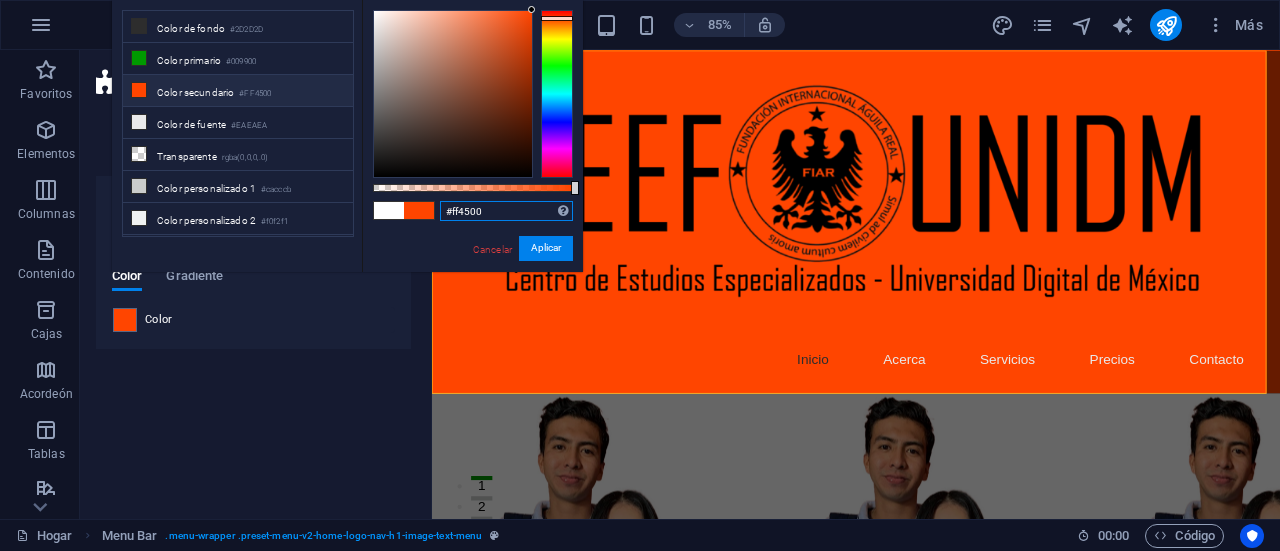 click on "#ff4500" at bounding box center [506, 211] 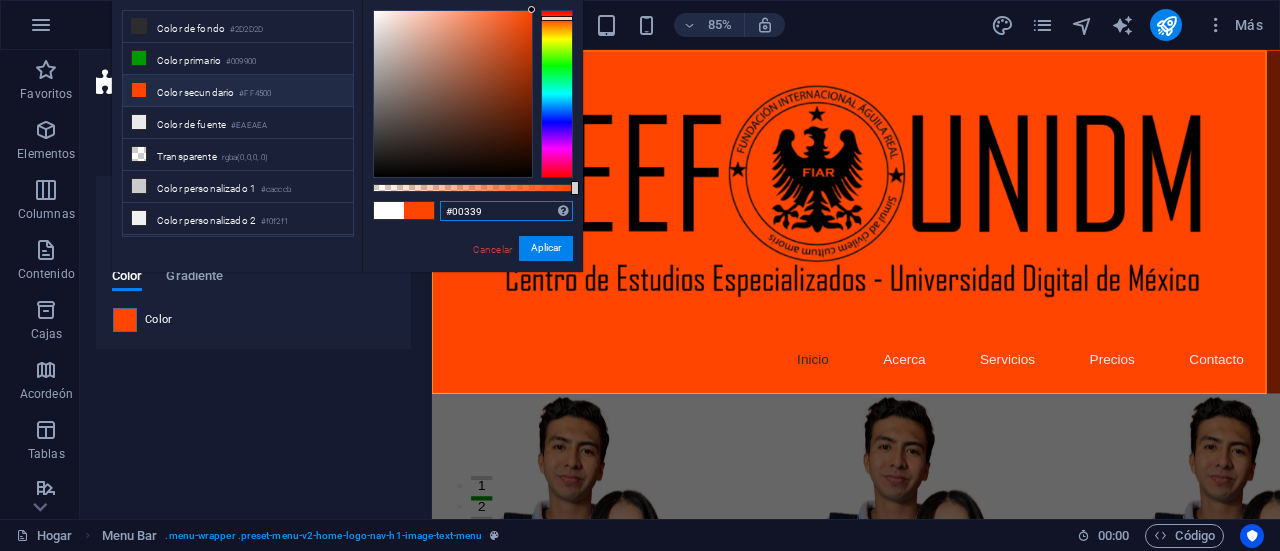 type on "#003399" 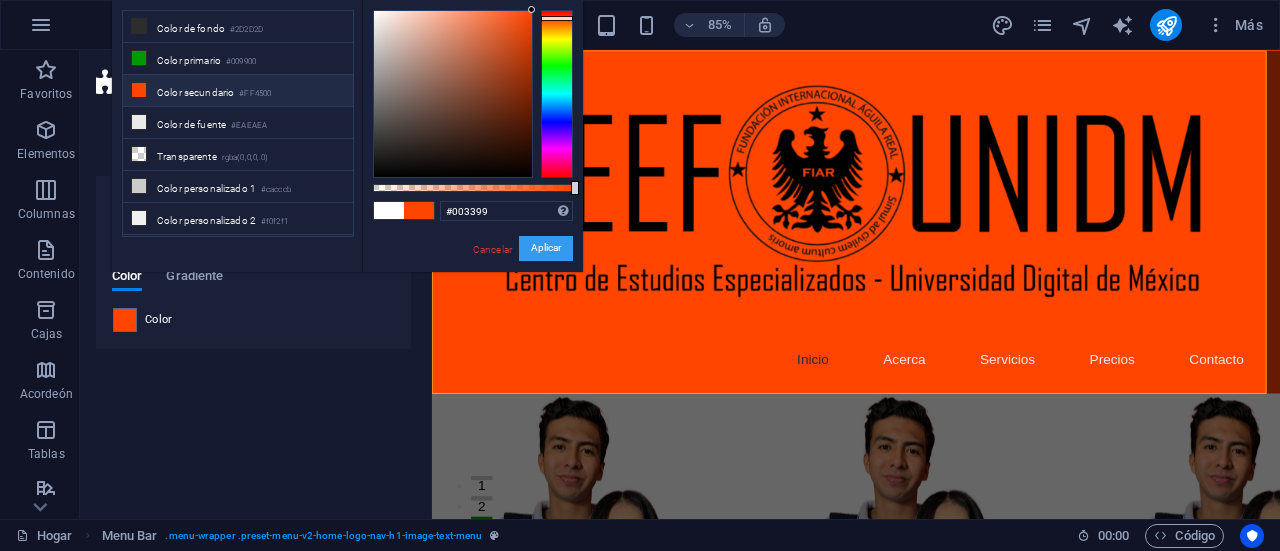 click on "Aplicar" at bounding box center (546, 248) 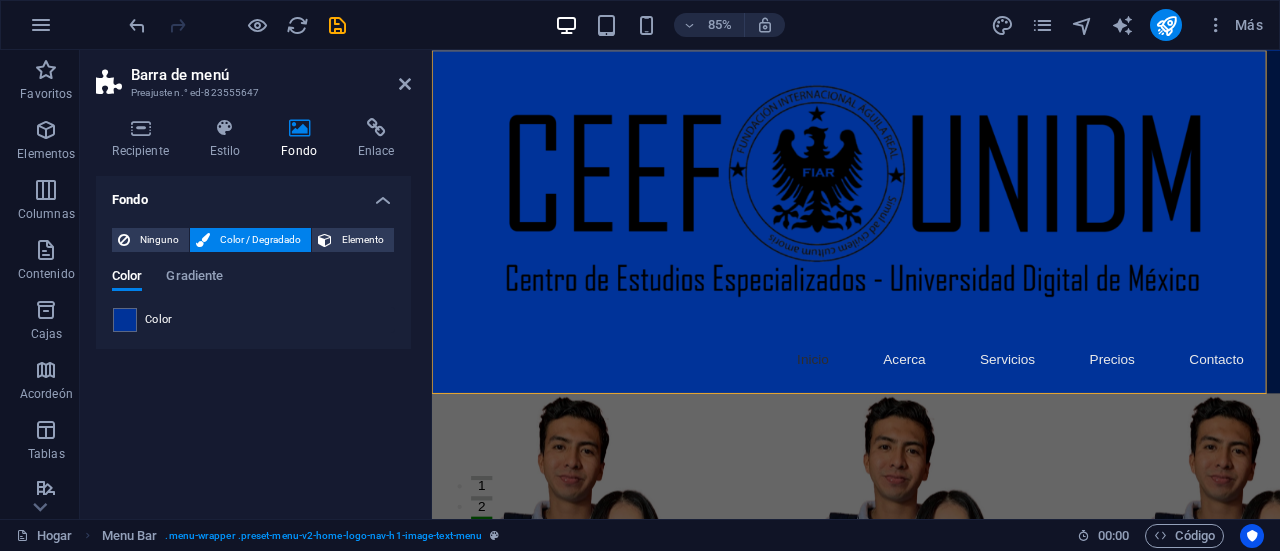 click on "Fondo Ninguno Color / Degradado Elemento Extender el fondo a ancho completo Superposición de color Coloca una superposición sobre el fondo para colorearlo. Paralaje 0 % Imagen Control deslizante de imágenes Mapa Video YouTube Vimeo HTML Arrastre los archivos aquí, haga clic para elegir archivos o  seleccione archivos de Archivos o de nuestras fotos y videos de archivo gratuitos Seleccione archivos del administrador de archivos, fotos de archivo o cargue archivo(s) Subir Carga diferida Cargar imágenes después de que se cargue la página mejora la velocidad de la página. Sensible Cargue automáticamente imágenes de retina y tamaños optimizados para teléfonos inteligentes. Optimizado Las imágenes se comprimen para mejorar la velocidad de la página. Tamaño Por defecto Cubrir Contener Original Repetir Por defecto Posición Dirección Costumbre Desplazamiento X 50 píxeles movimiento rápido del ojo % vh Volkswagen Desplazamiento Y 50 píxeles movimiento rápido del ojo % vh Volkswagen Normal Título 1" at bounding box center [253, 339] 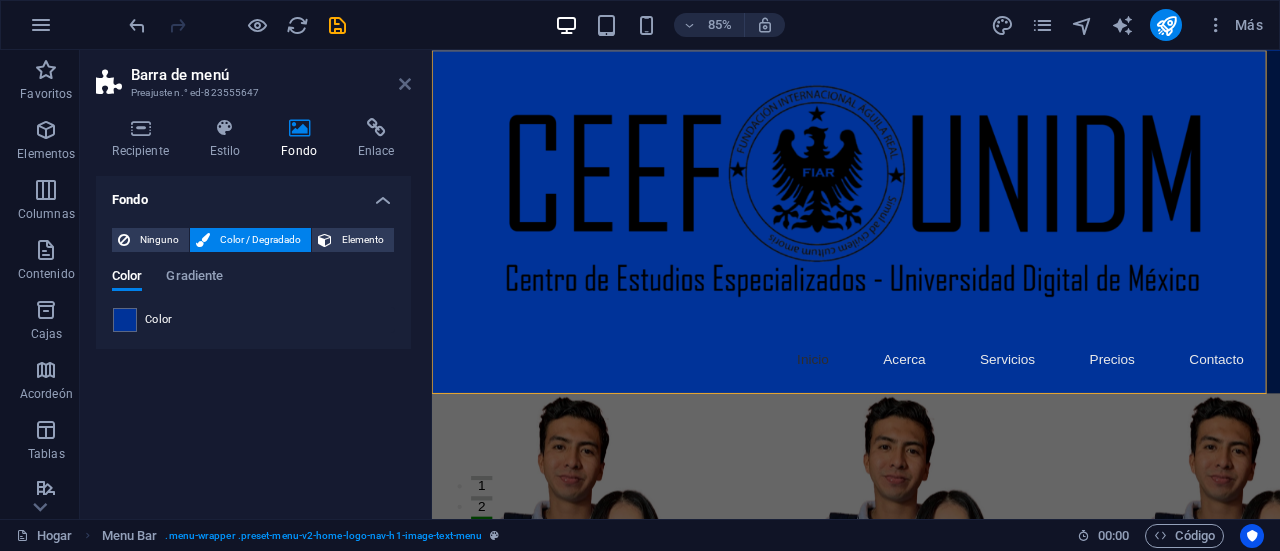 click at bounding box center (405, 84) 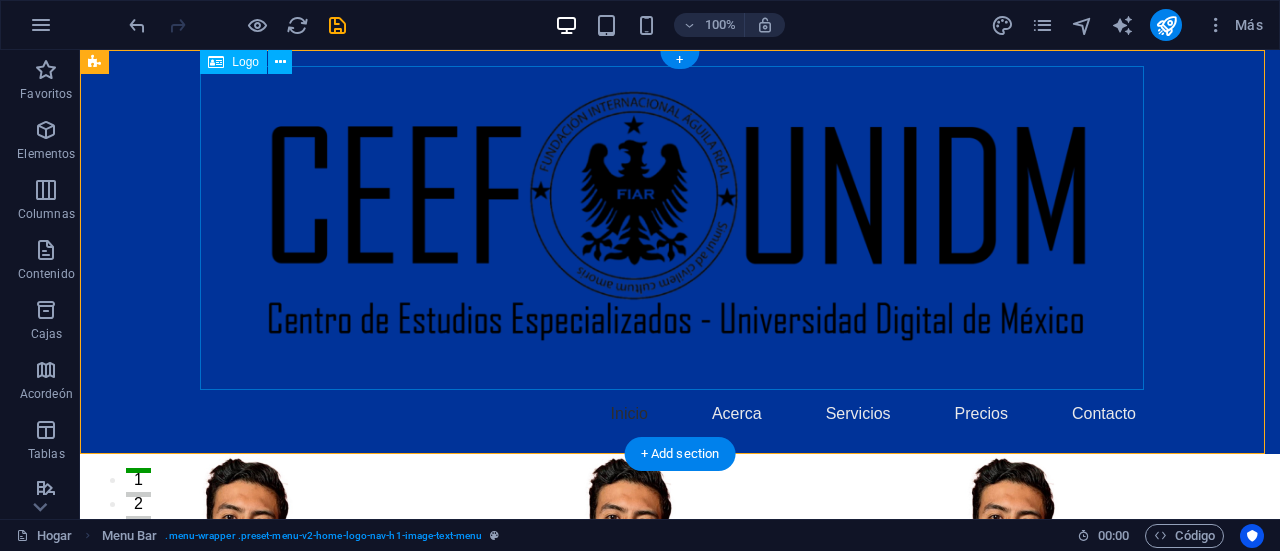 click at bounding box center (680, 228) 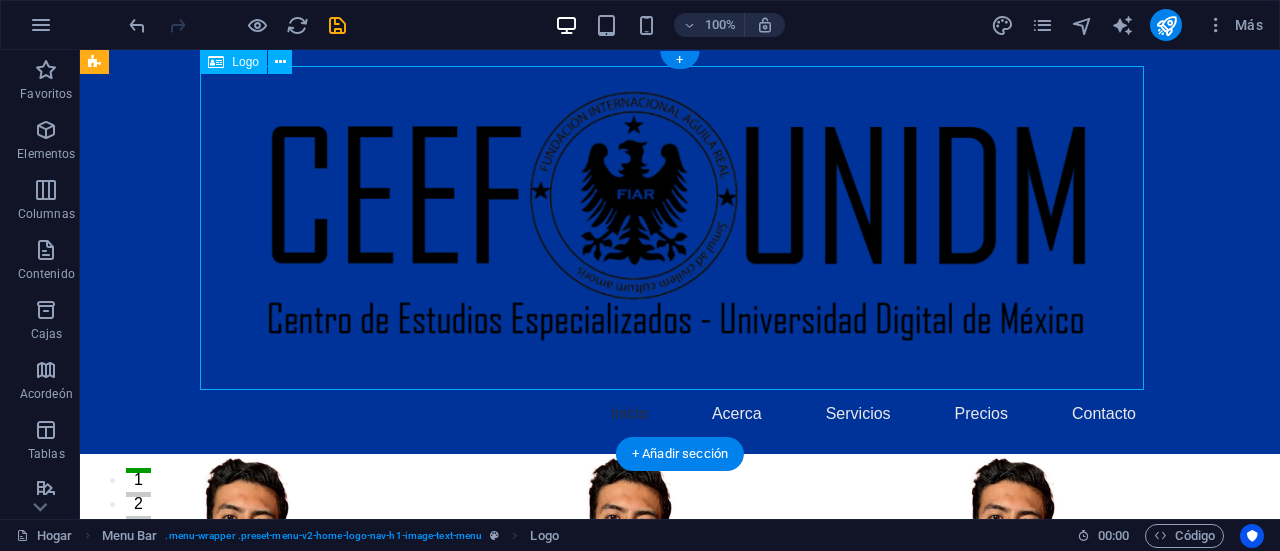 click at bounding box center [680, 228] 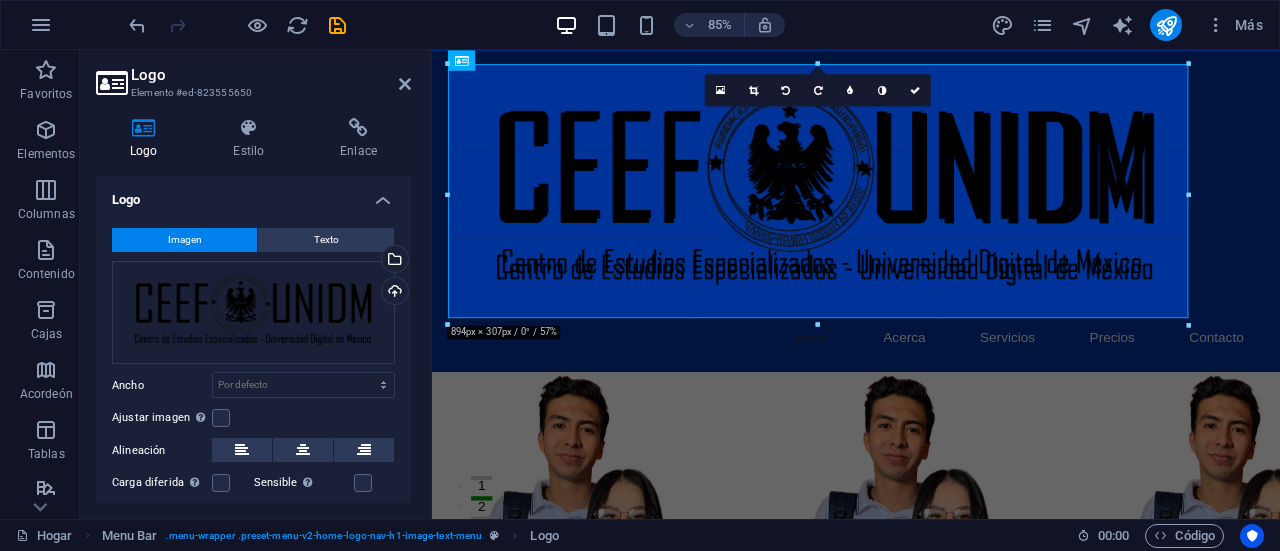 drag, startPoint x: 849, startPoint y: 337, endPoint x: 842, endPoint y: 198, distance: 139.17615 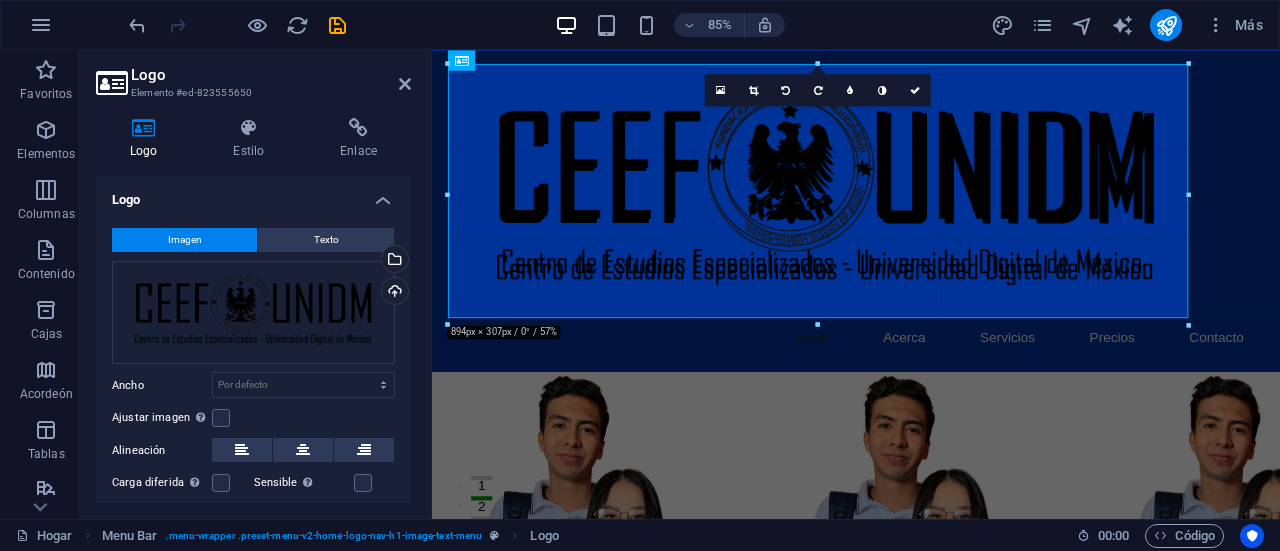 type on "871" 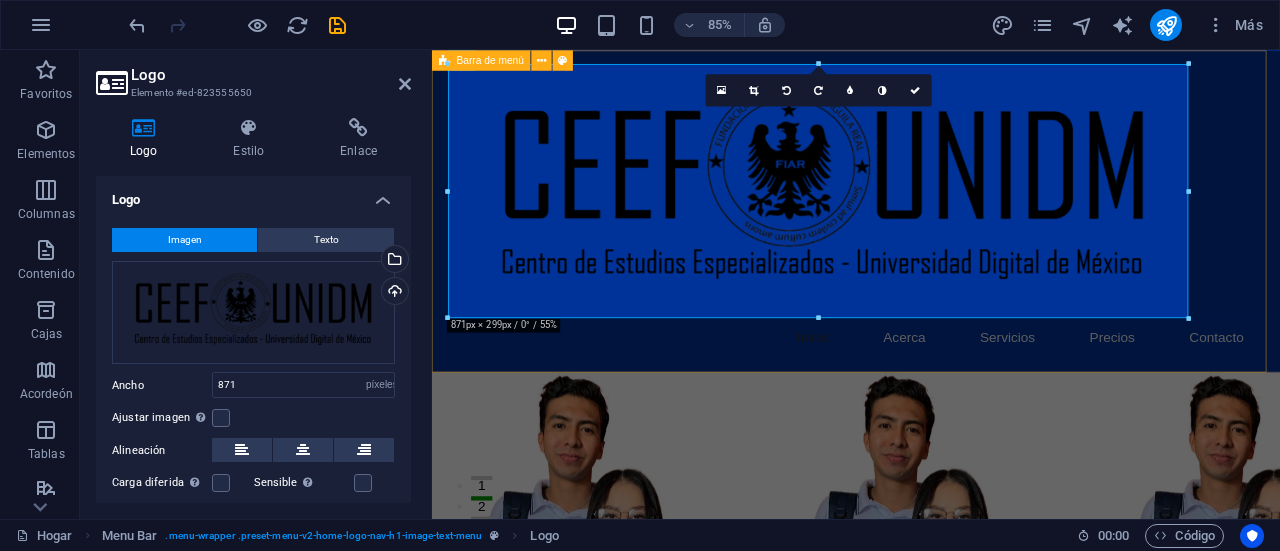 drag, startPoint x: 1620, startPoint y: 237, endPoint x: 1382, endPoint y: 208, distance: 239.7603 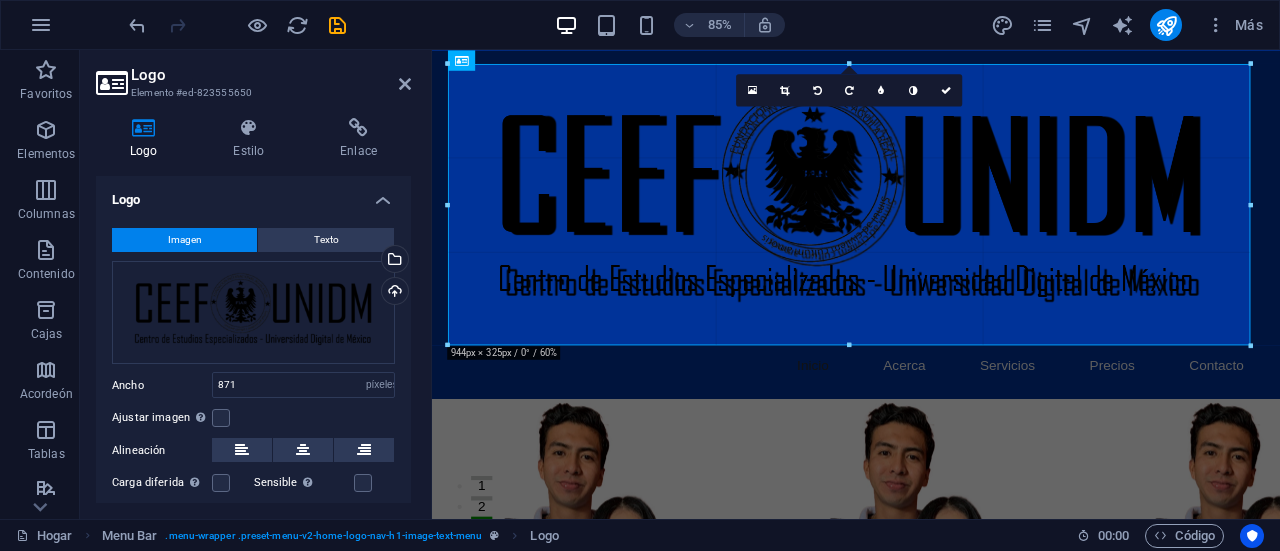 drag, startPoint x: 1184, startPoint y: 189, endPoint x: 996, endPoint y: 176, distance: 188.44893 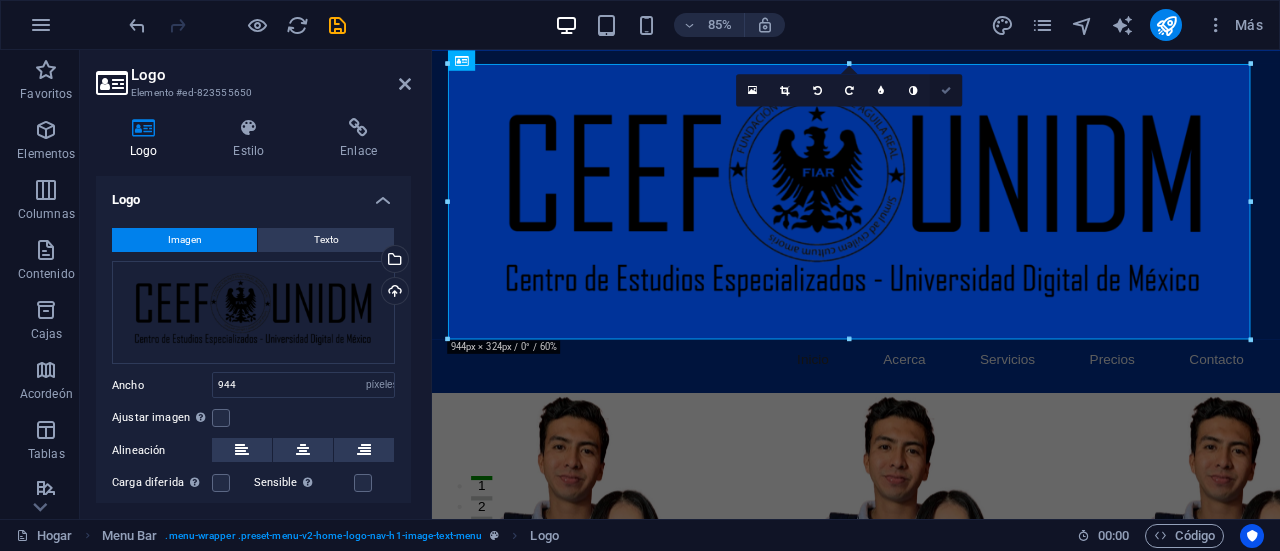 click at bounding box center (946, 90) 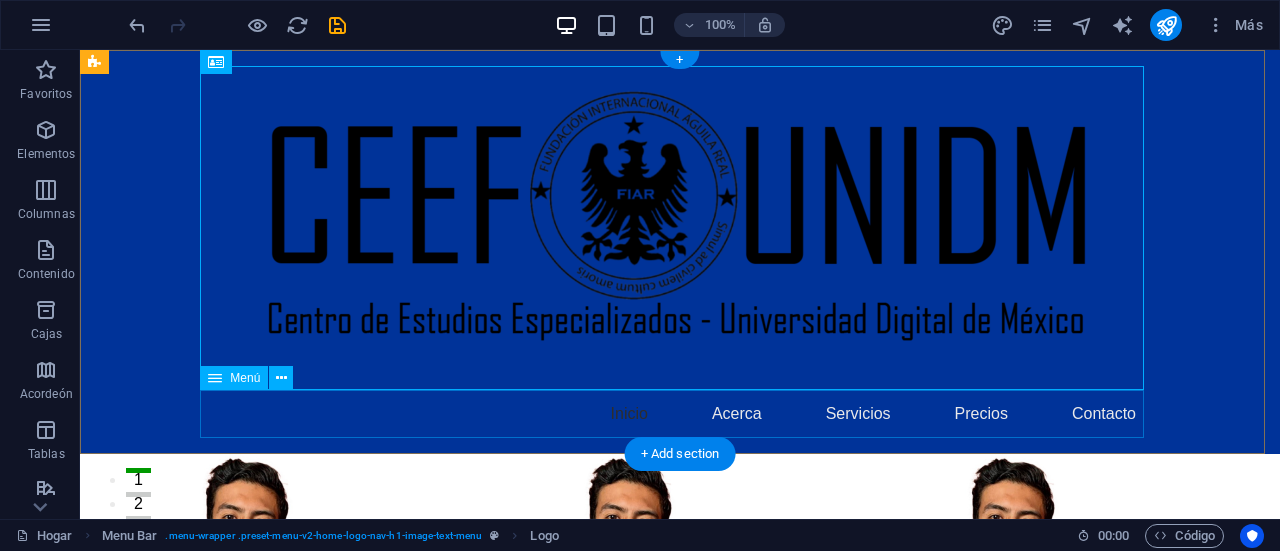 click on "Inicio Acerca Servicios Precios Contacto" at bounding box center (680, 414) 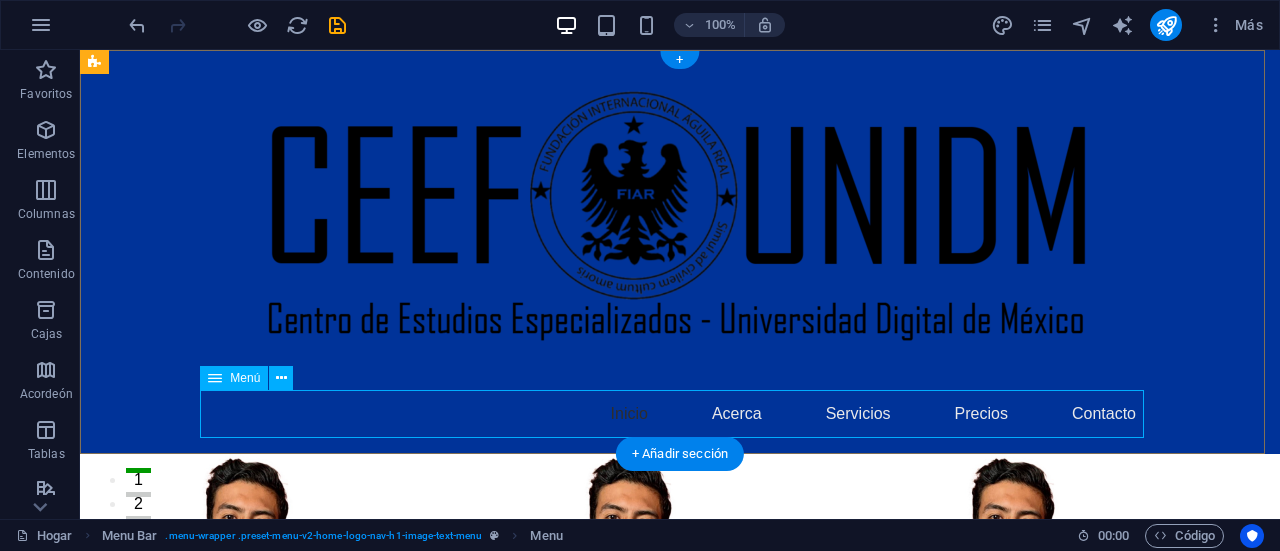 click on "Inicio Acerca Servicios Precios Contacto" at bounding box center (680, 414) 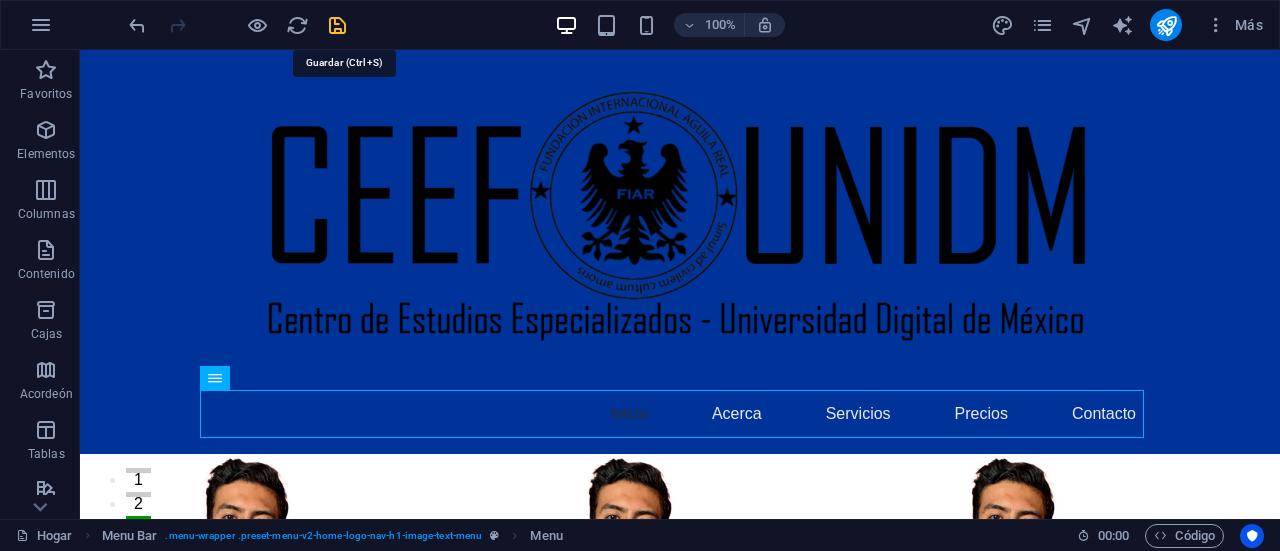 click at bounding box center [337, 25] 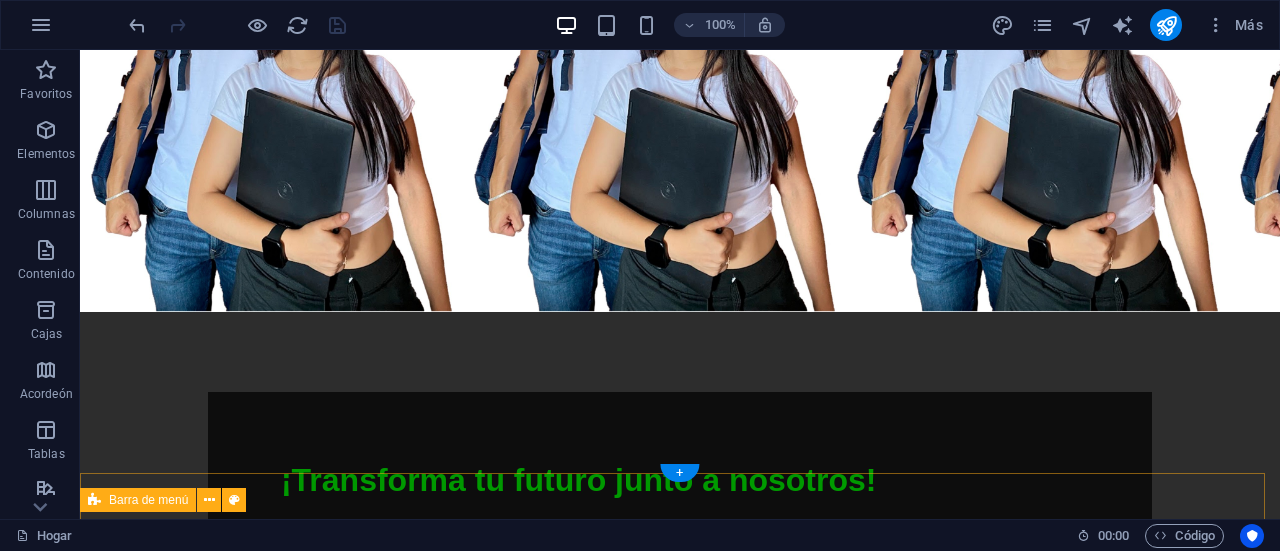 scroll, scrollTop: 0, scrollLeft: 0, axis: both 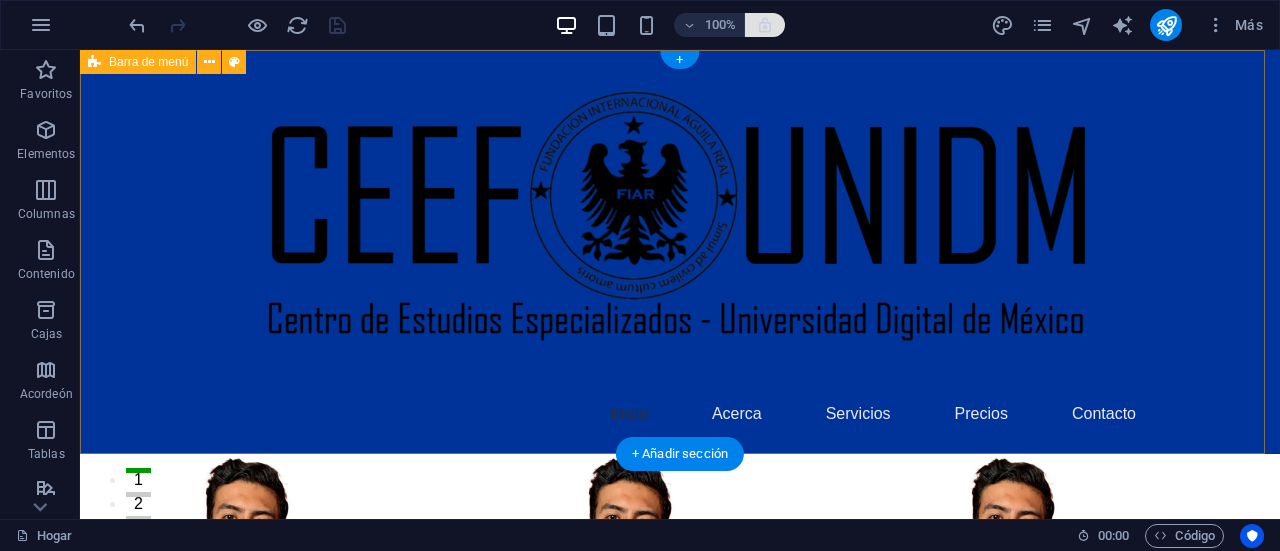 click at bounding box center [765, 25] 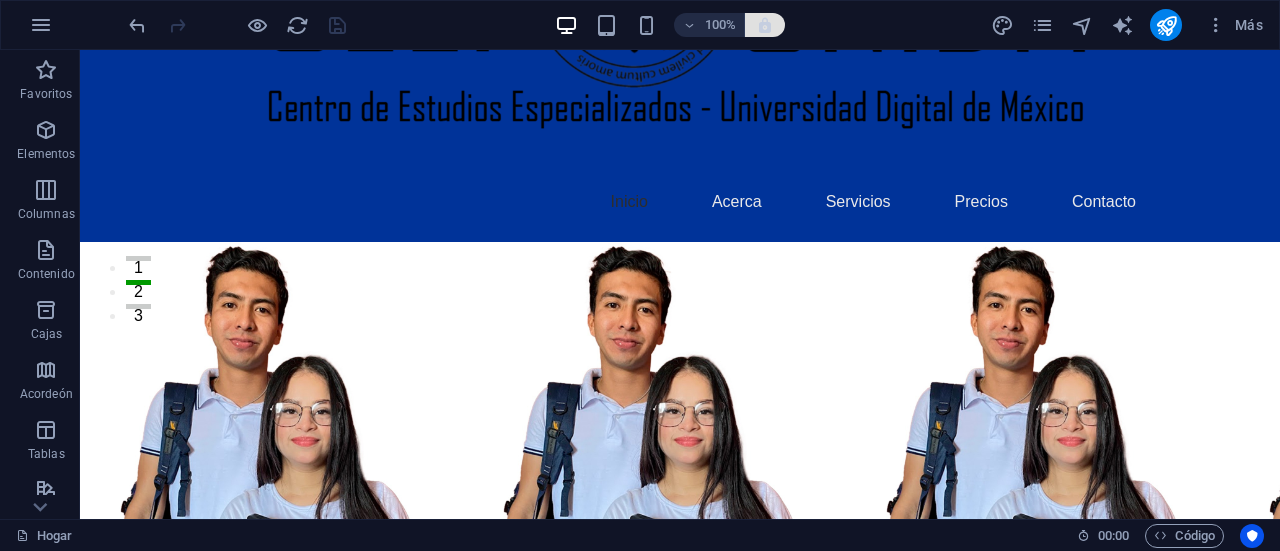 scroll, scrollTop: 37, scrollLeft: 0, axis: vertical 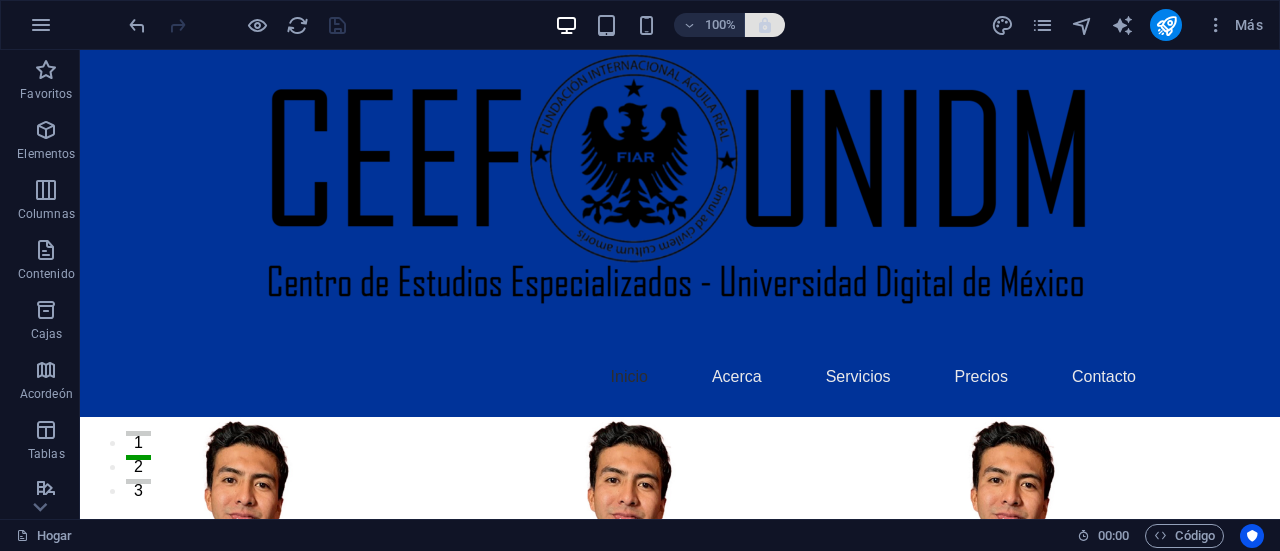 click at bounding box center (765, 25) 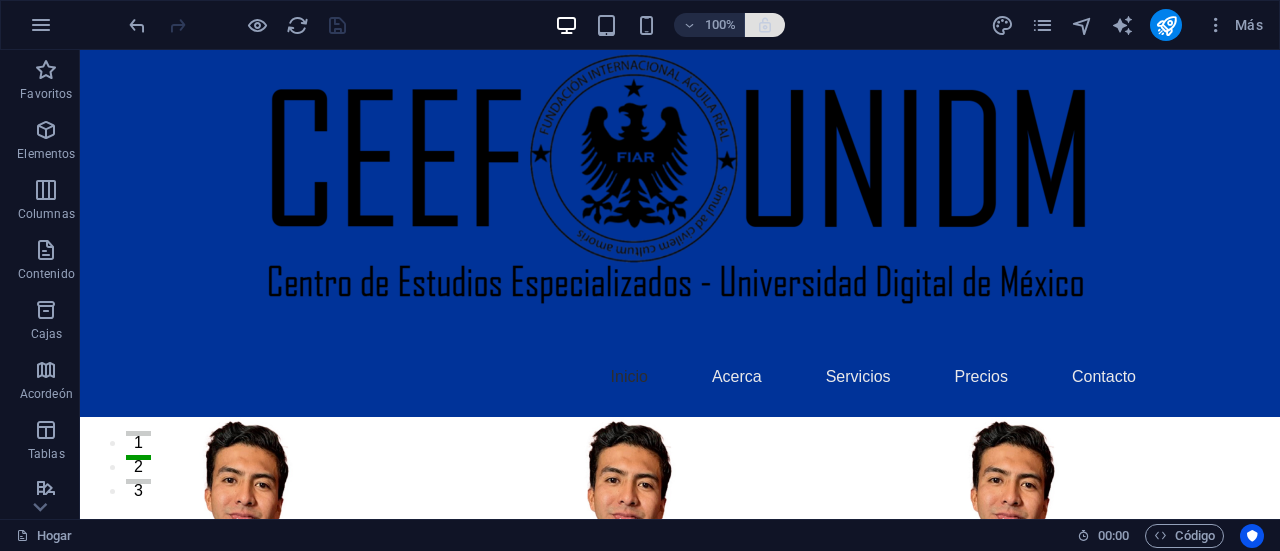 click at bounding box center [765, 25] 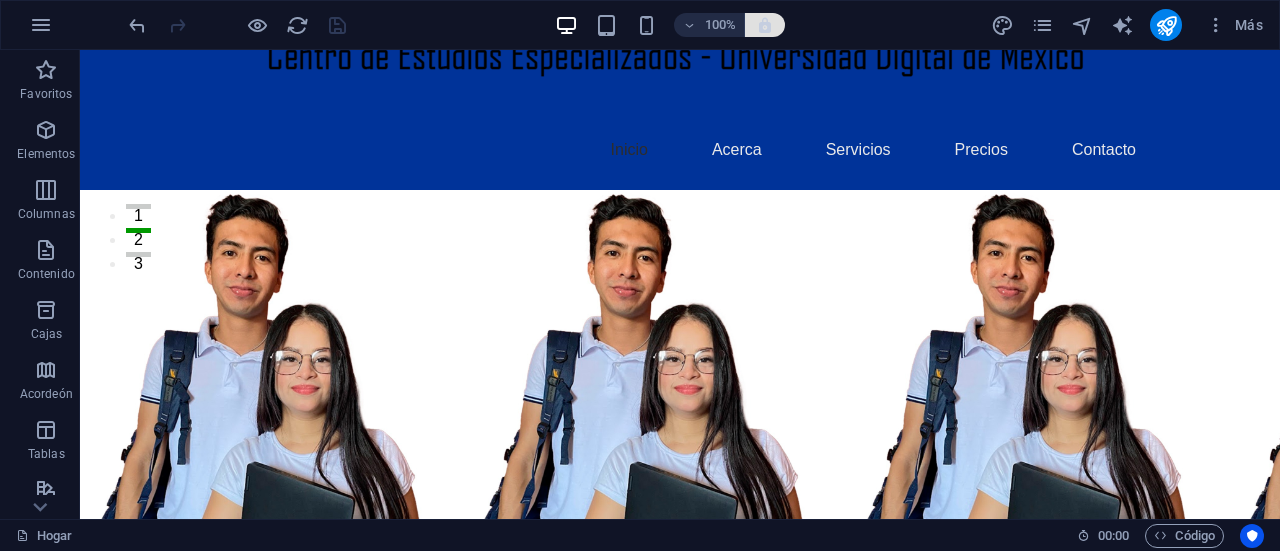 scroll, scrollTop: 314, scrollLeft: 0, axis: vertical 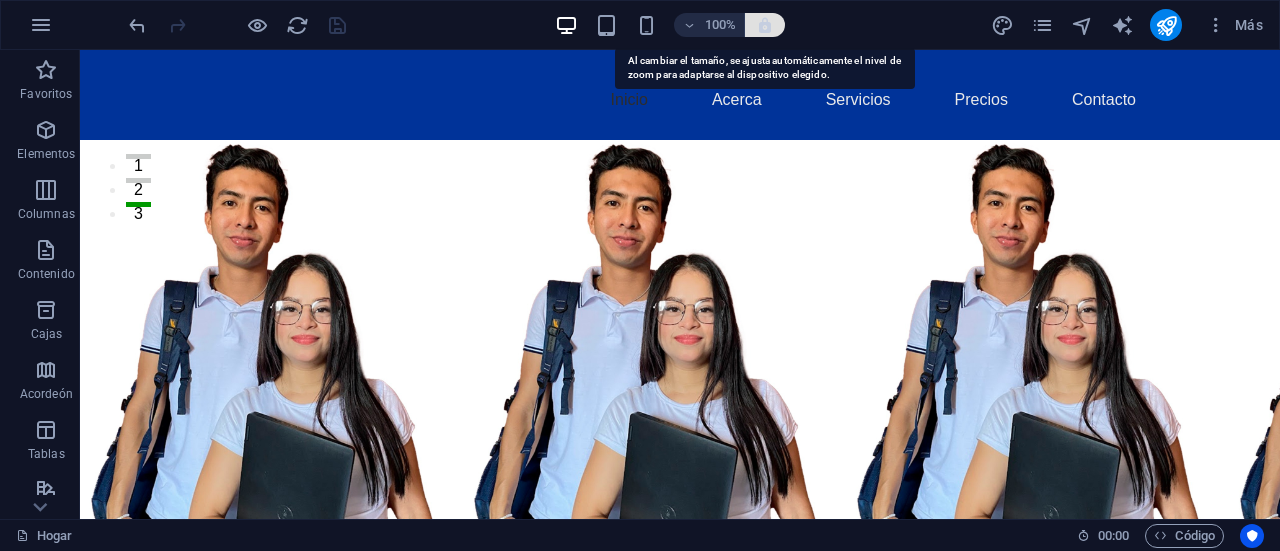 click at bounding box center (765, 25) 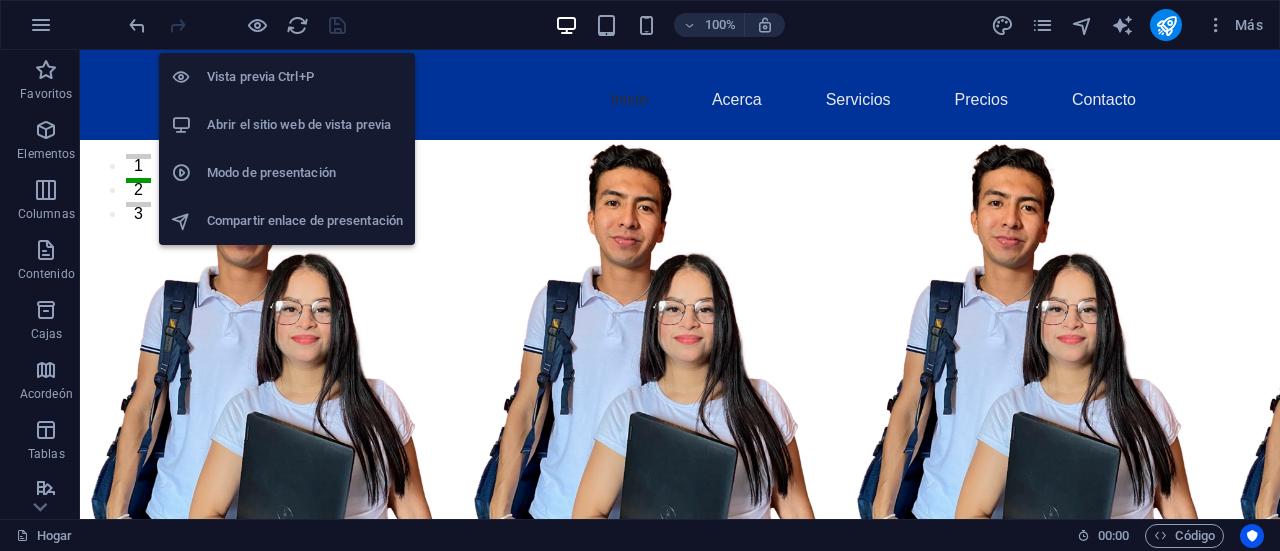click on "Abrir el sitio web de vista previa" at bounding box center (287, 125) 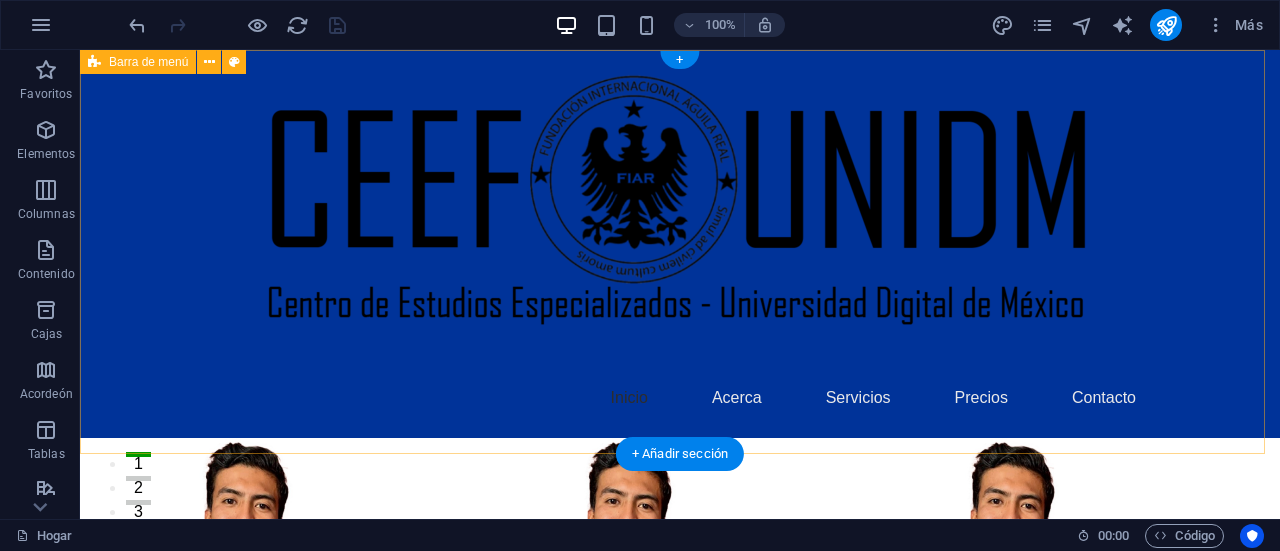scroll, scrollTop: 0, scrollLeft: 0, axis: both 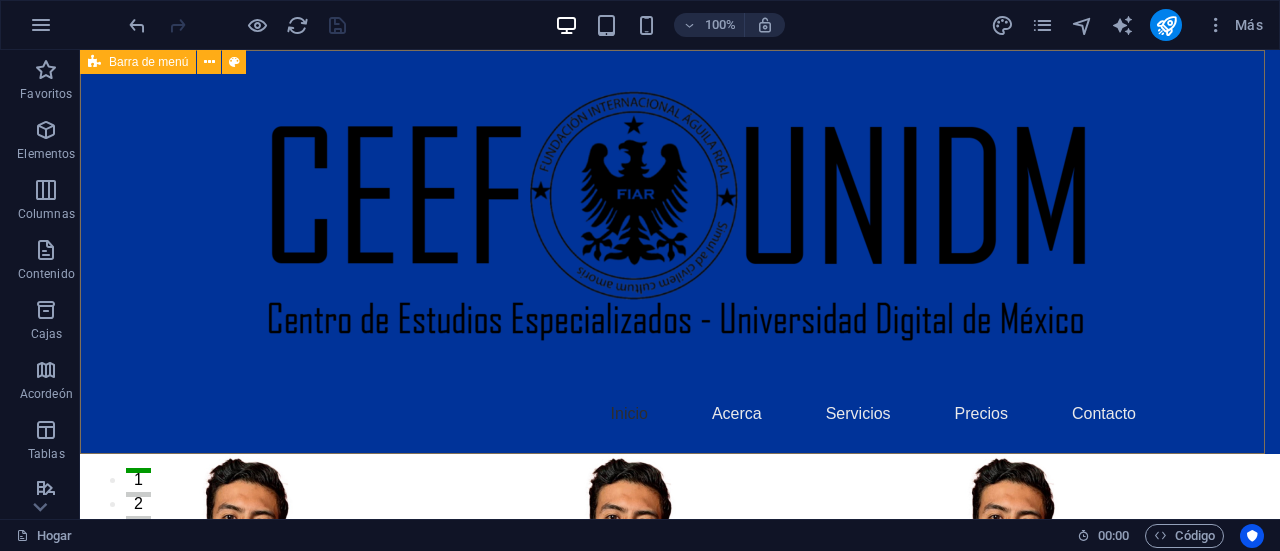 click on "Barra de menú" at bounding box center (148, 62) 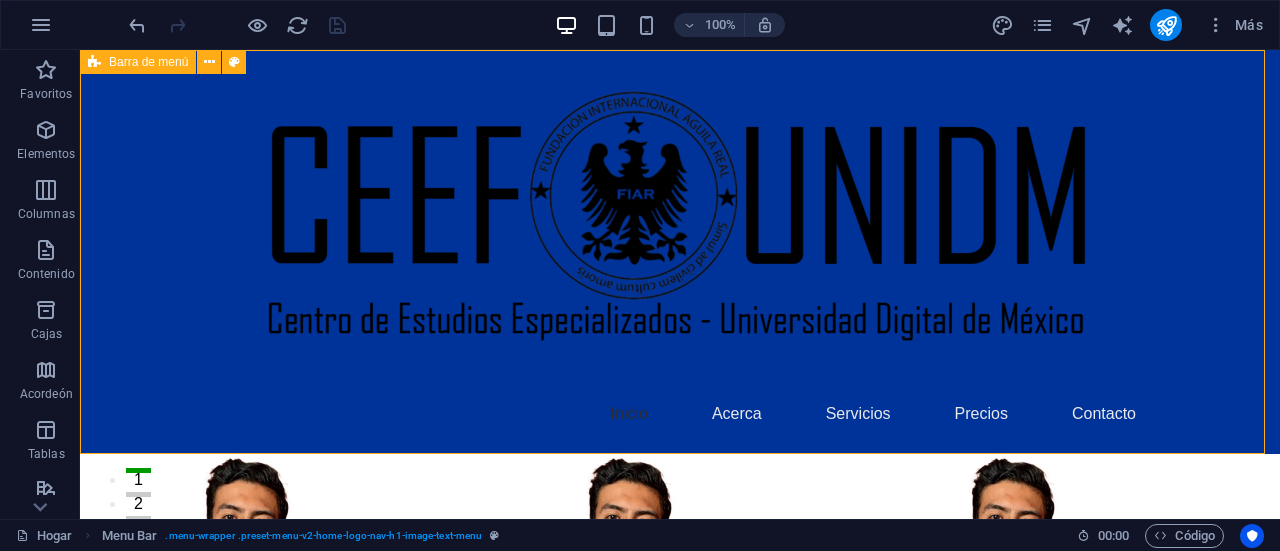 click on "Barra de menú" at bounding box center (148, 62) 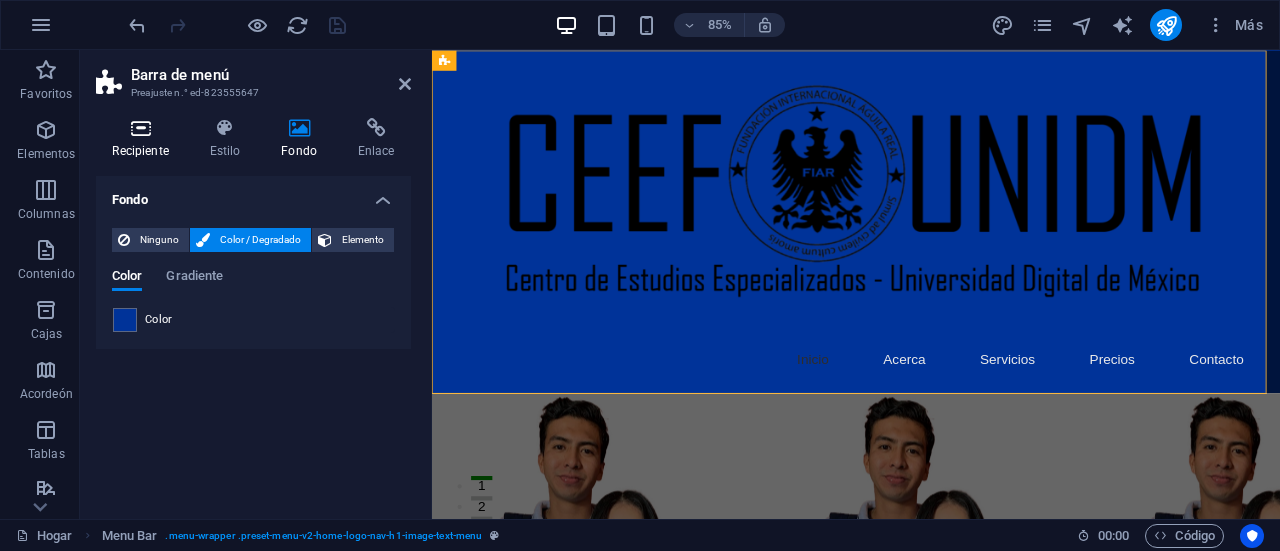 click at bounding box center (140, 128) 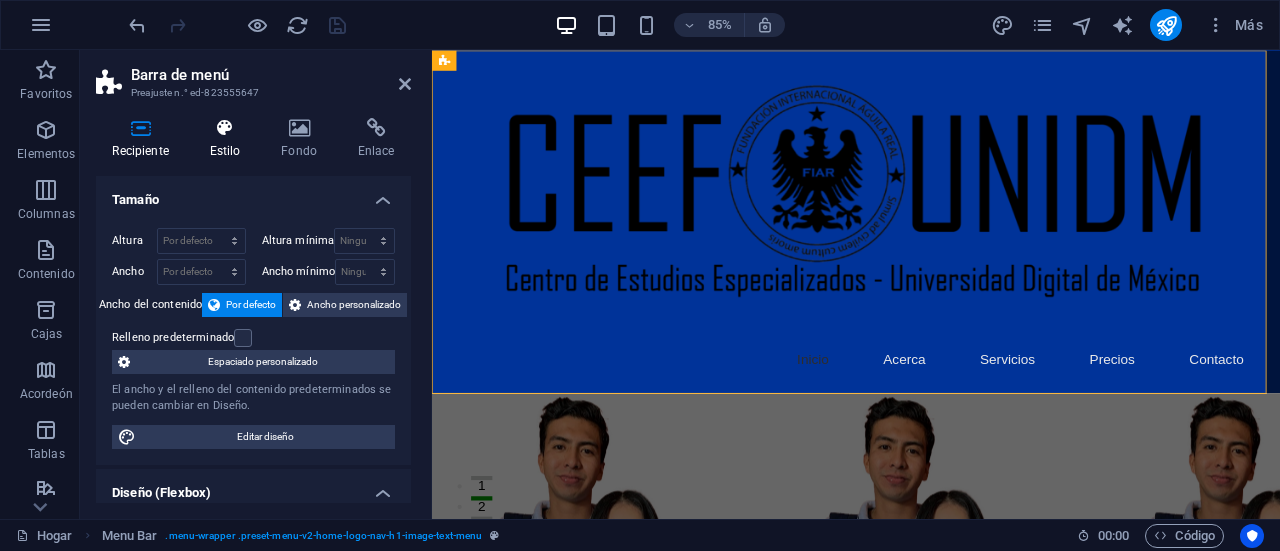 click at bounding box center (225, 128) 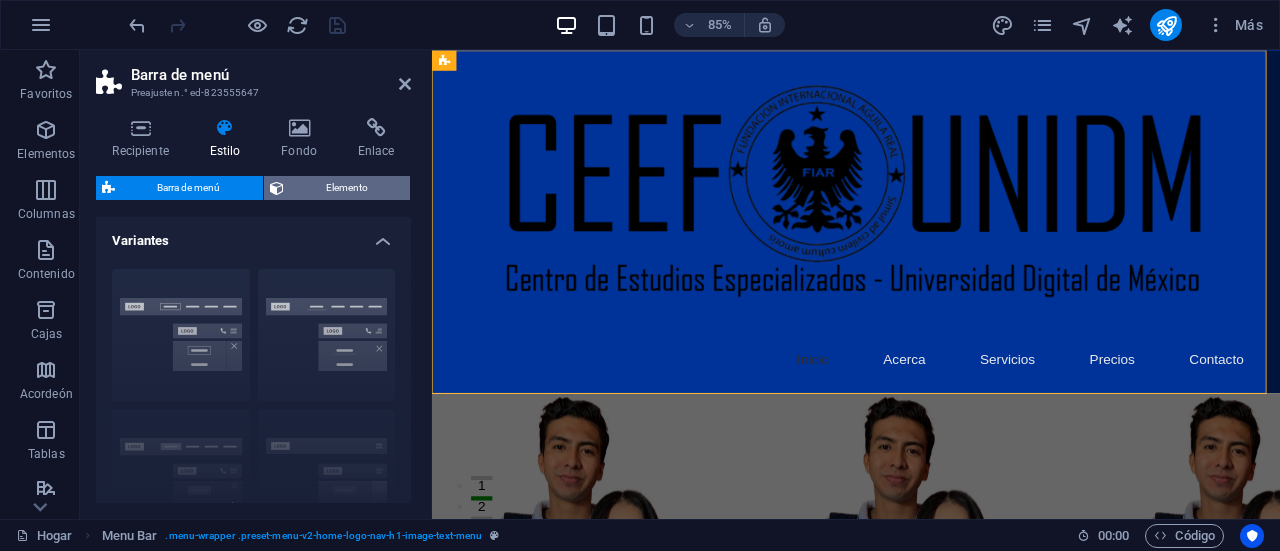 click on "Elemento" at bounding box center (347, 187) 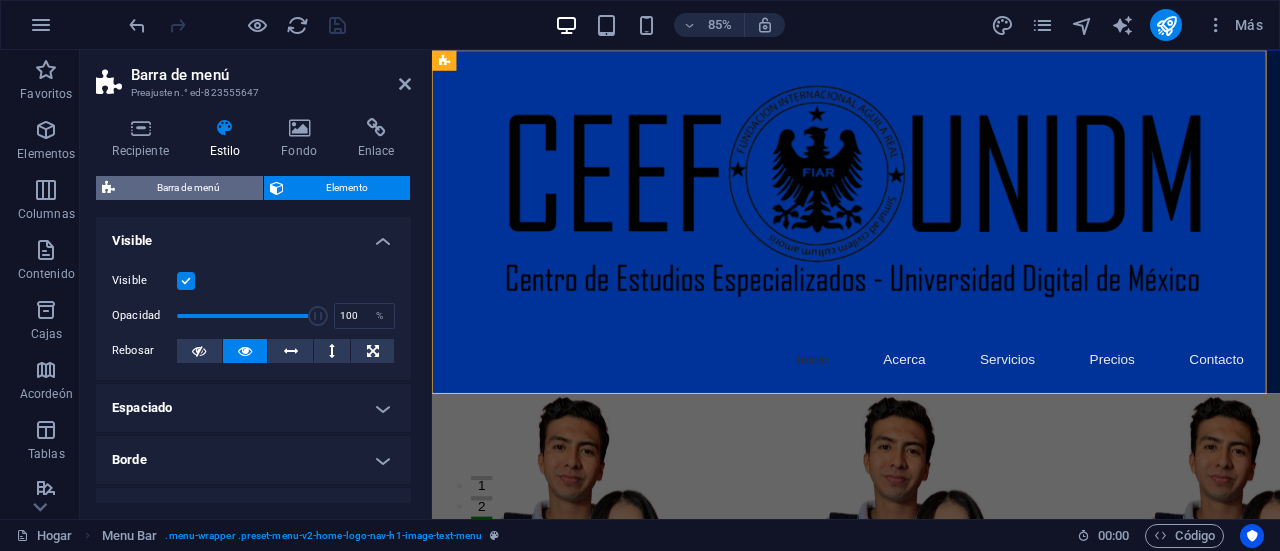 click on "Barra de menú" at bounding box center (189, 188) 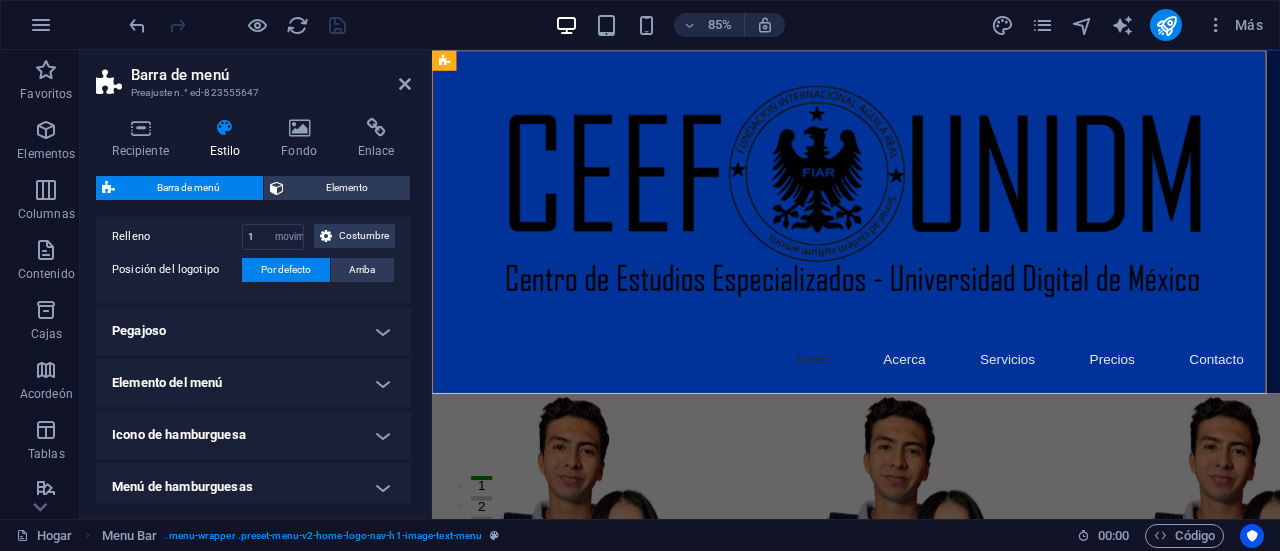 scroll, scrollTop: 458, scrollLeft: 0, axis: vertical 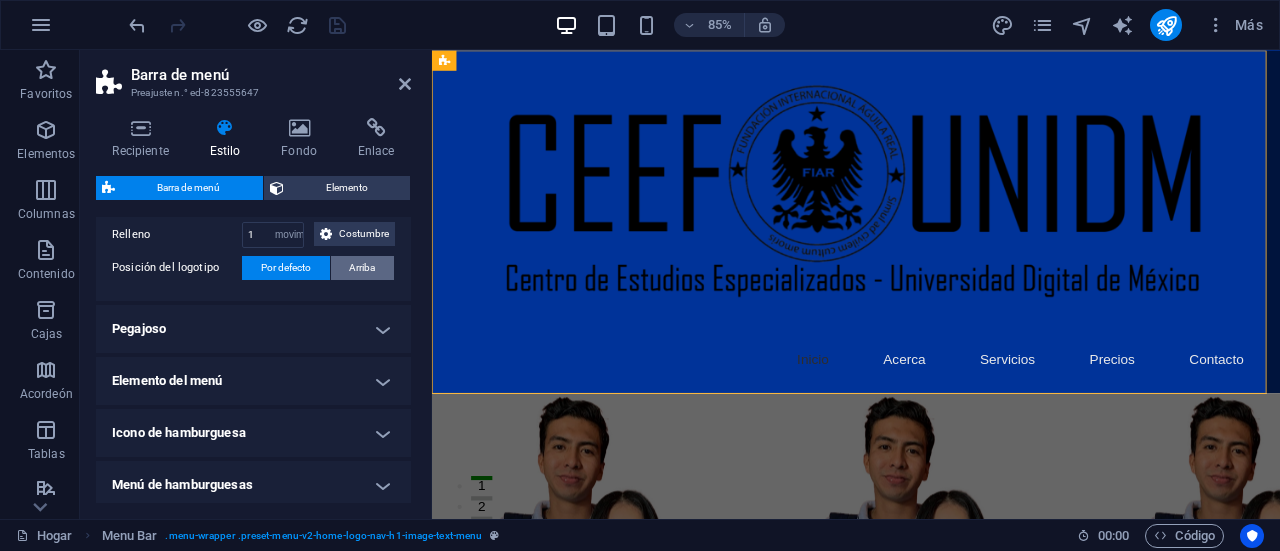 click on "Arriba" at bounding box center (362, 268) 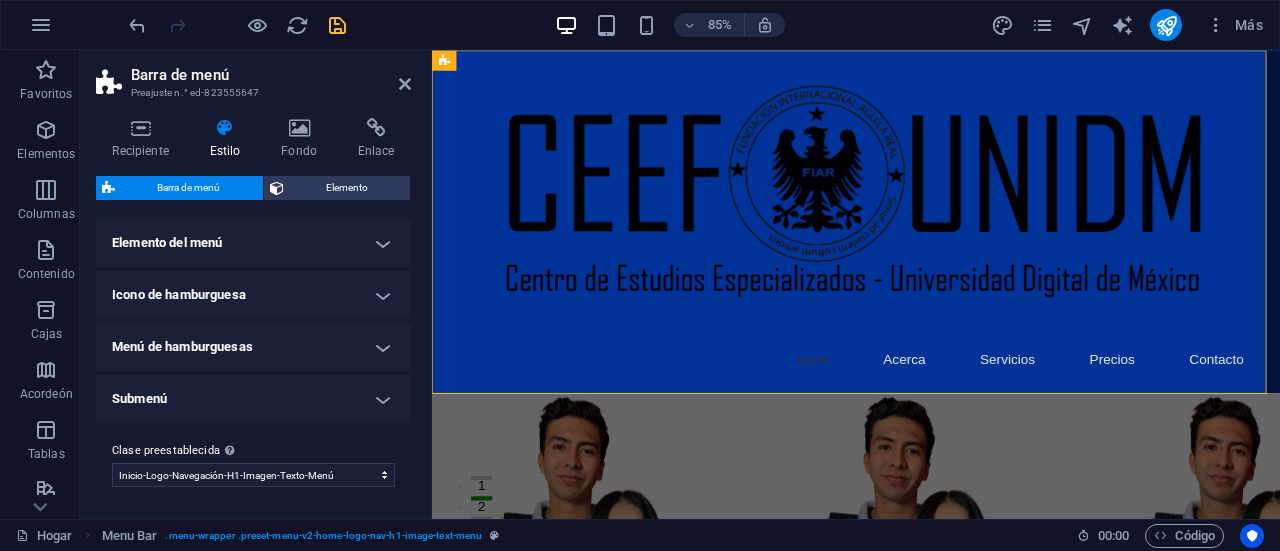 scroll, scrollTop: 806, scrollLeft: 0, axis: vertical 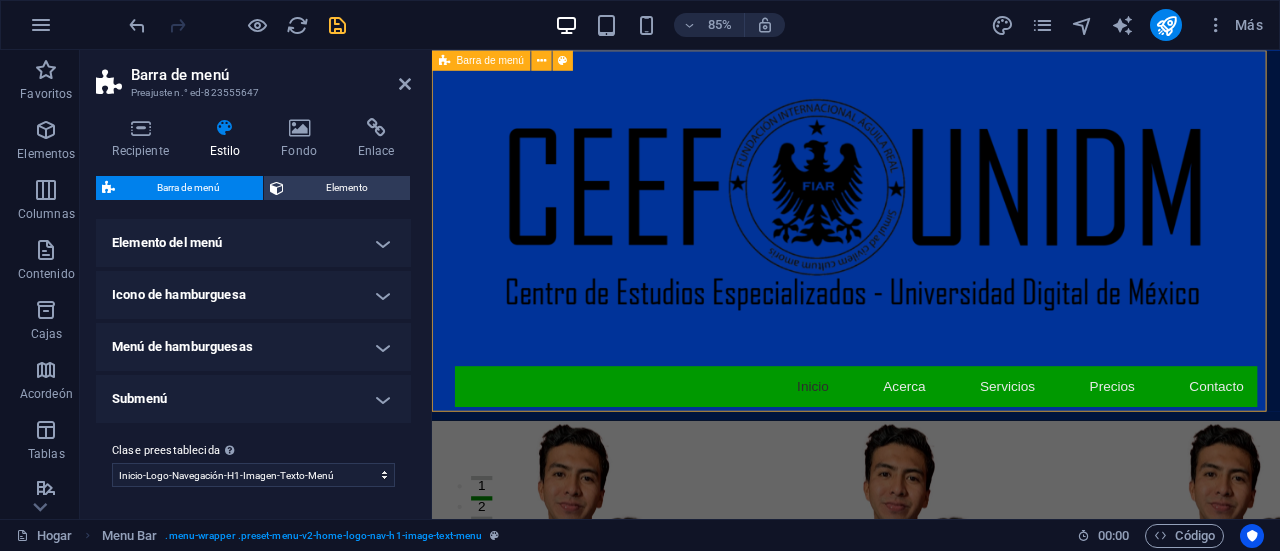 click at bounding box center [444, 60] 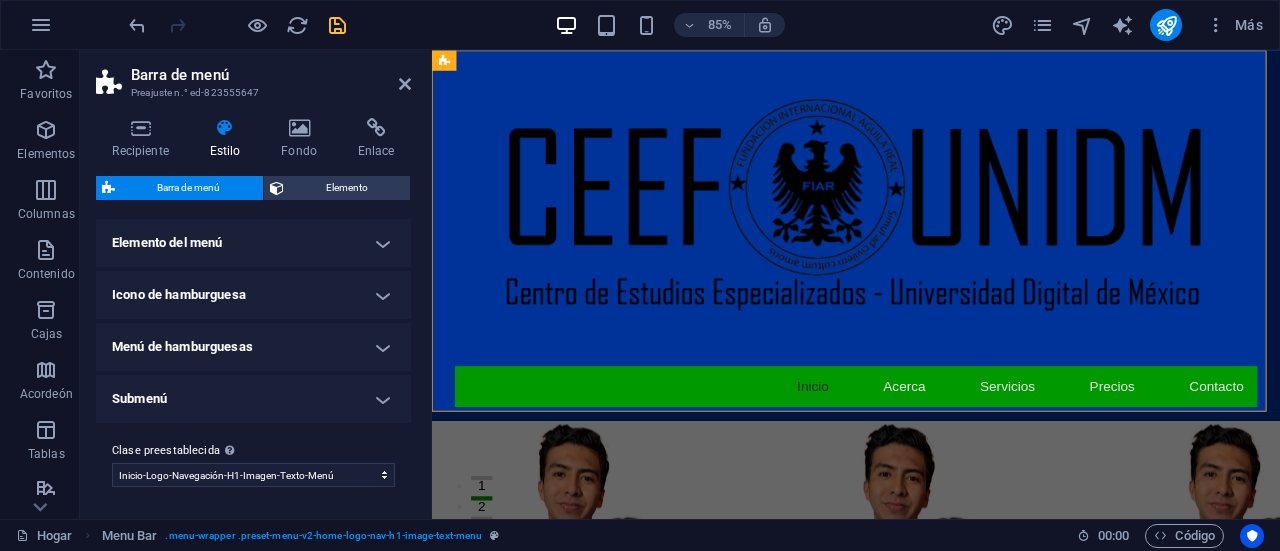 click at bounding box center (931, 734) 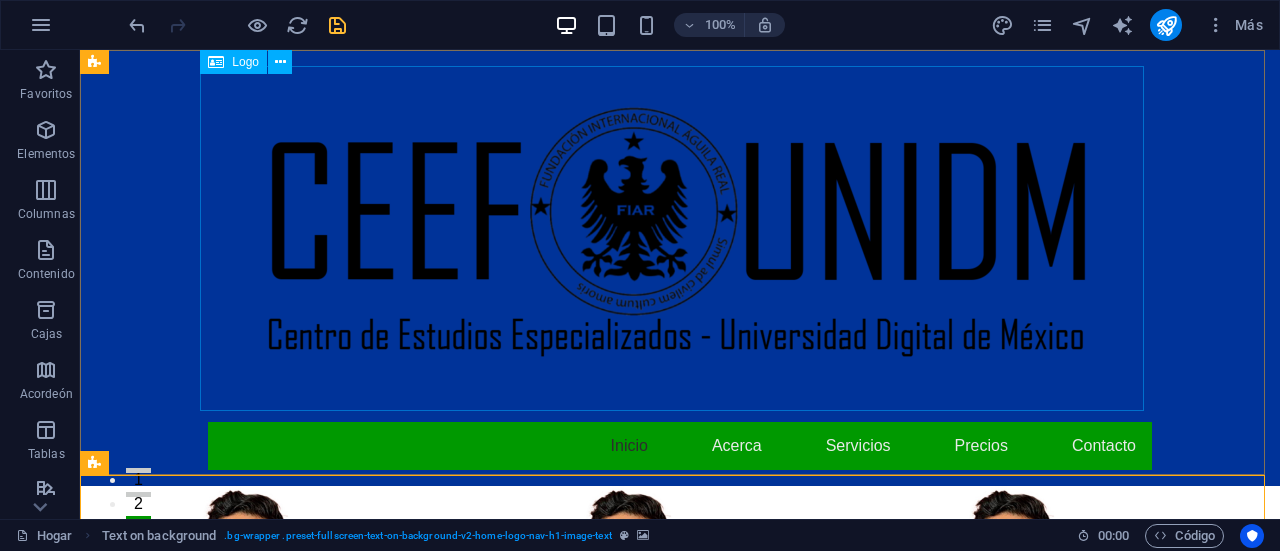 click on "Logo" at bounding box center (245, 62) 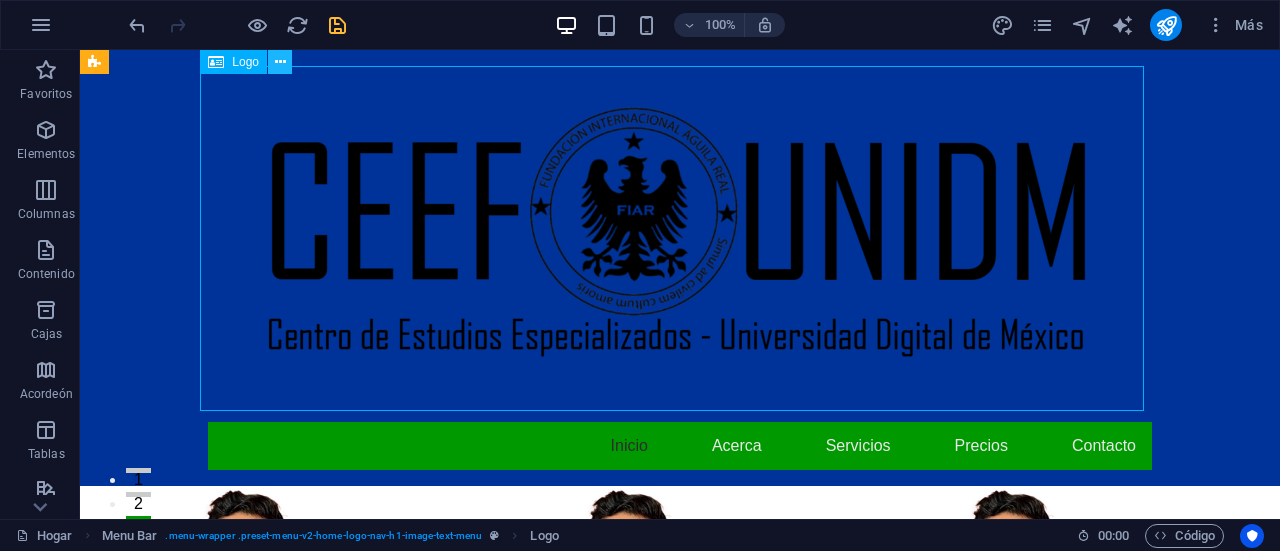 click at bounding box center [280, 62] 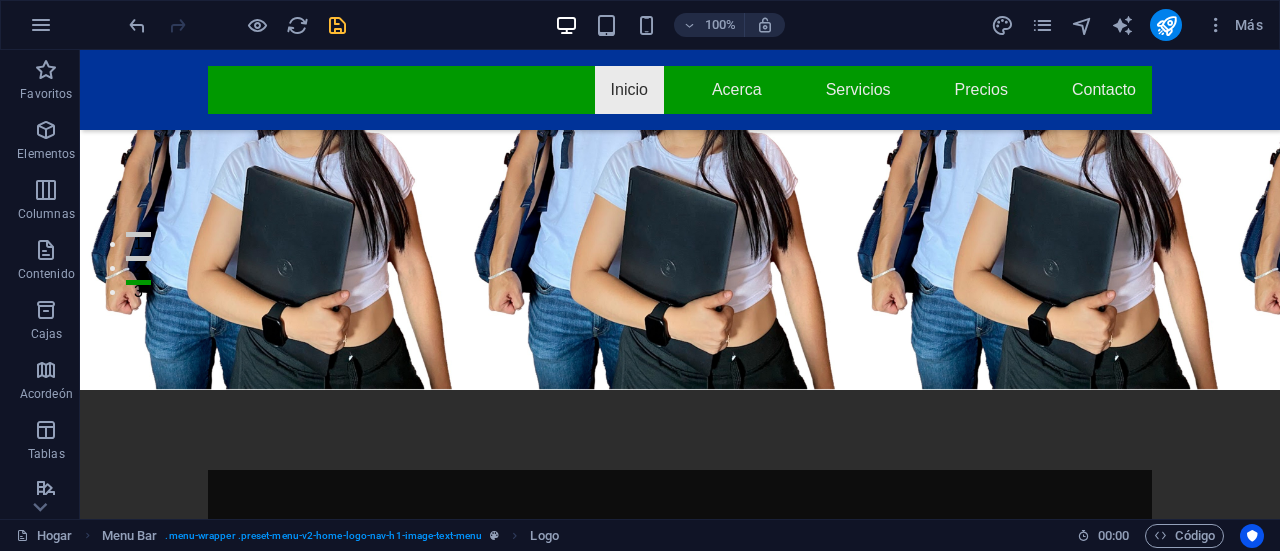 scroll, scrollTop: 621, scrollLeft: 0, axis: vertical 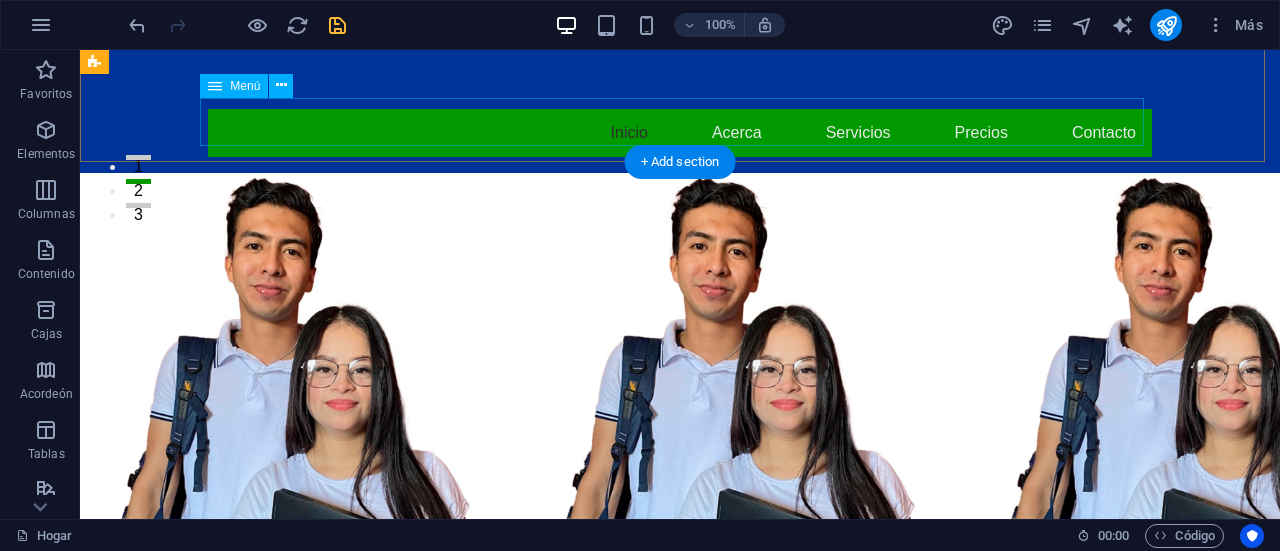 click on "Inicio Acerca Servicios Precios Contacto" at bounding box center (680, 133) 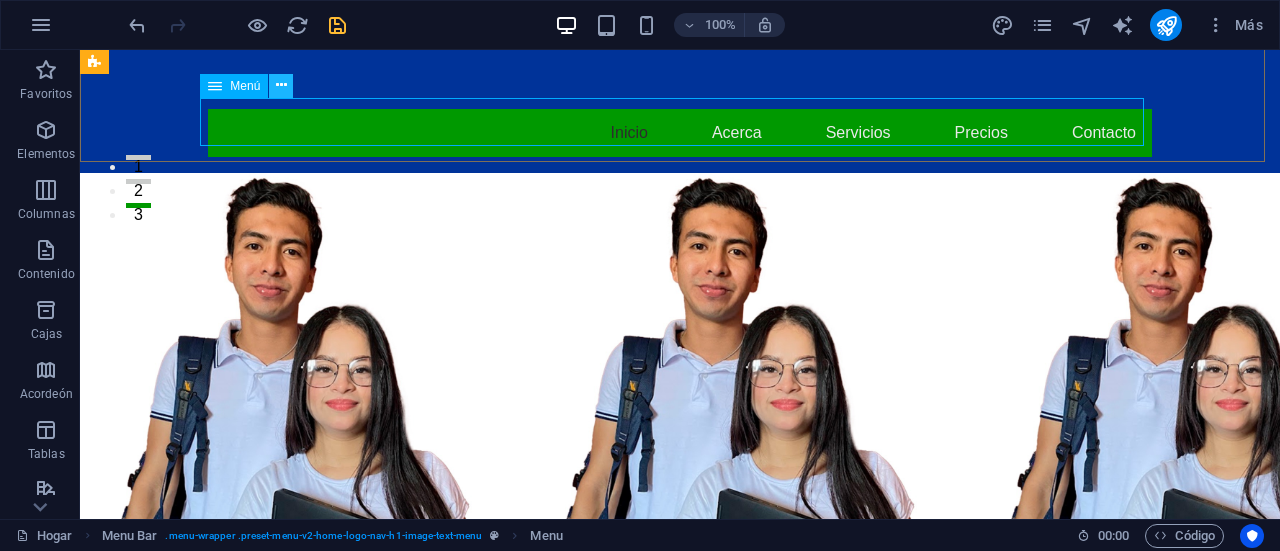click at bounding box center (281, 85) 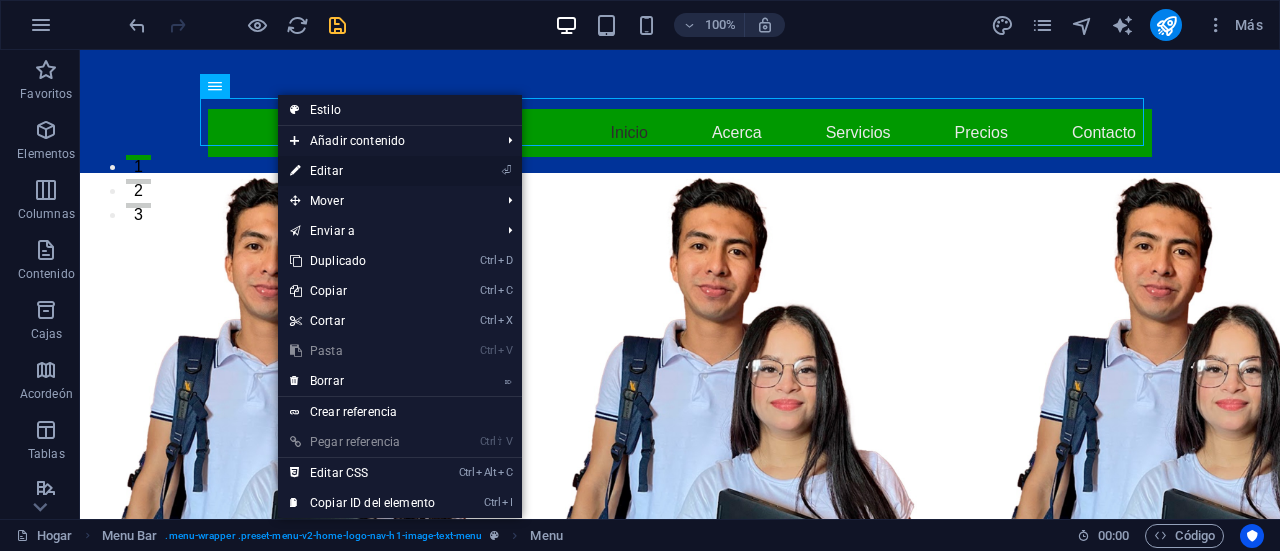 click on "⏎ Editar" at bounding box center (362, 171) 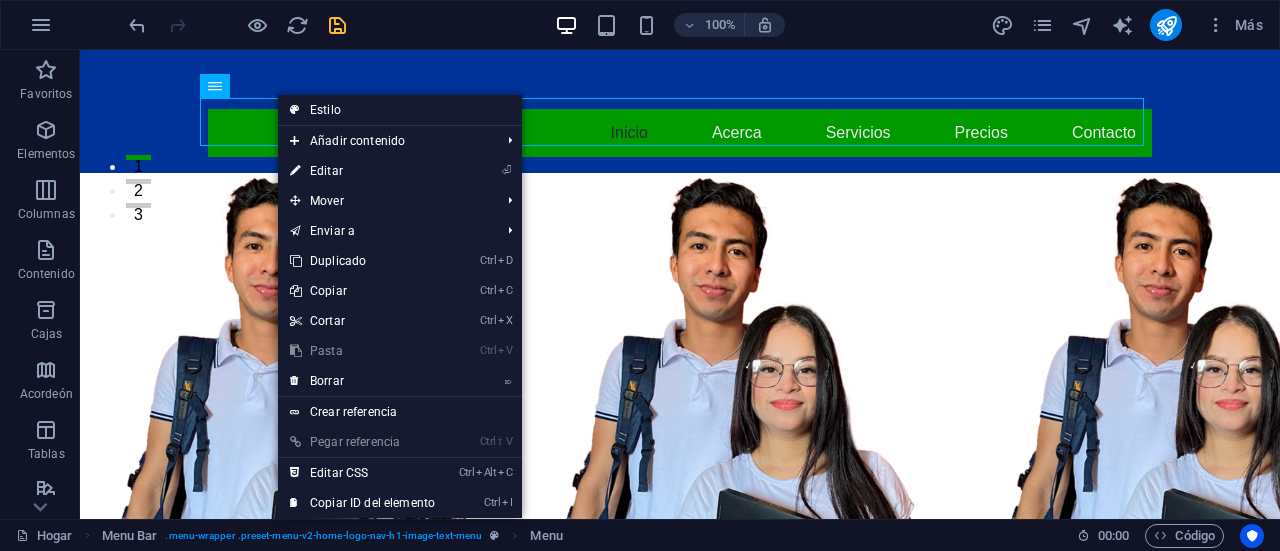 select 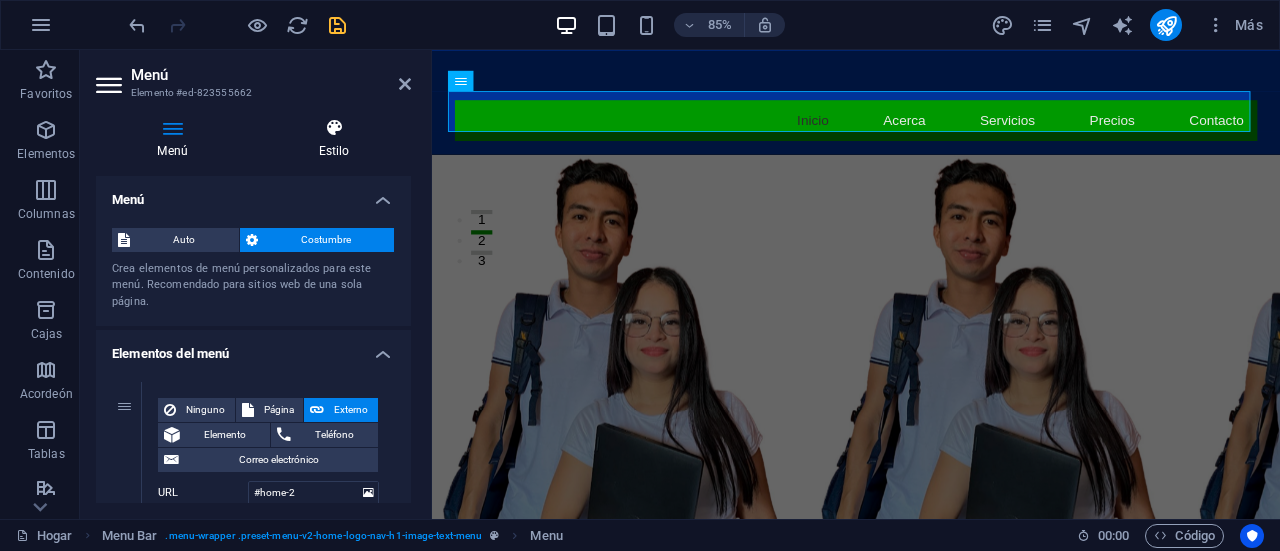 click on "Estilo" at bounding box center (334, 139) 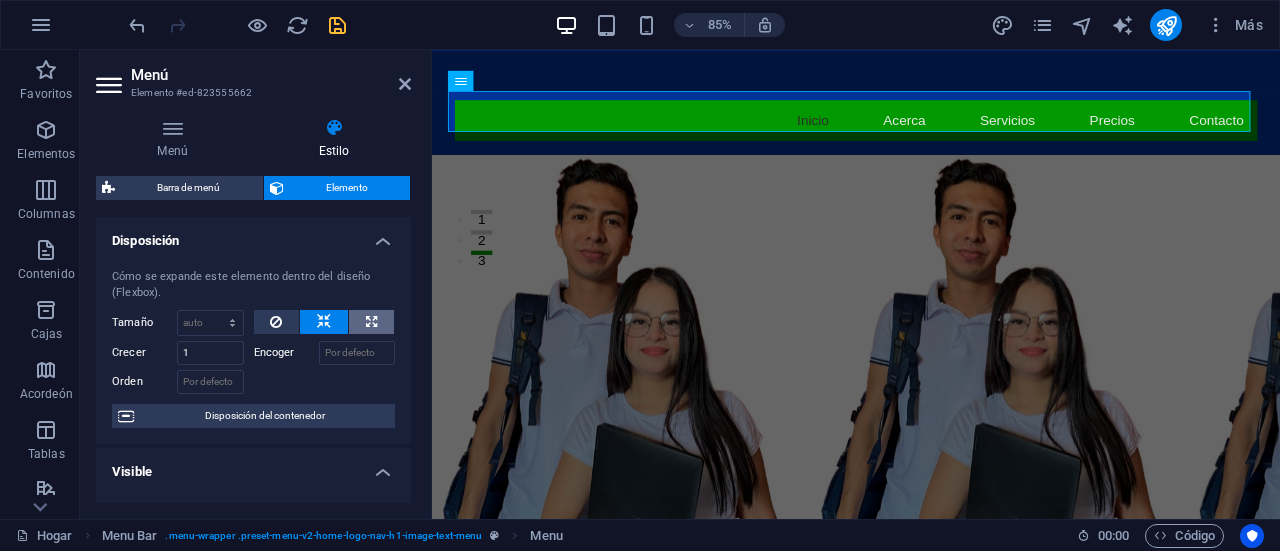 click at bounding box center [371, 322] 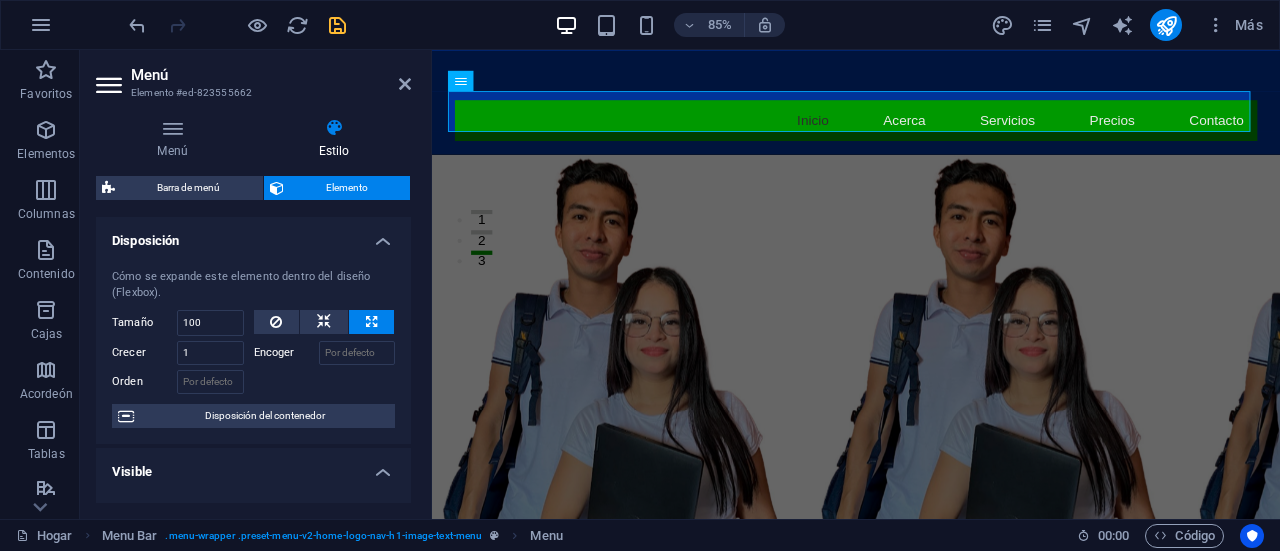 type on "100" 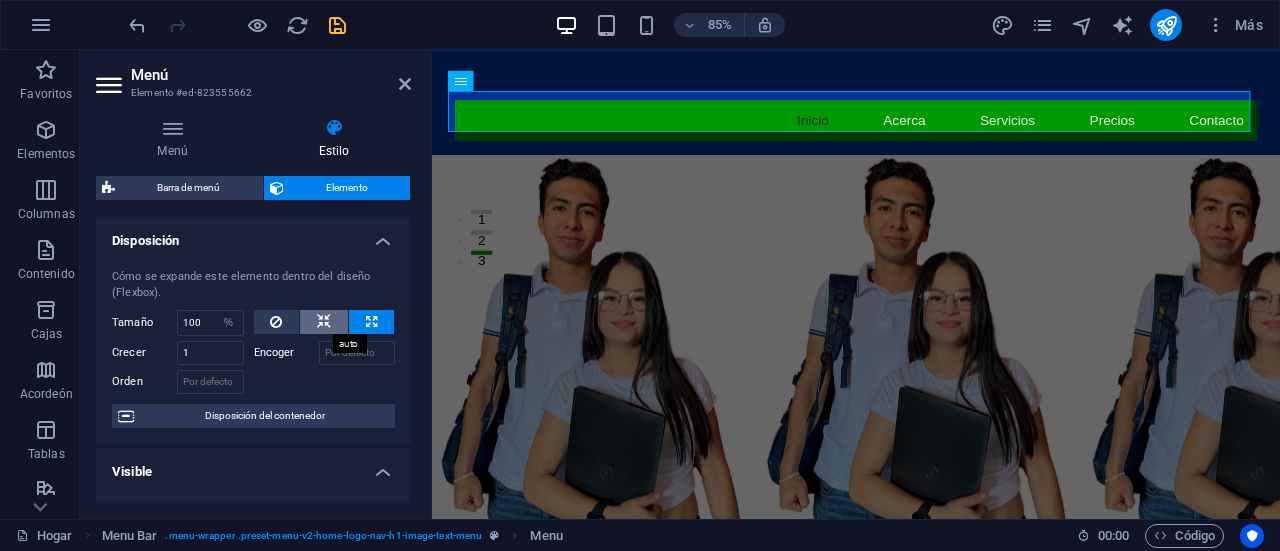 click at bounding box center [324, 322] 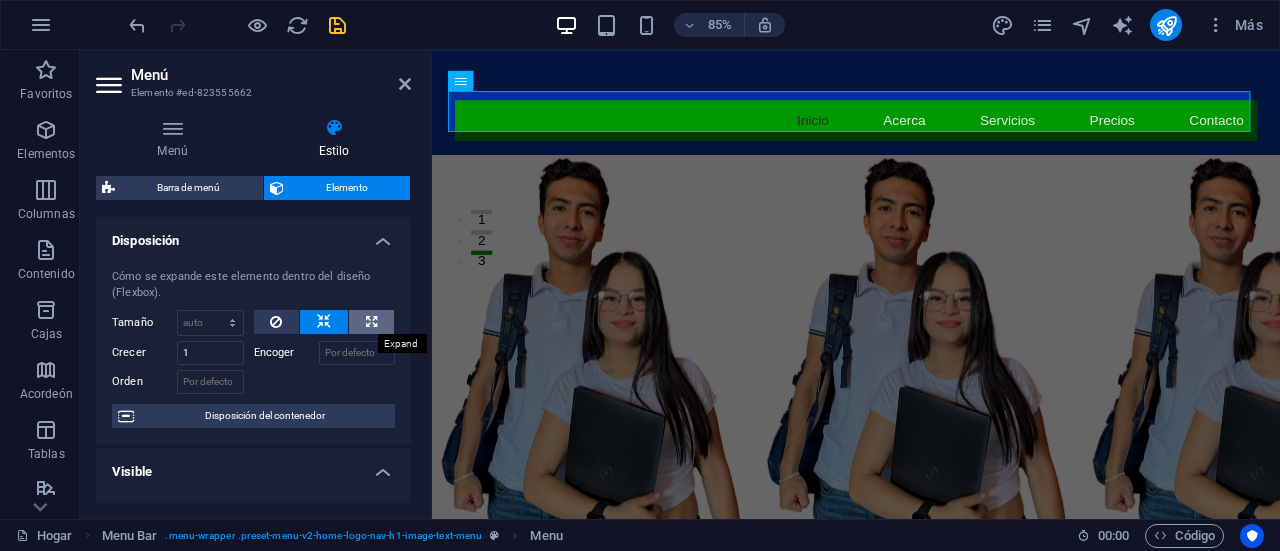 click at bounding box center [371, 322] 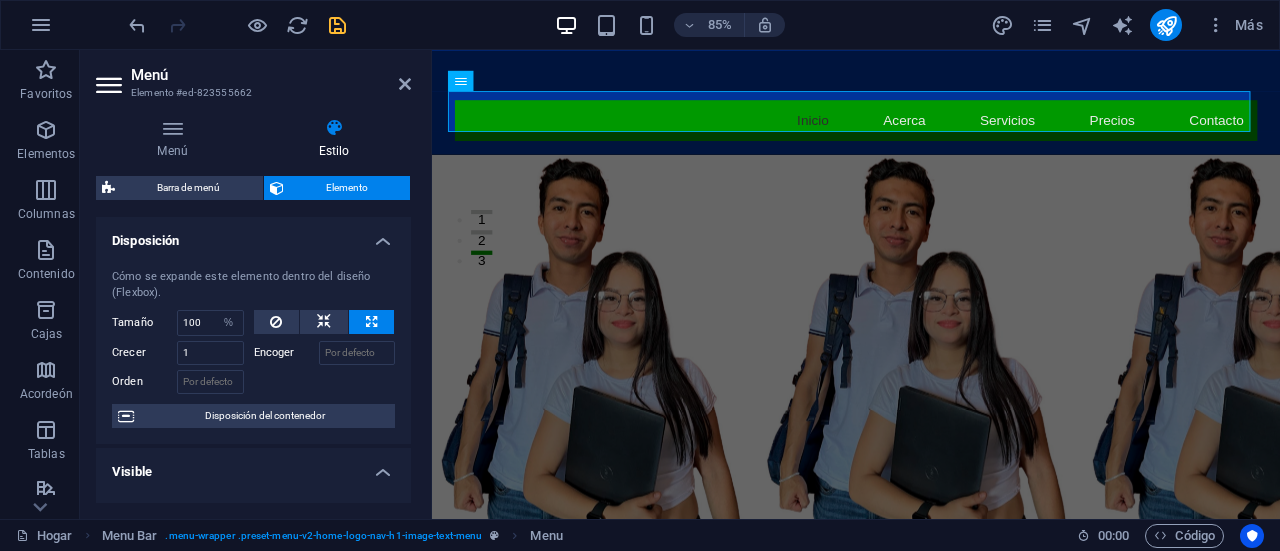 click at bounding box center [325, 322] 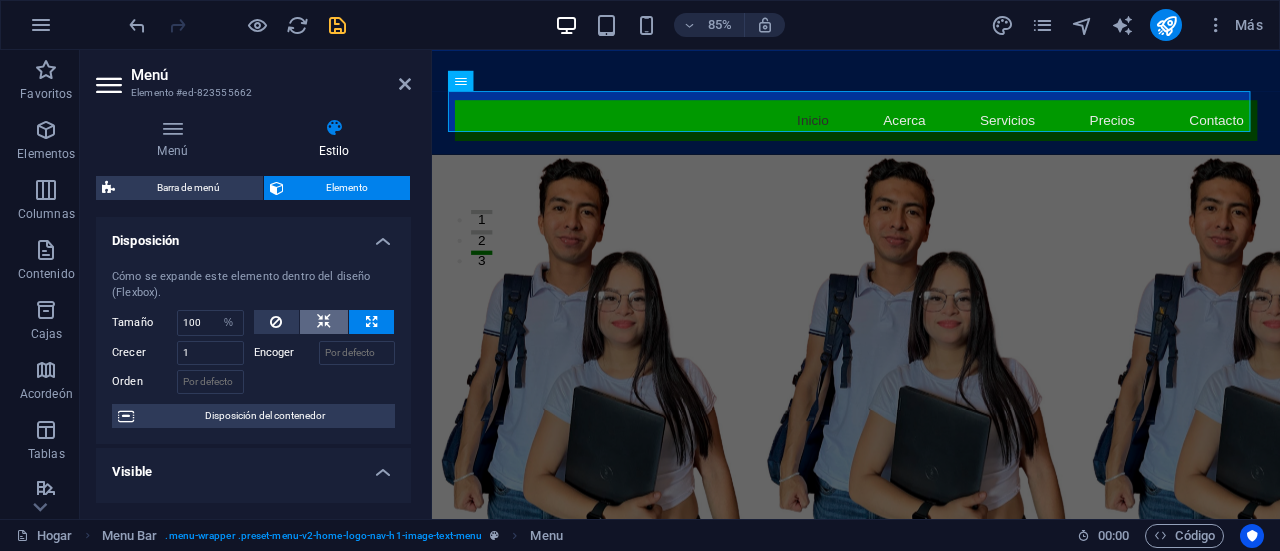 click at bounding box center [324, 322] 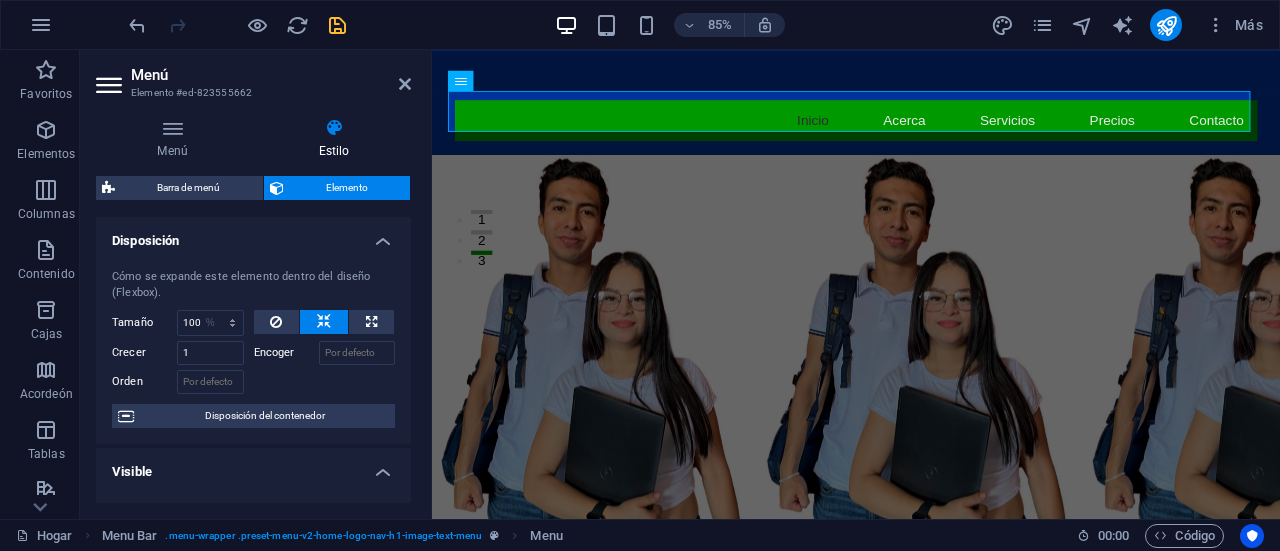 type 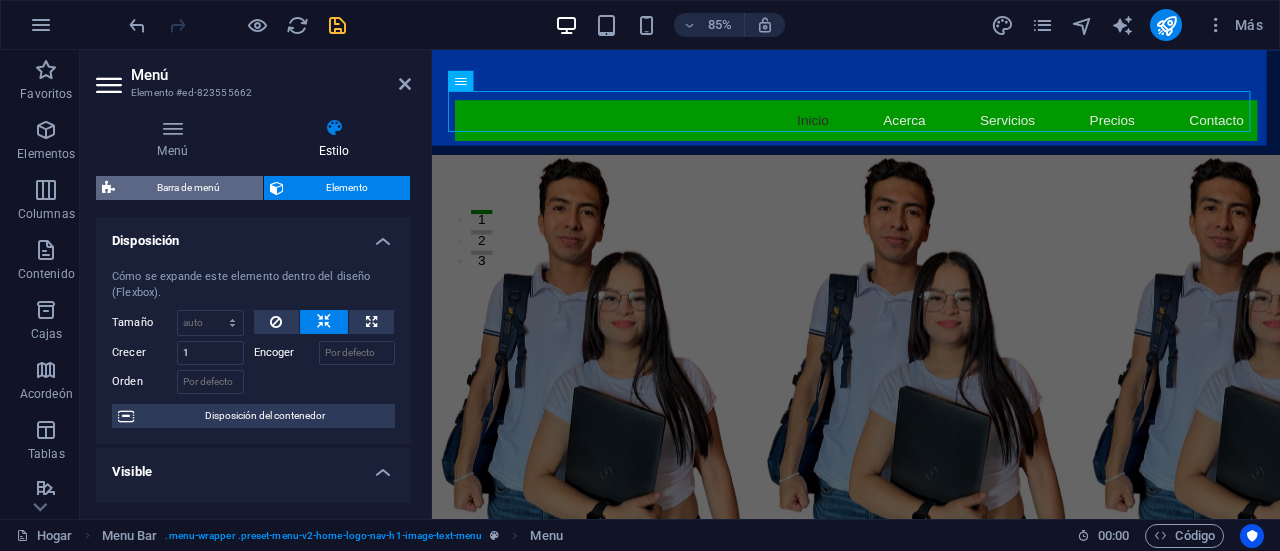click on "Barra de menú" at bounding box center [188, 187] 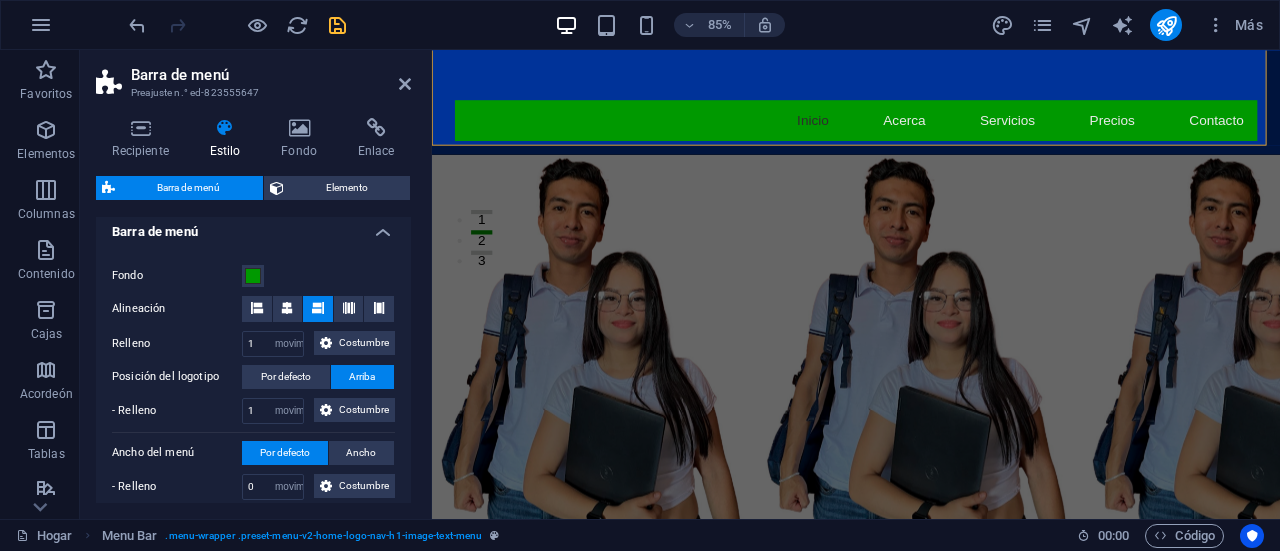 scroll, scrollTop: 354, scrollLeft: 0, axis: vertical 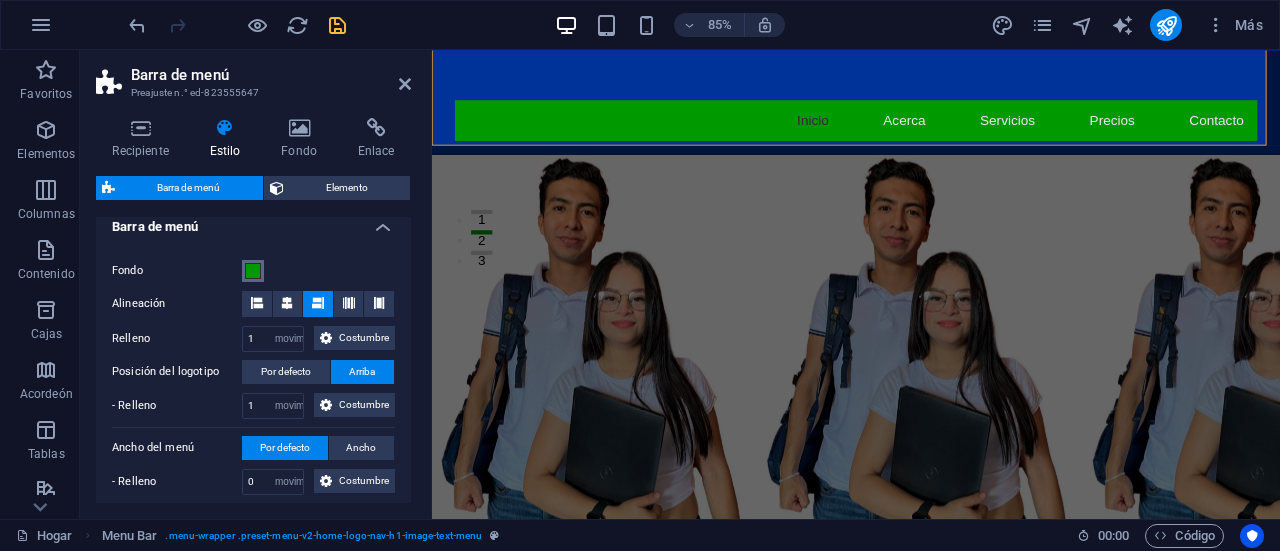 click on "Fondo" at bounding box center (253, 271) 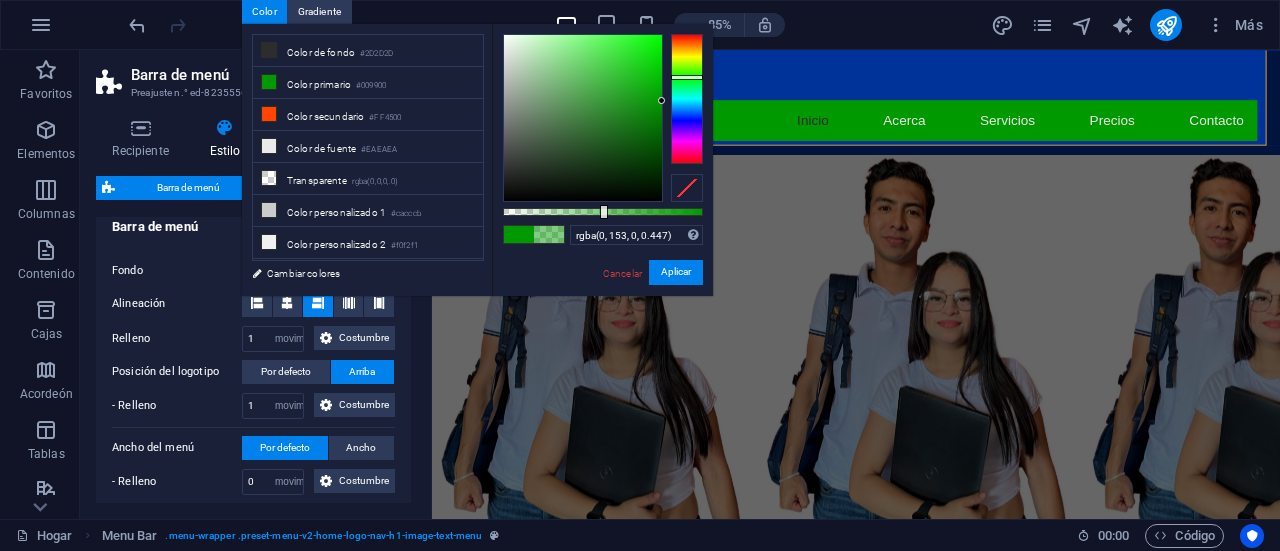 type on "rgba(0, 153, 0, 0.442)" 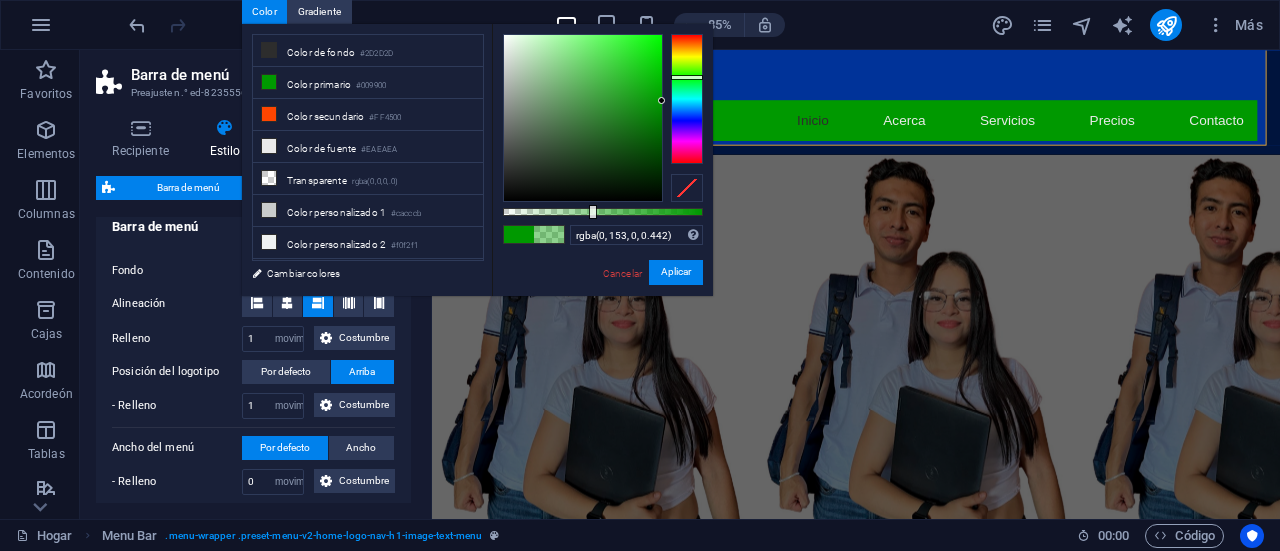 drag, startPoint x: 702, startPoint y: 211, endPoint x: 591, endPoint y: 216, distance: 111.11256 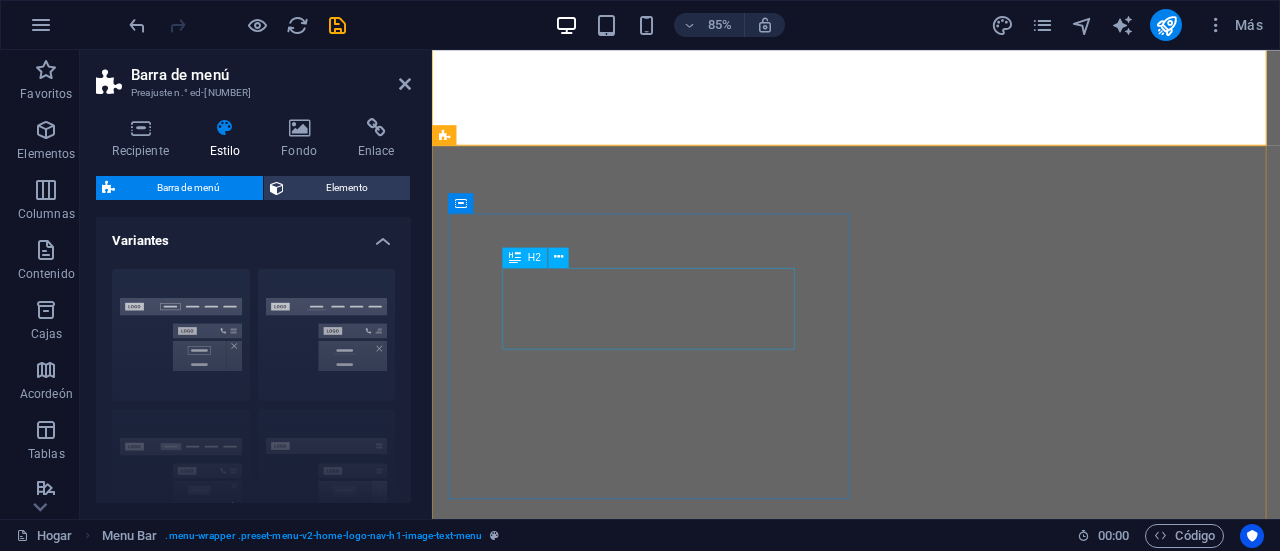 select on "rem" 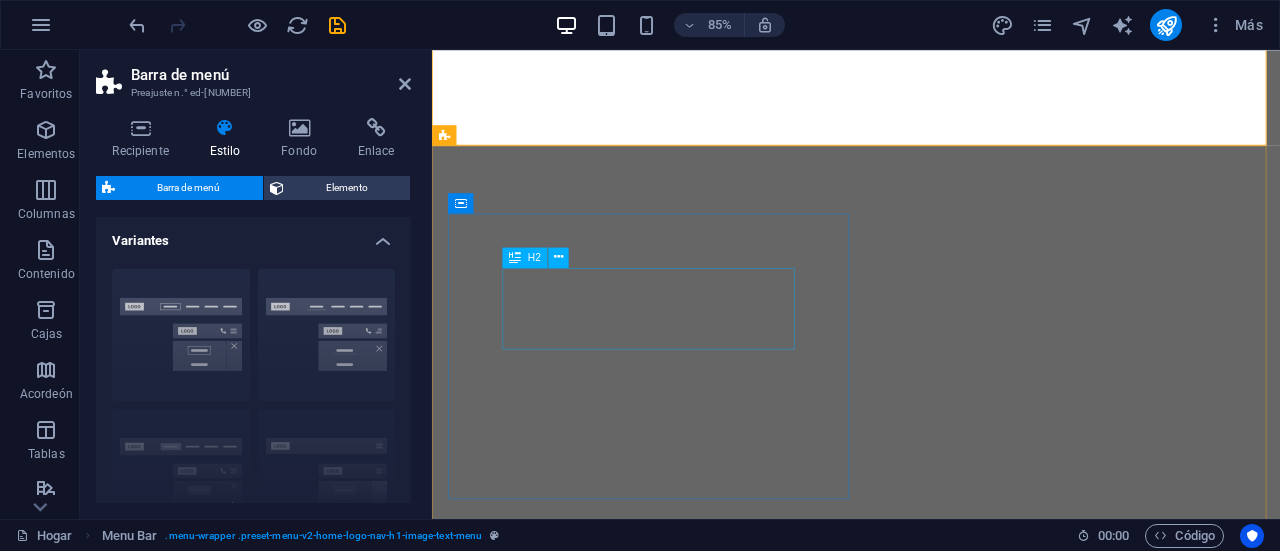 scroll, scrollTop: 0, scrollLeft: 0, axis: both 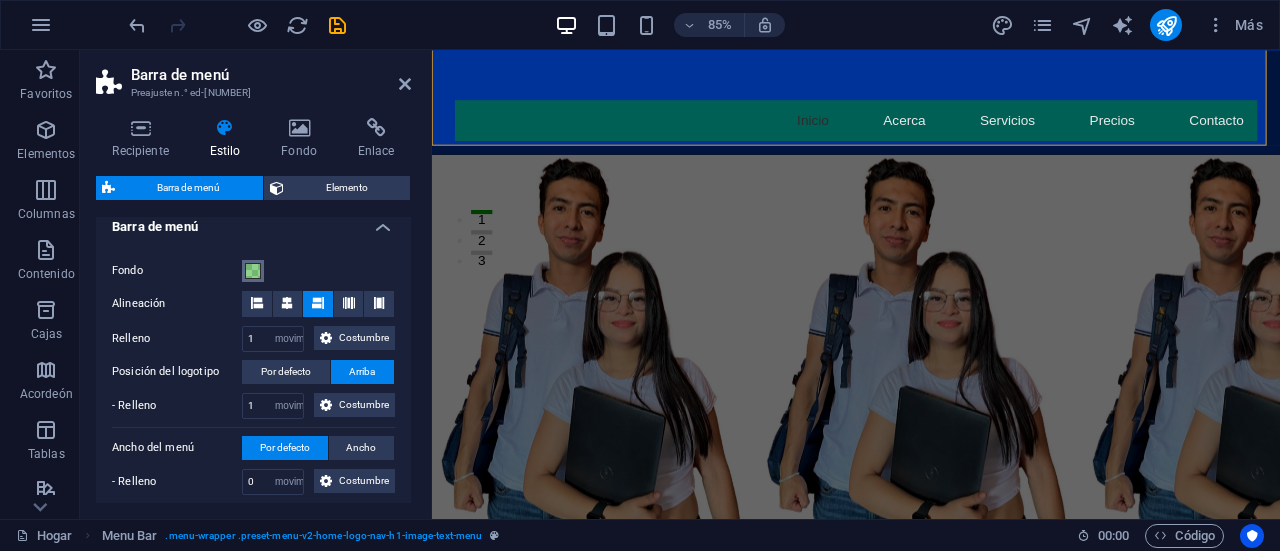 click at bounding box center (253, 271) 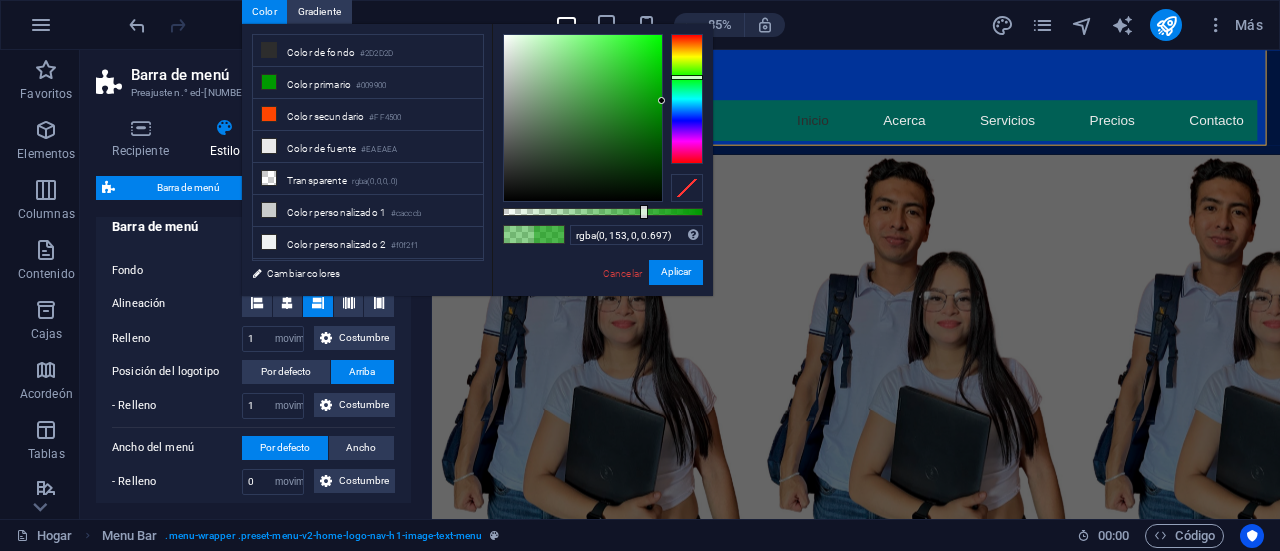 type on "rgba(0, 153, 0, 0.727)" 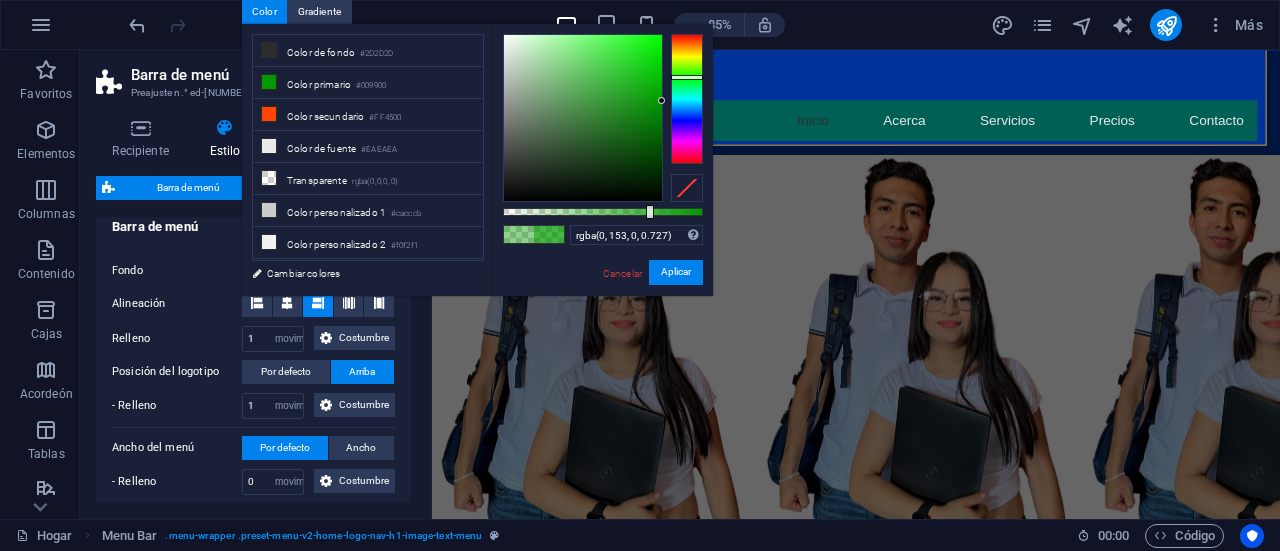 drag, startPoint x: 592, startPoint y: 209, endPoint x: 648, endPoint y: 216, distance: 56.435802 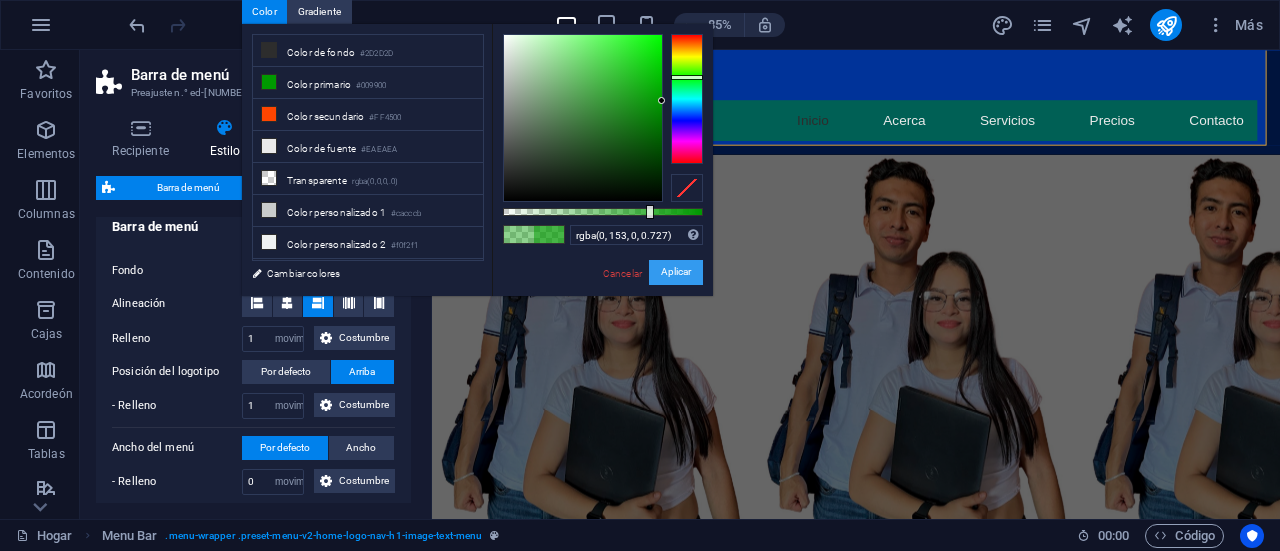 click on "Aplicar" at bounding box center [676, 272] 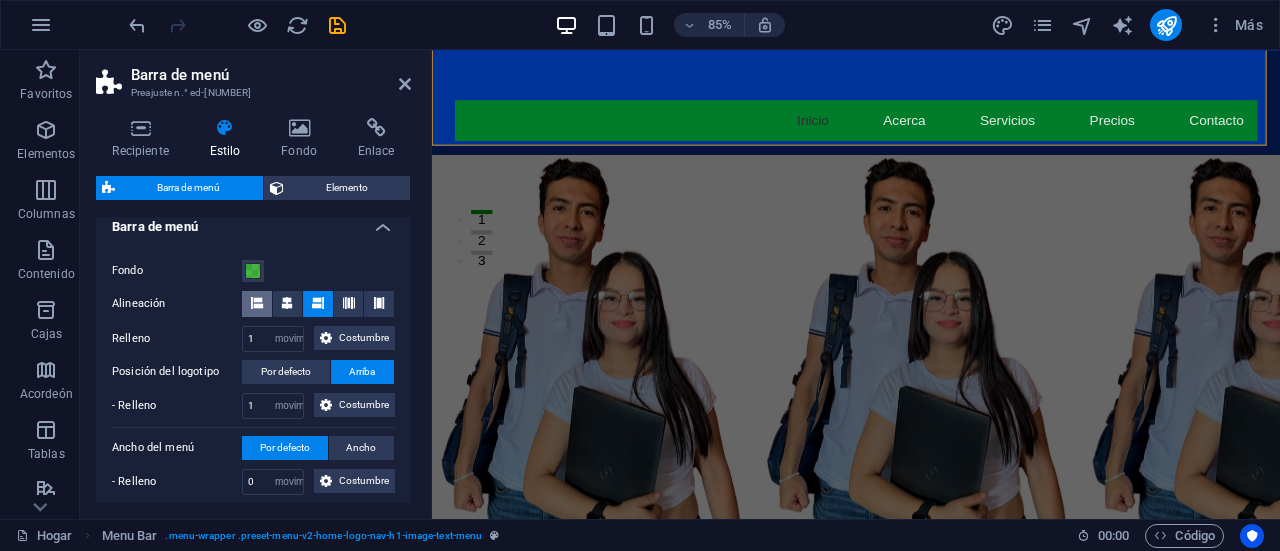 click at bounding box center (257, 304) 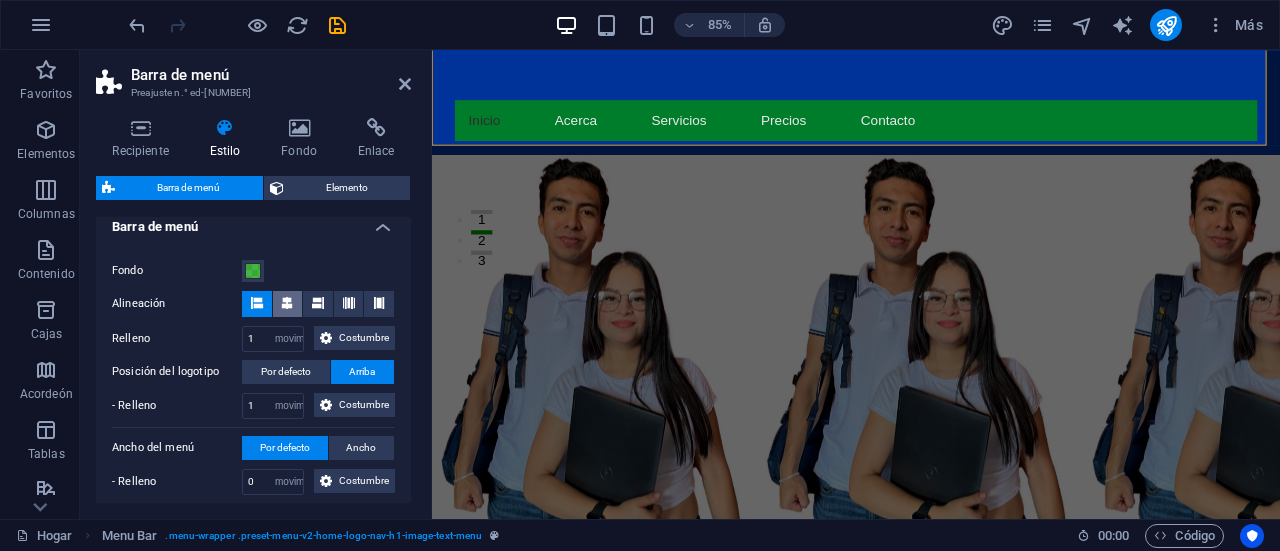 click at bounding box center (287, 303) 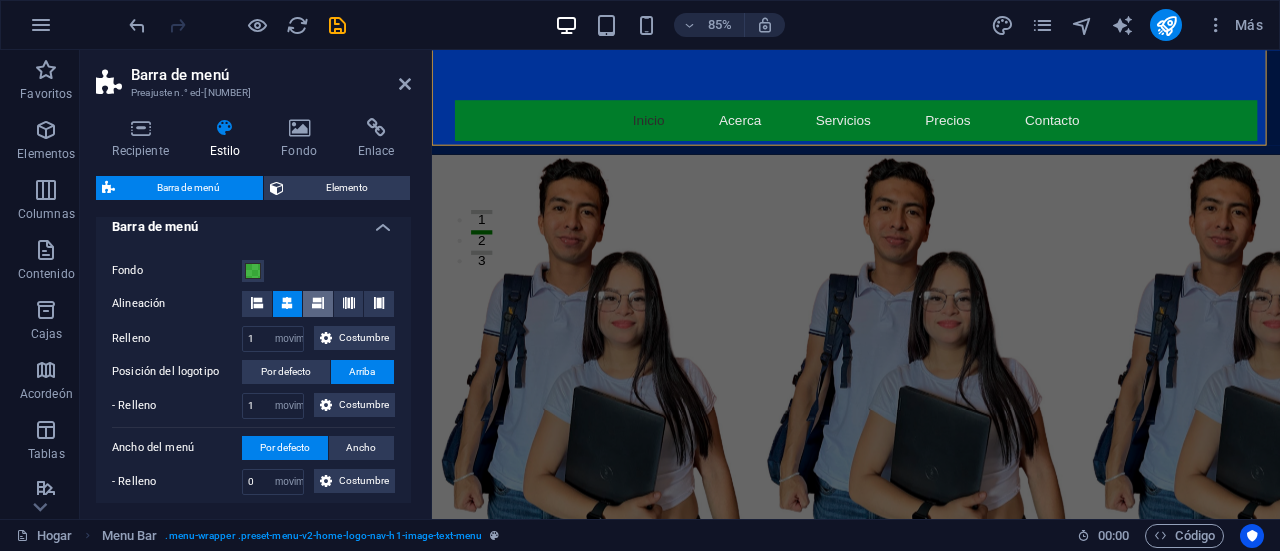 click at bounding box center (318, 304) 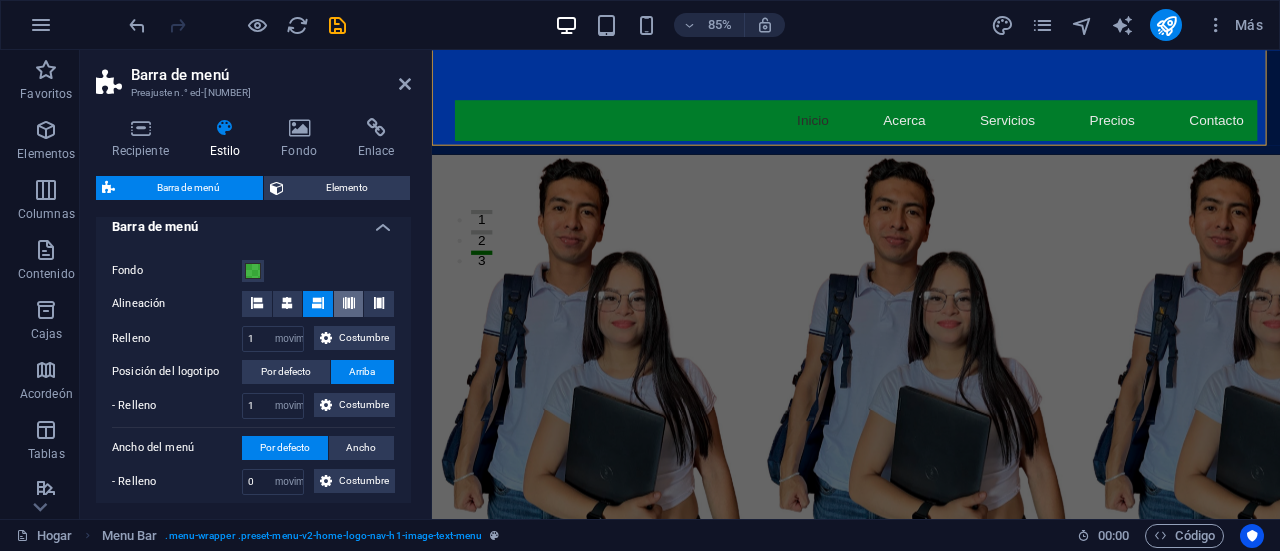 click at bounding box center [349, 304] 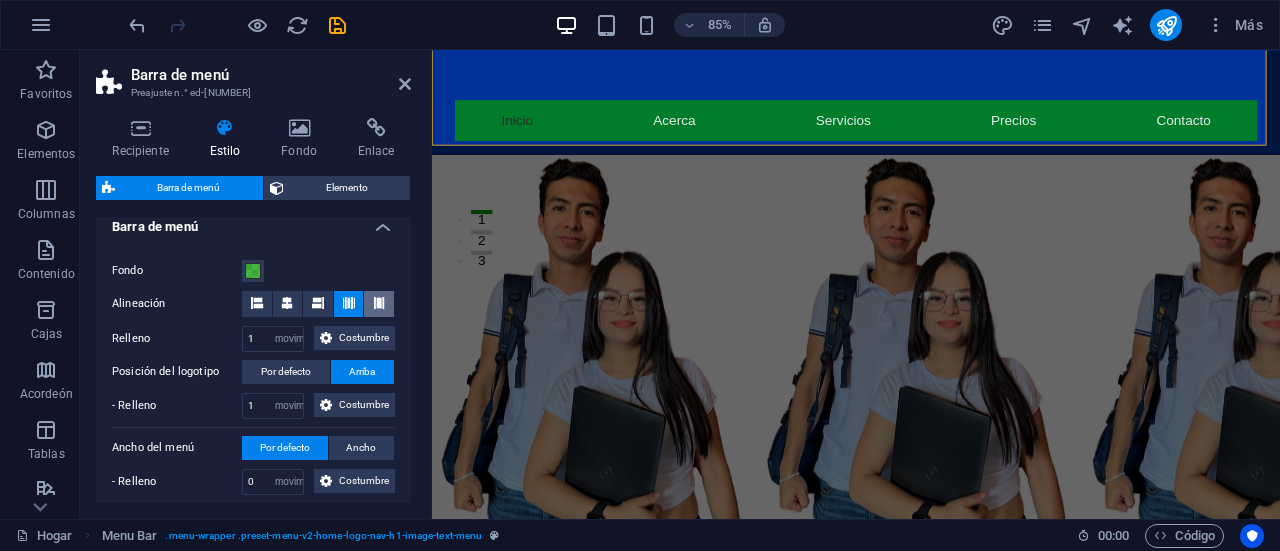 click at bounding box center (379, 304) 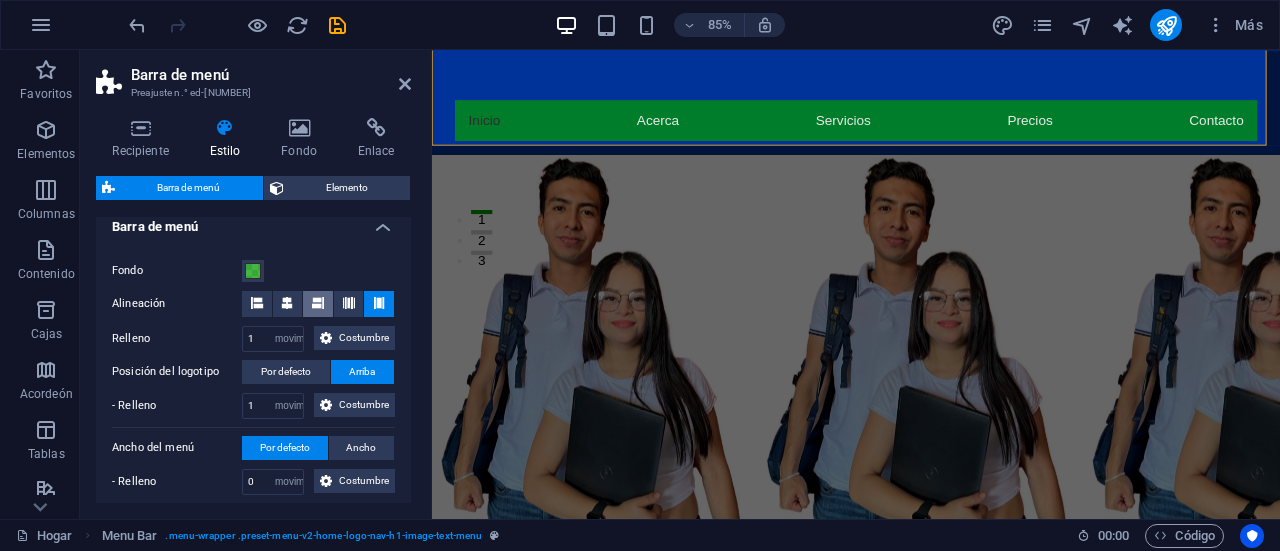 click at bounding box center [318, 304] 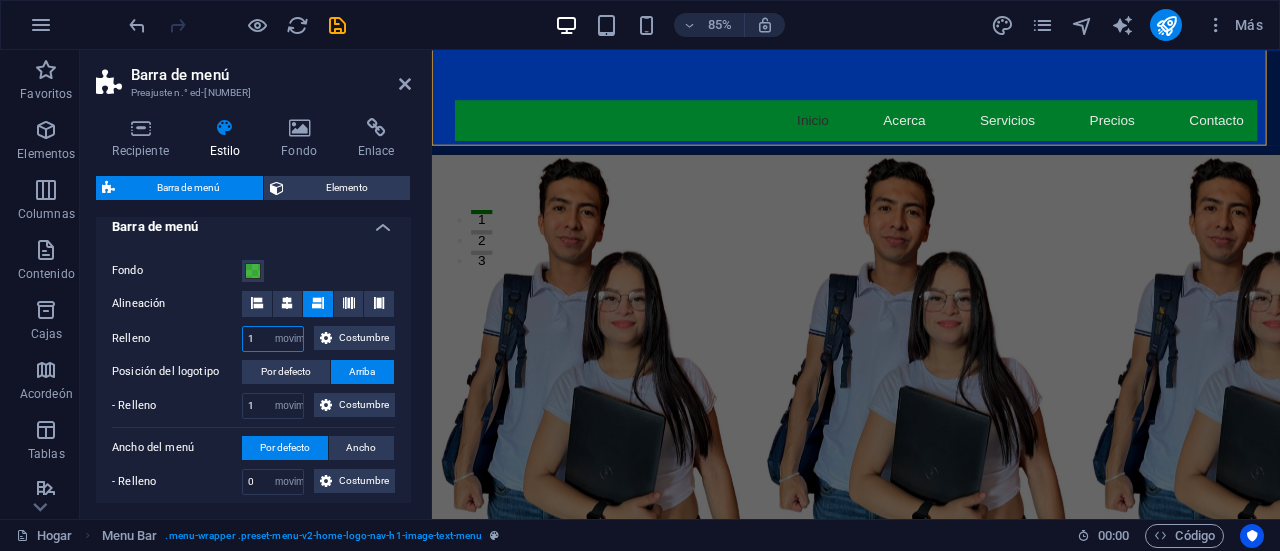 click on "1" at bounding box center (273, 339) 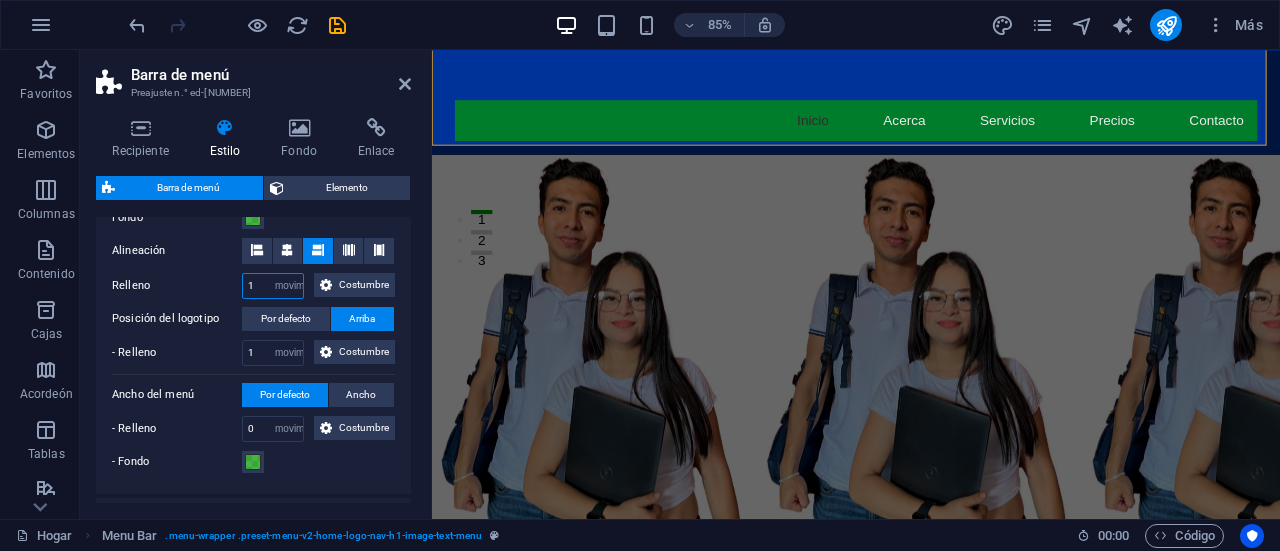 scroll, scrollTop: 410, scrollLeft: 0, axis: vertical 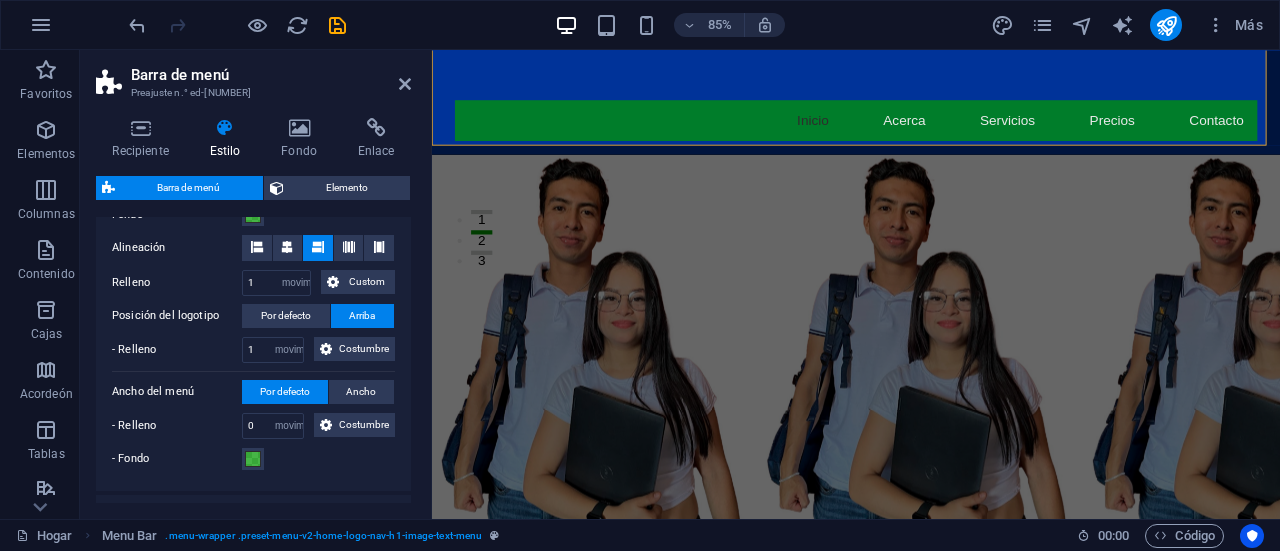 drag, startPoint x: 406, startPoint y: 373, endPoint x: 406, endPoint y: 396, distance: 23 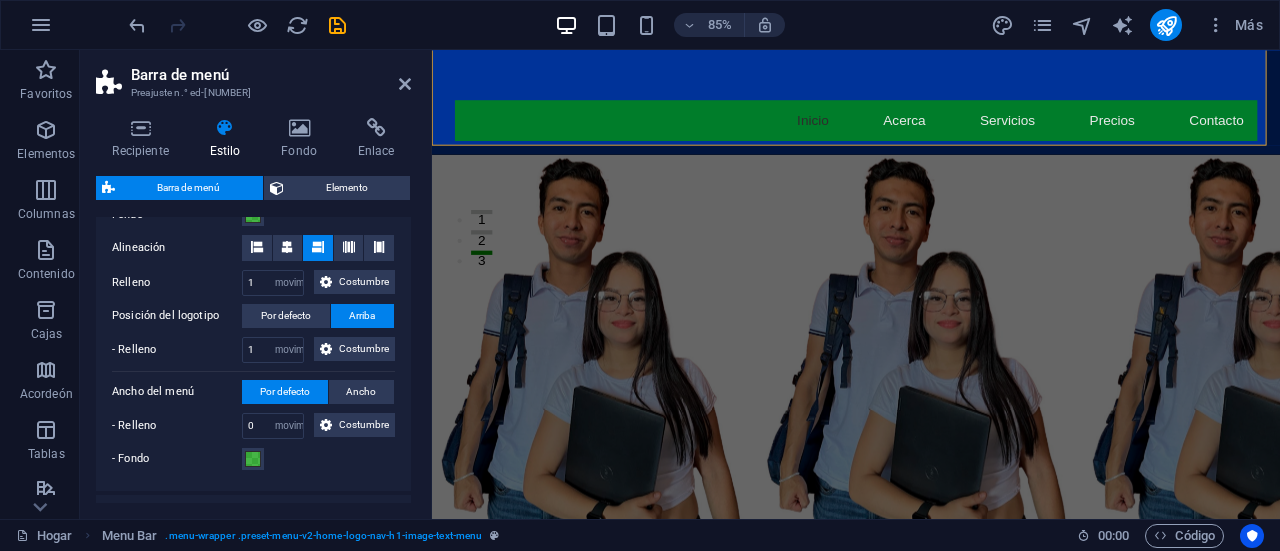 drag, startPoint x: 406, startPoint y: 396, endPoint x: 406, endPoint y: 408, distance: 12 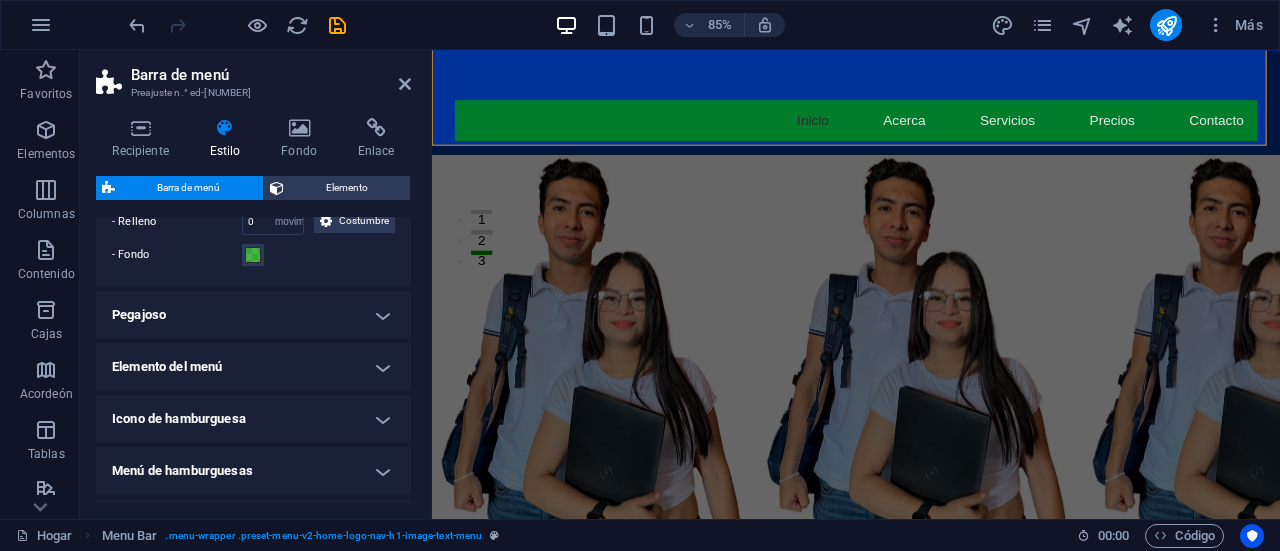 scroll, scrollTop: 616, scrollLeft: 0, axis: vertical 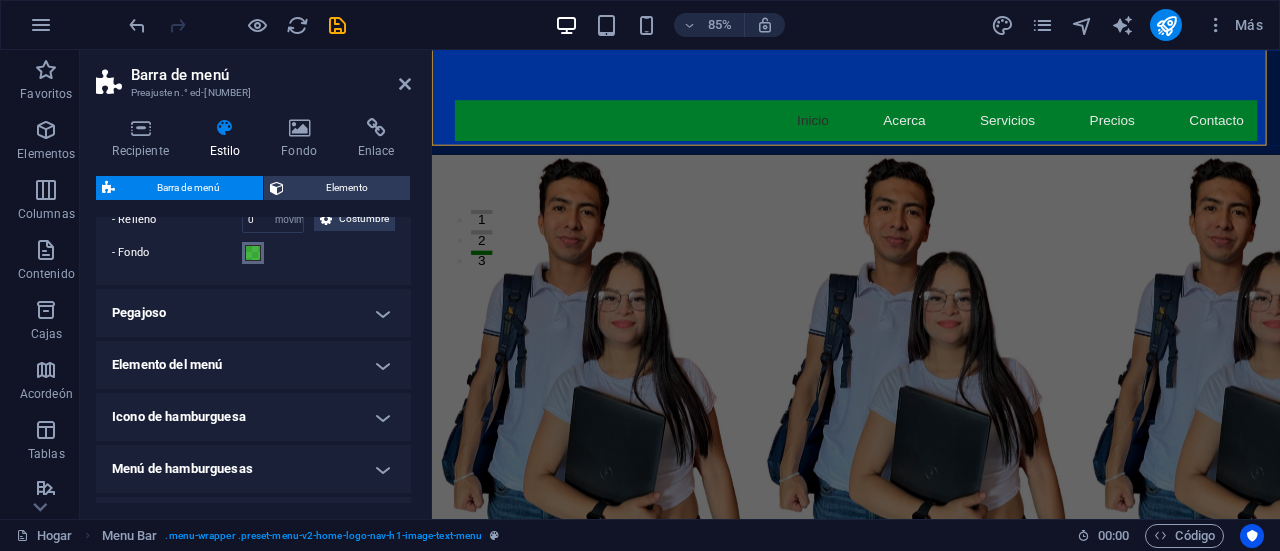 click at bounding box center (253, 253) 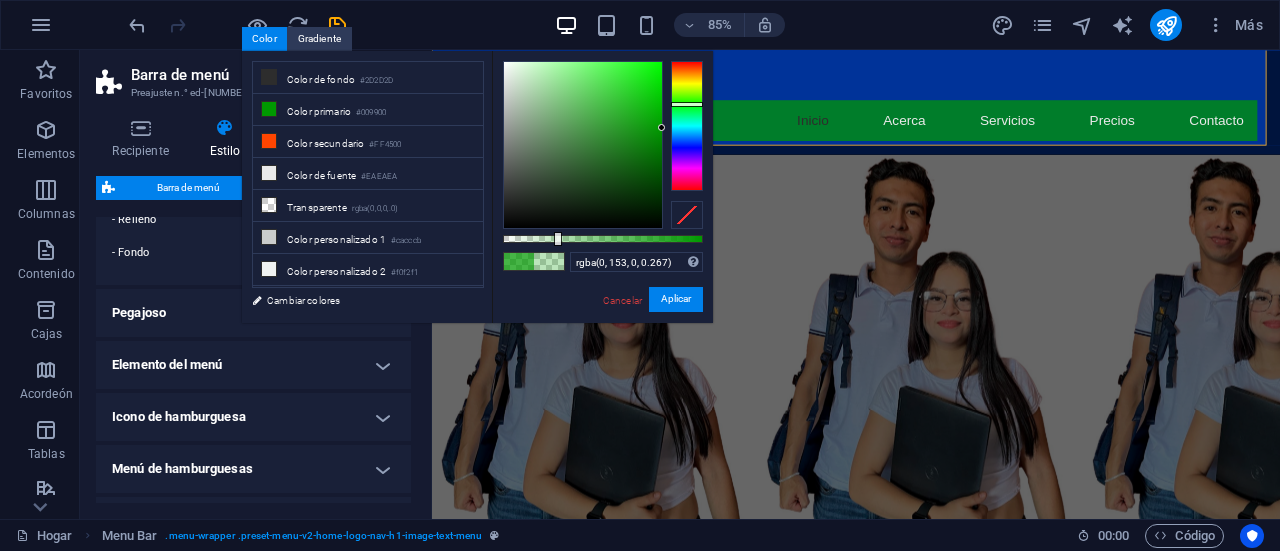 drag, startPoint x: 648, startPoint y: 240, endPoint x: 556, endPoint y: 240, distance: 92 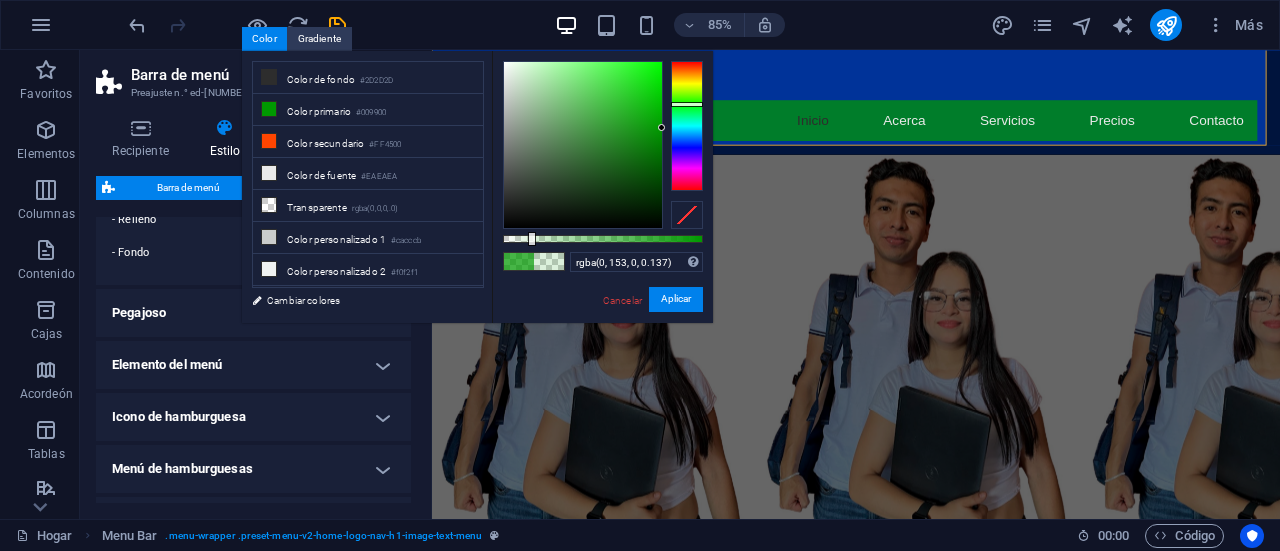 click at bounding box center (603, 239) 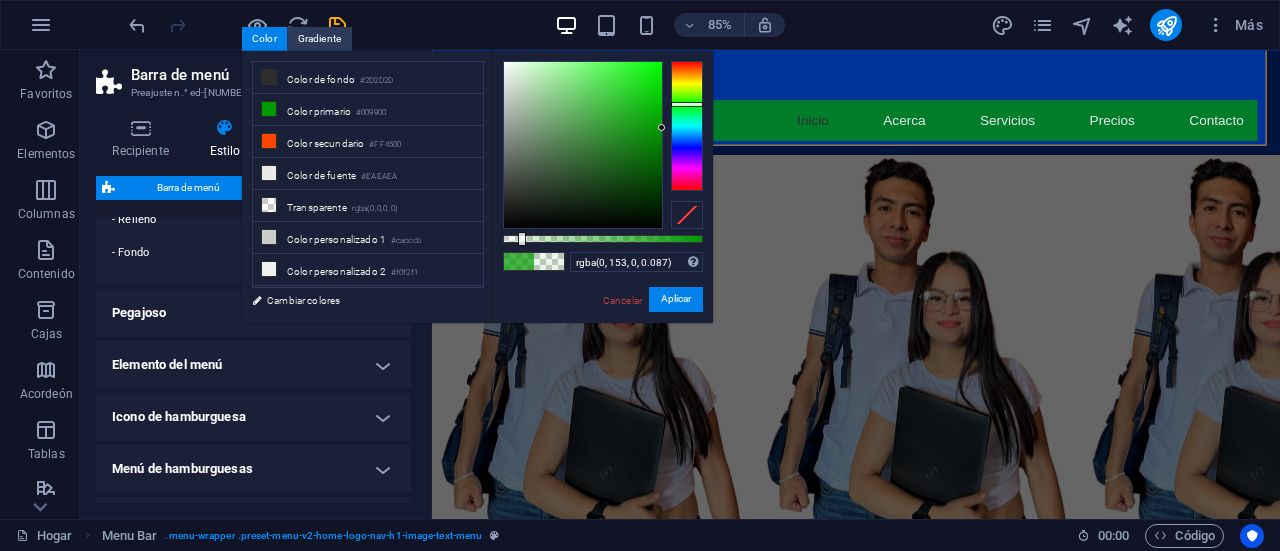 drag, startPoint x: 529, startPoint y: 240, endPoint x: 519, endPoint y: 242, distance: 10.198039 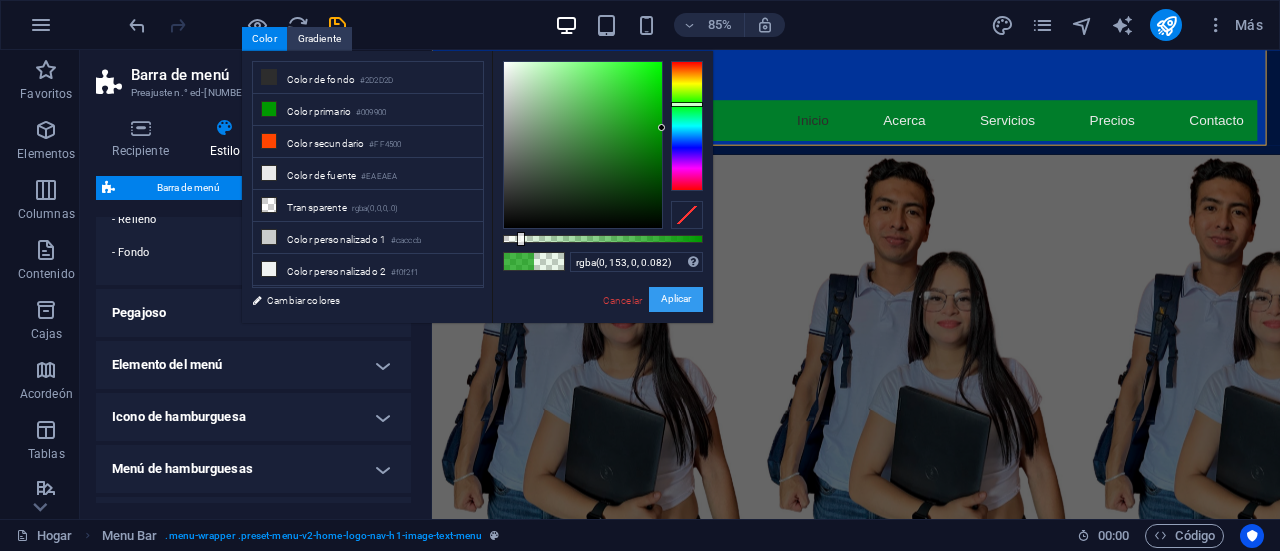 click on "Aplicar" at bounding box center [676, 299] 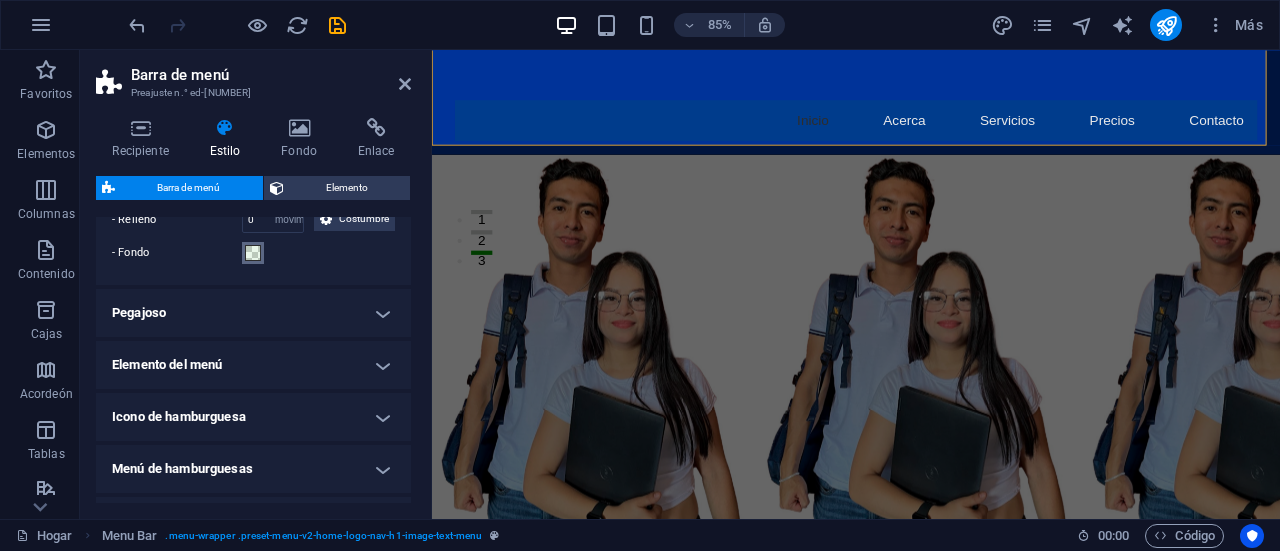 click at bounding box center [253, 253] 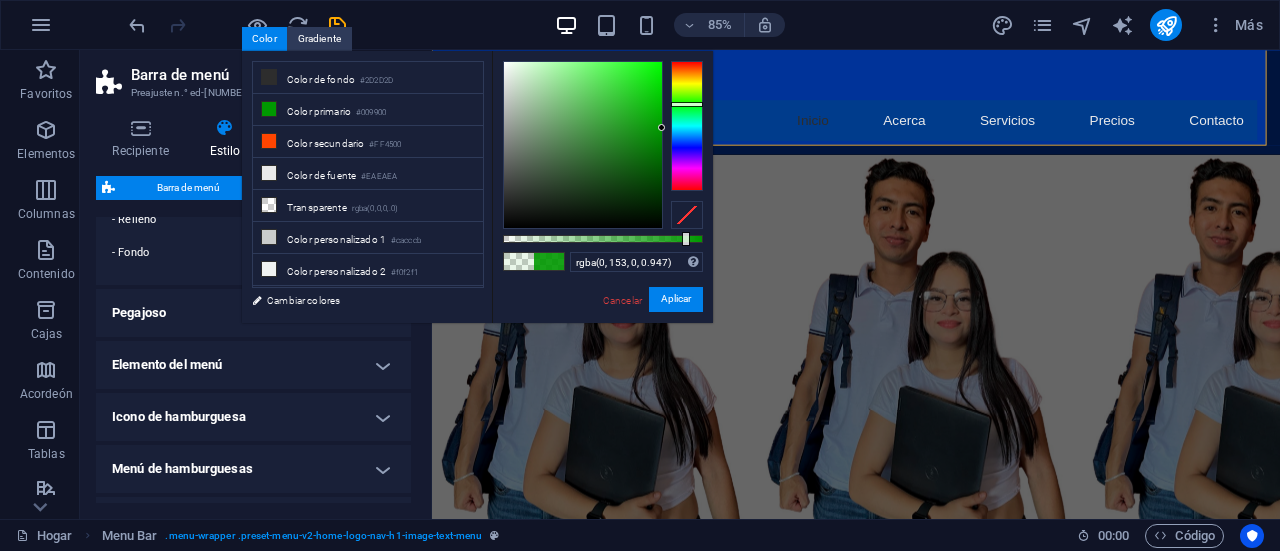drag, startPoint x: 520, startPoint y: 239, endPoint x: 694, endPoint y: 246, distance: 174.14075 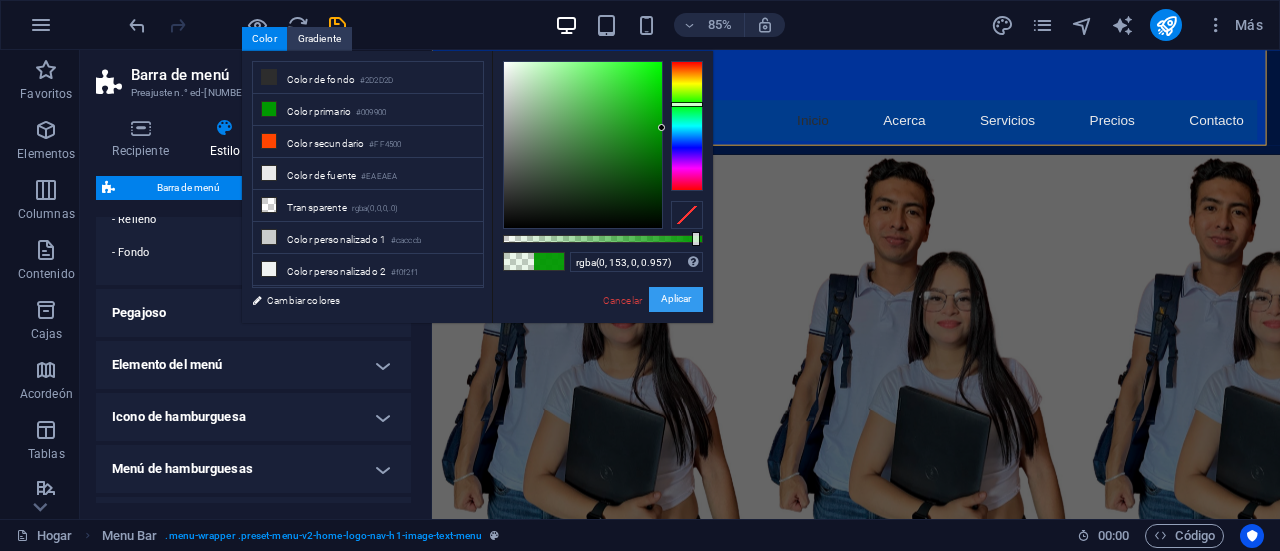 click on "Aplicar" at bounding box center [676, 299] 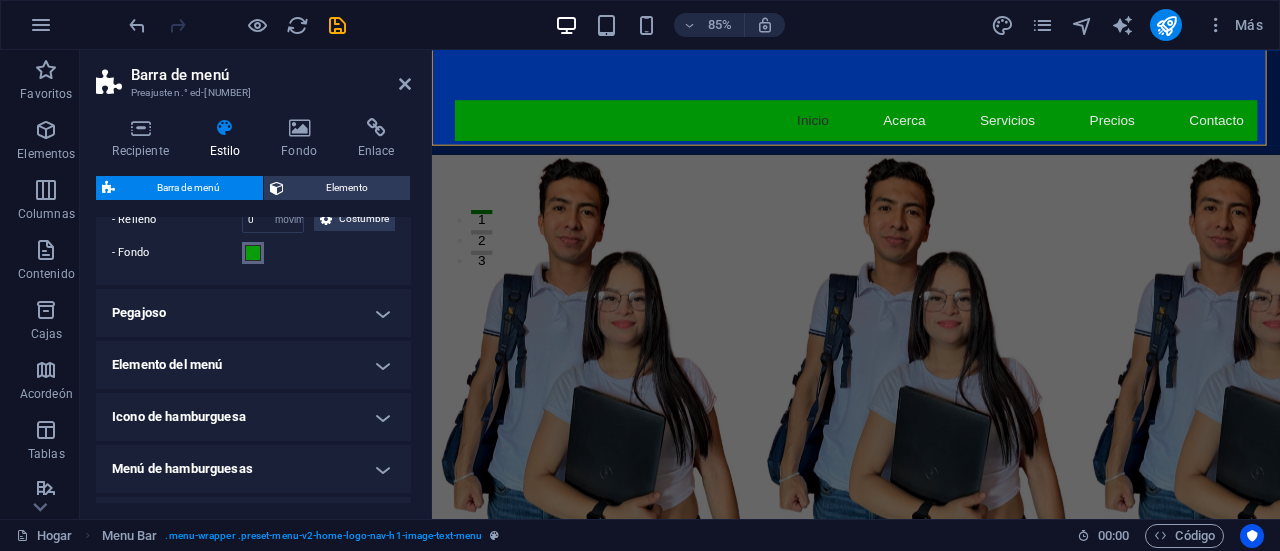 click at bounding box center [253, 253] 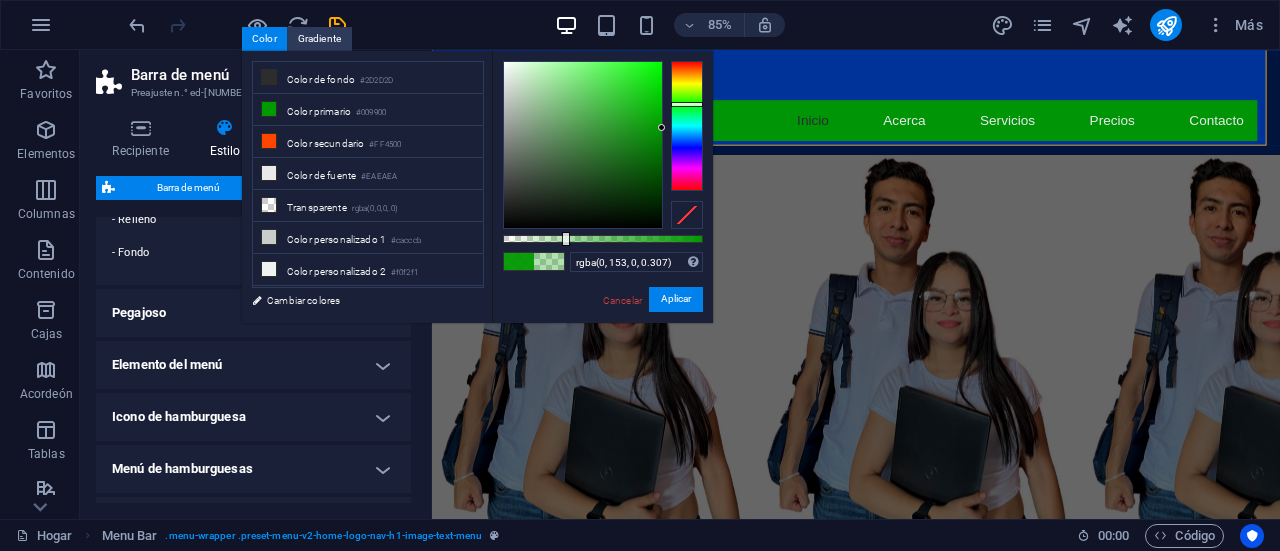 click at bounding box center (603, 239) 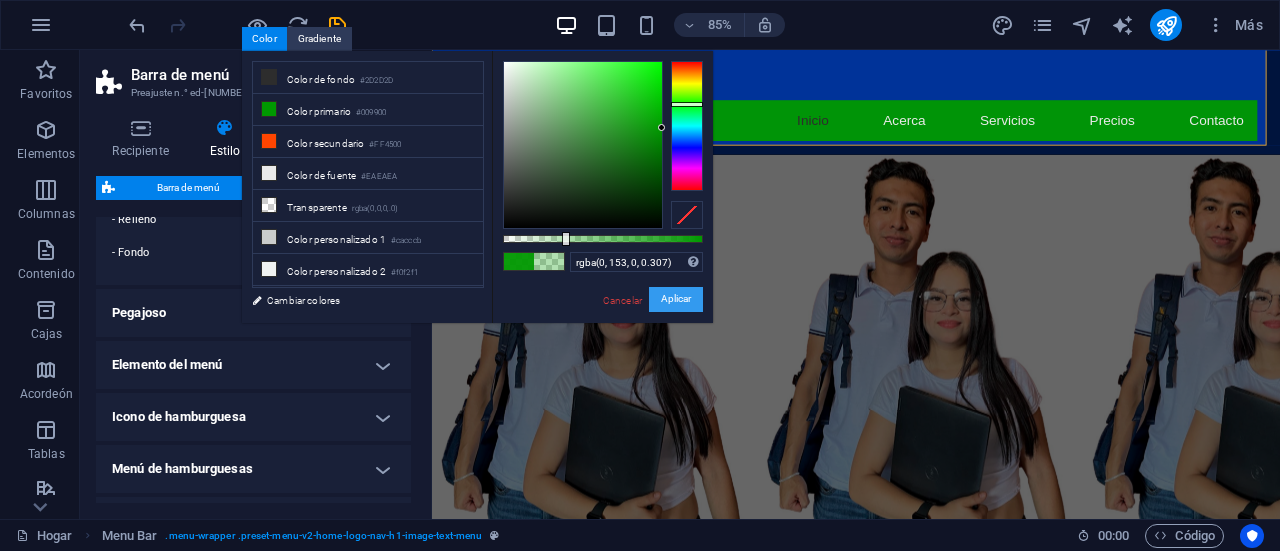 click on "Aplicar" at bounding box center (676, 299) 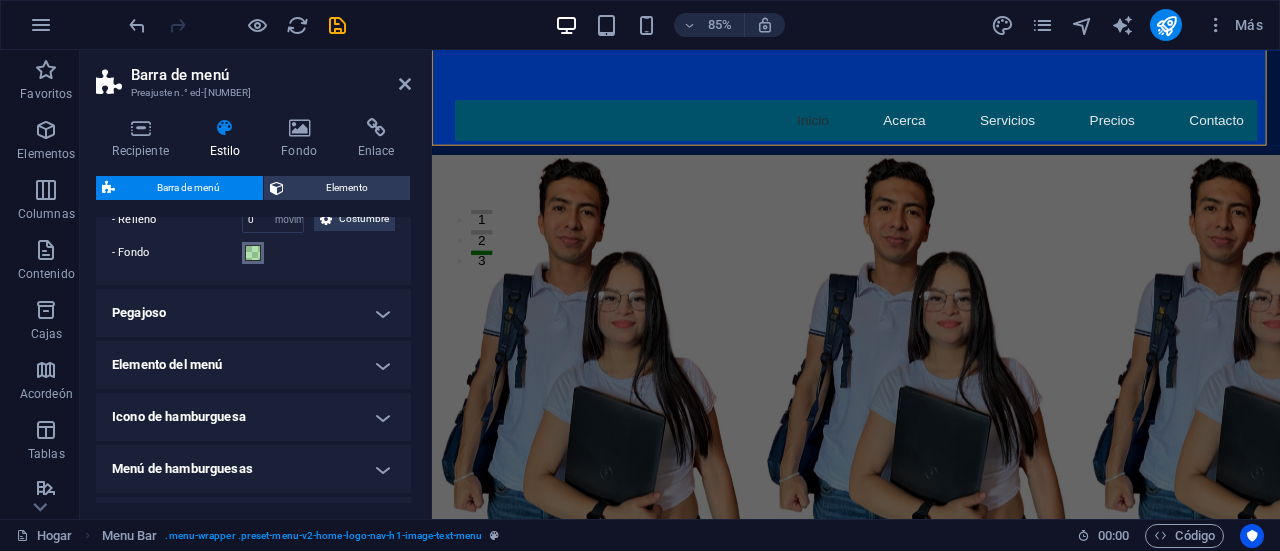 click at bounding box center [253, 253] 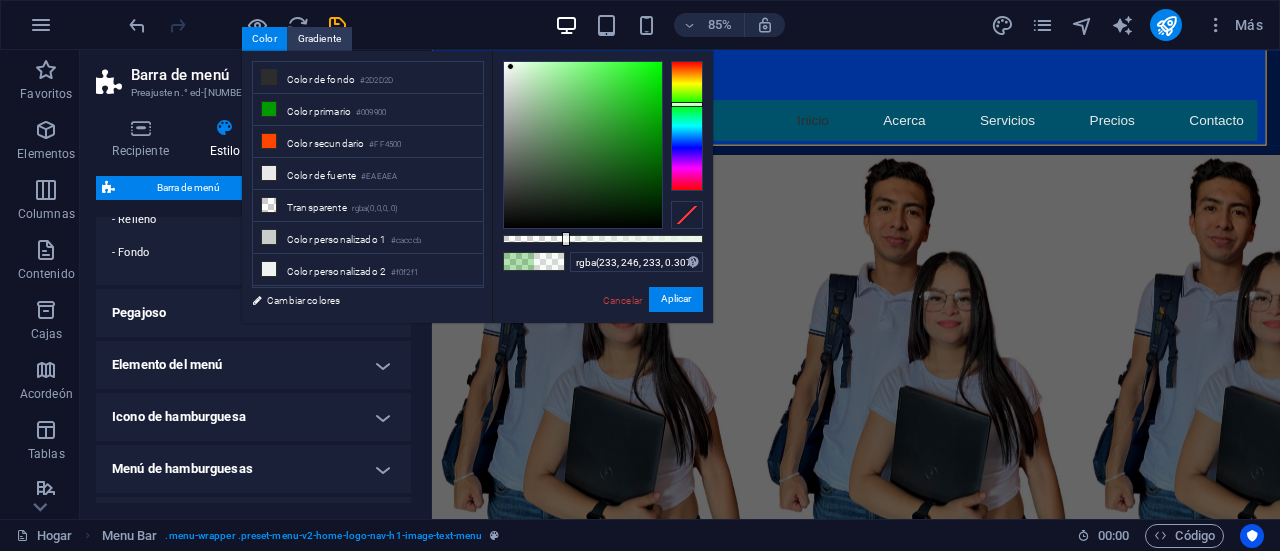 click at bounding box center (583, 145) 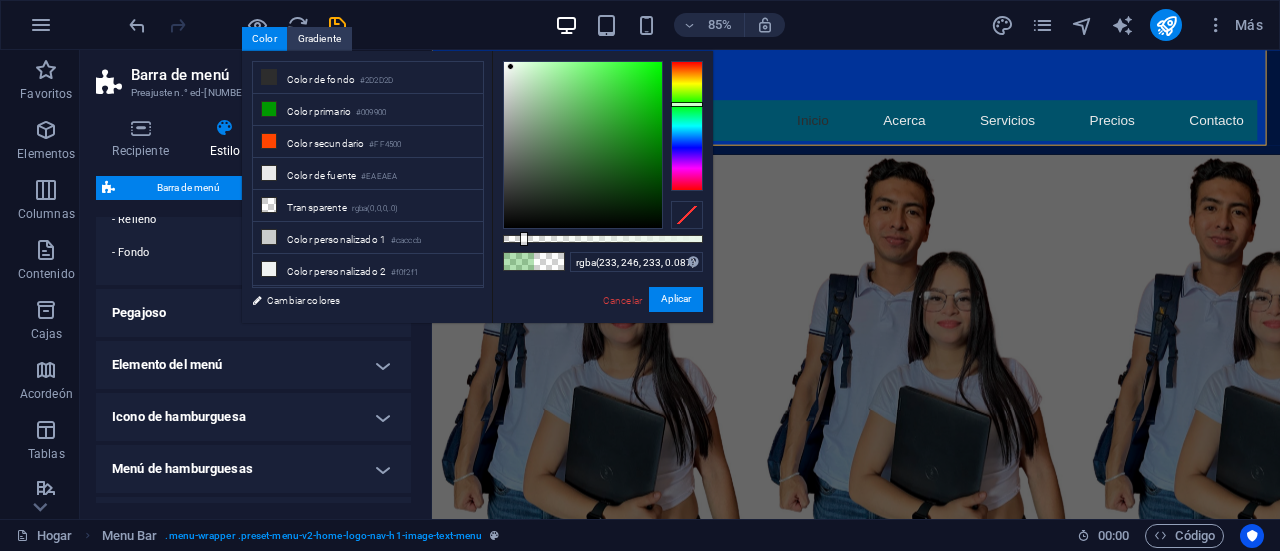 drag, startPoint x: 564, startPoint y: 237, endPoint x: 520, endPoint y: 240, distance: 44.102154 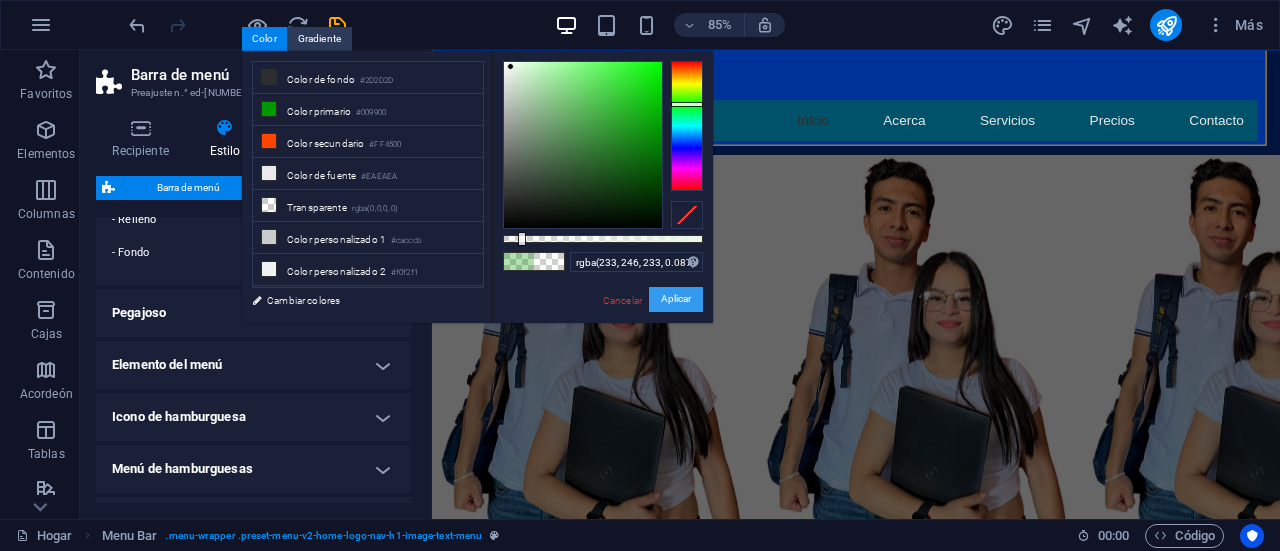 click on "Aplicar" at bounding box center [676, 299] 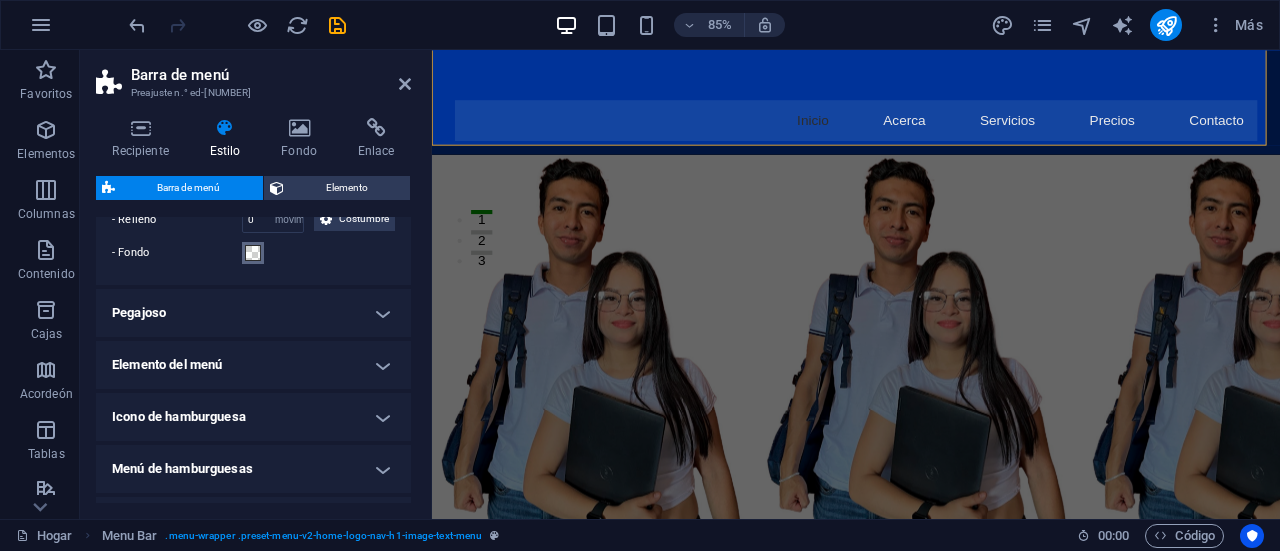 click at bounding box center [253, 253] 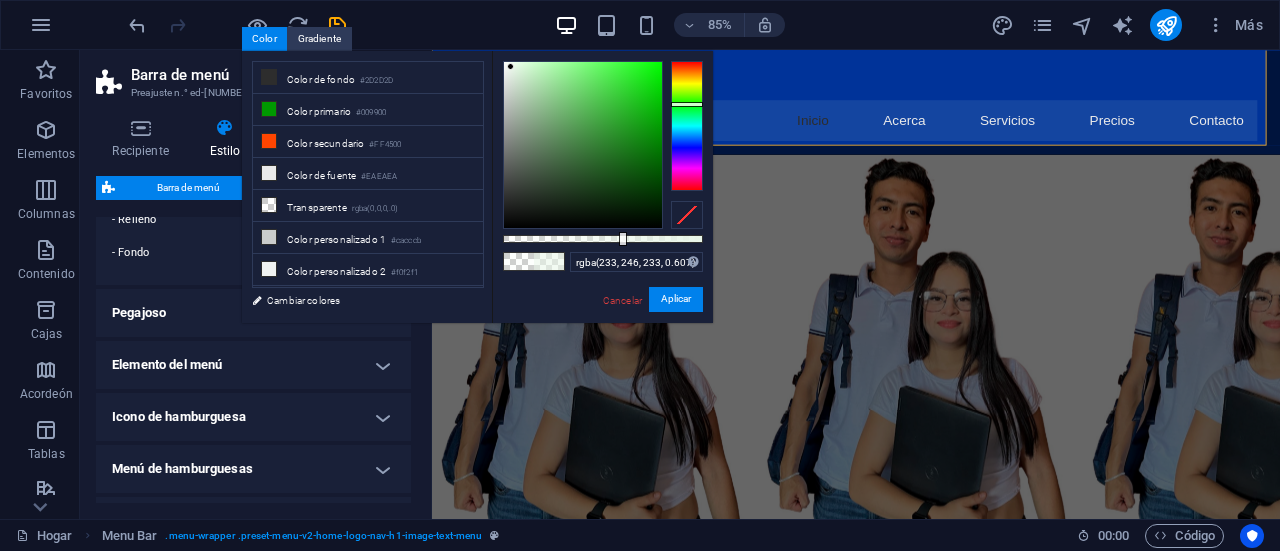 drag, startPoint x: 520, startPoint y: 237, endPoint x: 624, endPoint y: 249, distance: 104.69002 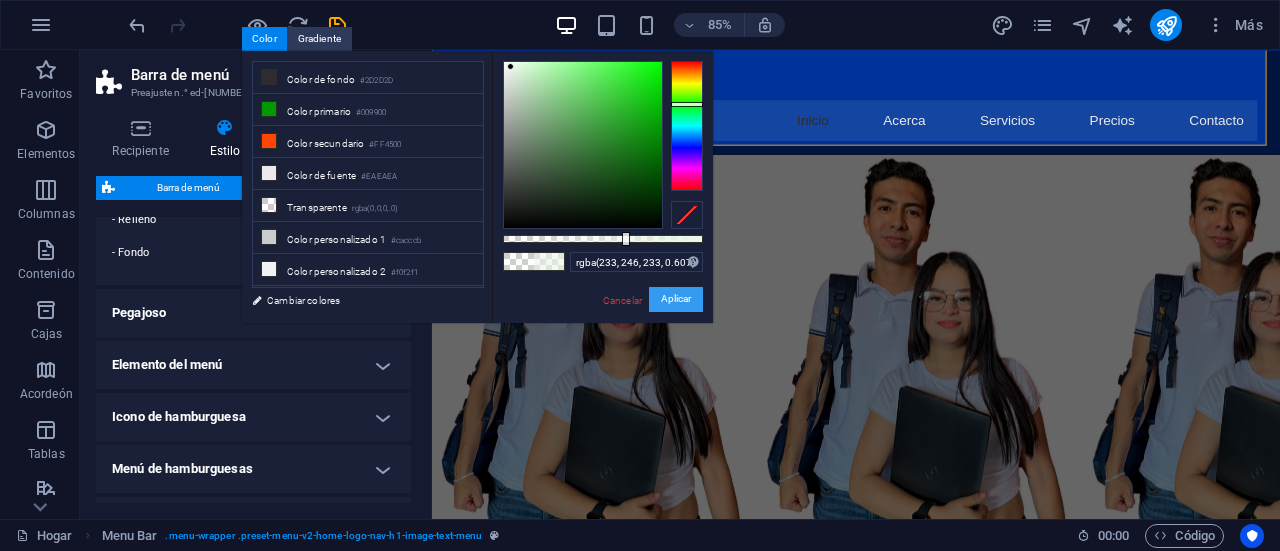 click on "Aplicar" at bounding box center (676, 299) 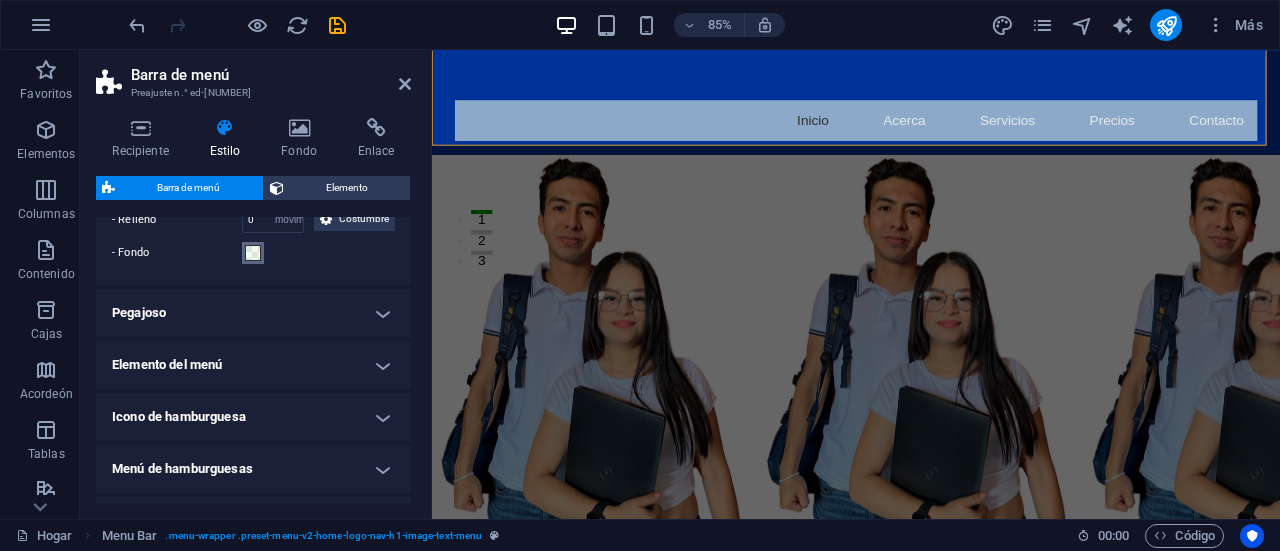 click at bounding box center (253, 253) 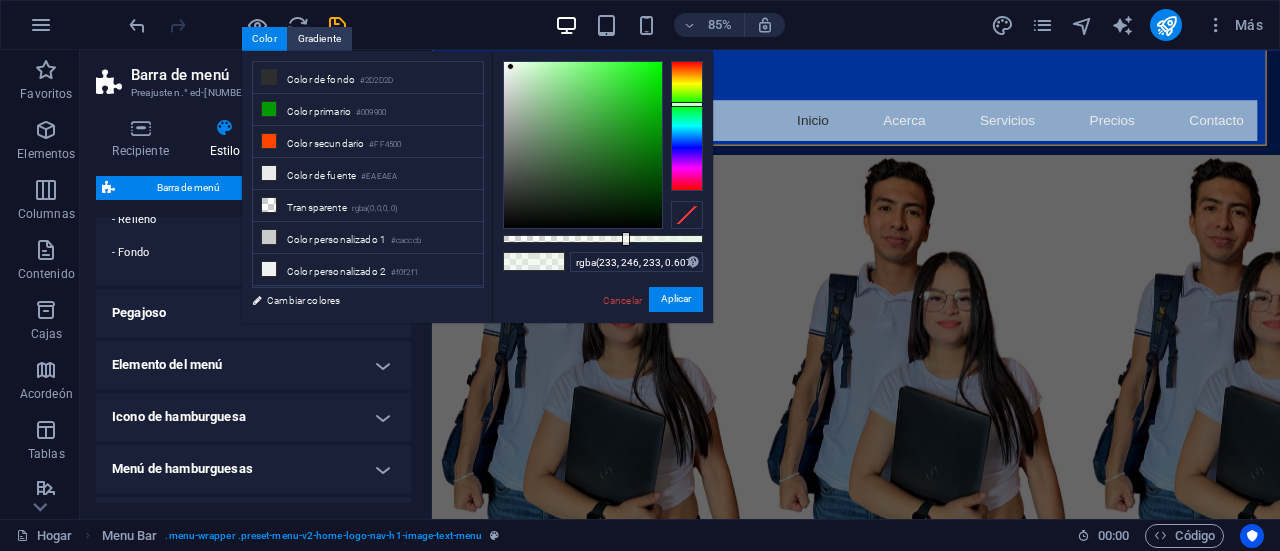 click at bounding box center (519, 261) 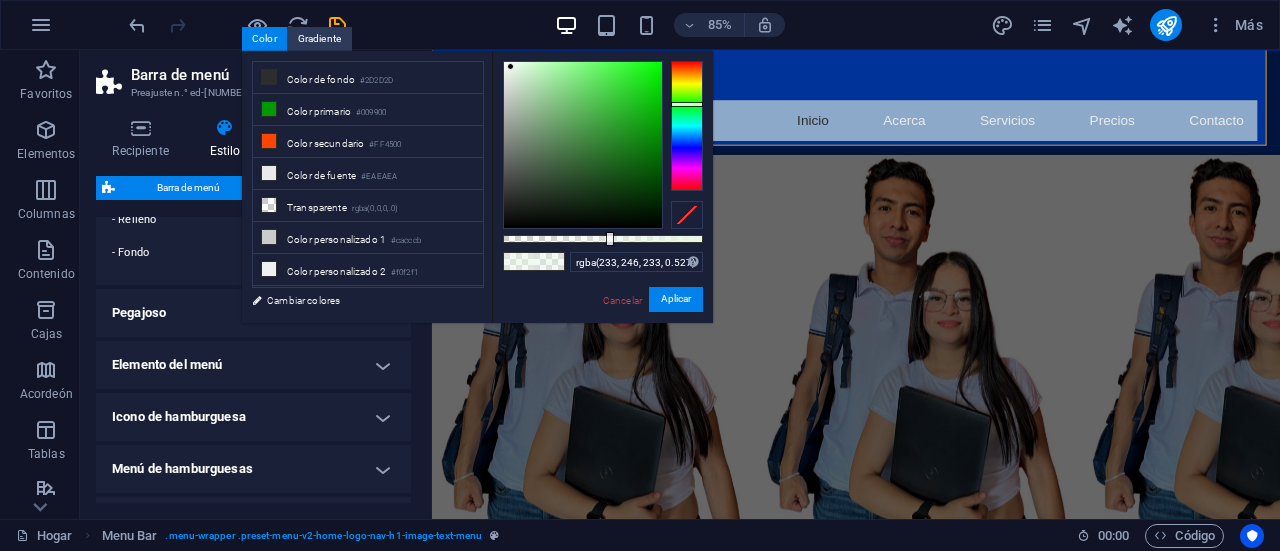 drag, startPoint x: 628, startPoint y: 238, endPoint x: 608, endPoint y: 246, distance: 21.540659 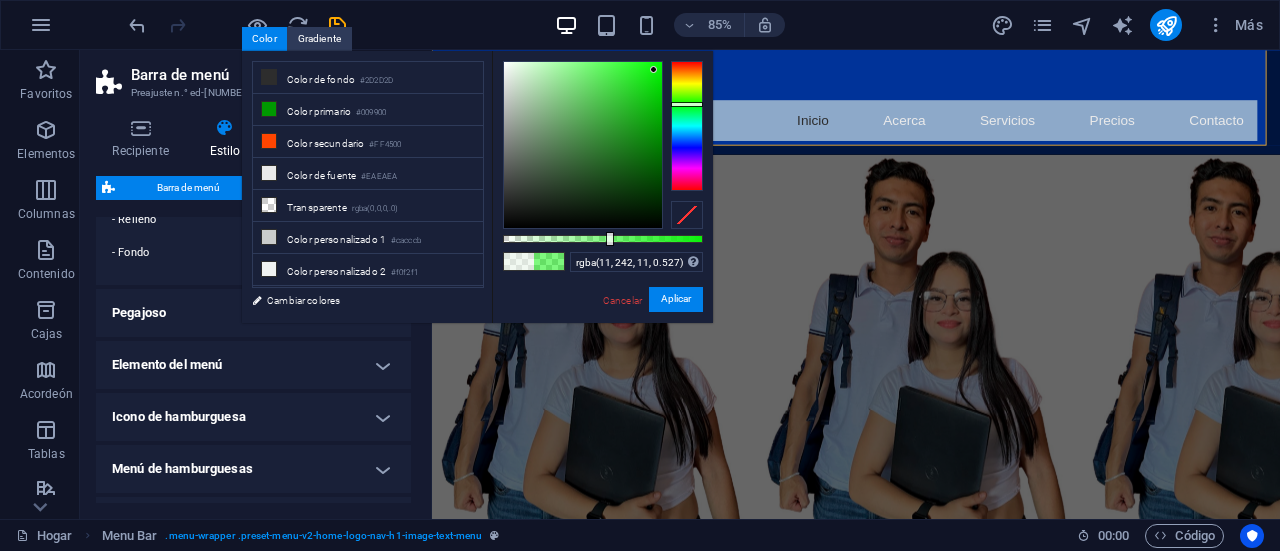 drag, startPoint x: 510, startPoint y: 66, endPoint x: 654, endPoint y: 70, distance: 144.05554 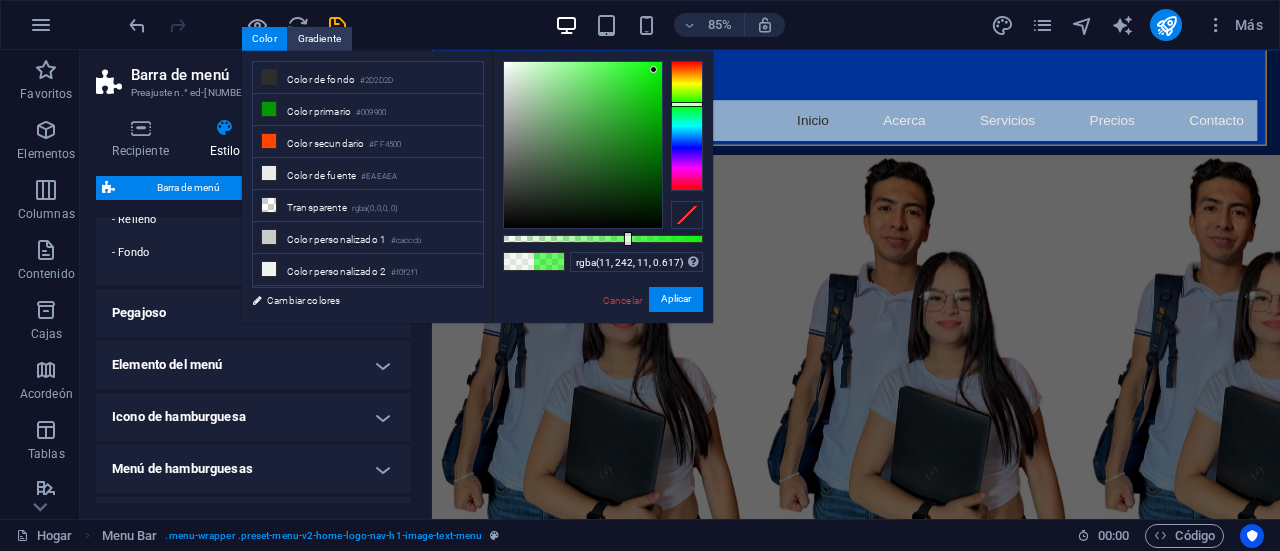 type on "rgba(11, 242, 11, 0.627)" 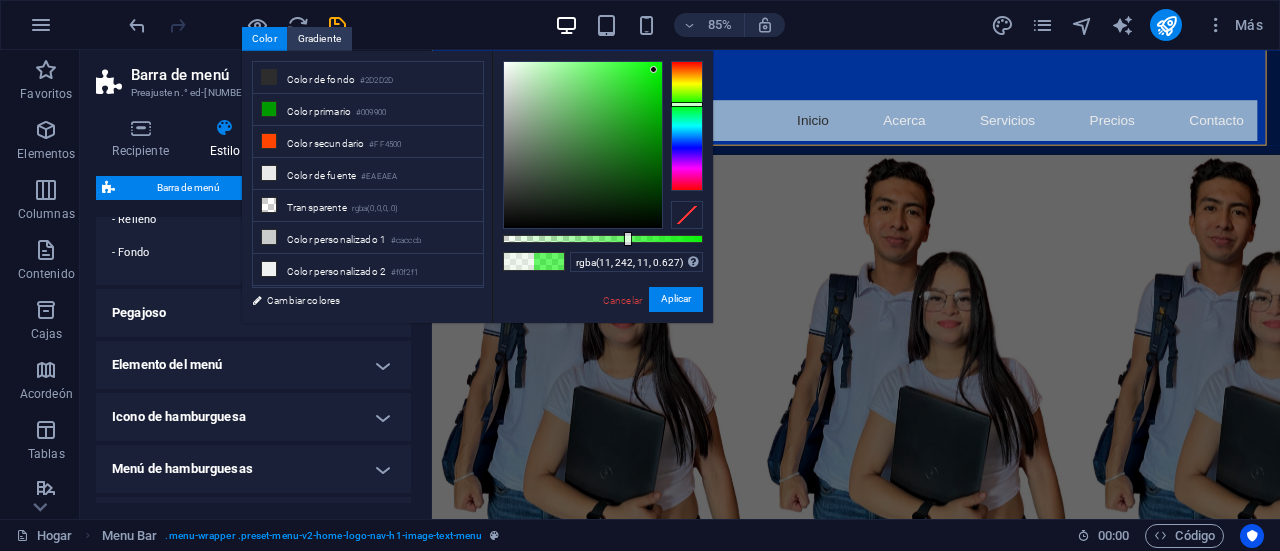 drag, startPoint x: 608, startPoint y: 233, endPoint x: 628, endPoint y: 239, distance: 20.880613 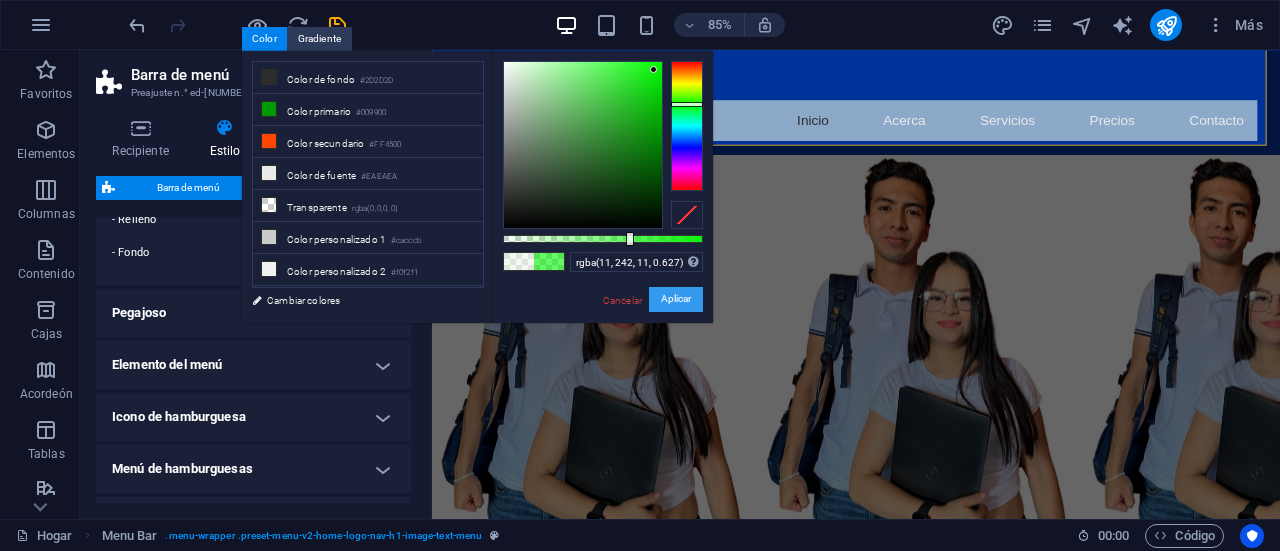 click on "Aplicar" at bounding box center [676, 299] 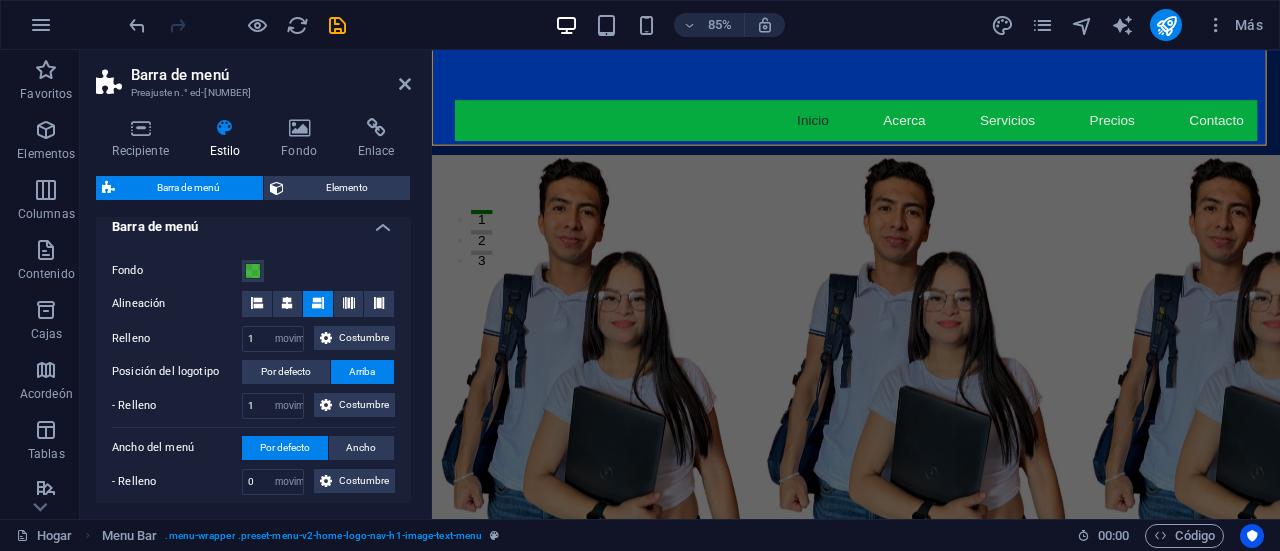 scroll, scrollTop: 305, scrollLeft: 0, axis: vertical 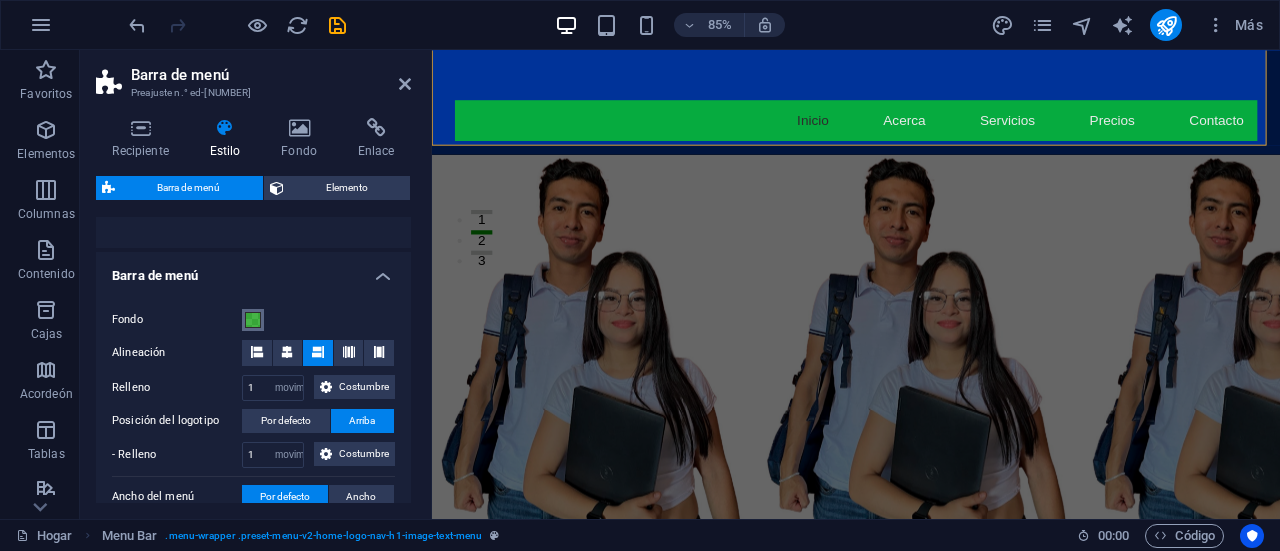 click at bounding box center (253, 320) 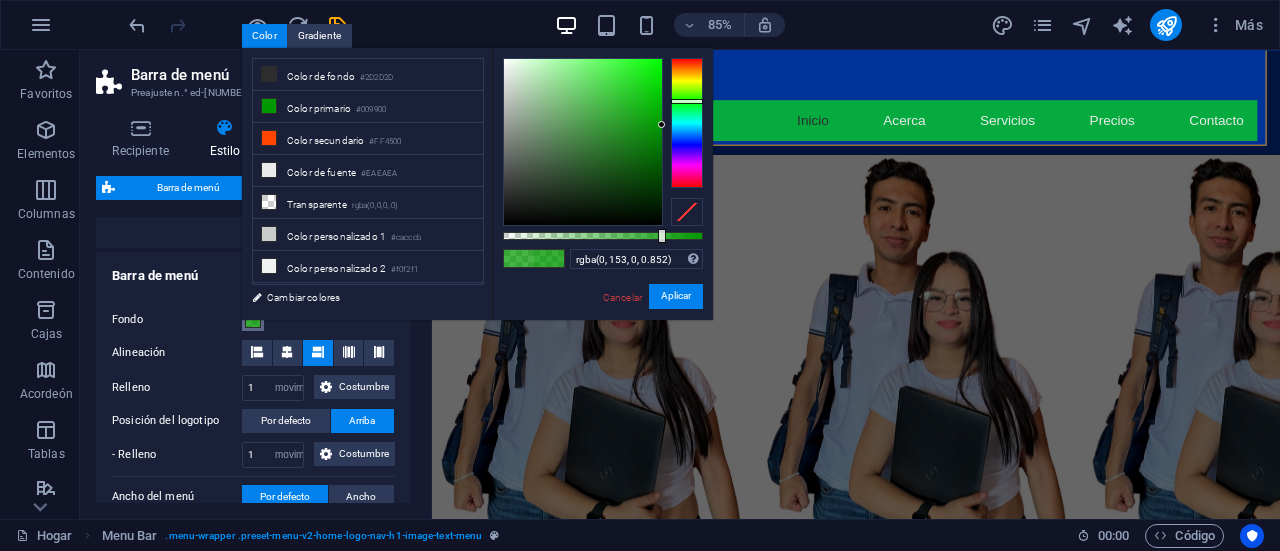 drag, startPoint x: 649, startPoint y: 235, endPoint x: 672, endPoint y: 233, distance: 23.086792 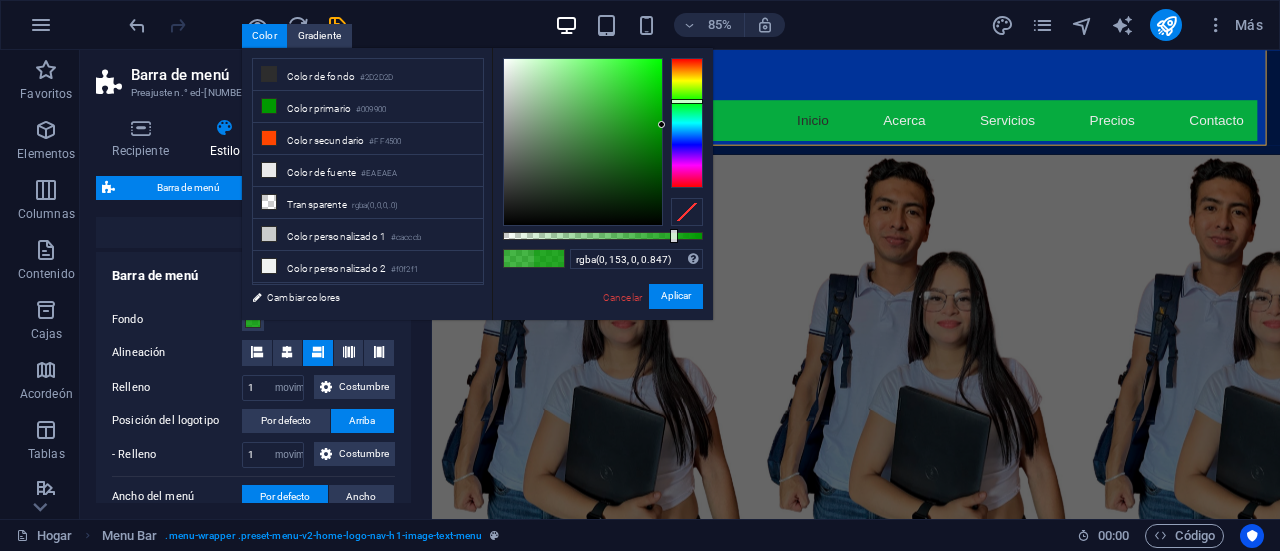 click at bounding box center (519, 258) 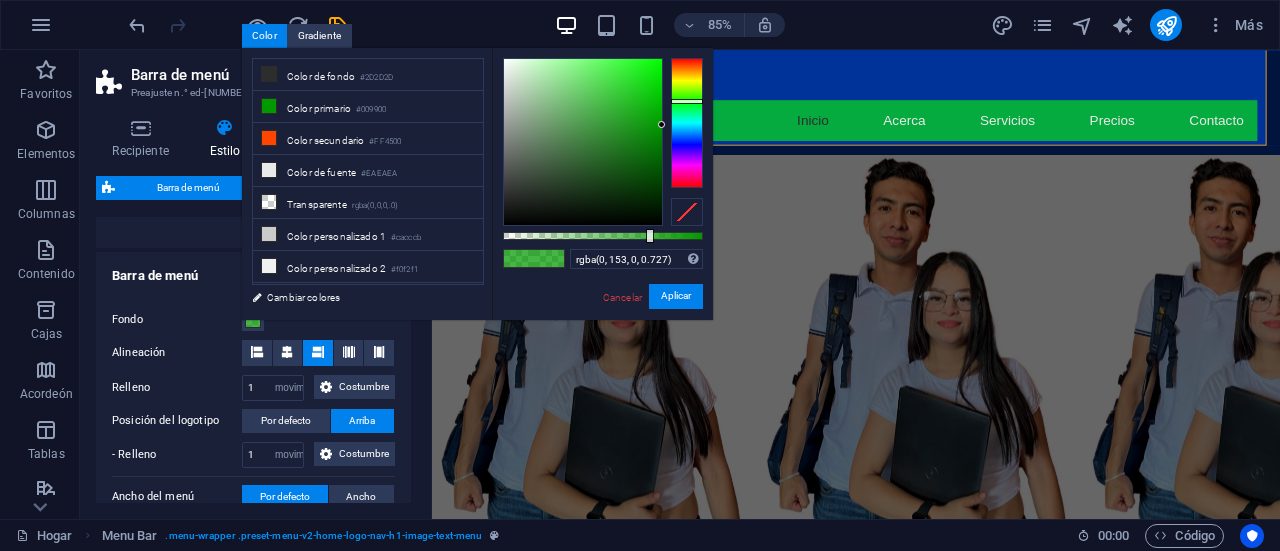 click at bounding box center [519, 258] 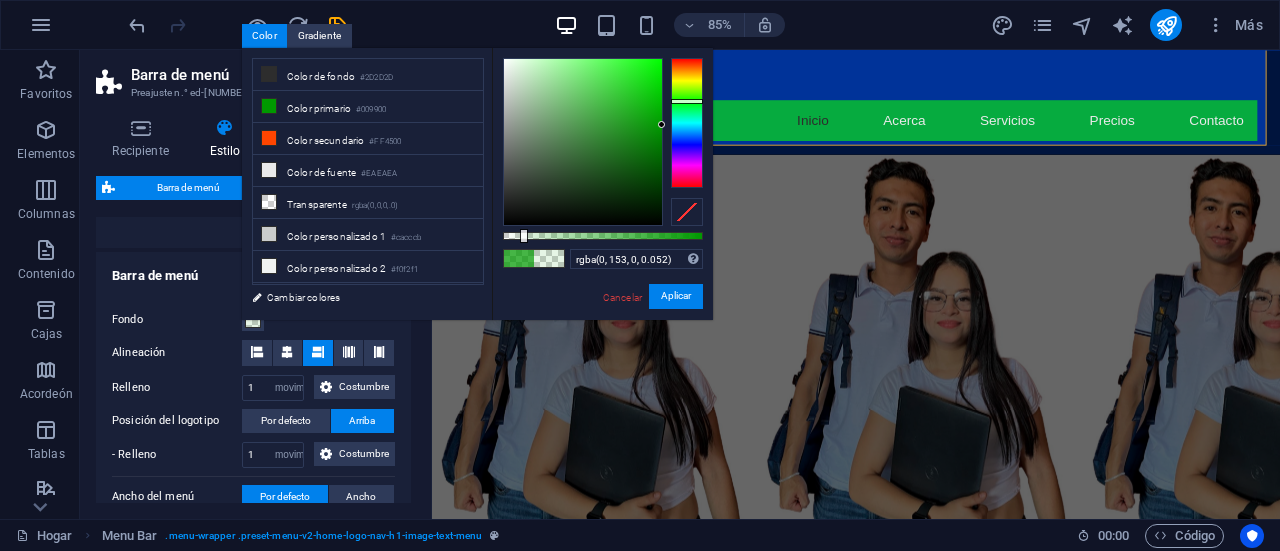 type on "rgba(0, 153, 0, 0.047)" 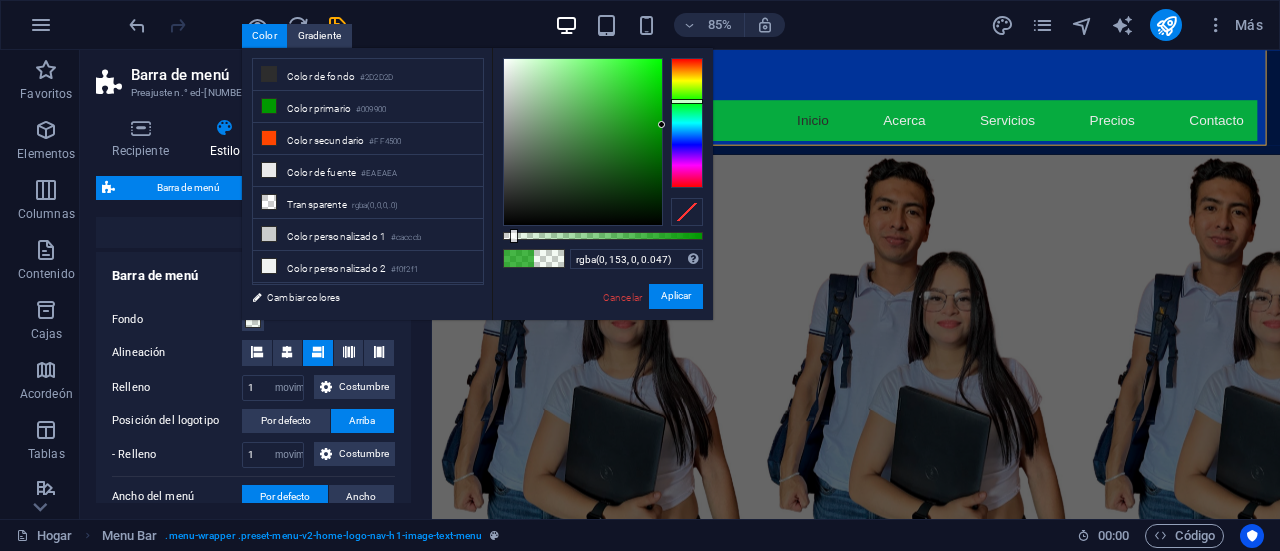 drag, startPoint x: 650, startPoint y: 239, endPoint x: 512, endPoint y: 245, distance: 138.13037 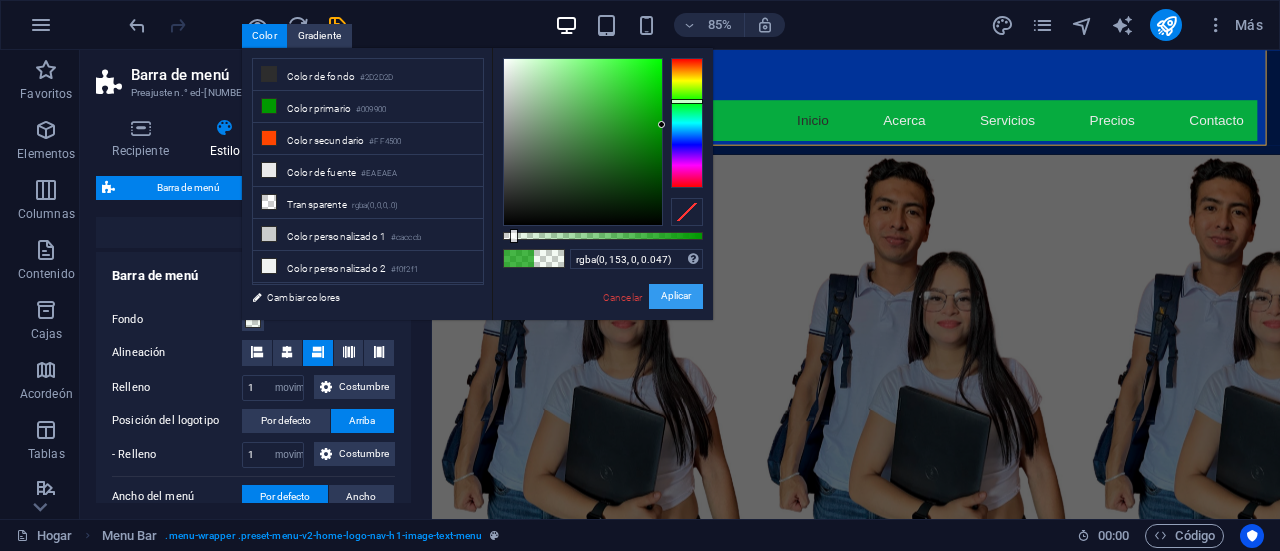 click on "Aplicar" at bounding box center (676, 296) 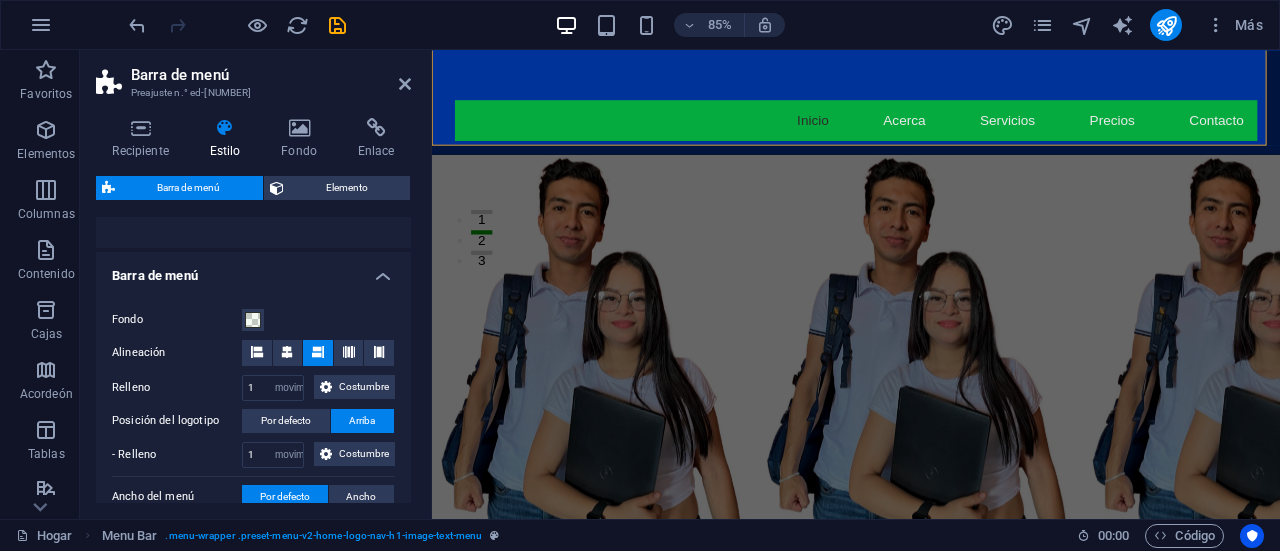 drag, startPoint x: 406, startPoint y: 333, endPoint x: 410, endPoint y: 355, distance: 22.36068 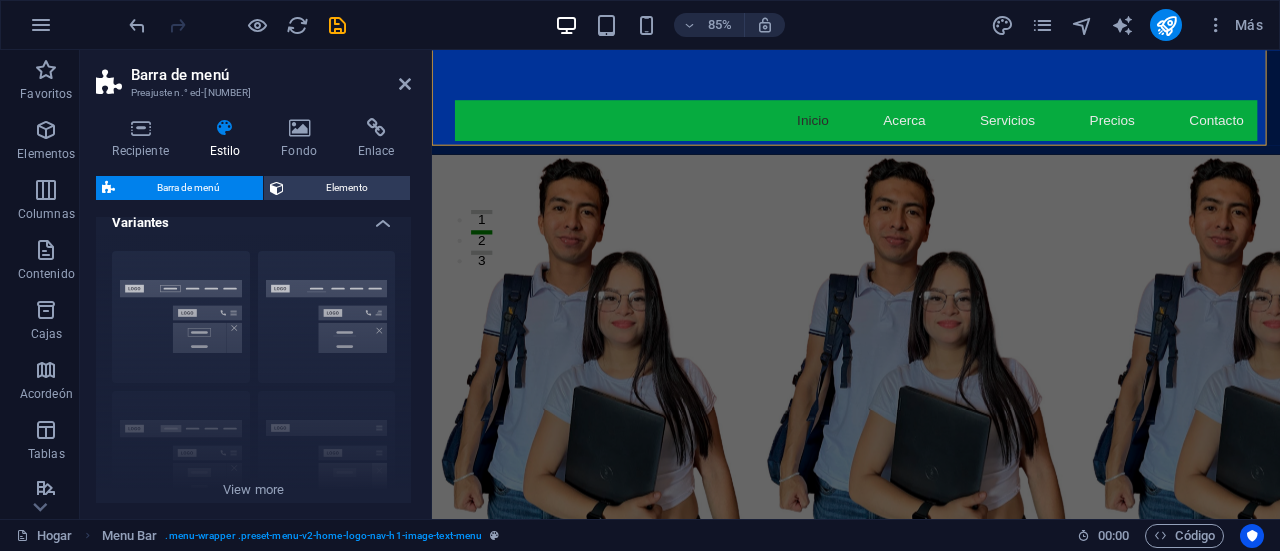 scroll, scrollTop: 0, scrollLeft: 0, axis: both 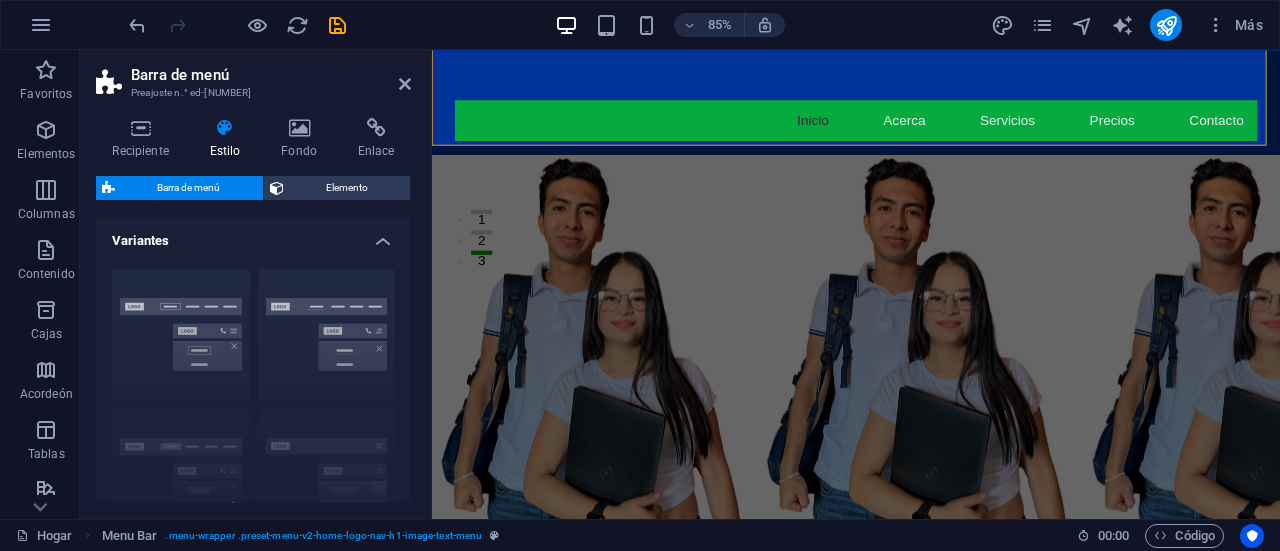 drag, startPoint x: 412, startPoint y: 254, endPoint x: 406, endPoint y: 279, distance: 25.70992 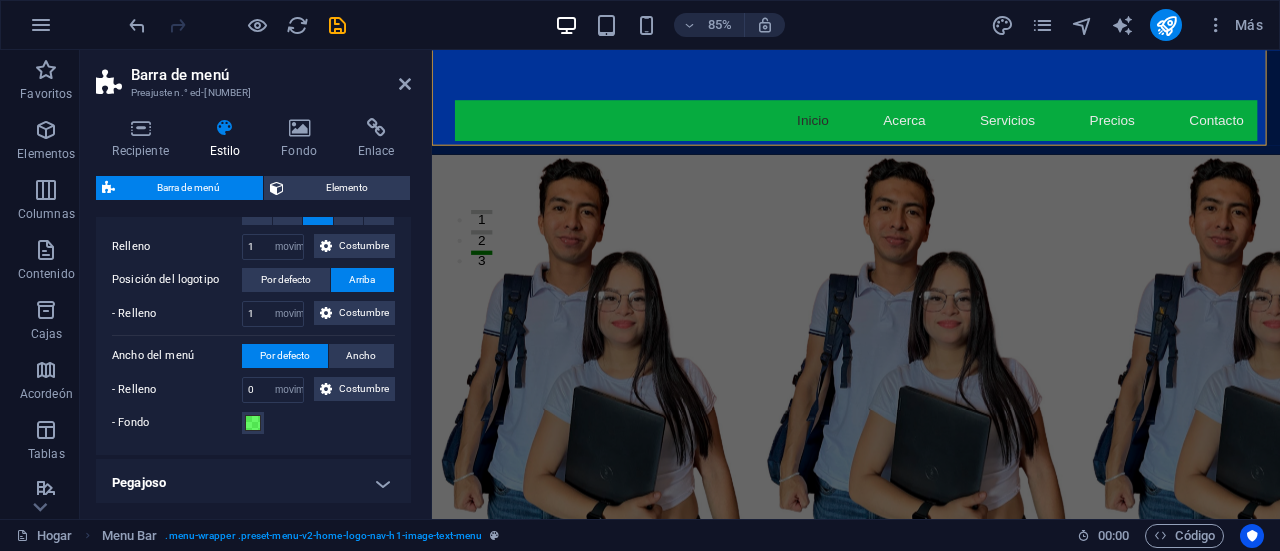 scroll, scrollTop: 448, scrollLeft: 0, axis: vertical 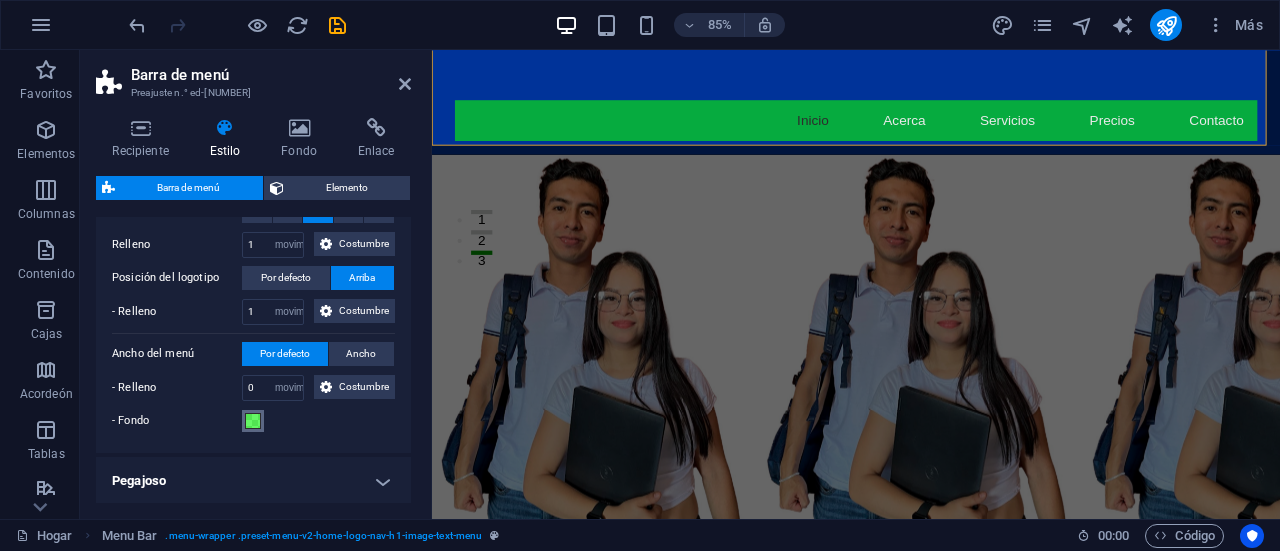 click at bounding box center [253, 421] 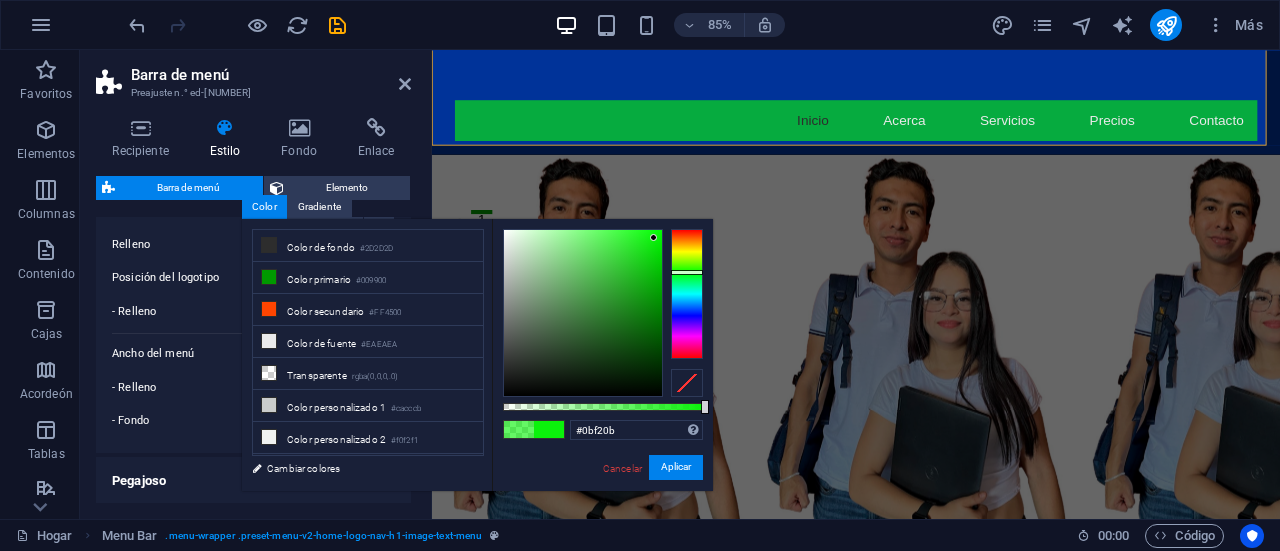 drag, startPoint x: 628, startPoint y: 407, endPoint x: 724, endPoint y: 425, distance: 97.67292 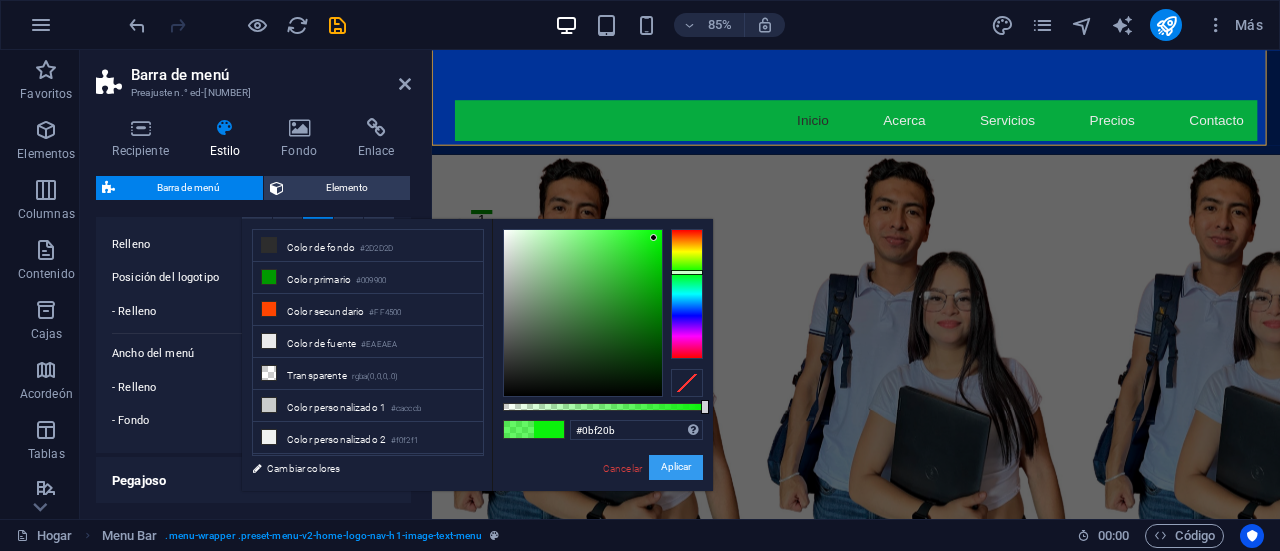 click on "Aplicar" at bounding box center [676, 467] 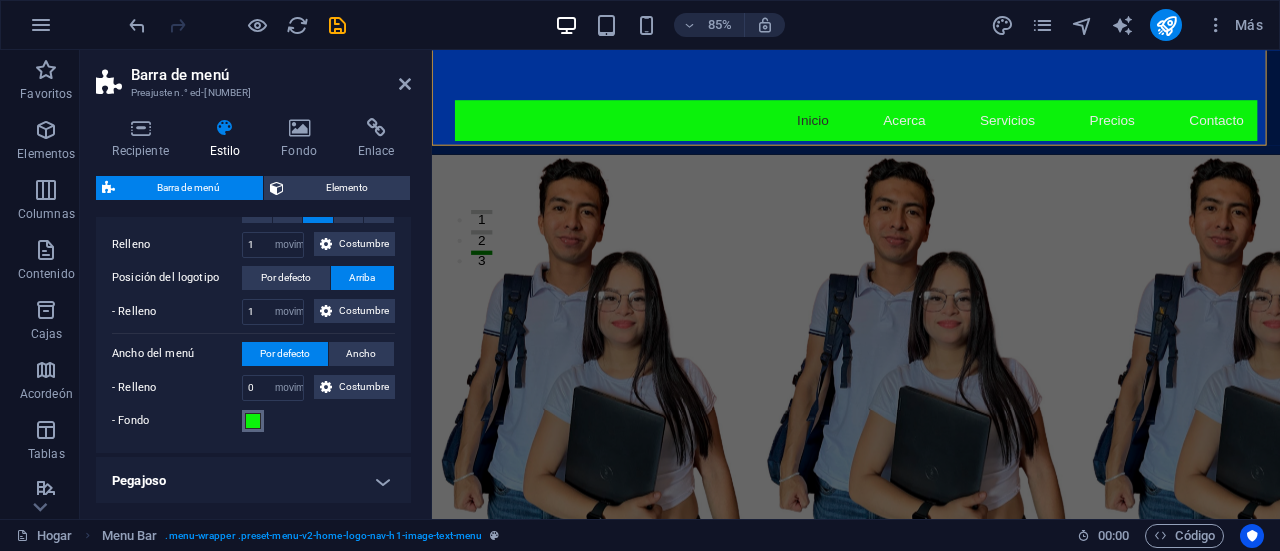 click at bounding box center [253, 421] 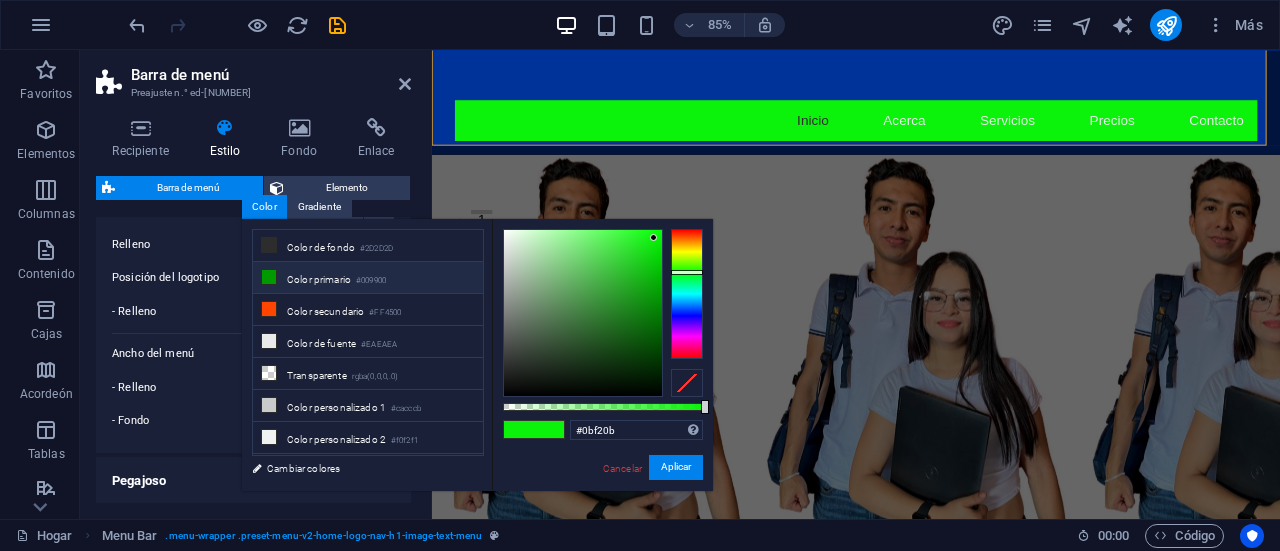 click on "#009900" at bounding box center [371, 280] 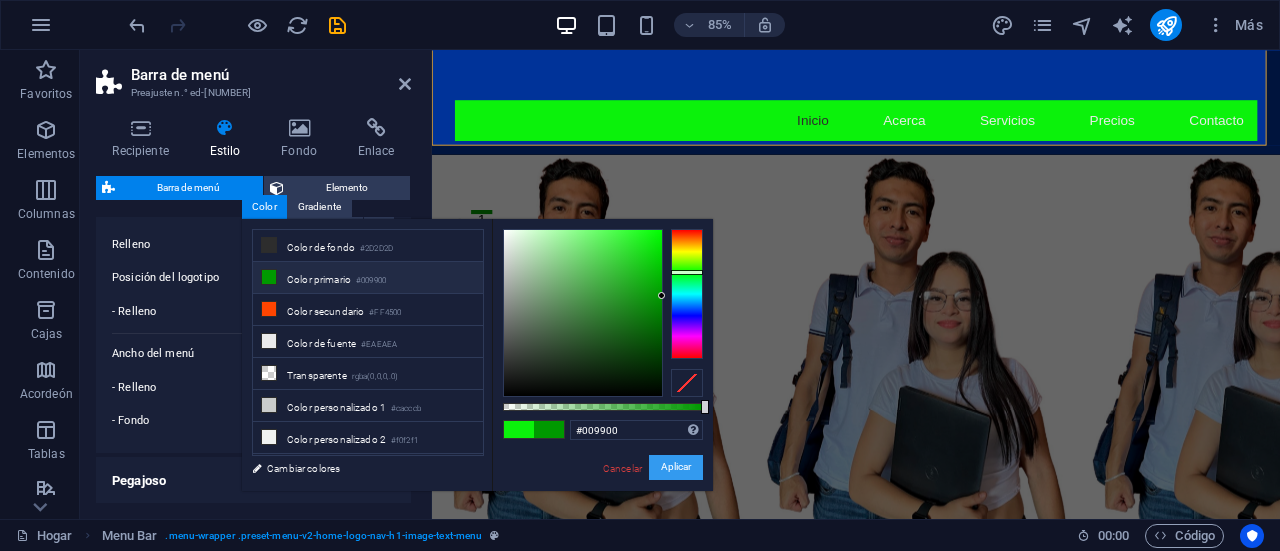 click on "Aplicar" at bounding box center [676, 467] 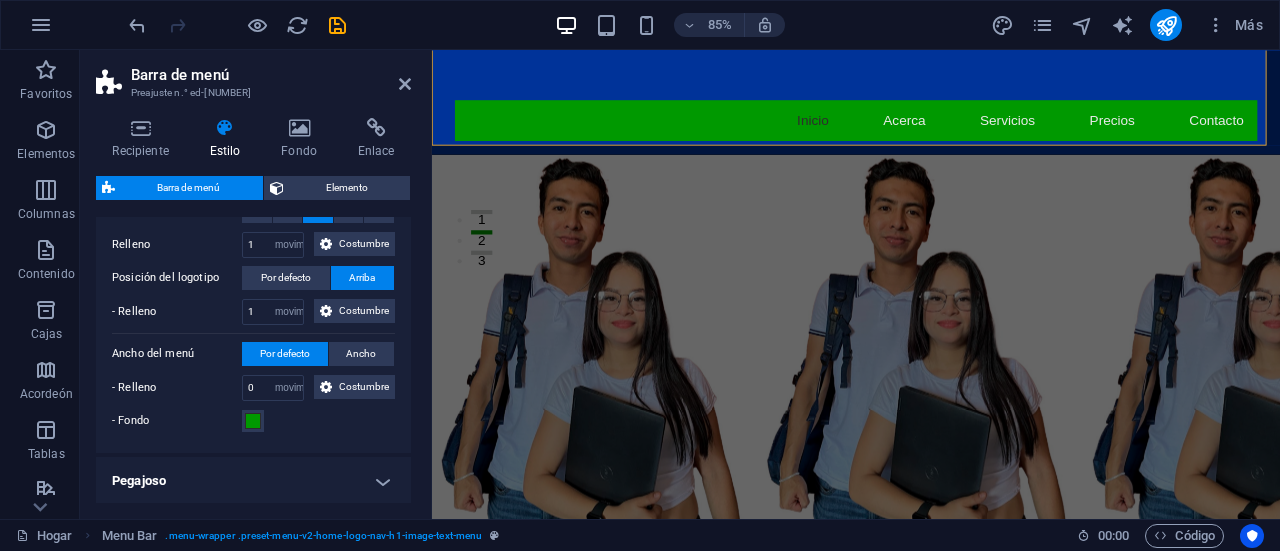 drag, startPoint x: 411, startPoint y: 381, endPoint x: 420, endPoint y: 318, distance: 63.63961 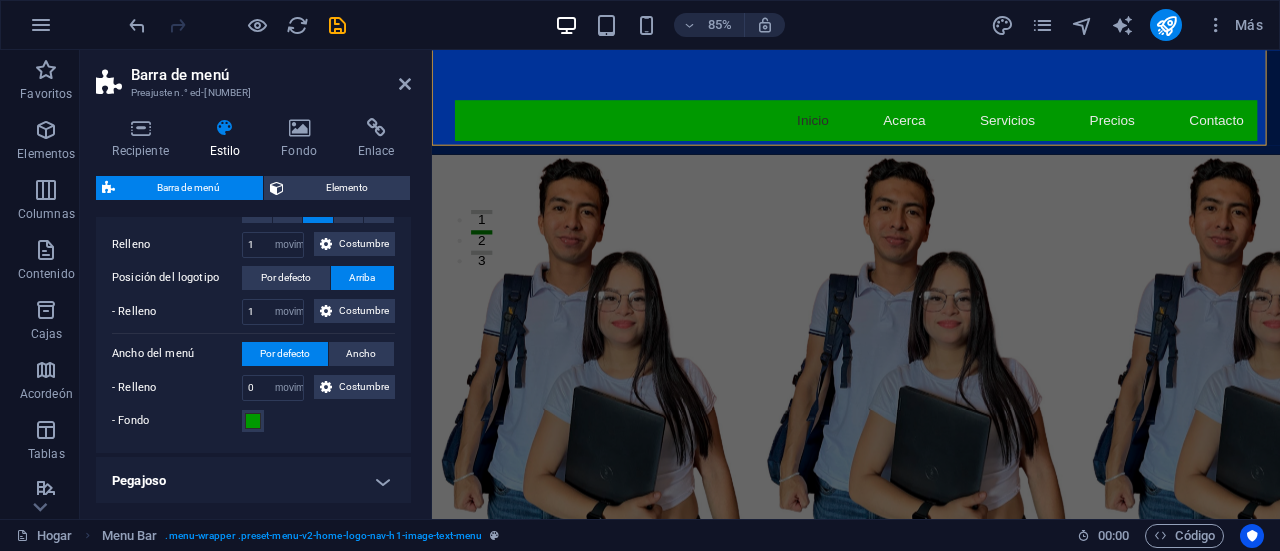 click on "Recipiente Estilo Fondo Enlace Tamaño Altura Por defecto píxeles movimiento rápido del ojo % vh Volkswagen Altura mínima Ninguno píxeles movimiento rápido del ojo % vh Volkswagen Ancho Por defecto píxeles movimiento rápido del ojo % ellos vh Volkswagen Ancho mínimo Ninguno píxeles movimiento rápido del ojo % vh Volkswagen Ancho del contenido Por defecto Ancho personalizado Ancho Por defecto píxeles movimiento rápido del ojo % ellos vh Volkswagen Ancho mínimo Ninguno píxeles movimiento rápido del ojo % vh Volkswagen Relleno predeterminado Espaciado personalizado El ancho y el relleno del contenido predeterminados se pueden cambiar en Diseño. Editar diseño Diseño (Flexbox) Alineación Determina la dirección de flexión. Por defecto Eje principal Determinar cómo deben comportarse los elementos a lo largo del eje principal dentro de este contenedor (justificar el contenido). Por defecto Eje lateral Por defecto Envoltura Por defecto En Apagado Llenar Por defecto Accesibilidad" at bounding box center [253, 310] 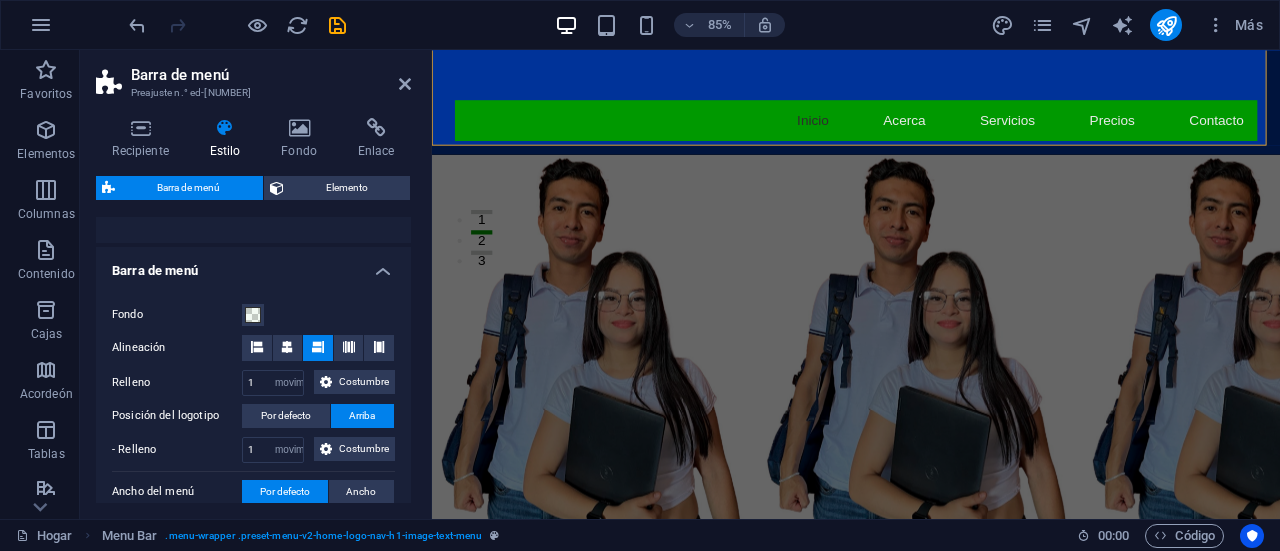 scroll, scrollTop: 244, scrollLeft: 0, axis: vertical 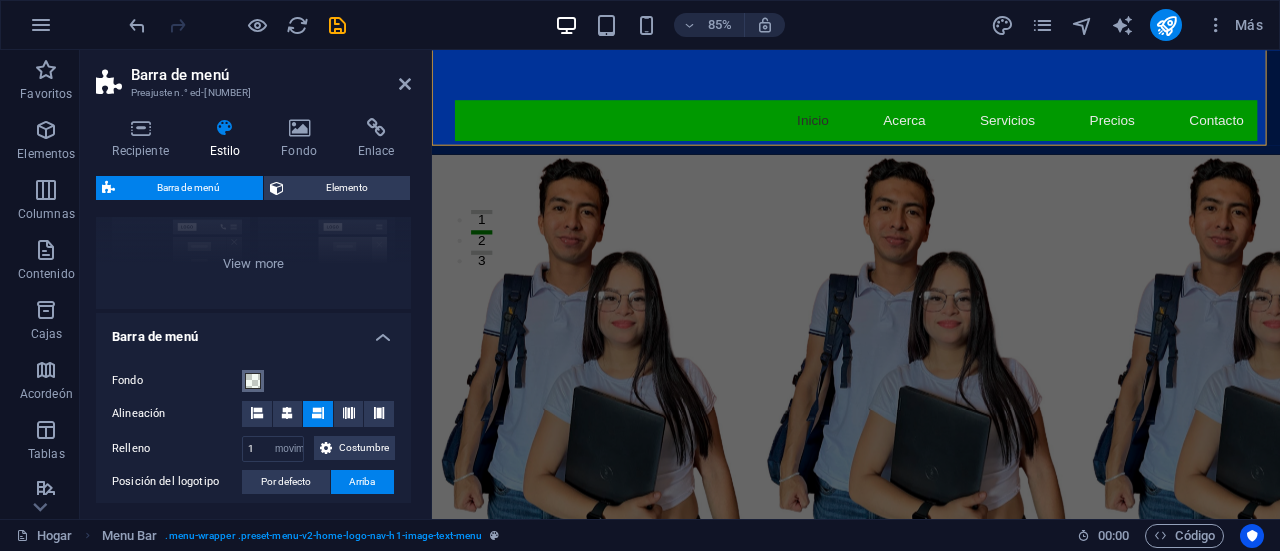 click on "Fondo" at bounding box center (253, 381) 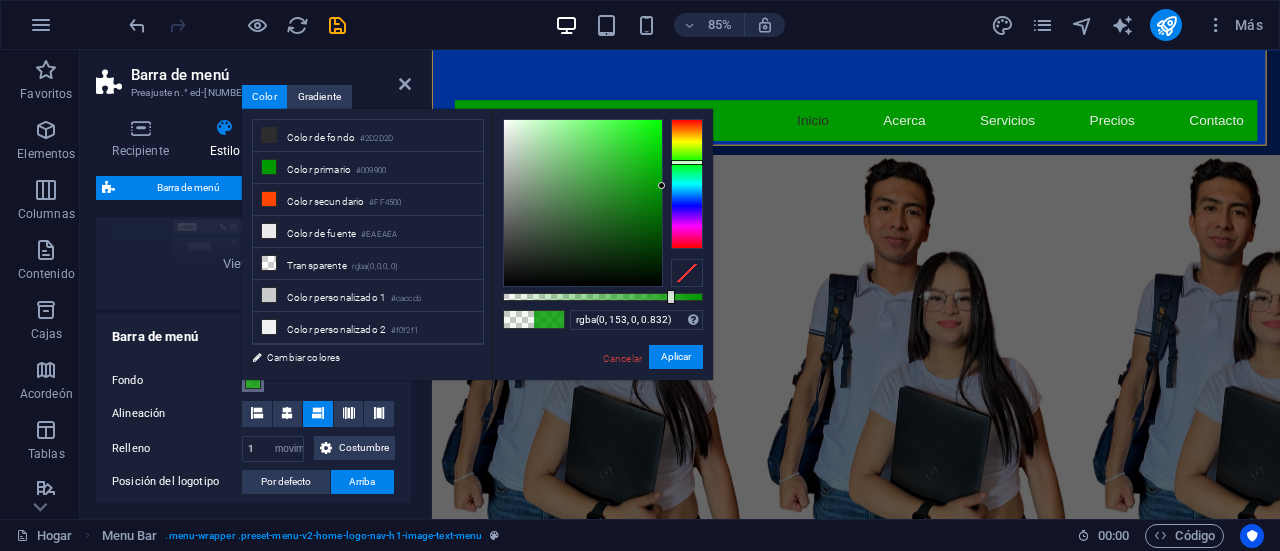 drag, startPoint x: 509, startPoint y: 297, endPoint x: 669, endPoint y: 306, distance: 160.25293 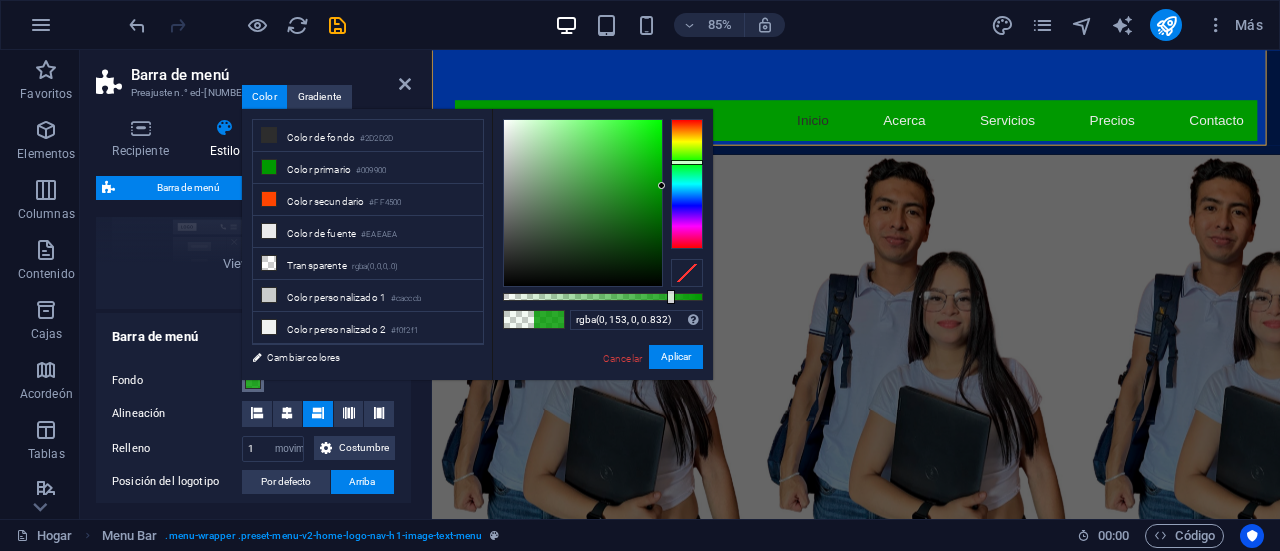 click on "rgba(0, 153, 0, 0.832) Formatos admitidos  #0852ed  rgb(8, 82, 237)  rgba(8, 82, 237, 90%)  hsv(221,97,93)  hsl(221, 93%, 48%) Cancelar Aplicar" at bounding box center [602, 390] 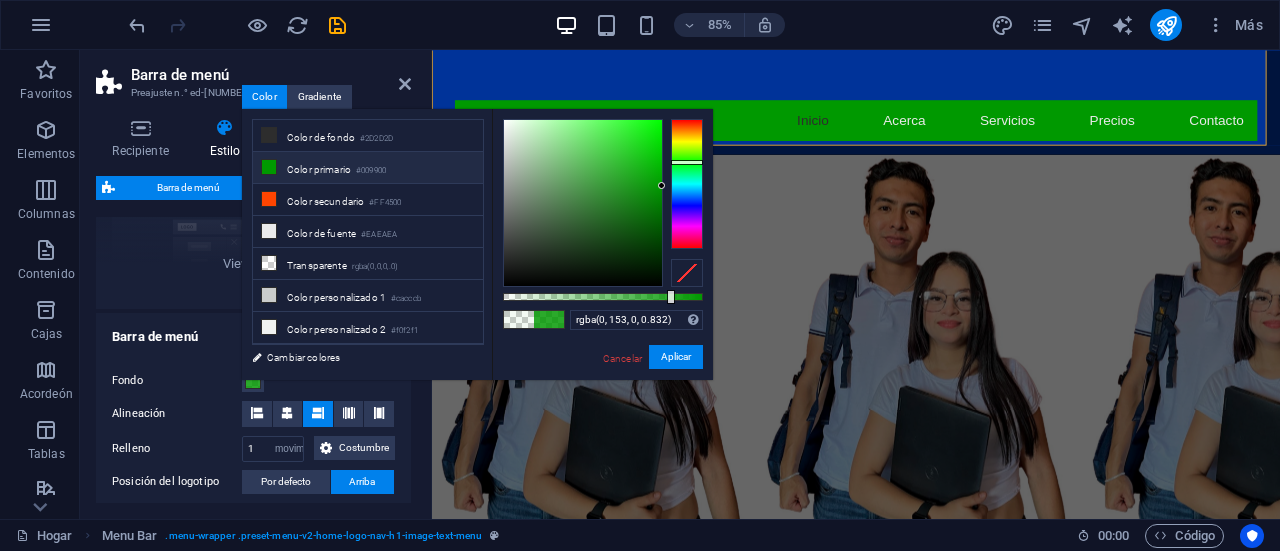 click on "Color primario
#009900" at bounding box center (368, 168) 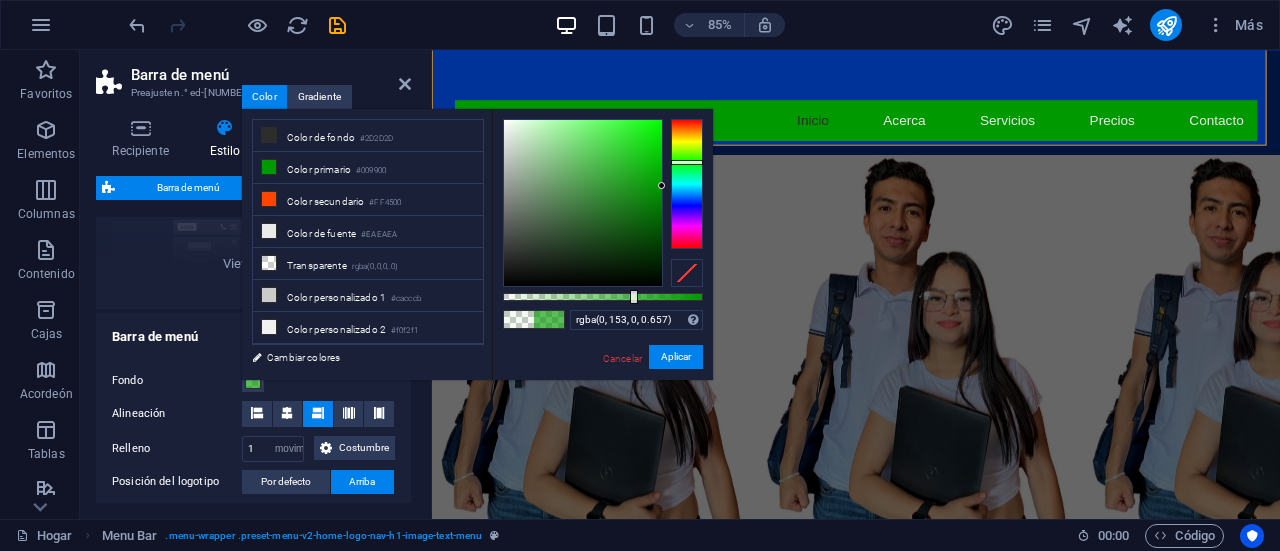 type on "rgba(0, 153, 0, 0.662)" 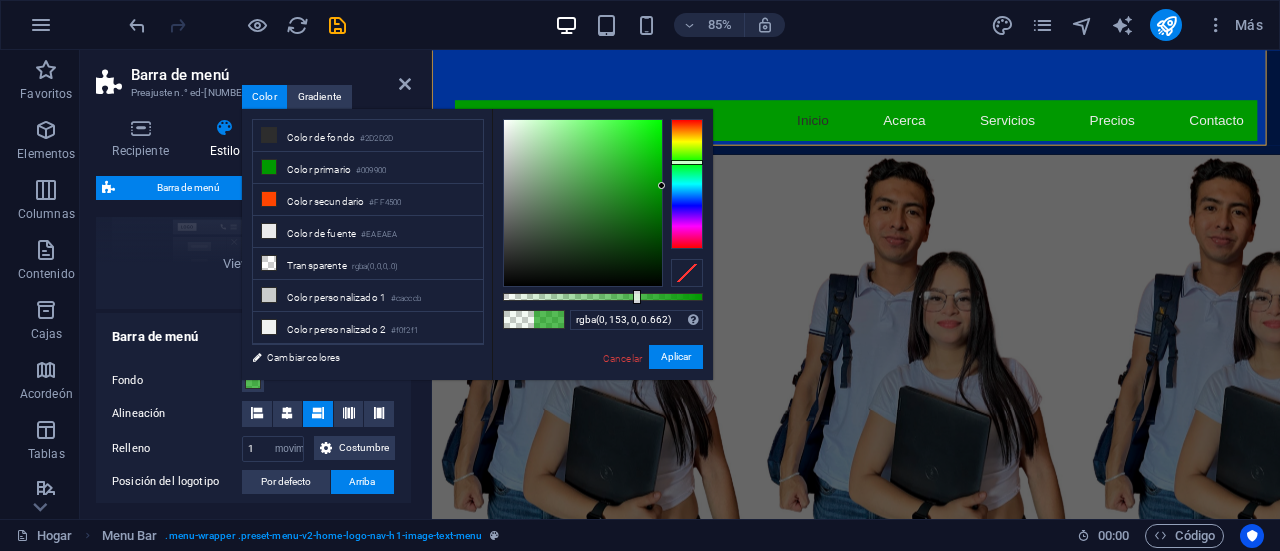 drag, startPoint x: 669, startPoint y: 297, endPoint x: 635, endPoint y: 303, distance: 34.525352 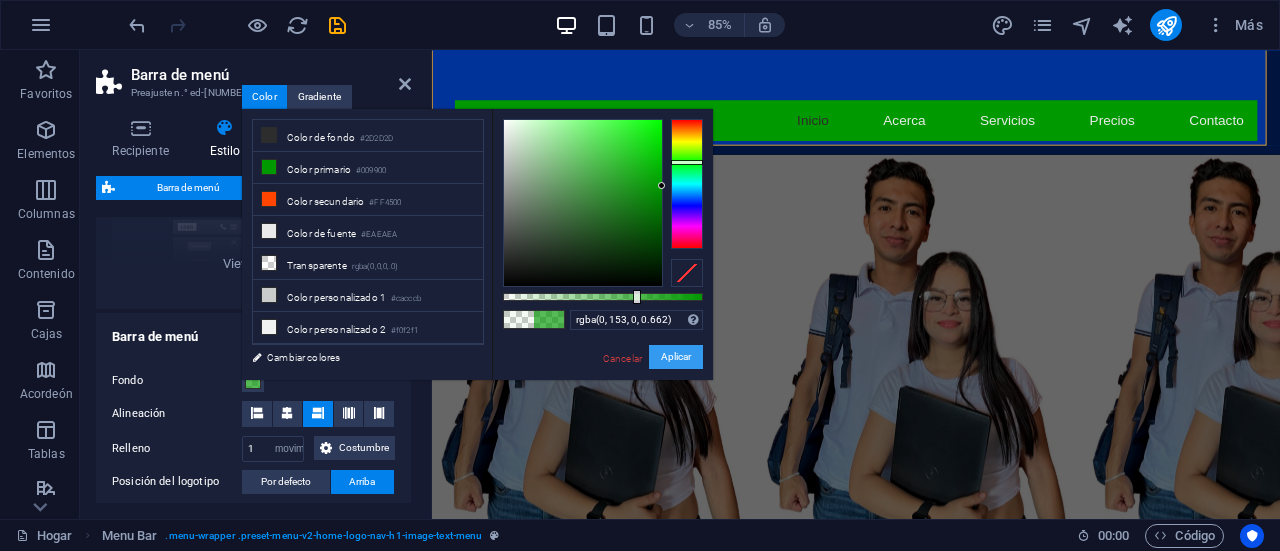click on "Aplicar" at bounding box center (676, 356) 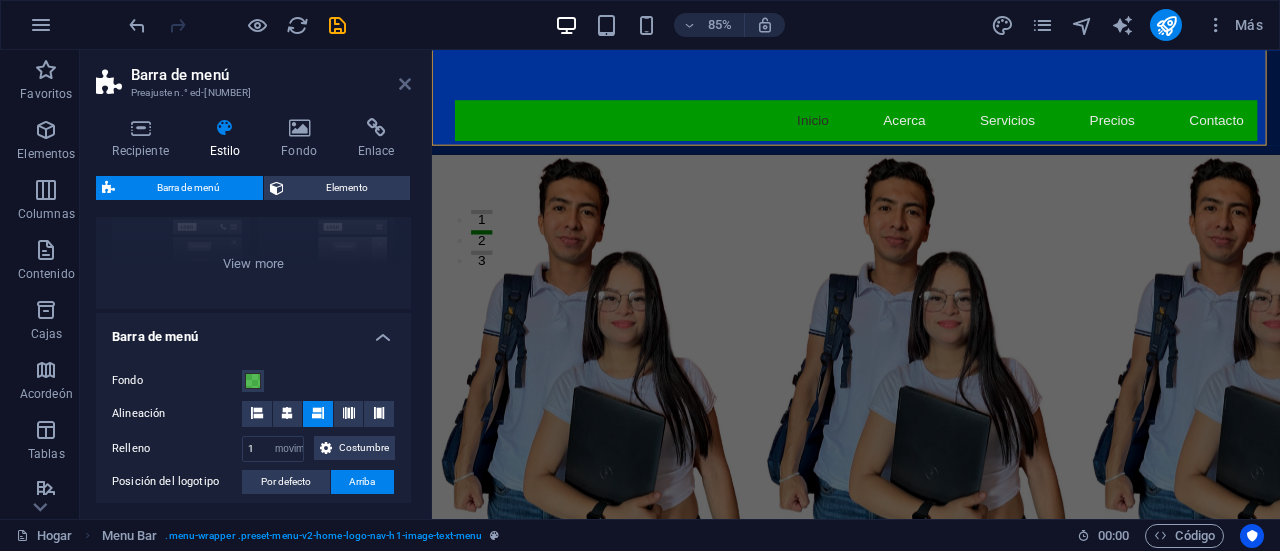 click at bounding box center (405, 84) 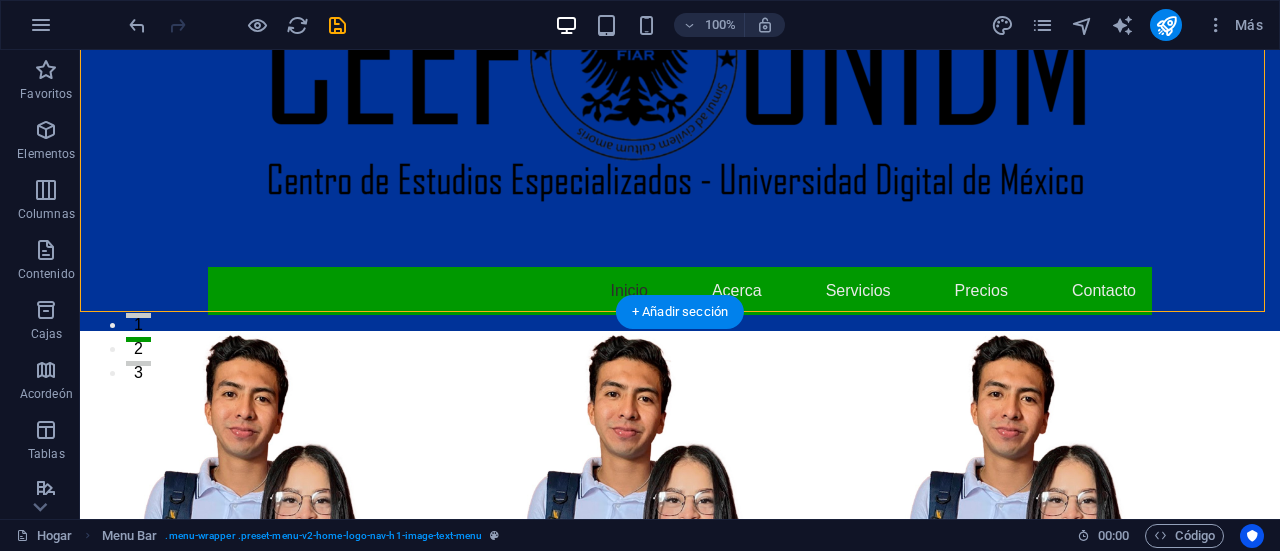 scroll, scrollTop: 262, scrollLeft: 0, axis: vertical 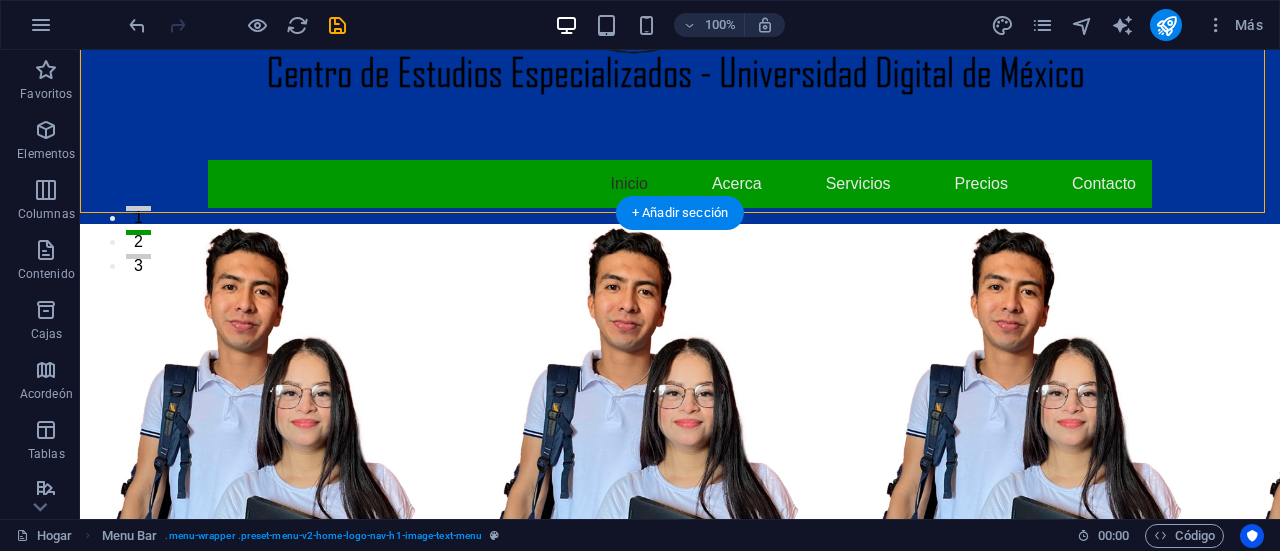 click on "Inicio Acerca Servicios Precios Contacto" at bounding box center [680, 184] 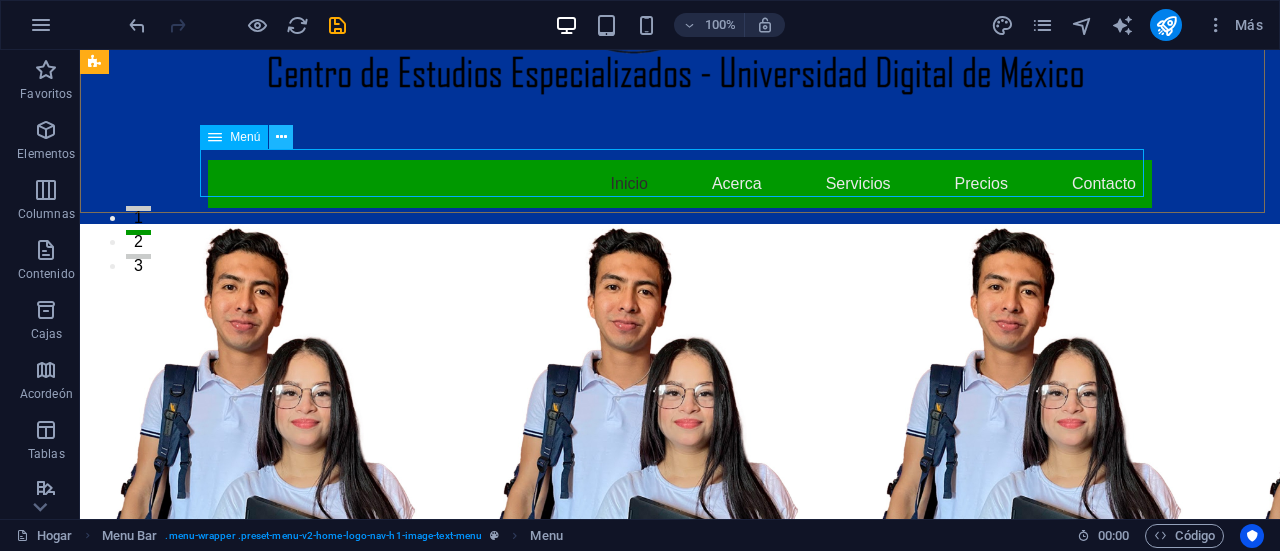 click at bounding box center (281, 137) 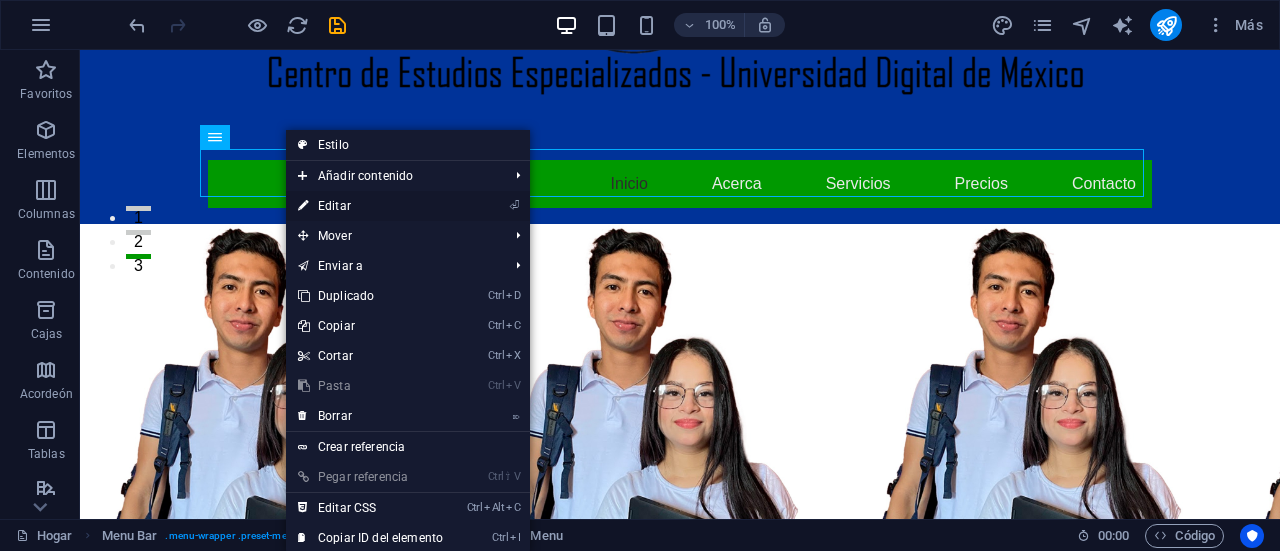 click on "Editar" at bounding box center (334, 206) 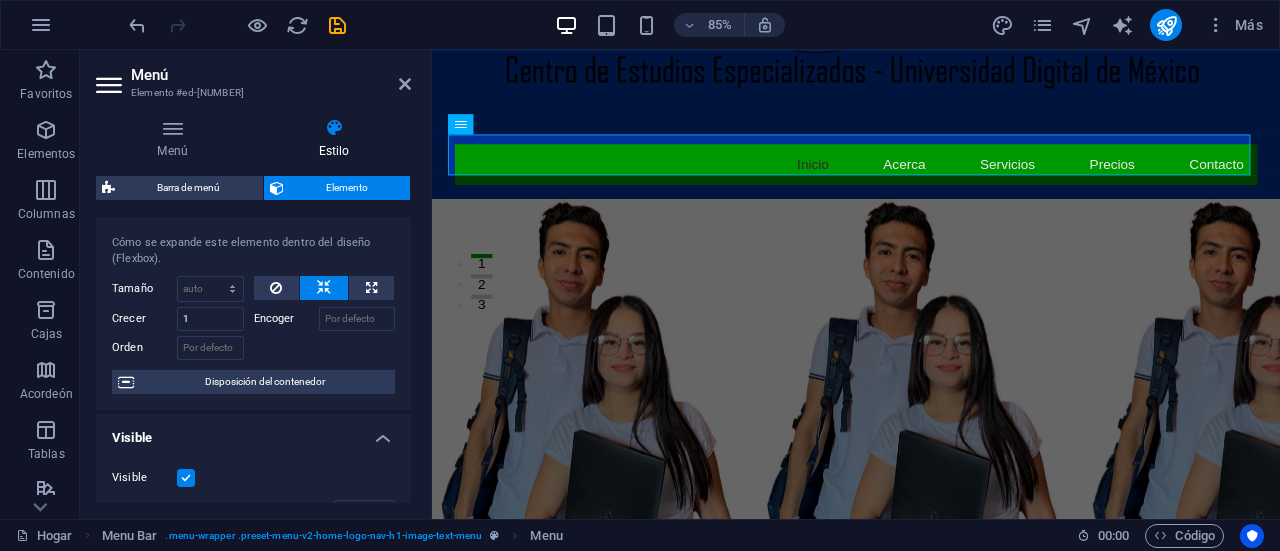 scroll, scrollTop: 36, scrollLeft: 0, axis: vertical 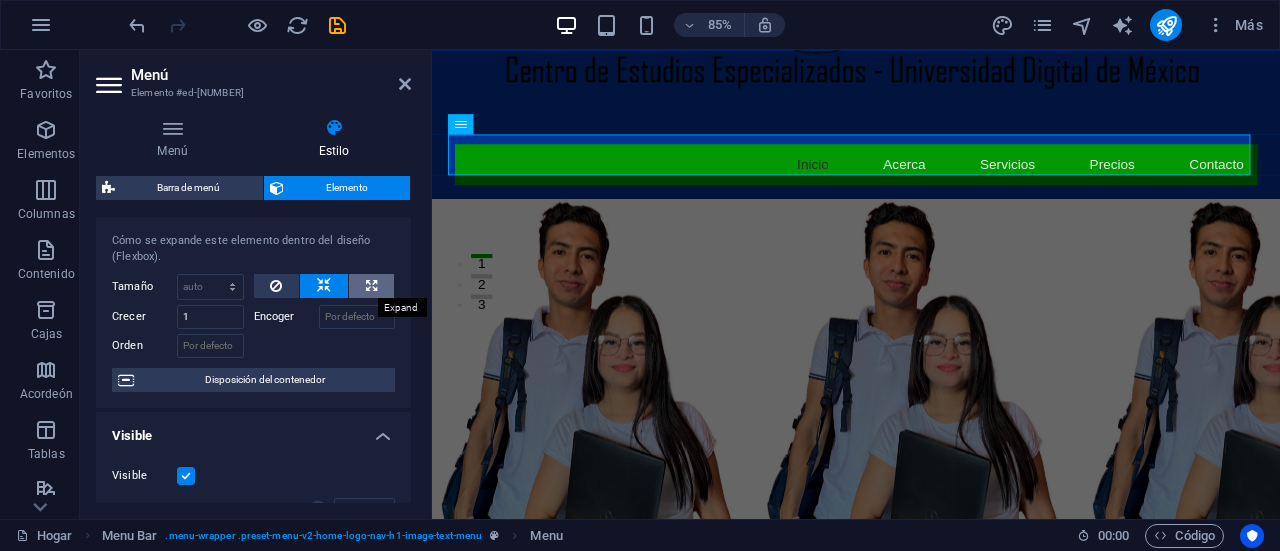click at bounding box center [371, 286] 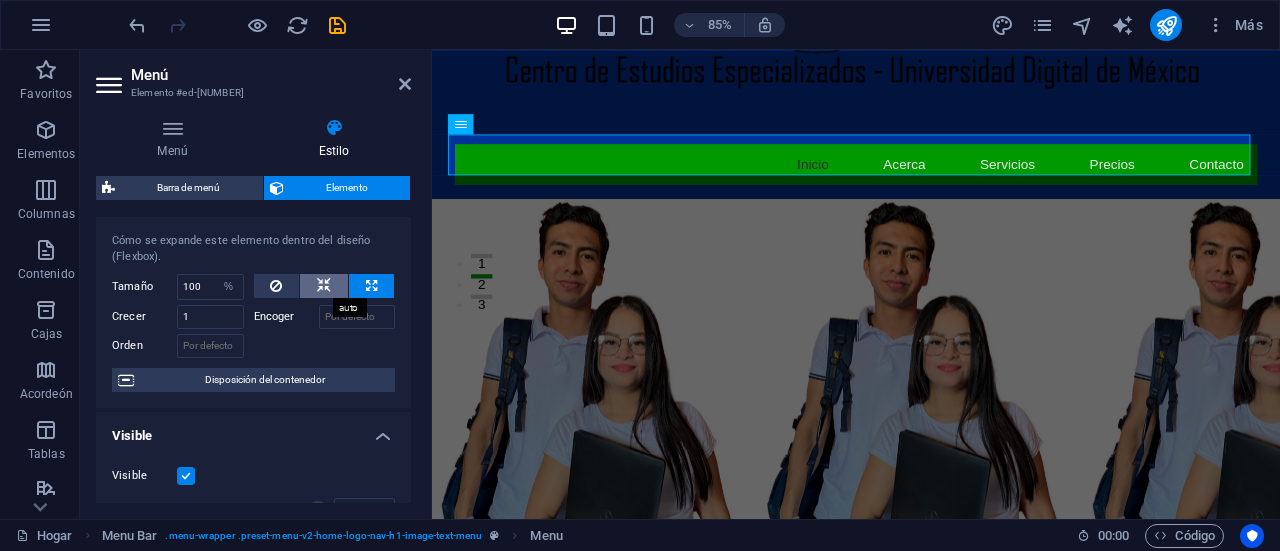 click at bounding box center (324, 286) 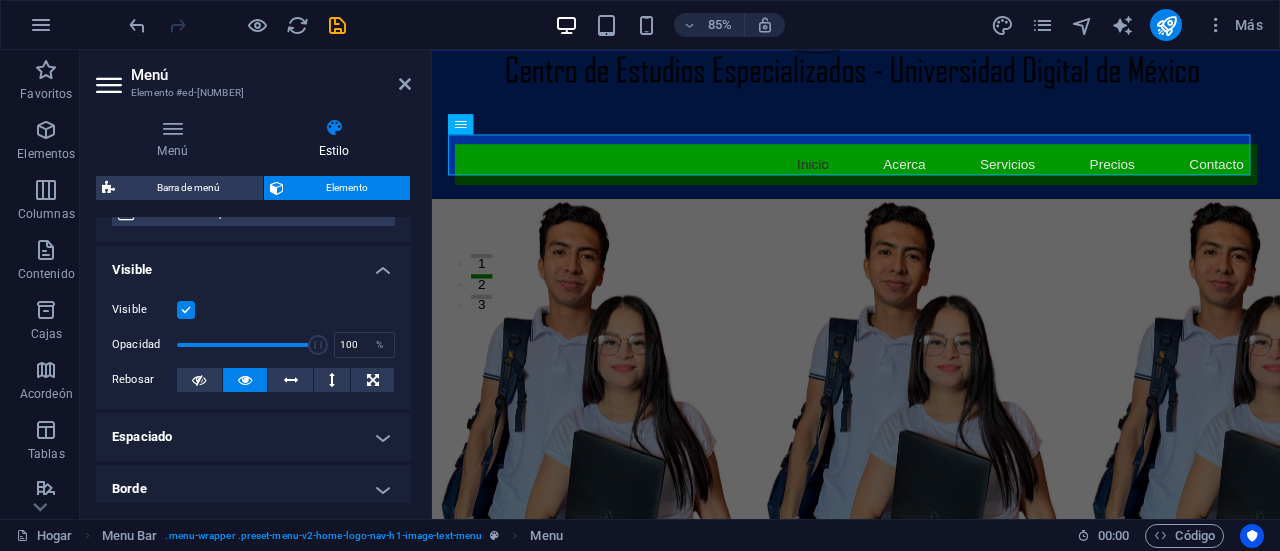 scroll, scrollTop: 204, scrollLeft: 0, axis: vertical 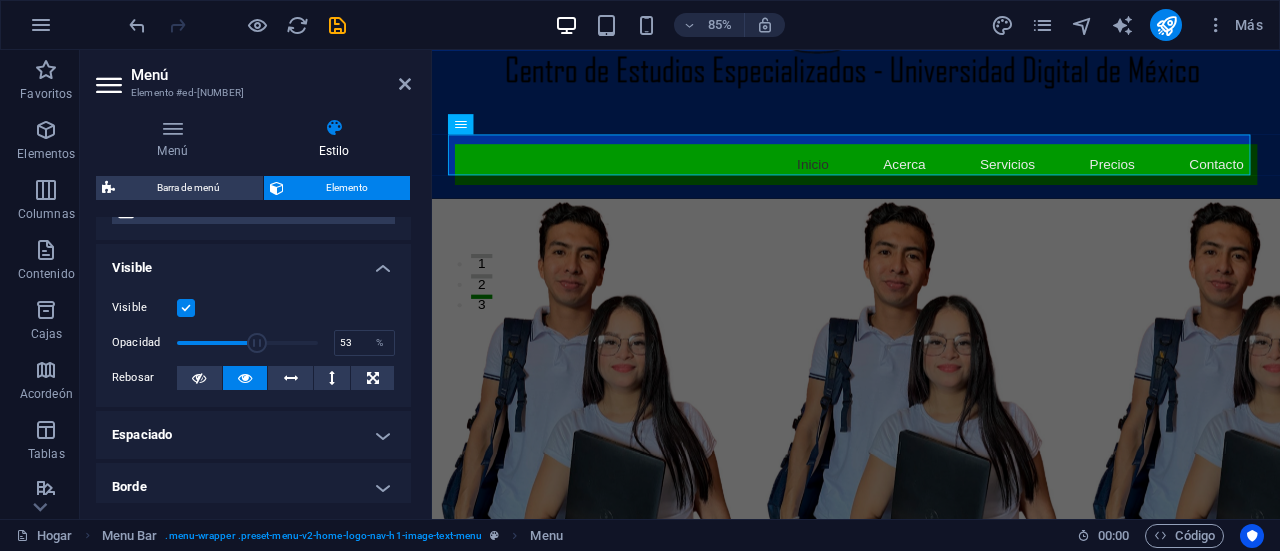 drag, startPoint x: 317, startPoint y: 343, endPoint x: 246, endPoint y: 345, distance: 71.02816 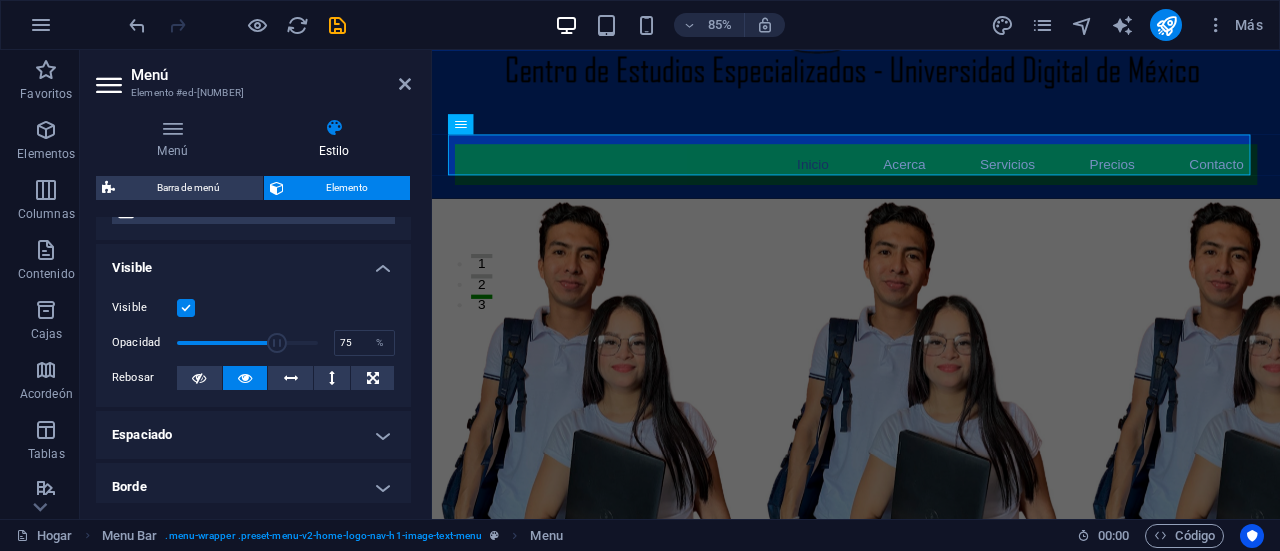 drag, startPoint x: 236, startPoint y: 343, endPoint x: 280, endPoint y: 345, distance: 44.04543 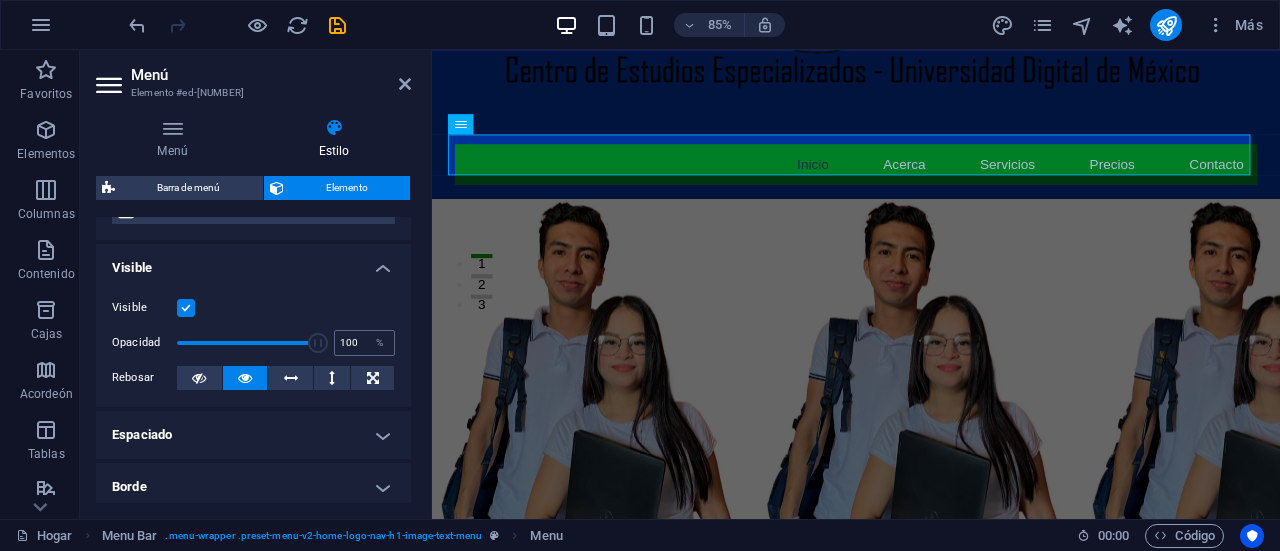 drag, startPoint x: 280, startPoint y: 345, endPoint x: 346, endPoint y: 345, distance: 66 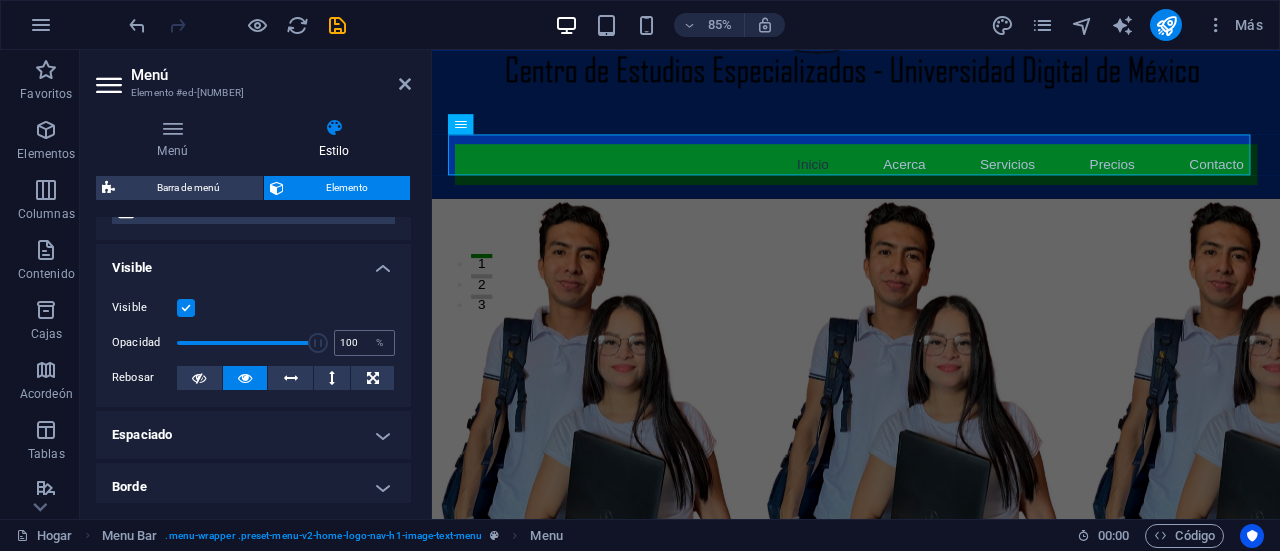 click on "Opacidad 100 %" at bounding box center (253, 343) 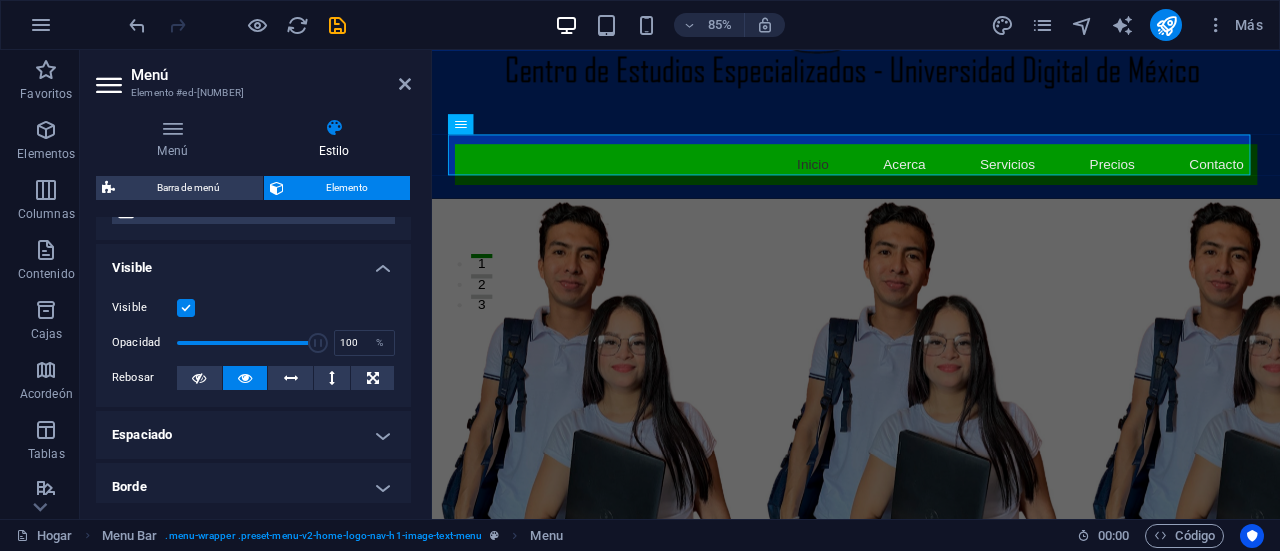 click on "Visible Opacidad 100 % Rebosar" at bounding box center (253, 343) 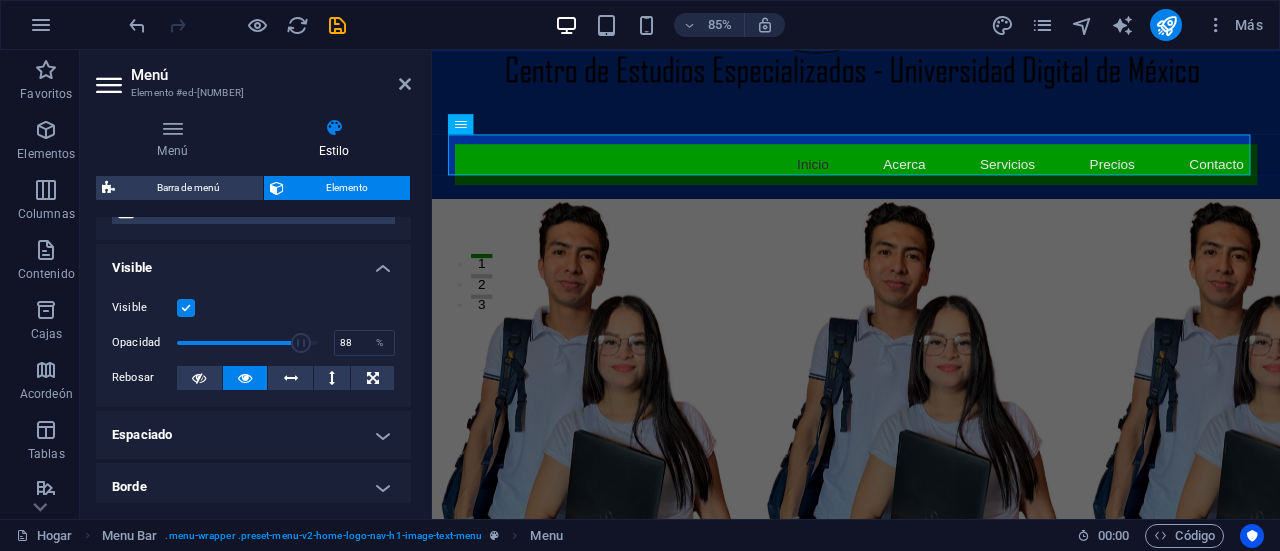 drag, startPoint x: 314, startPoint y: 343, endPoint x: 298, endPoint y: 341, distance: 16.124516 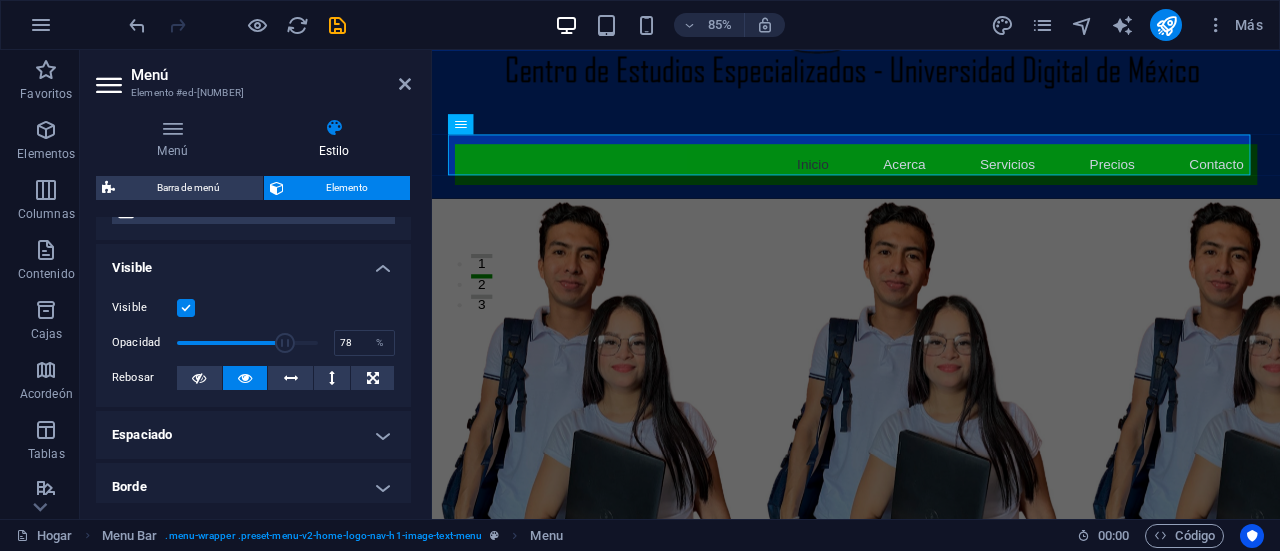 type on "77" 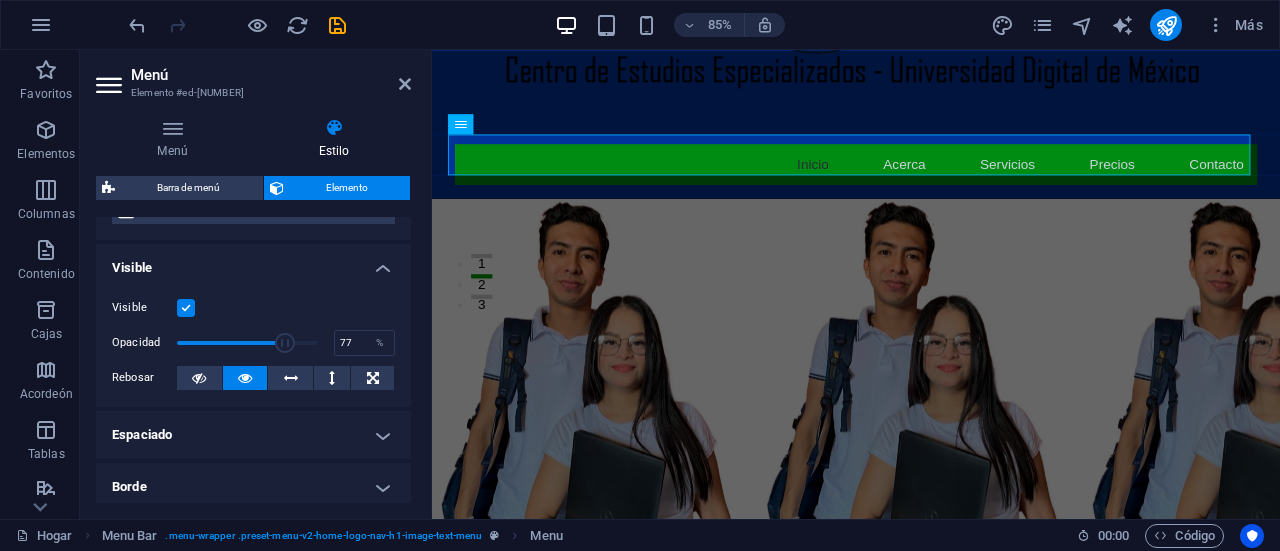 drag, startPoint x: 298, startPoint y: 341, endPoint x: 283, endPoint y: 343, distance: 15.132746 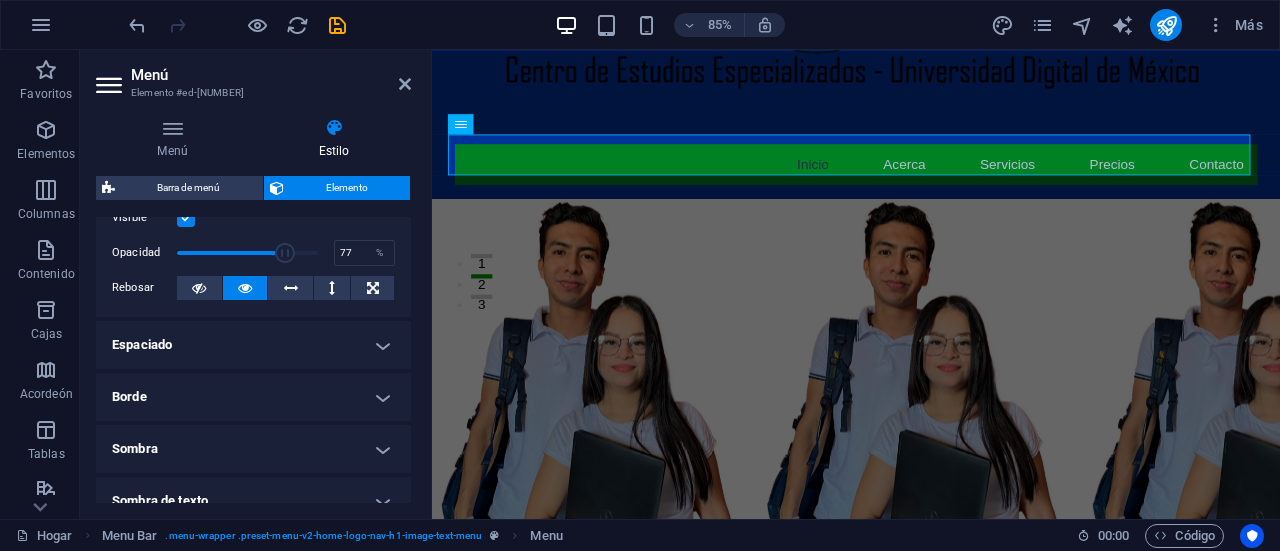 scroll, scrollTop: 304, scrollLeft: 0, axis: vertical 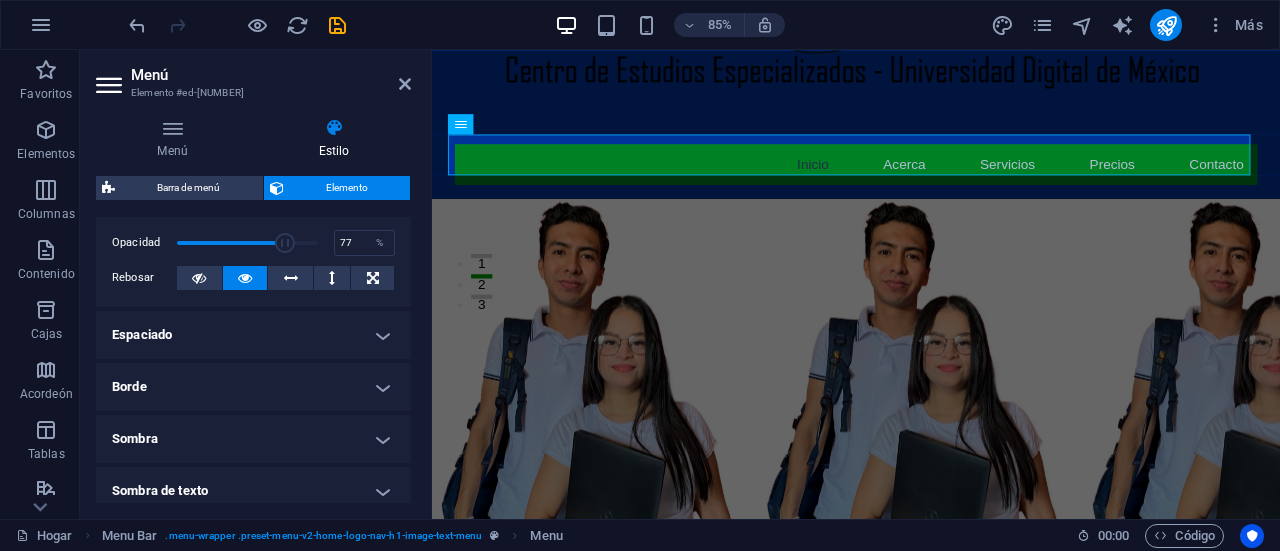 click on "Espaciado" at bounding box center (253, 335) 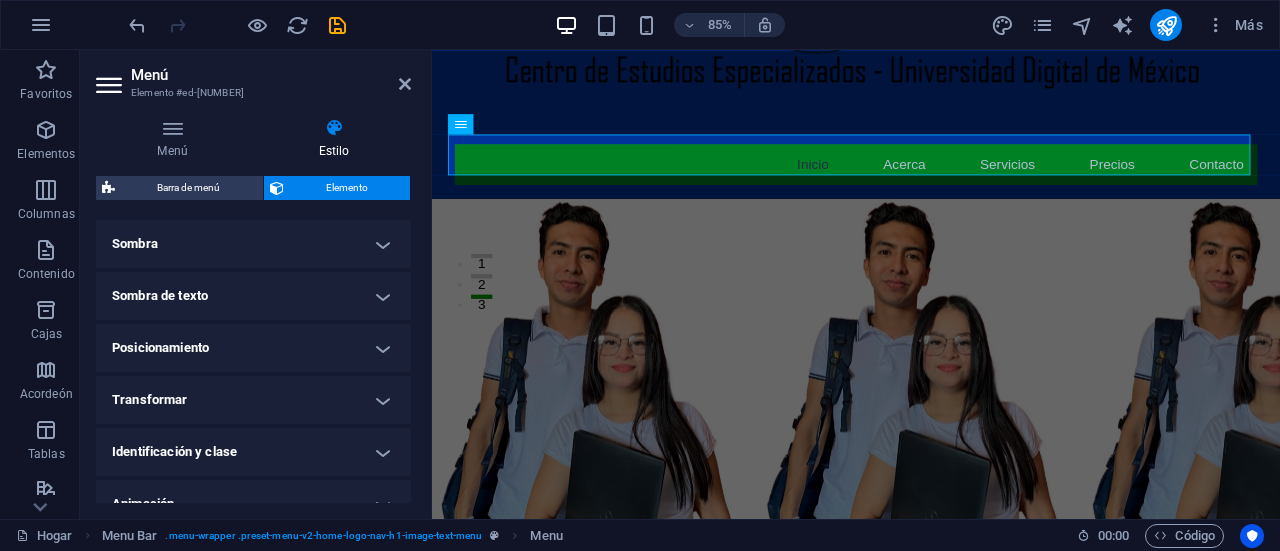 scroll, scrollTop: 594, scrollLeft: 0, axis: vertical 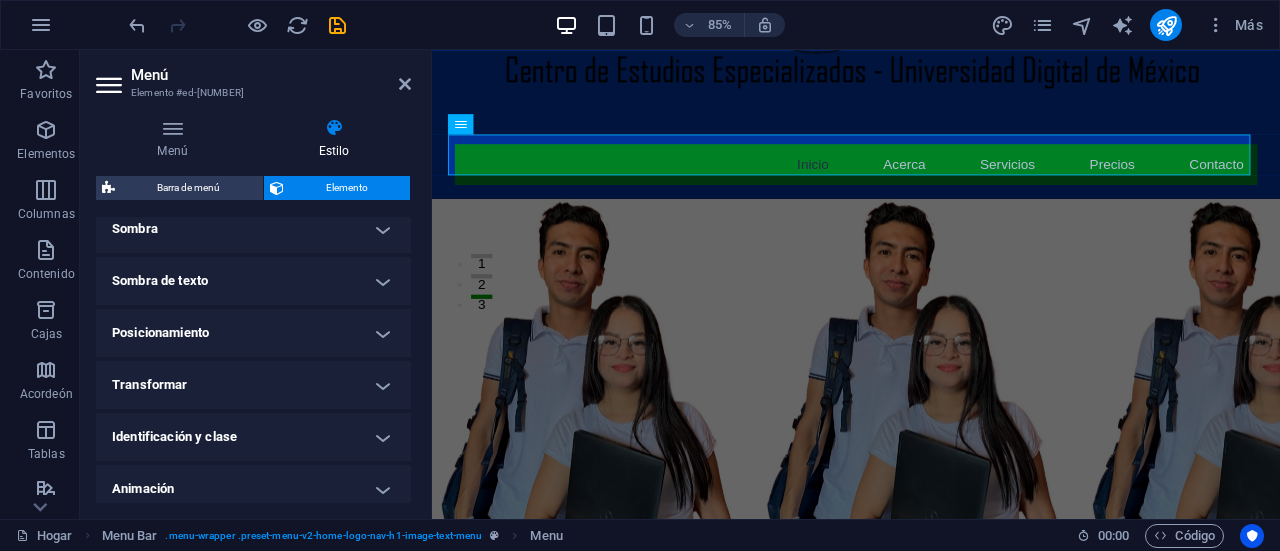 click on "Posicionamiento" at bounding box center [253, 333] 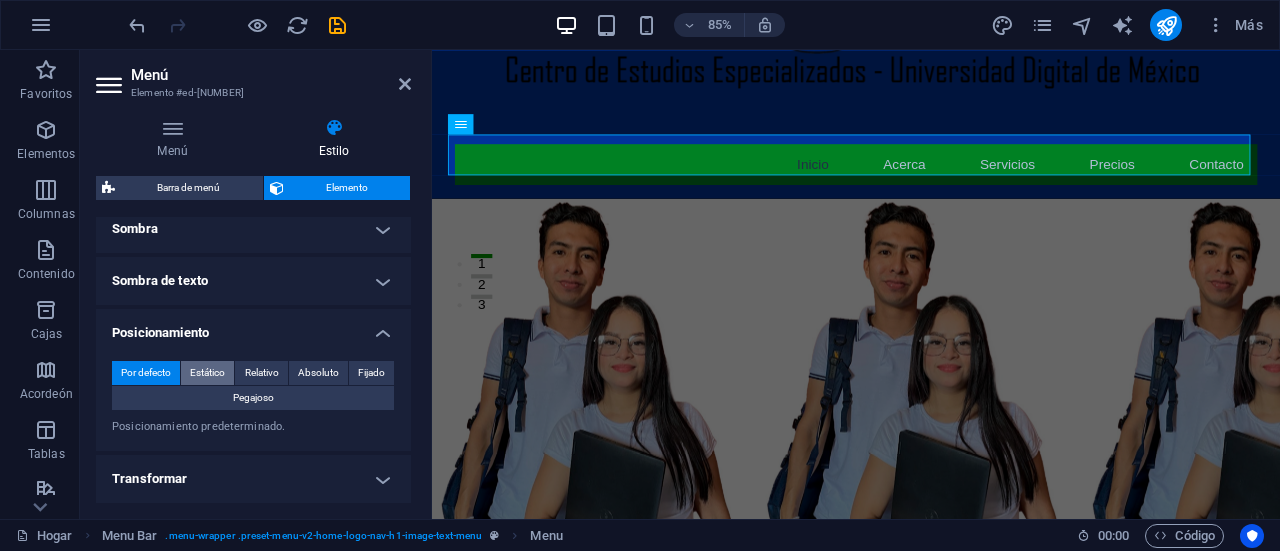 click on "Estático" at bounding box center (207, 373) 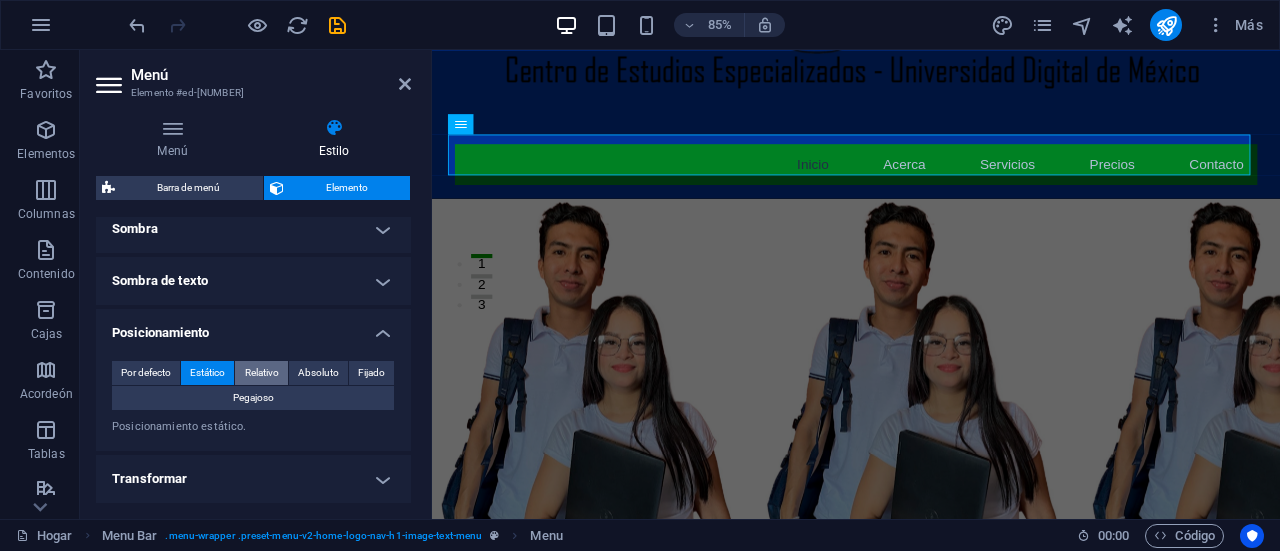 click on "Relativo" at bounding box center [262, 372] 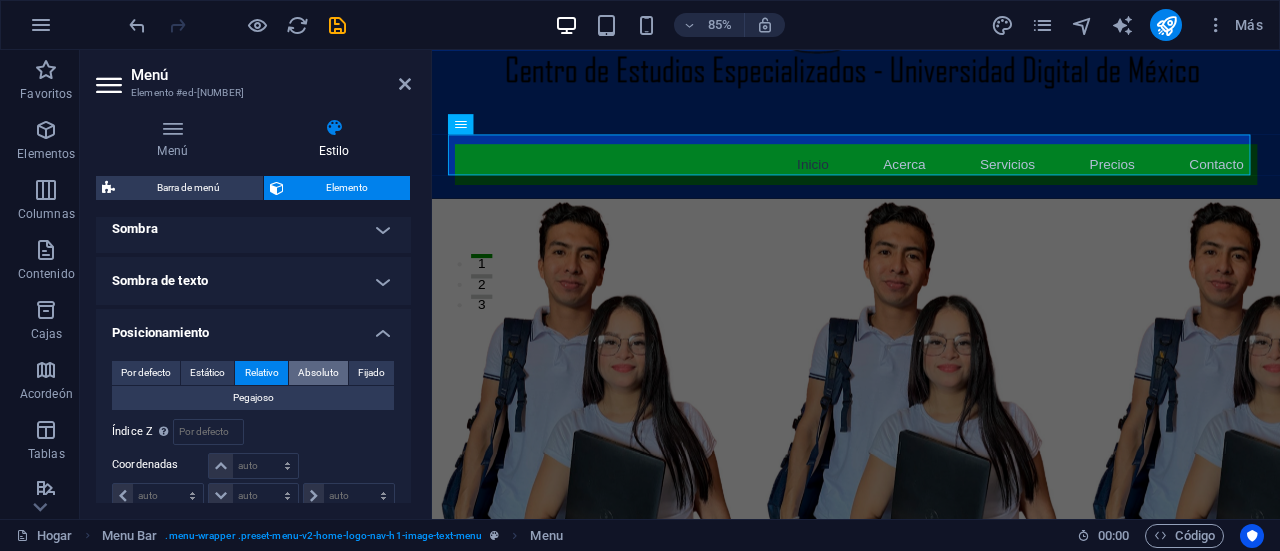 click on "Absoluto" at bounding box center (318, 372) 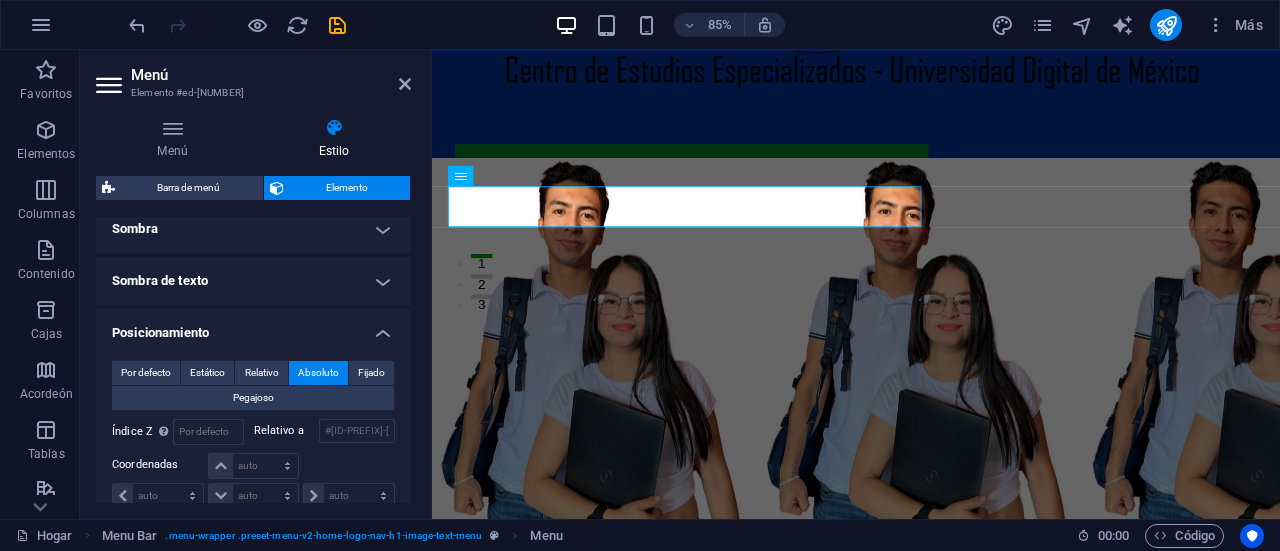 scroll, scrollTop: 0, scrollLeft: 0, axis: both 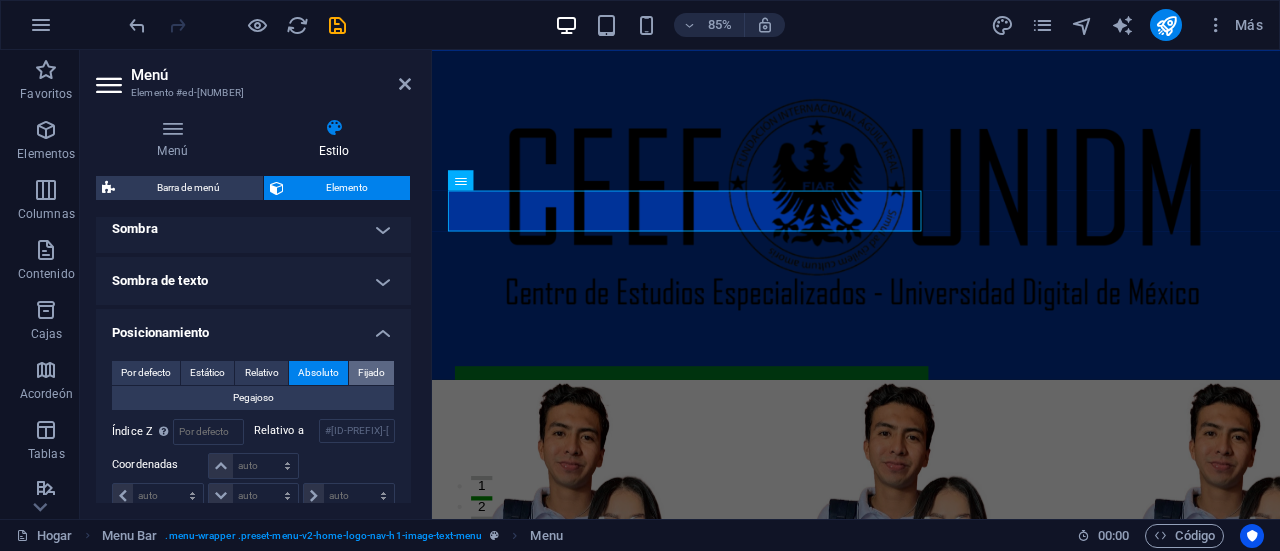 click on "Fijado" at bounding box center [371, 373] 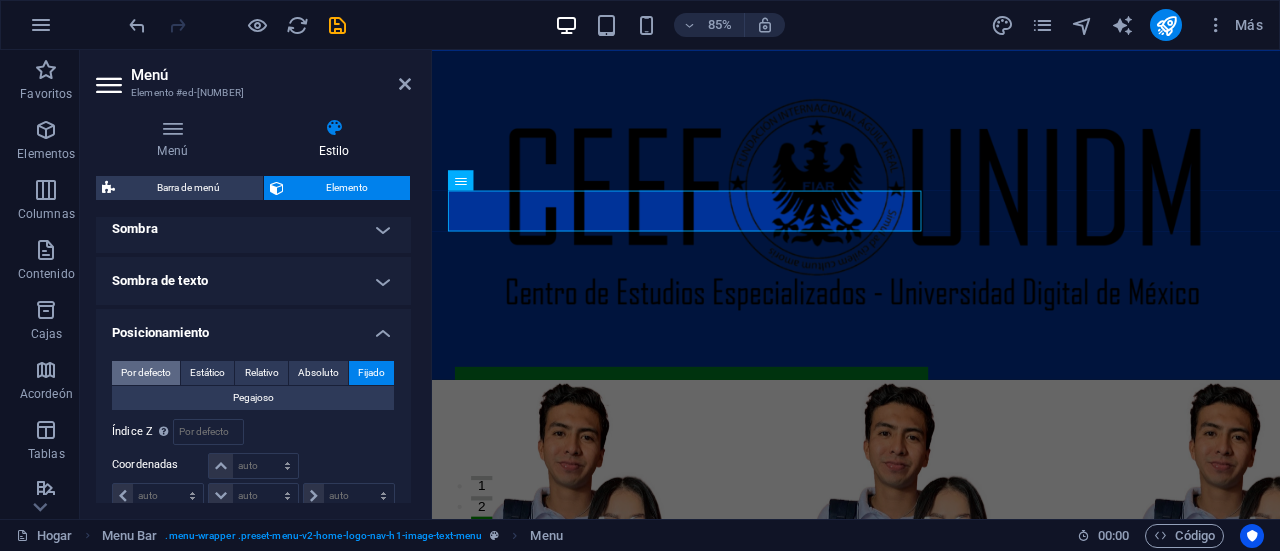 click on "Por defecto" at bounding box center [146, 372] 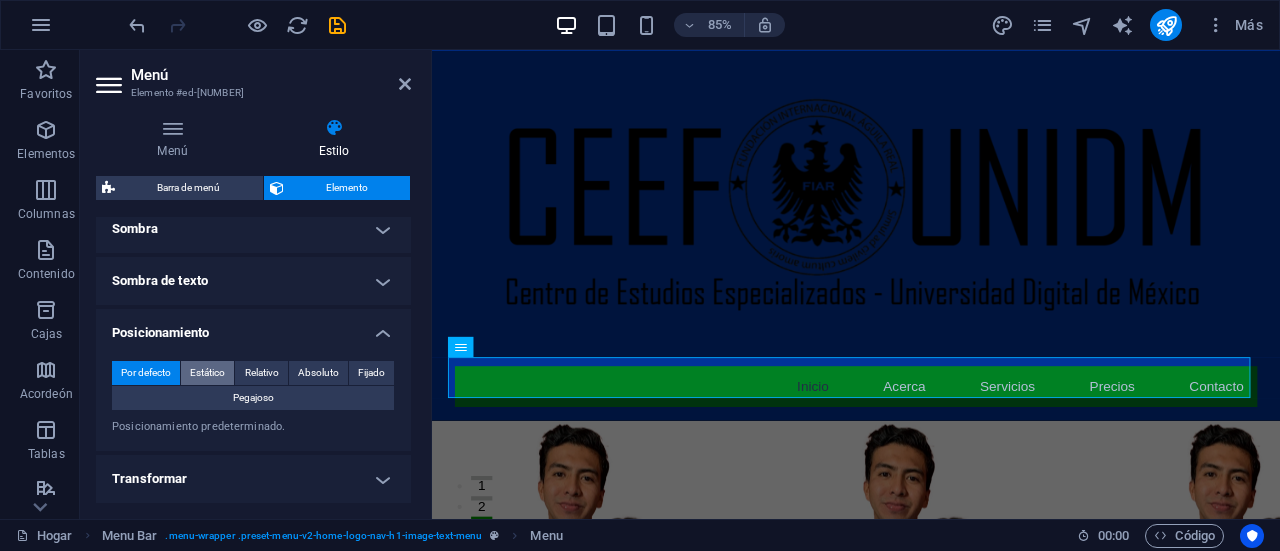 click on "Estático" at bounding box center (207, 372) 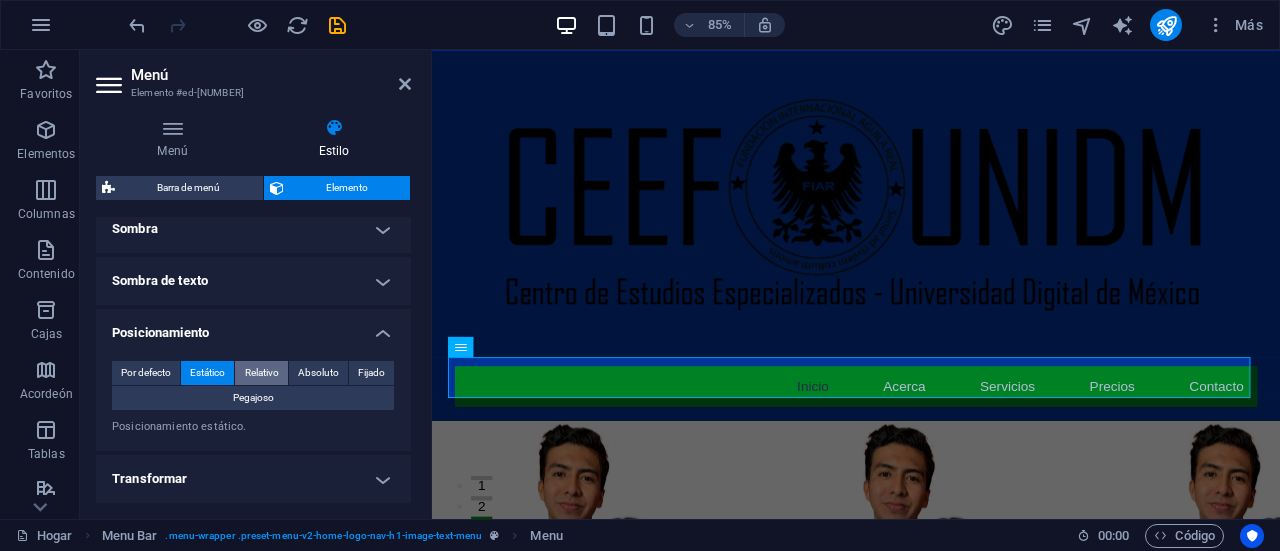 click on "Relativo" at bounding box center [262, 373] 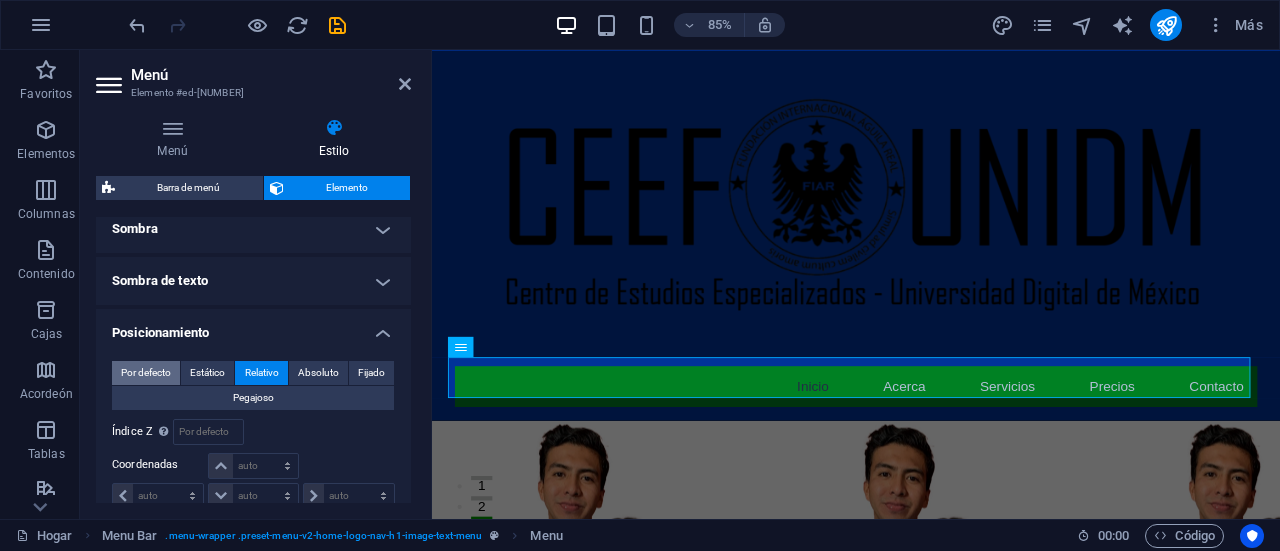 click on "Por defecto" at bounding box center [146, 372] 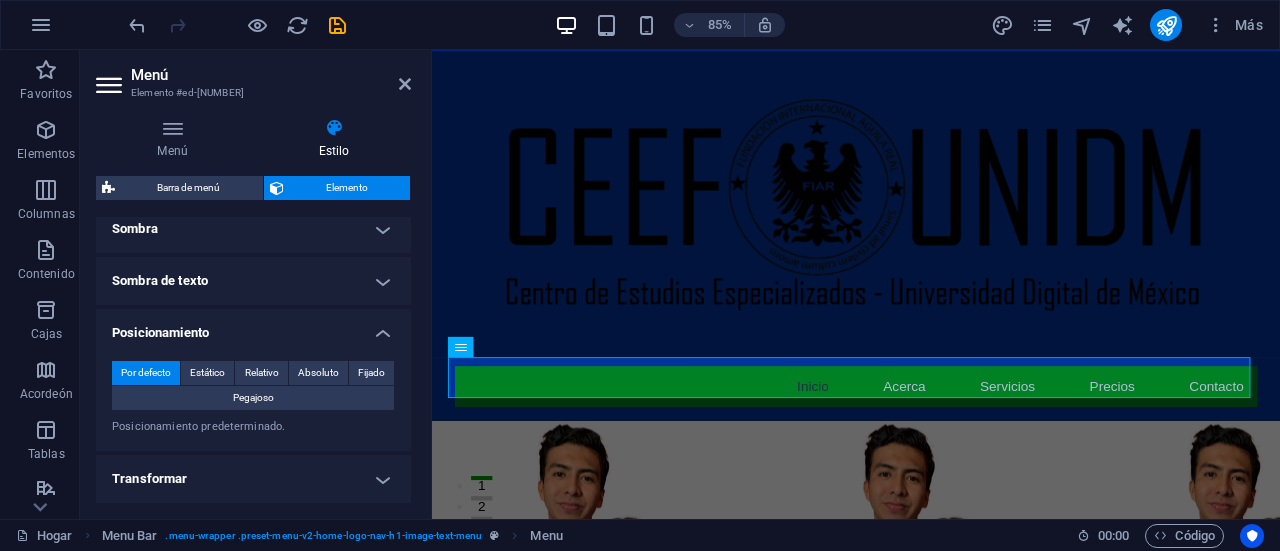 click on "Por defecto Estático Relativo Absoluto Fijado Pegajoso Índice Z Establece el orden del elemento de atrás hacia adelante. Cuanto mayor sea el valor, mayor será el elemento. Relativo a #ed-823555647 Coordenadas auto píxeles movimiento rápido del ojo % ellos auto píxeles movimiento rápido del ojo % ellos auto píxeles movimiento rápido del ojo % ellos auto píxeles movimiento rápido del ojo % ellos Posicionamiento predeterminado." at bounding box center (253, 398) 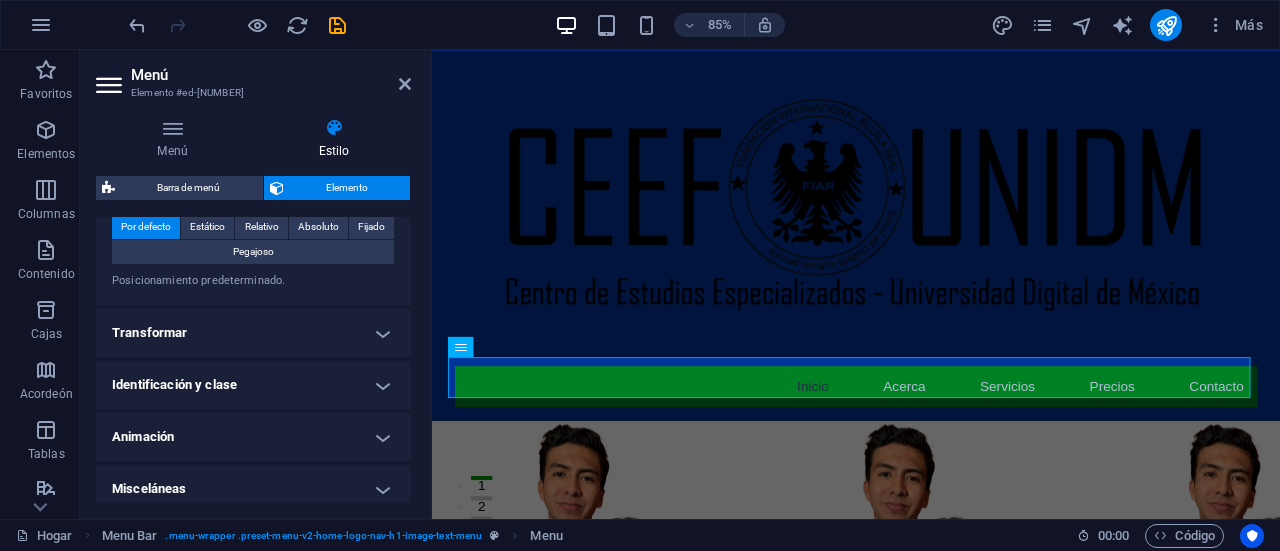 scroll, scrollTop: 748, scrollLeft: 0, axis: vertical 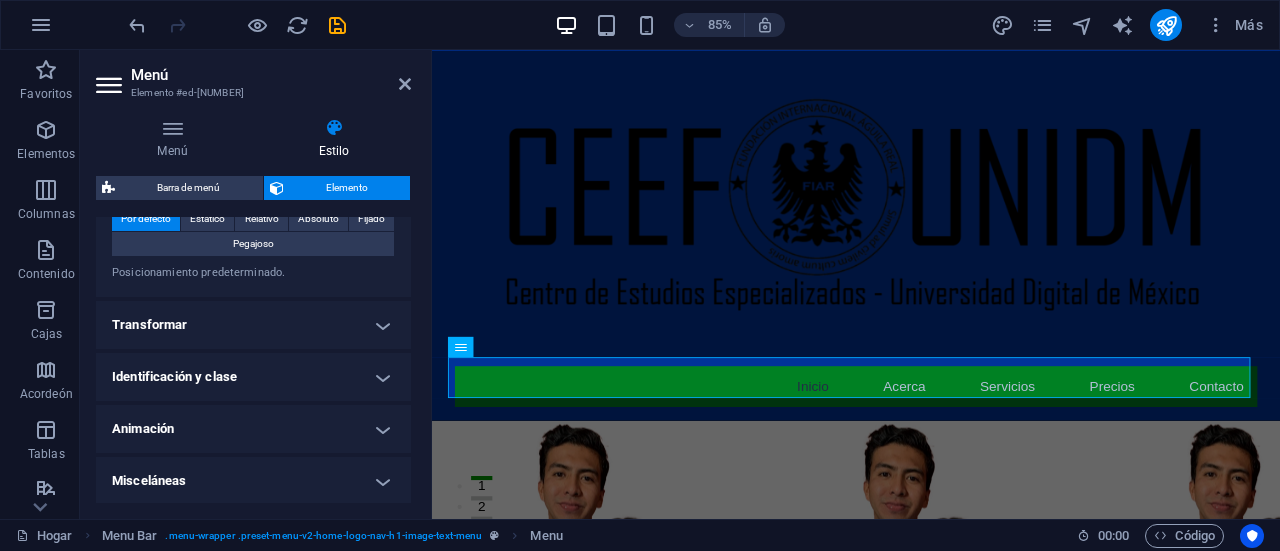 drag, startPoint x: 409, startPoint y: 406, endPoint x: 3, endPoint y: 487, distance: 414.00122 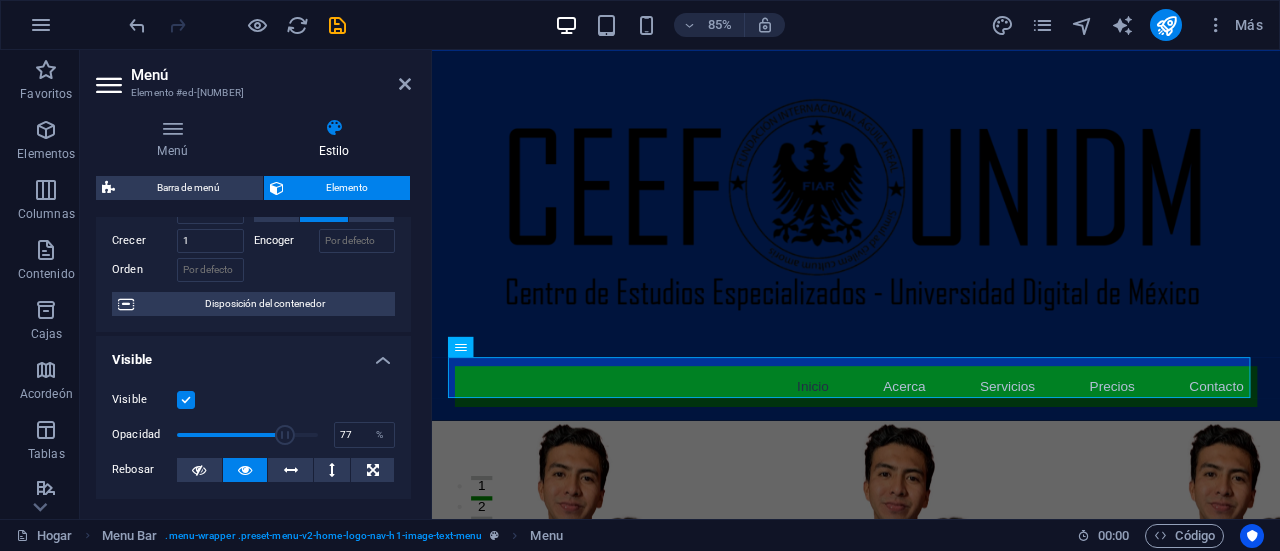 scroll, scrollTop: 0, scrollLeft: 0, axis: both 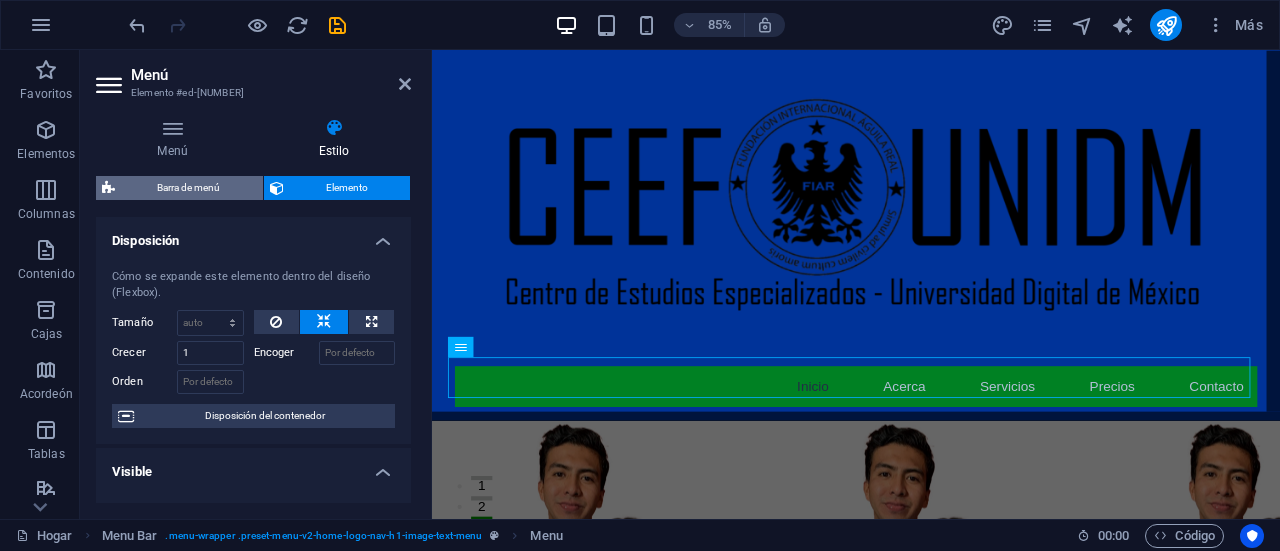 click on "Barra de menú" at bounding box center (188, 187) 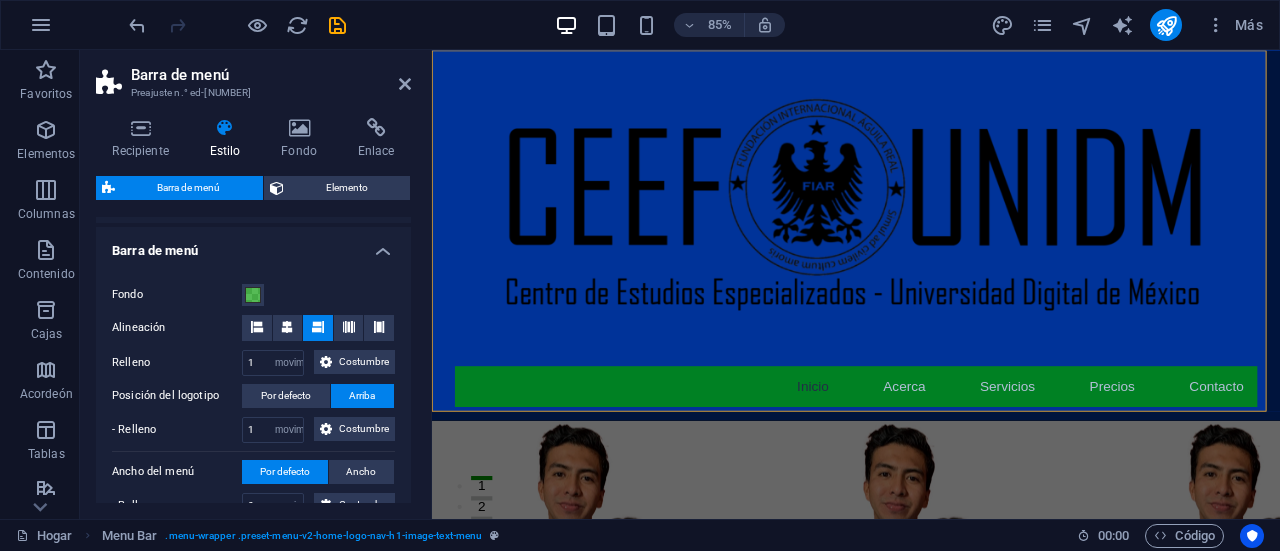scroll, scrollTop: 336, scrollLeft: 0, axis: vertical 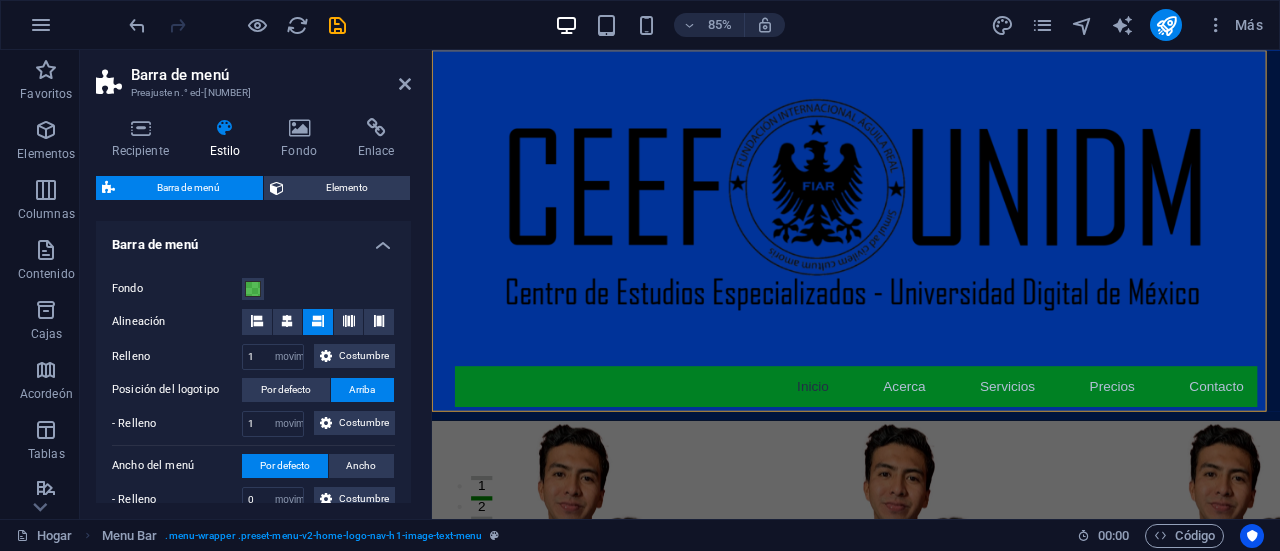 click on "Fondo" at bounding box center (177, 289) 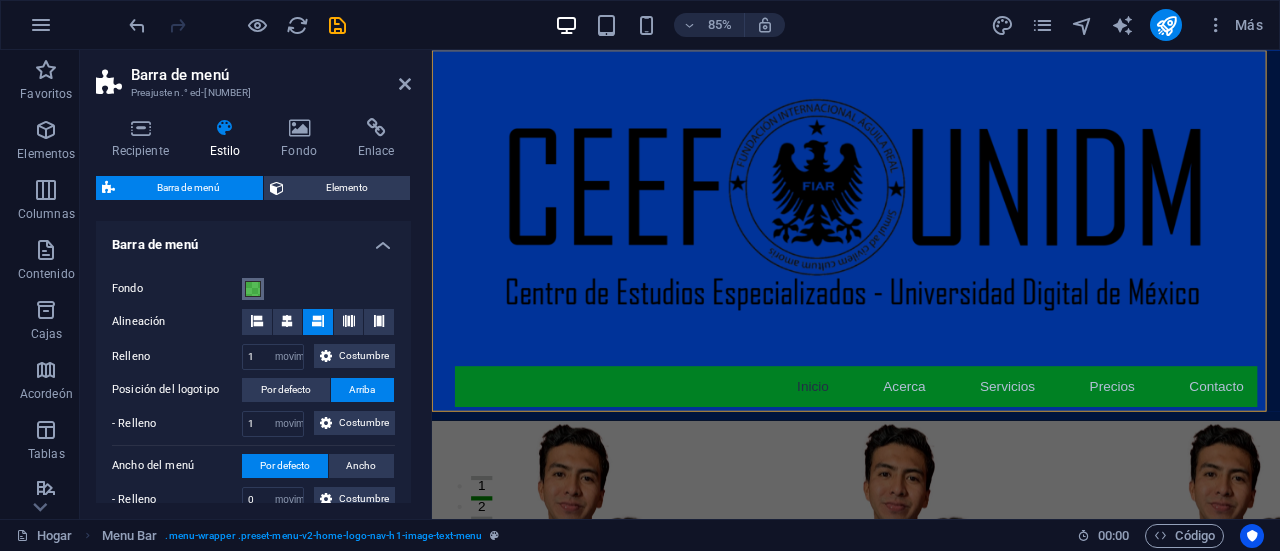 click on "Fondo" at bounding box center [253, 289] 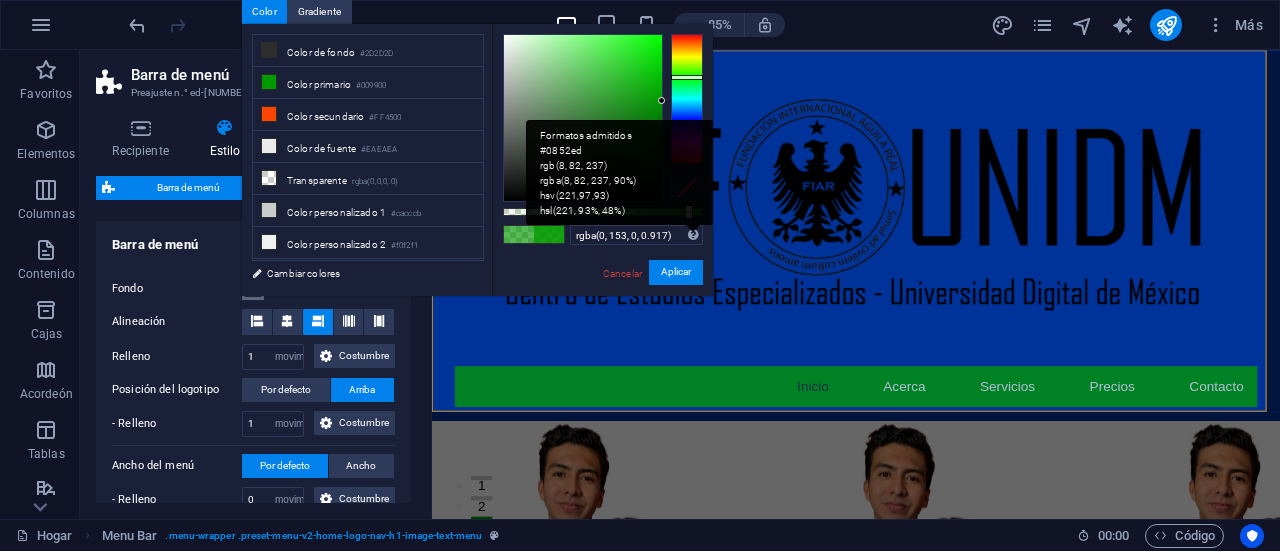 type on "rgba(0, 153, 0, 0.922)" 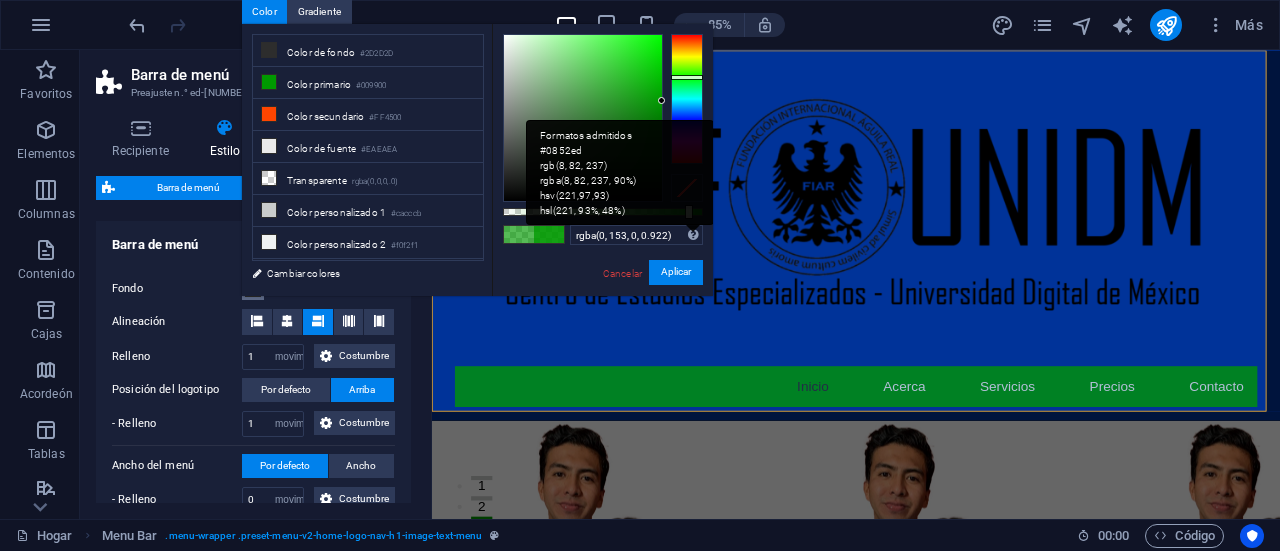 drag, startPoint x: 636, startPoint y: 216, endPoint x: 687, endPoint y: 243, distance: 57.706154 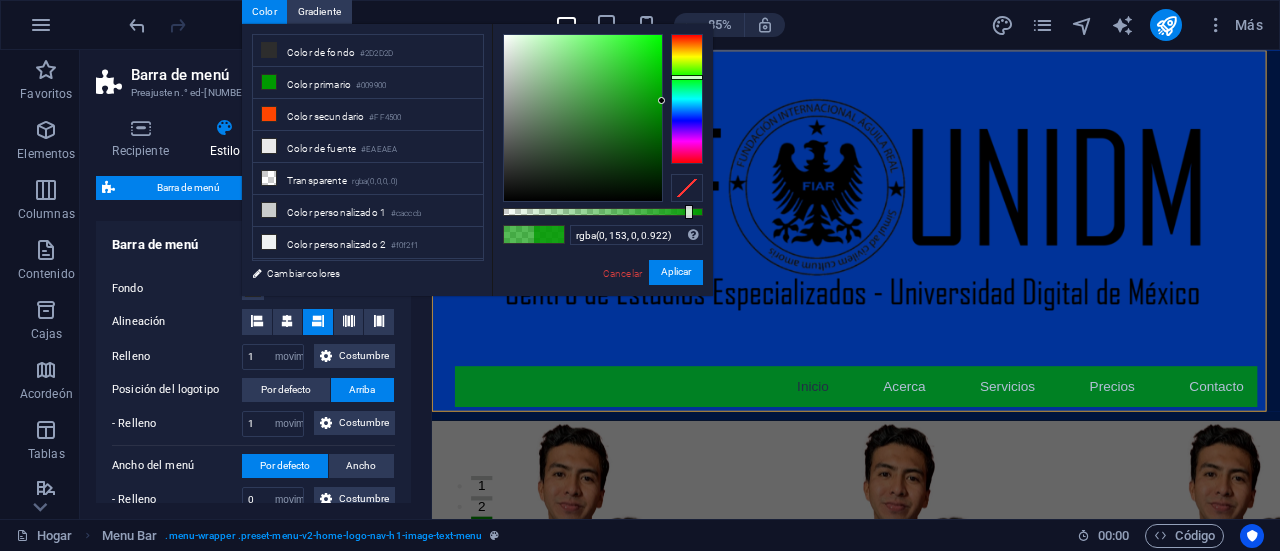 click on "rgba(0, 153, 0, 0.922) Formatos admitidos  #0852ed  rgb(8, 82, 237)  rgba(8, 82, 237, 90%)  hsv(221,97,93)  hsl(221, 93%, 48%) Cancelar Aplicar" at bounding box center (602, 305) 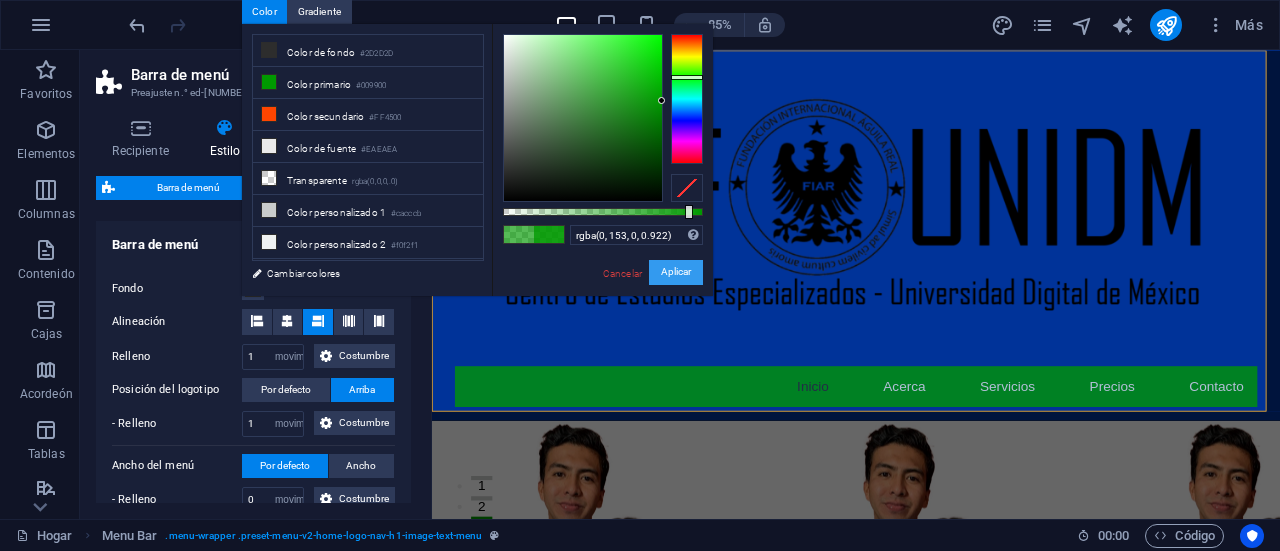 click on "Aplicar" at bounding box center (676, 271) 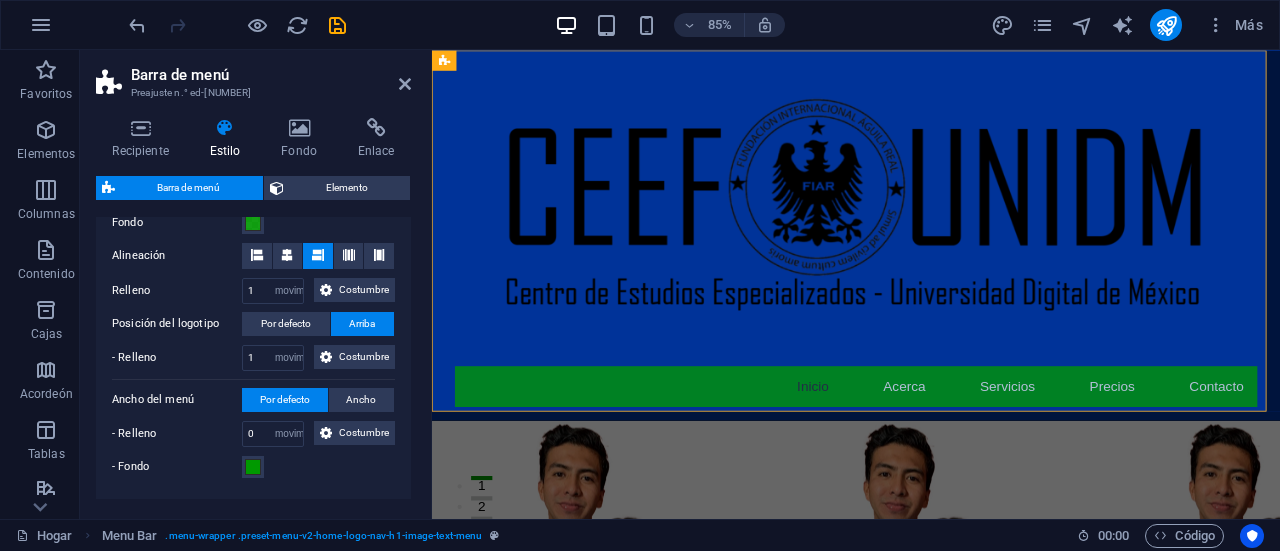 scroll, scrollTop: 440, scrollLeft: 0, axis: vertical 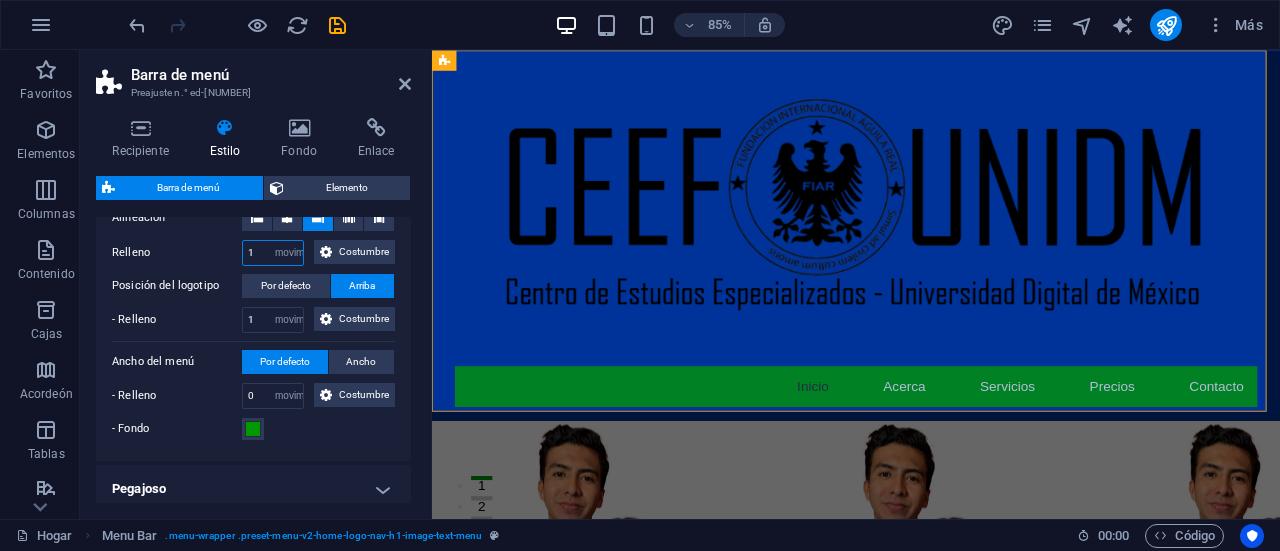 click on "1" at bounding box center [273, 253] 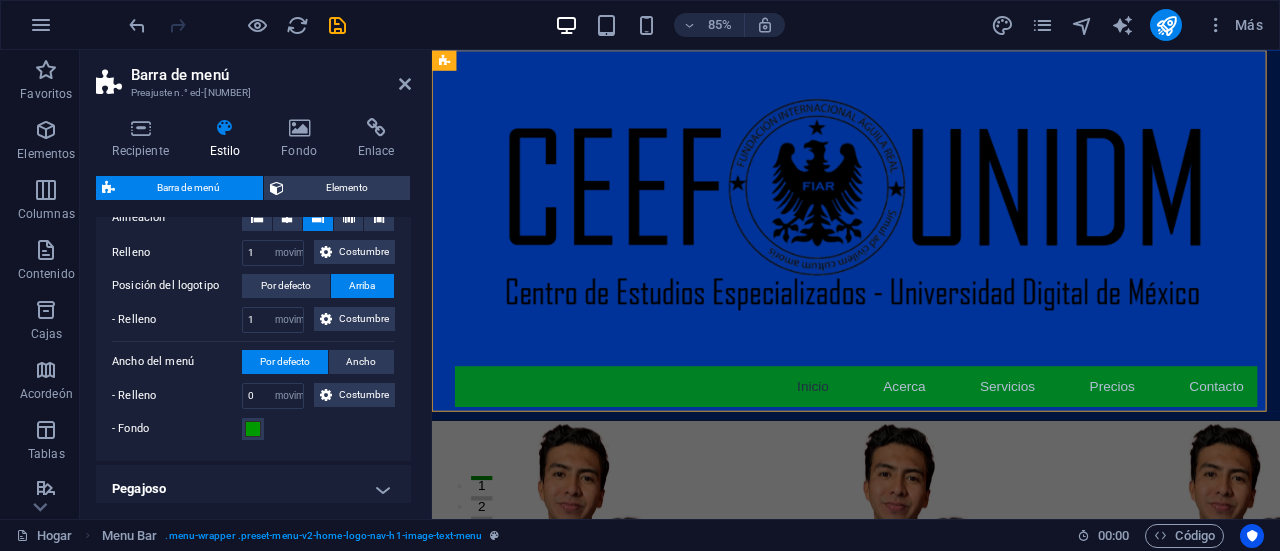 drag, startPoint x: 405, startPoint y: 367, endPoint x: 408, endPoint y: 383, distance: 16.27882 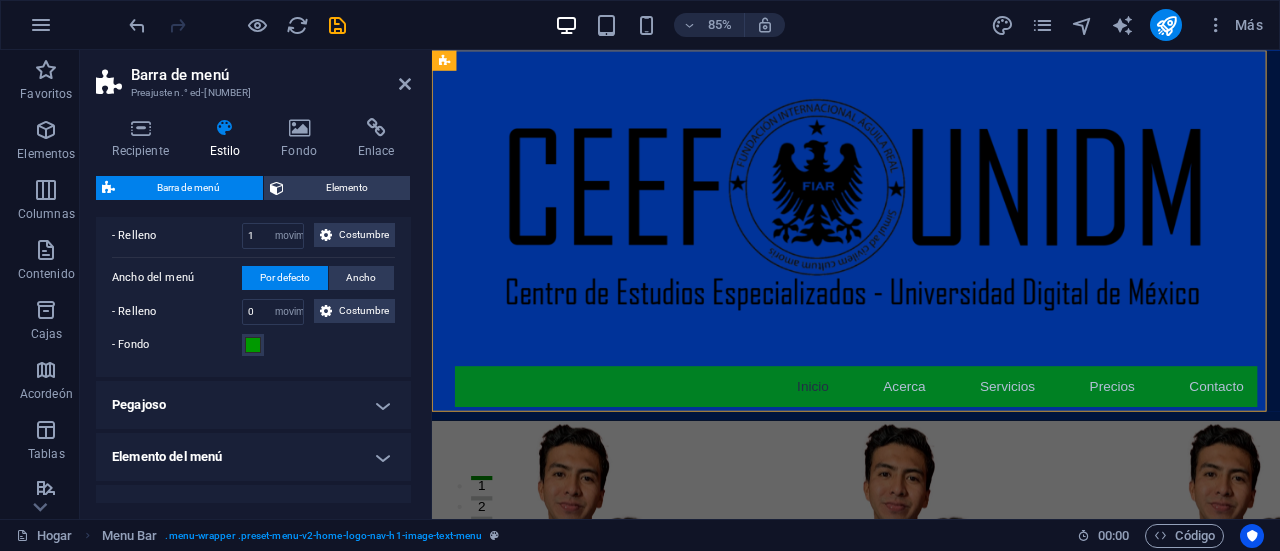 scroll, scrollTop: 530, scrollLeft: 0, axis: vertical 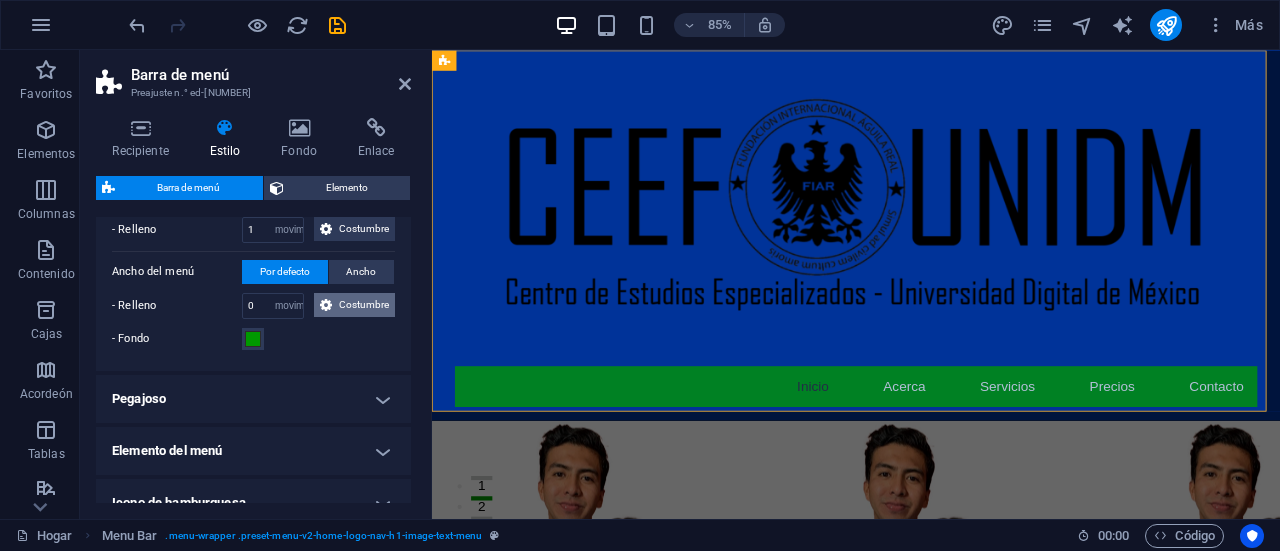click on "Costumbre" at bounding box center (363, 305) 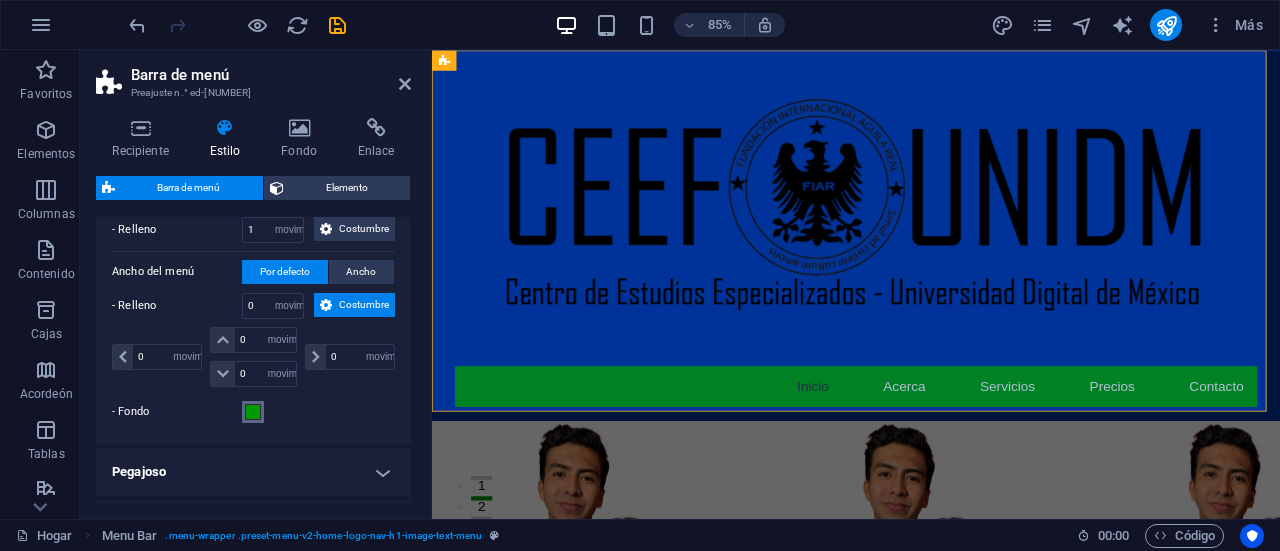 click at bounding box center (253, 412) 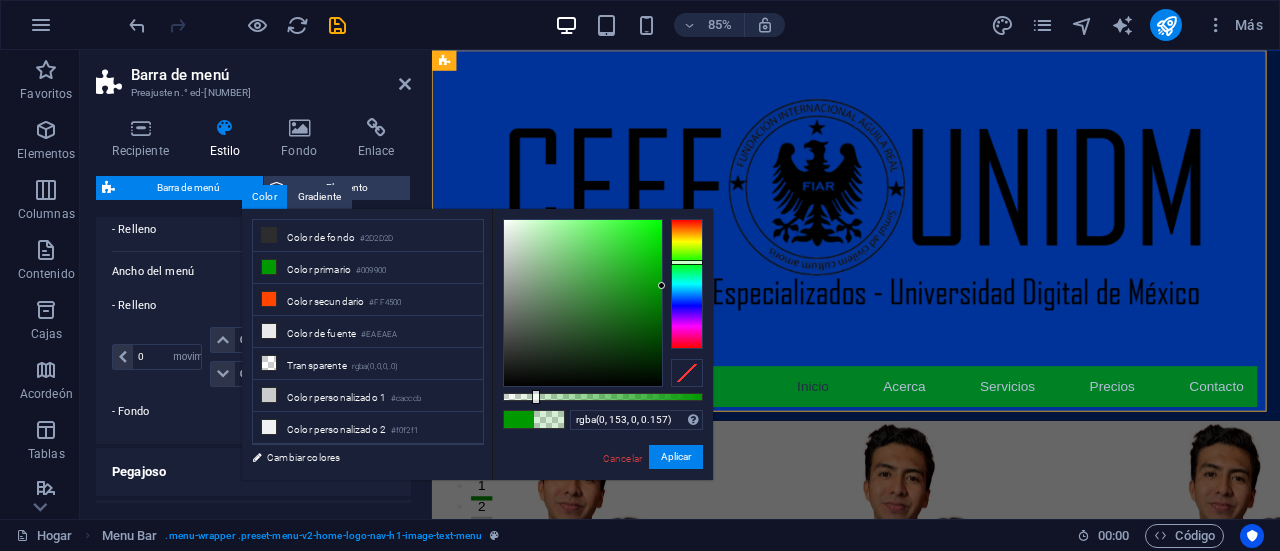 click at bounding box center (603, 397) 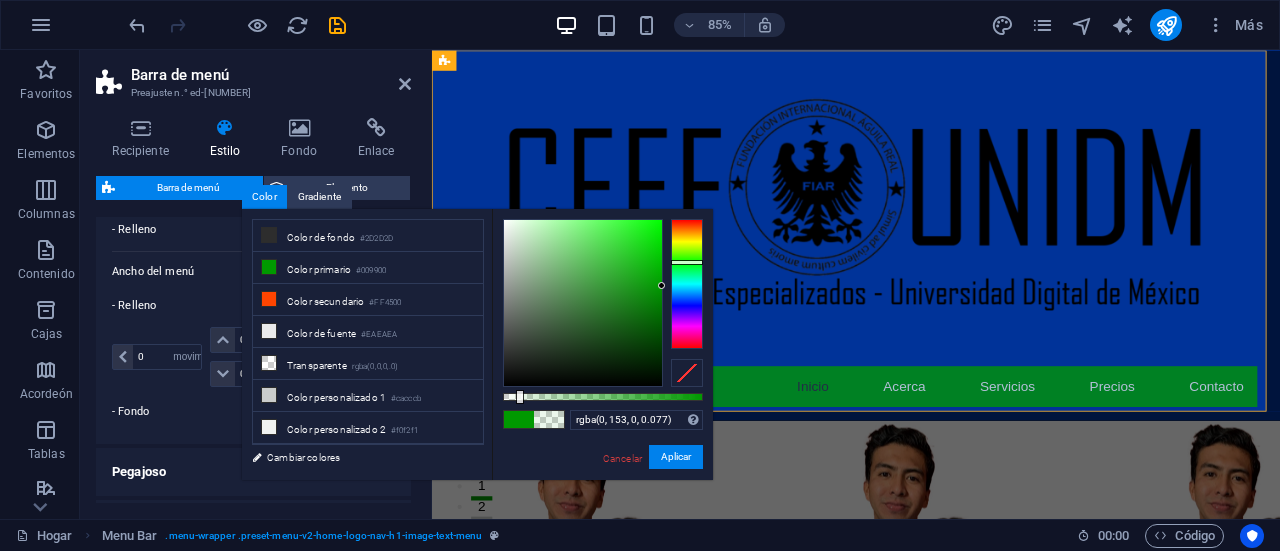 type on "rgba(0, 153, 0, 0.072)" 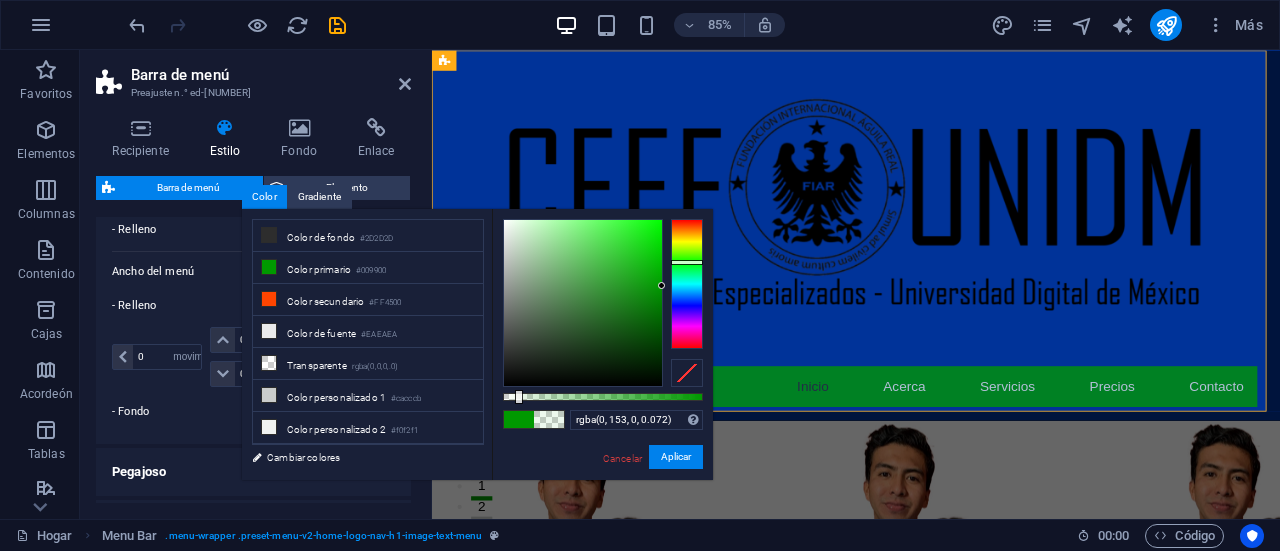 drag, startPoint x: 534, startPoint y: 397, endPoint x: 517, endPoint y: 397, distance: 17 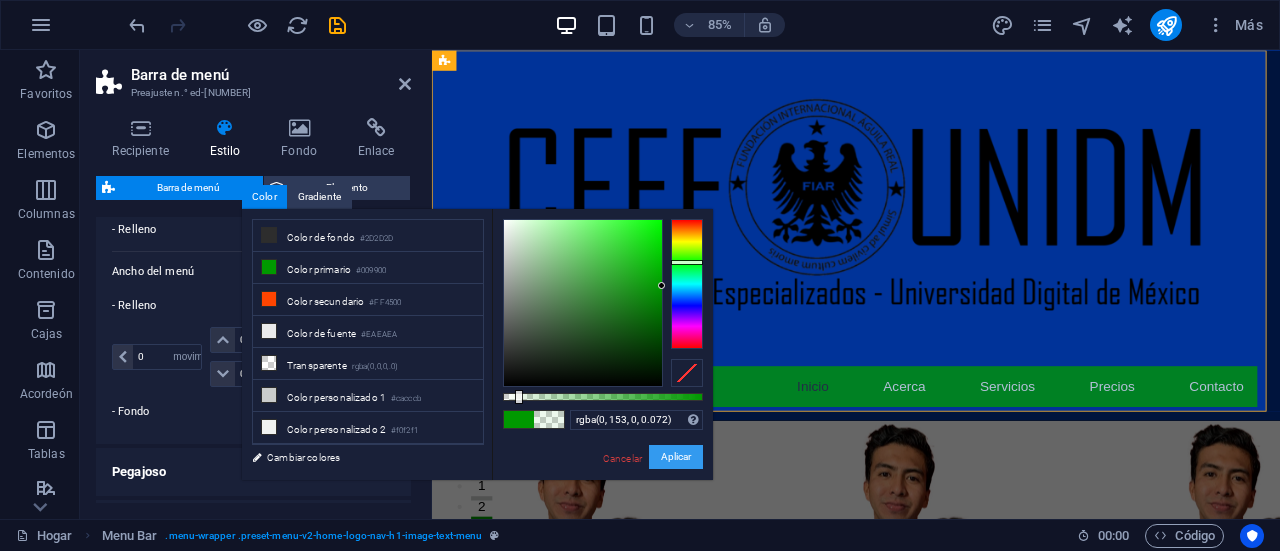 click on "Aplicar" at bounding box center [676, 456] 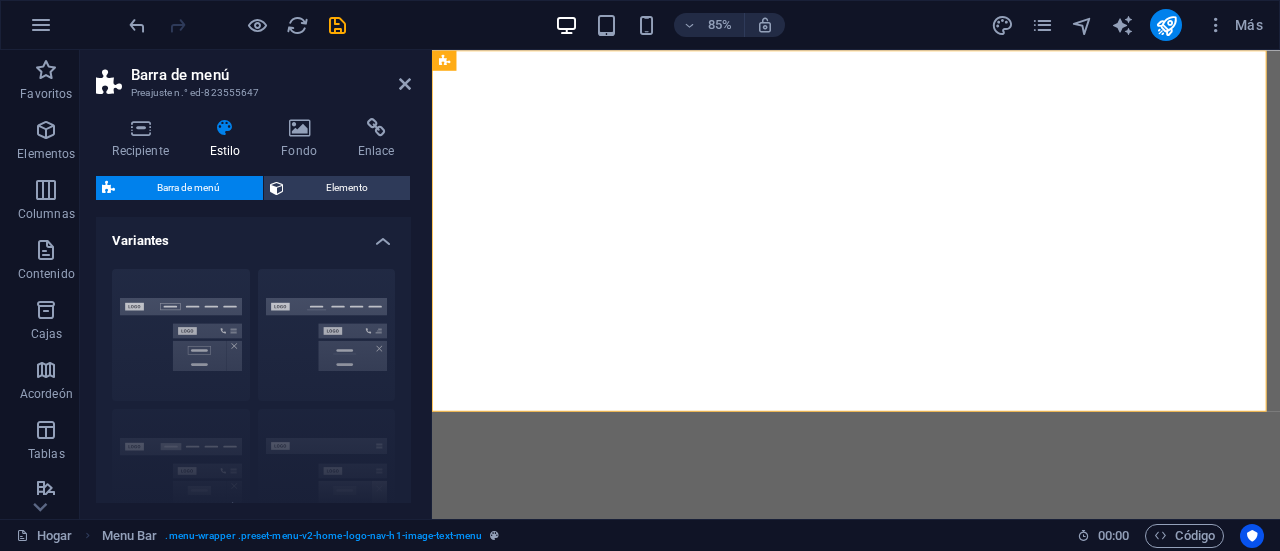 select on "rem" 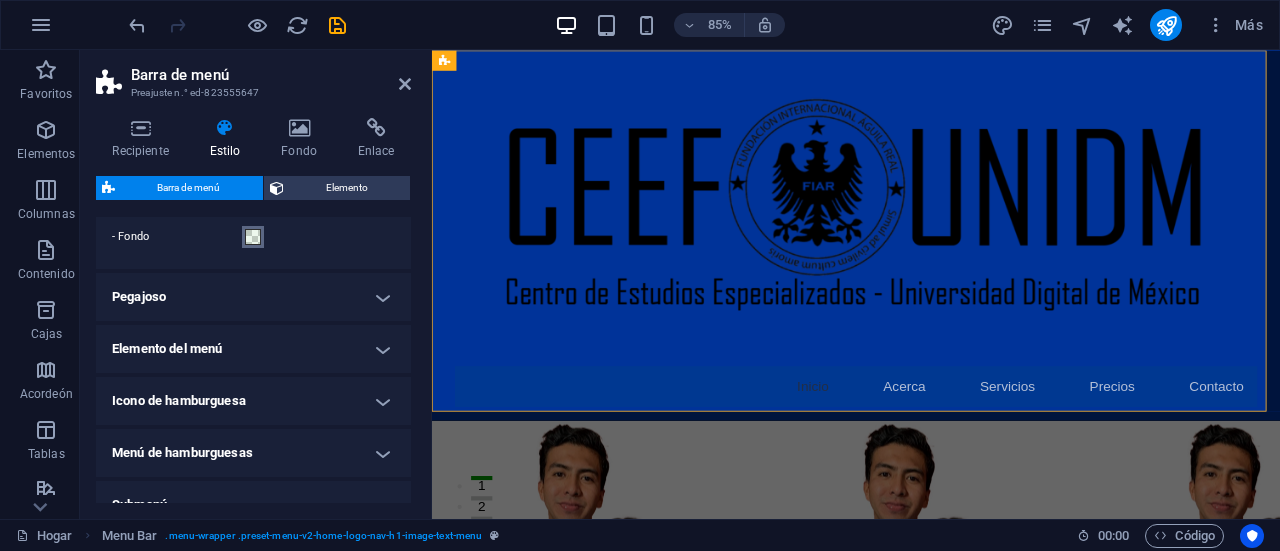 scroll, scrollTop: 0, scrollLeft: 0, axis: both 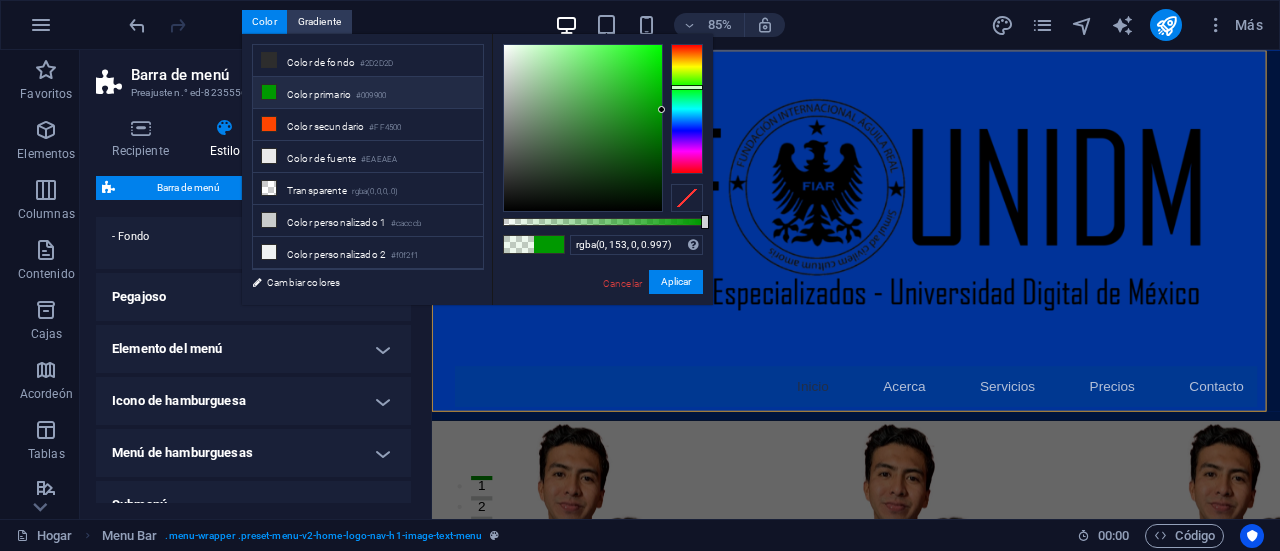 type on "#009900" 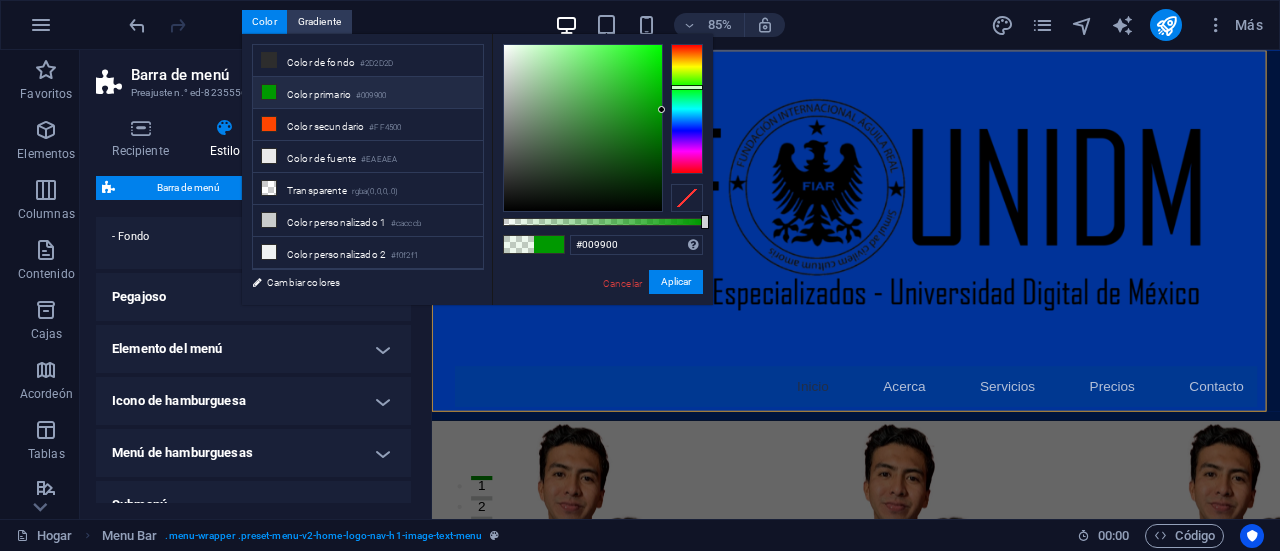 drag, startPoint x: 559, startPoint y: 219, endPoint x: 705, endPoint y: 218, distance: 146.00342 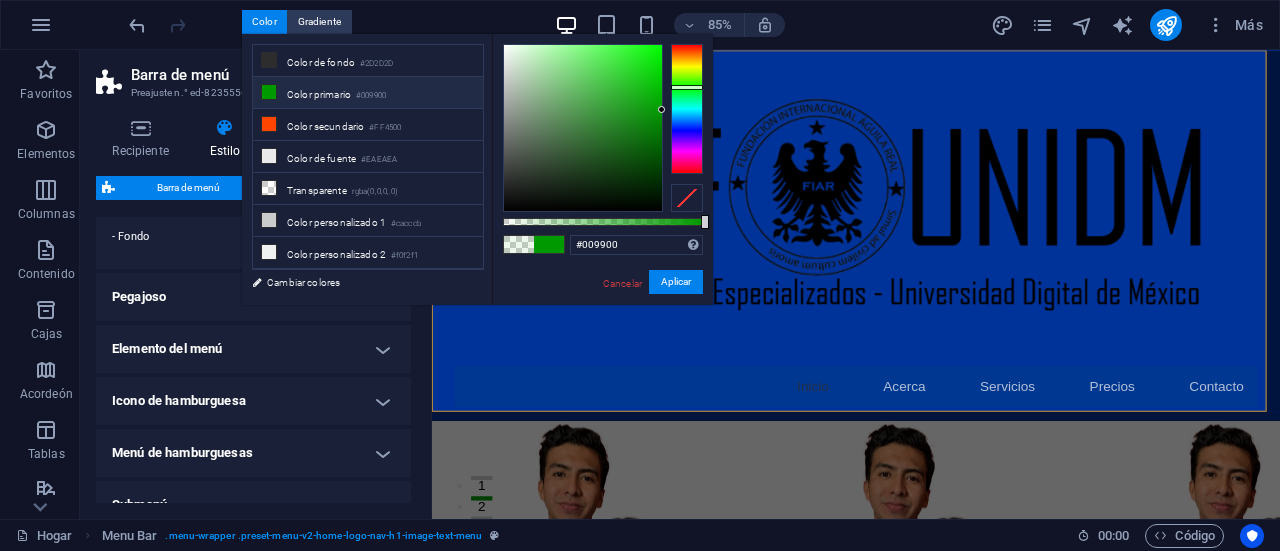 click at bounding box center [687, 198] 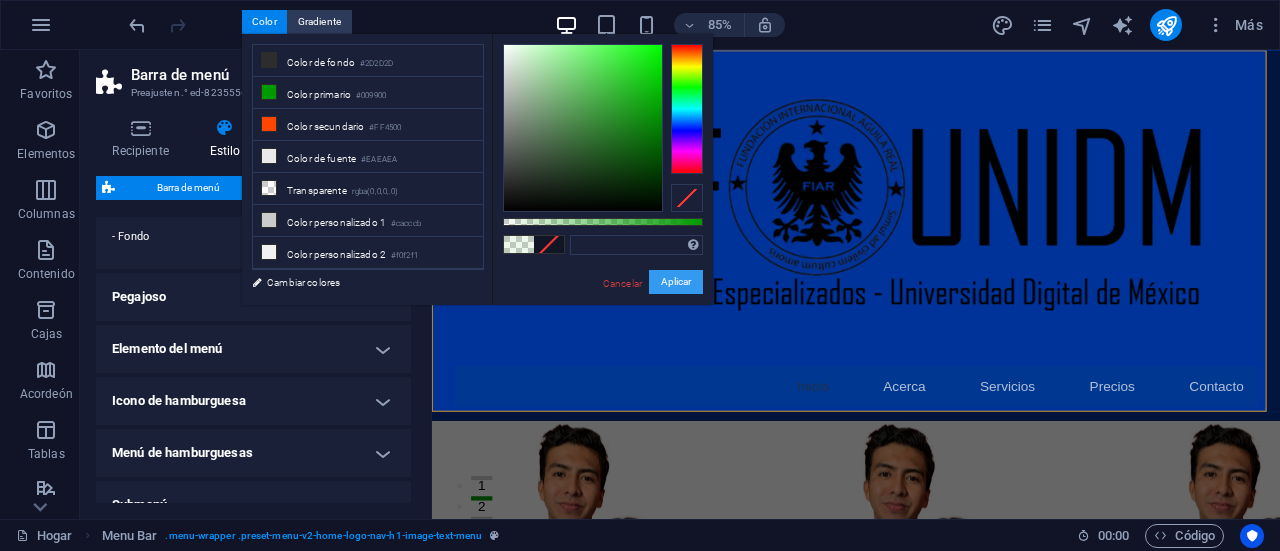 click on "Aplicar" at bounding box center (676, 281) 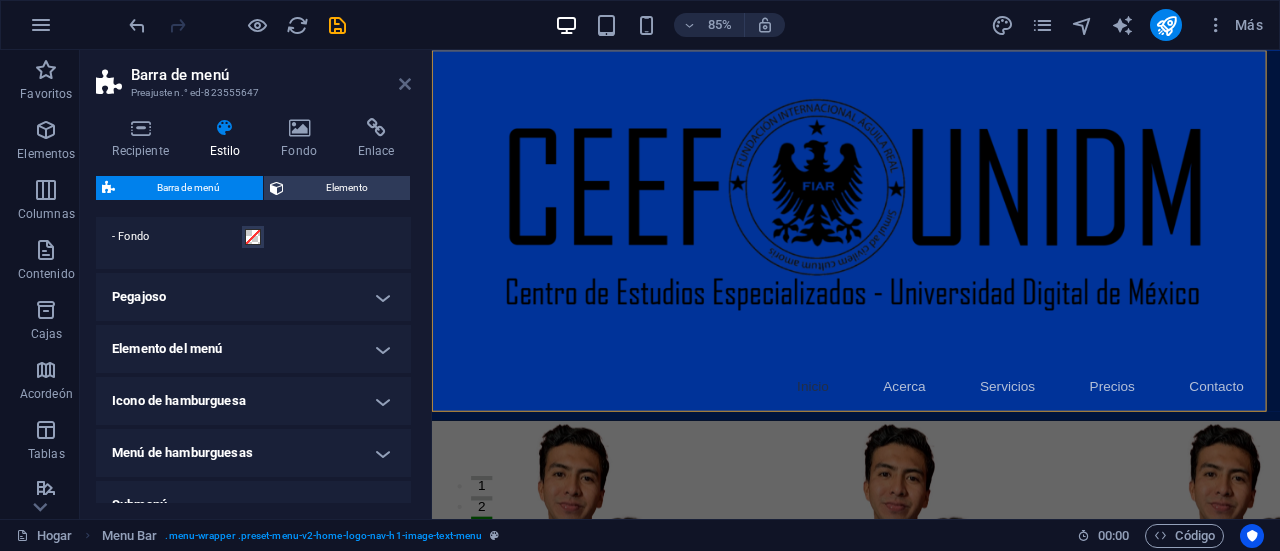 click at bounding box center [405, 84] 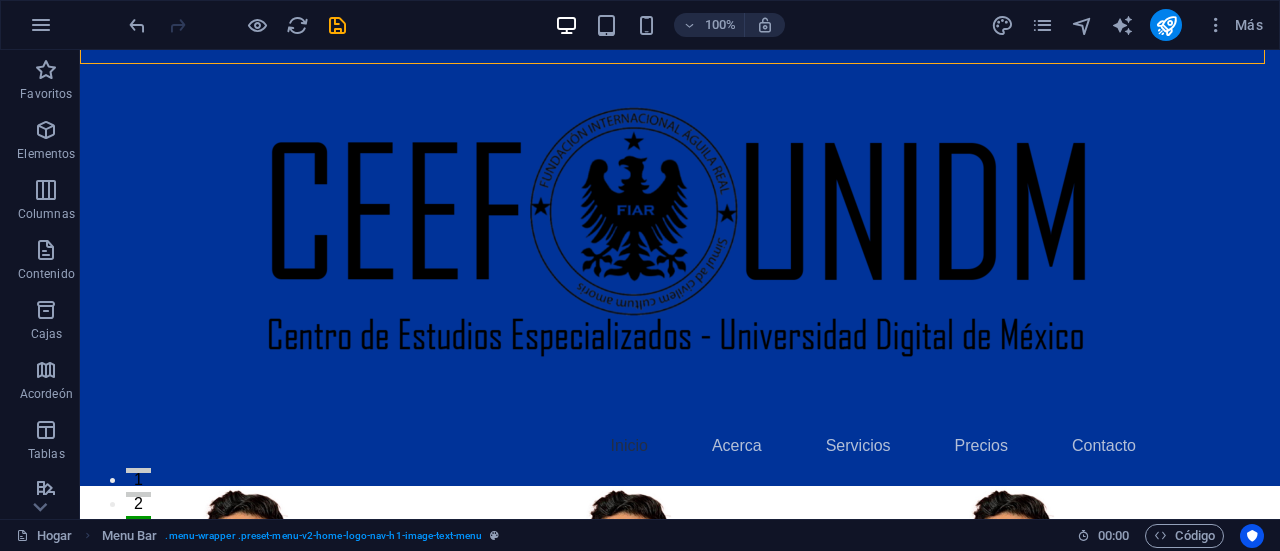 scroll, scrollTop: 410, scrollLeft: 0, axis: vertical 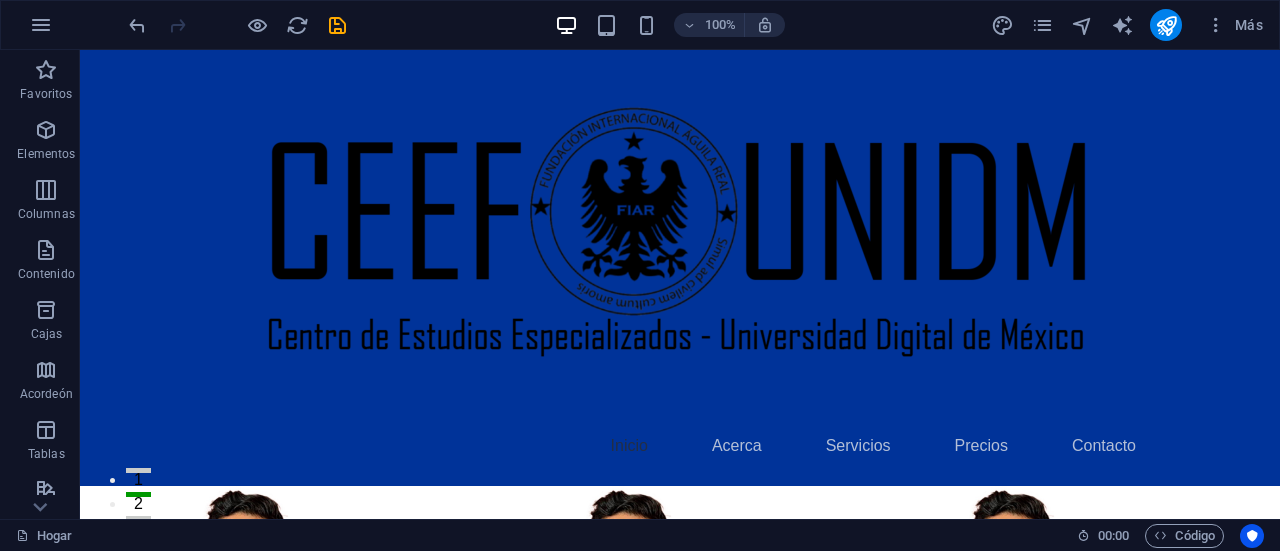 drag, startPoint x: 1277, startPoint y: 89, endPoint x: 1359, endPoint y: 99, distance: 82.607506 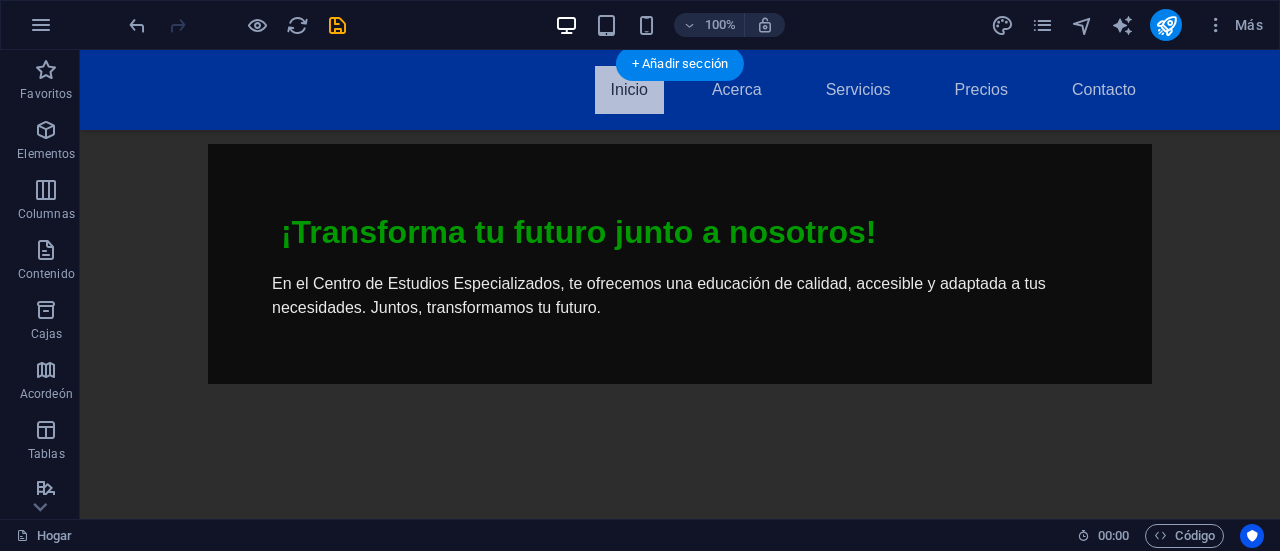 scroll, scrollTop: 562, scrollLeft: 0, axis: vertical 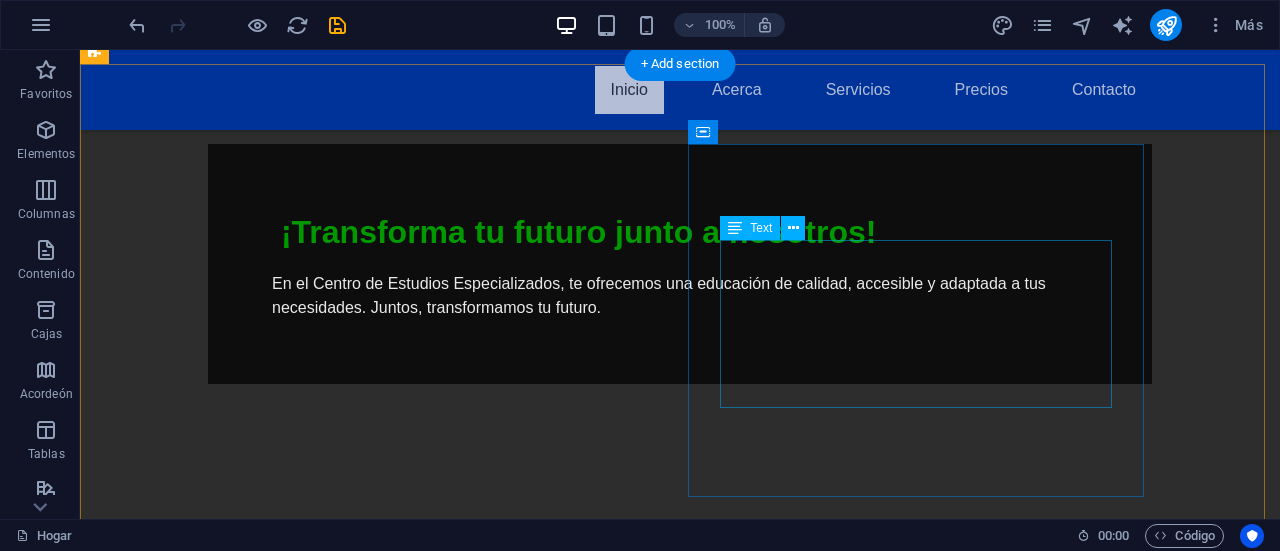 click on "Acerca de nosotros La Universidad Digital de México tiene un firme compromiso de llevar educación de calidad a todos los mexicanos. A través del CEEF, brindamos acceso a programas de estudios innovadores, becas y orientación. Somos una plataforma educativa que potencia tu talento y habilidades, diseñada para enfrentar los retos del mundo actual. Conoce más" at bounding box center [568, 1184] 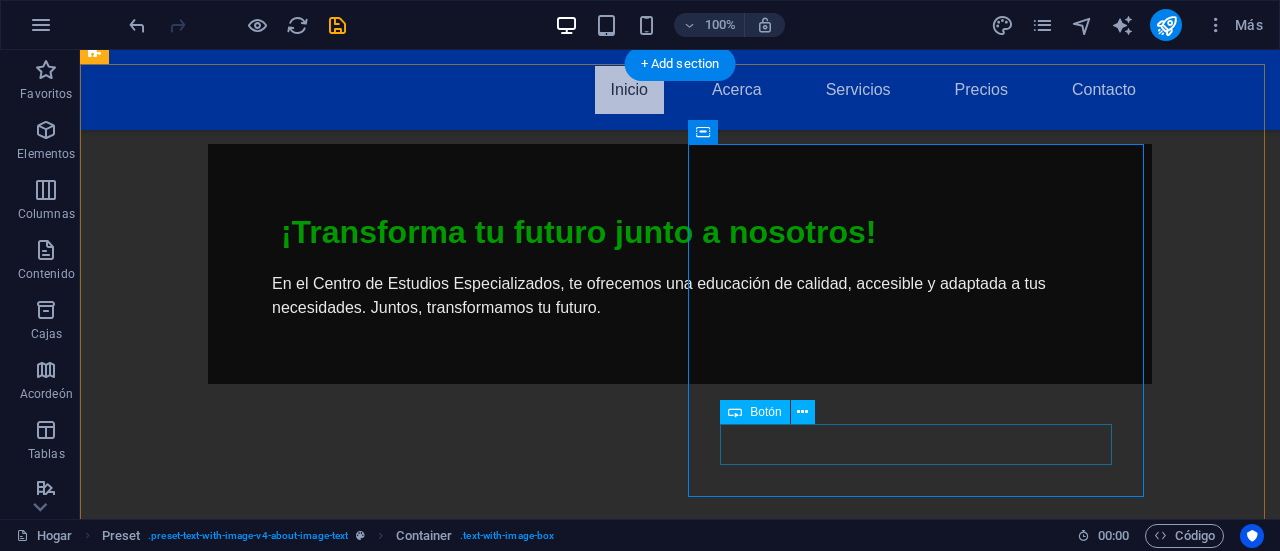 click on "Conoce más" at bounding box center [568, 1260] 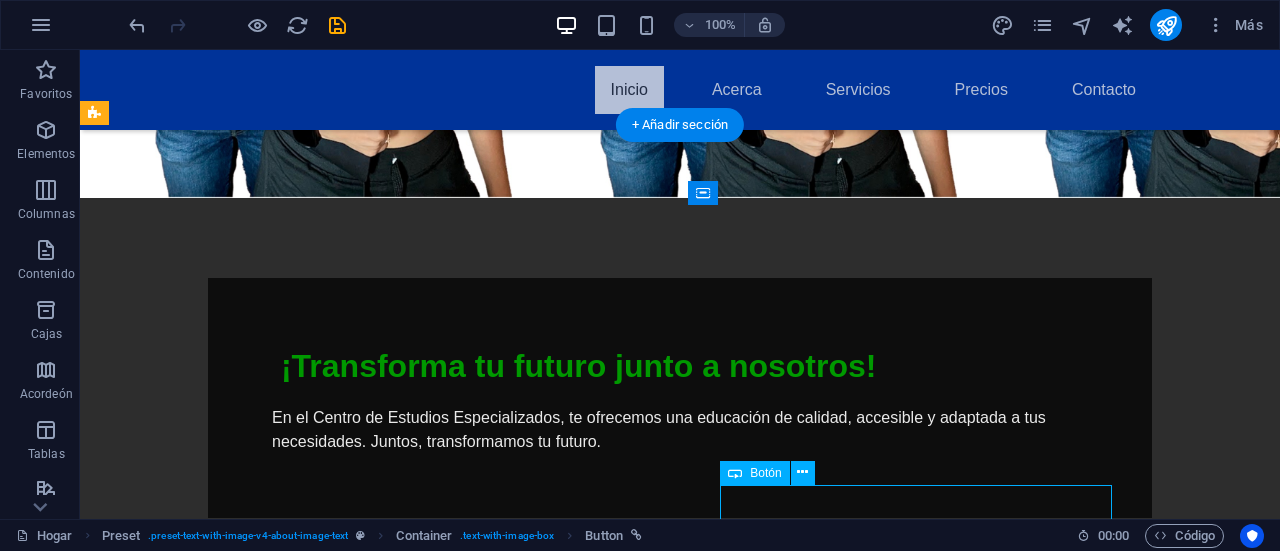 scroll, scrollTop: 501, scrollLeft: 0, axis: vertical 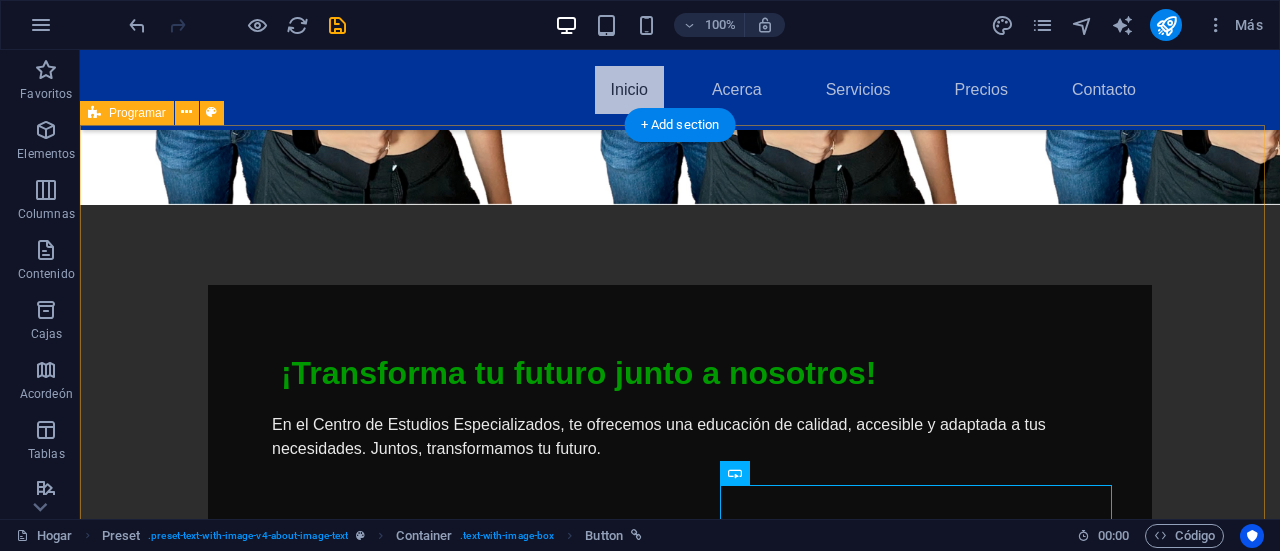 click on "Suelta el contenido aquí o  Añadir elementos  Pegar portapapeles Acerca de nosotros La Universidad Digital de México tiene un firme compromiso de llevar educación de calidad a todos los mexicanos. A través del CEEF, brindamos acceso a programas de estudios innovadores, becas y orientación. Somos una plataforma educativa que potencia tu talento y habilidades, diseñada para enfrentar los retos del mundo actual. Conoce más" at bounding box center (680, 1069) 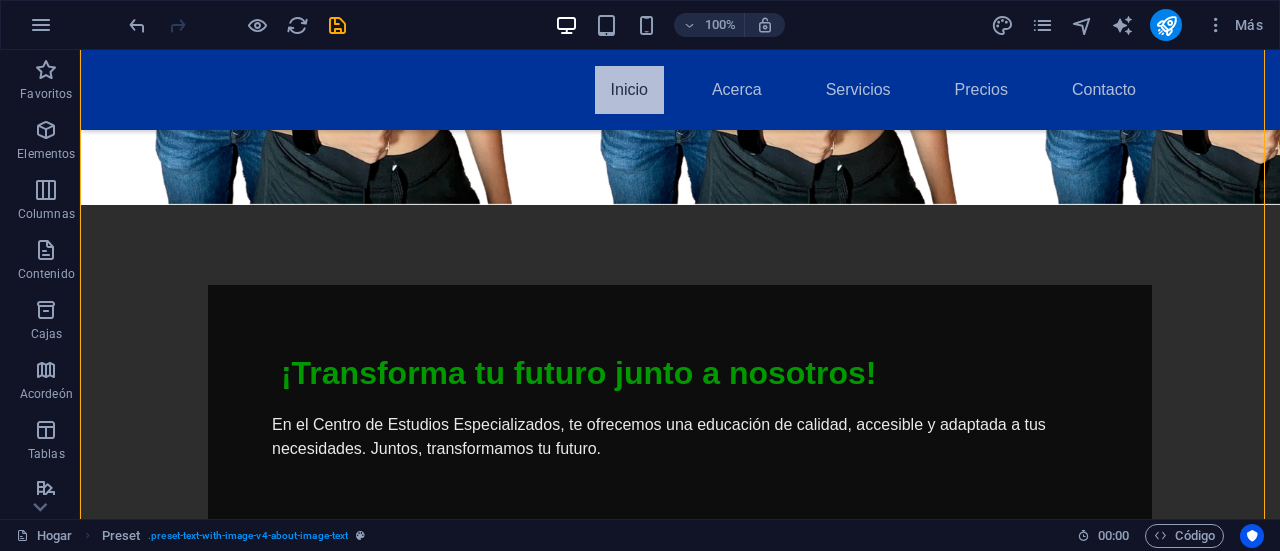 scroll, scrollTop: 580, scrollLeft: 0, axis: vertical 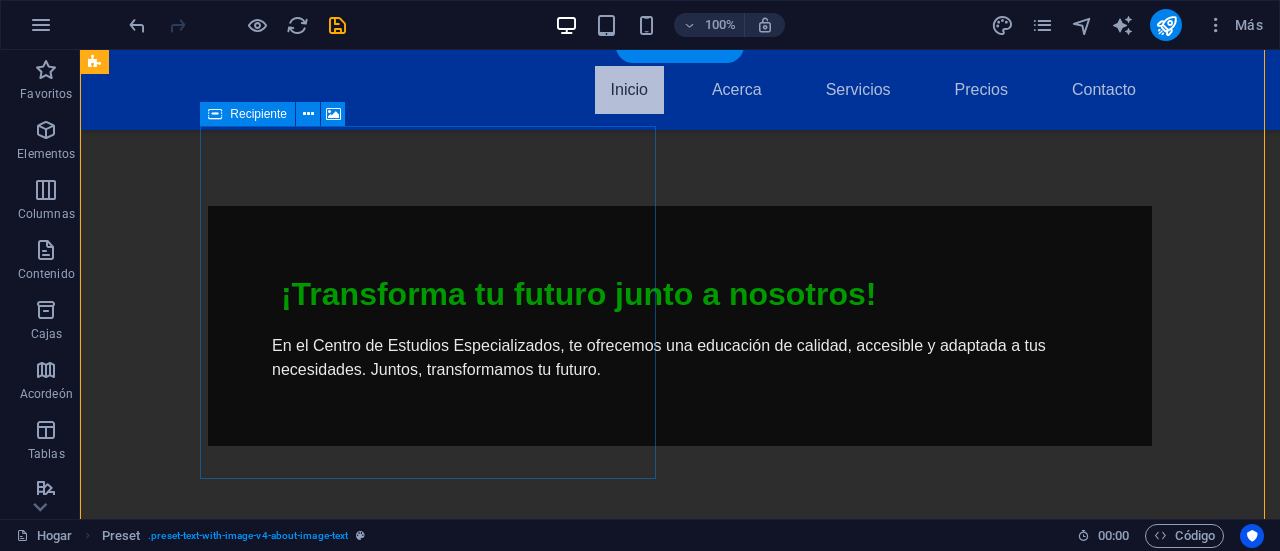 click on "Suelta el contenido aquí o  Añadir elementos  Pegar portapapeles" at bounding box center [568, 1030] 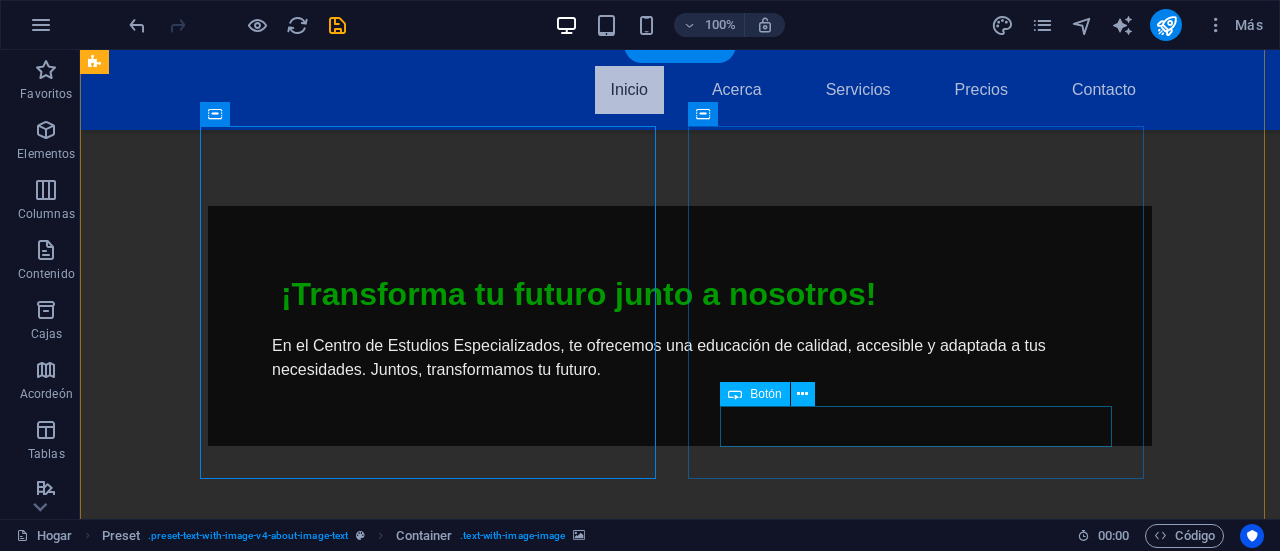 click on "Conoce más" at bounding box center (568, 1322) 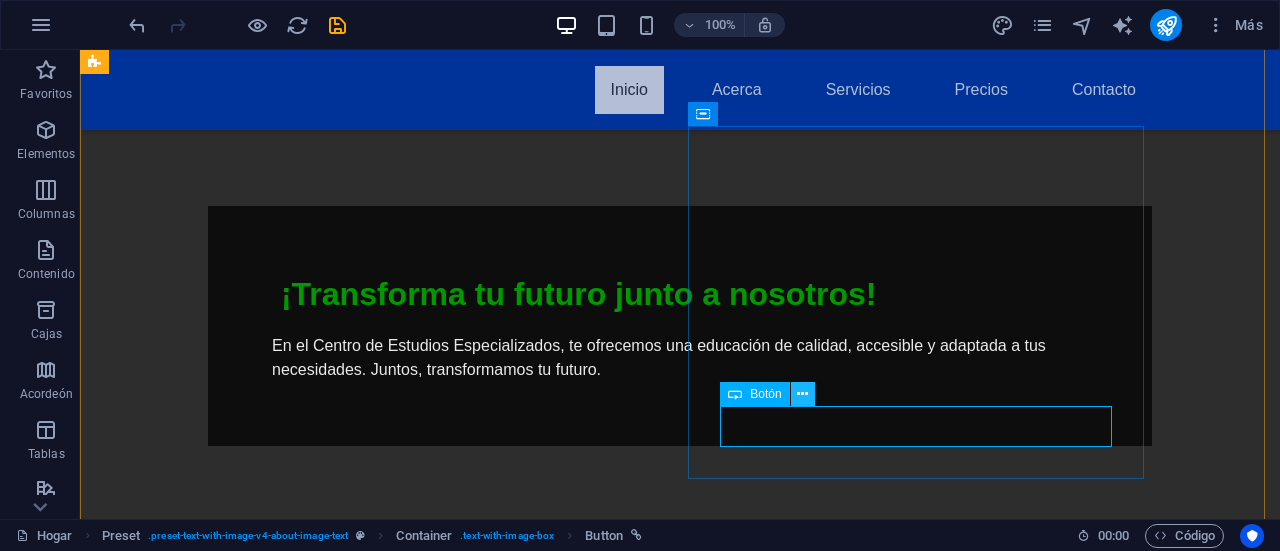click at bounding box center (802, 394) 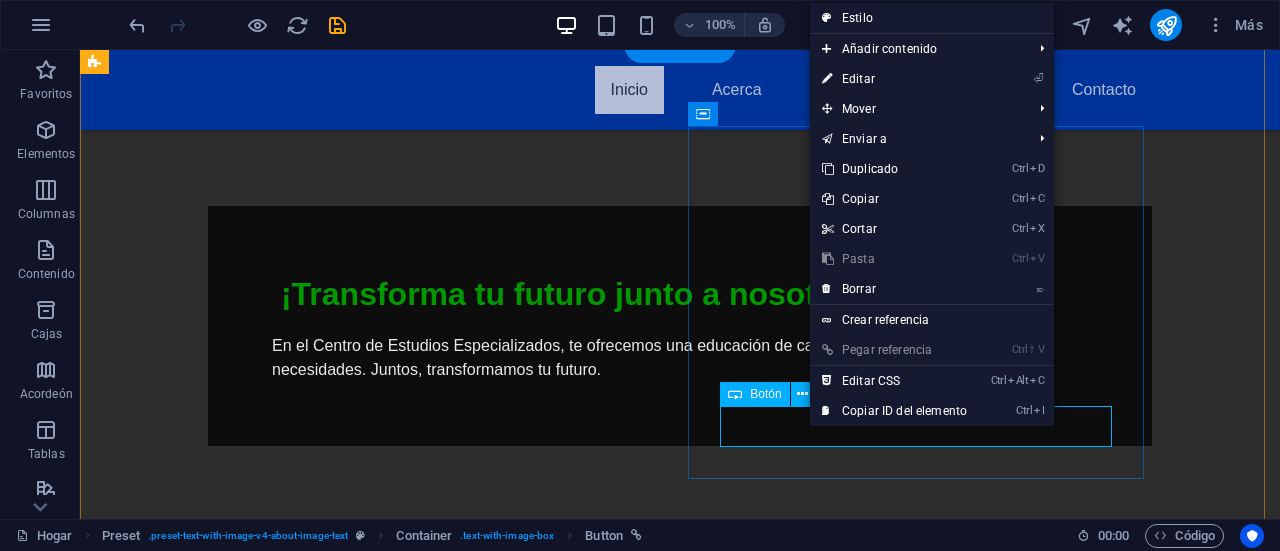 click on "Conoce más" at bounding box center (568, 1322) 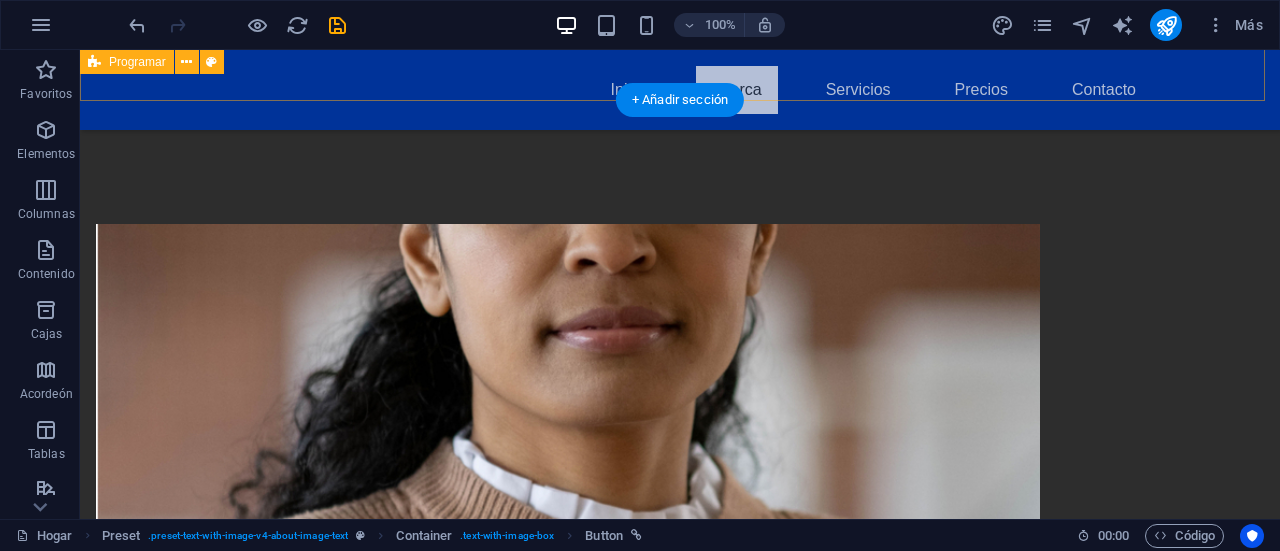 scroll, scrollTop: 1038, scrollLeft: 0, axis: vertical 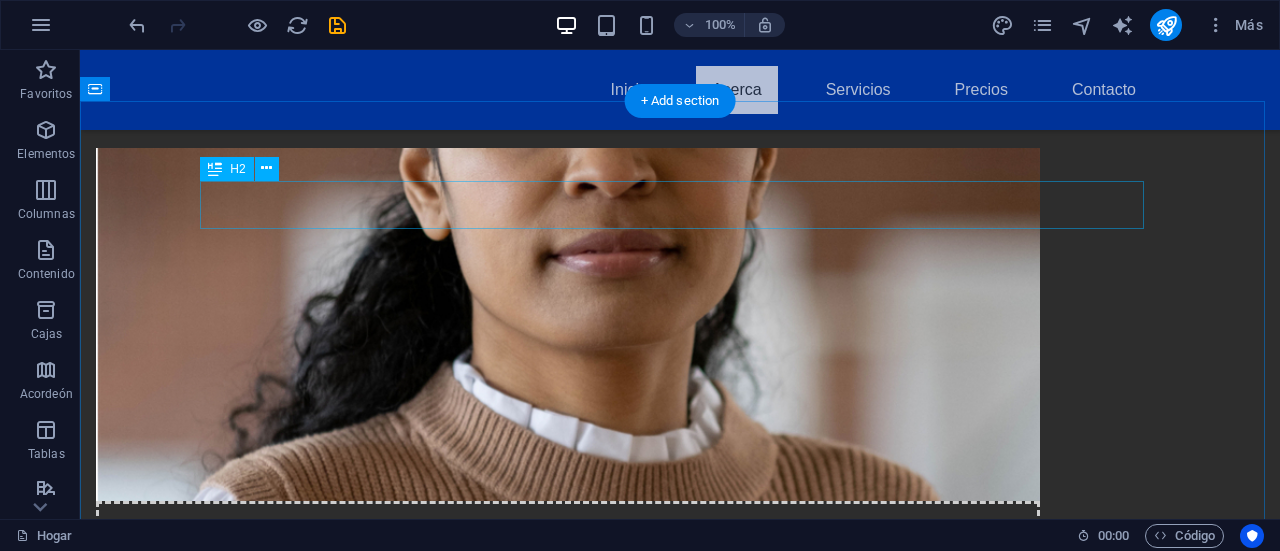 click on "Nuestros Valores" at bounding box center [680, 1101] 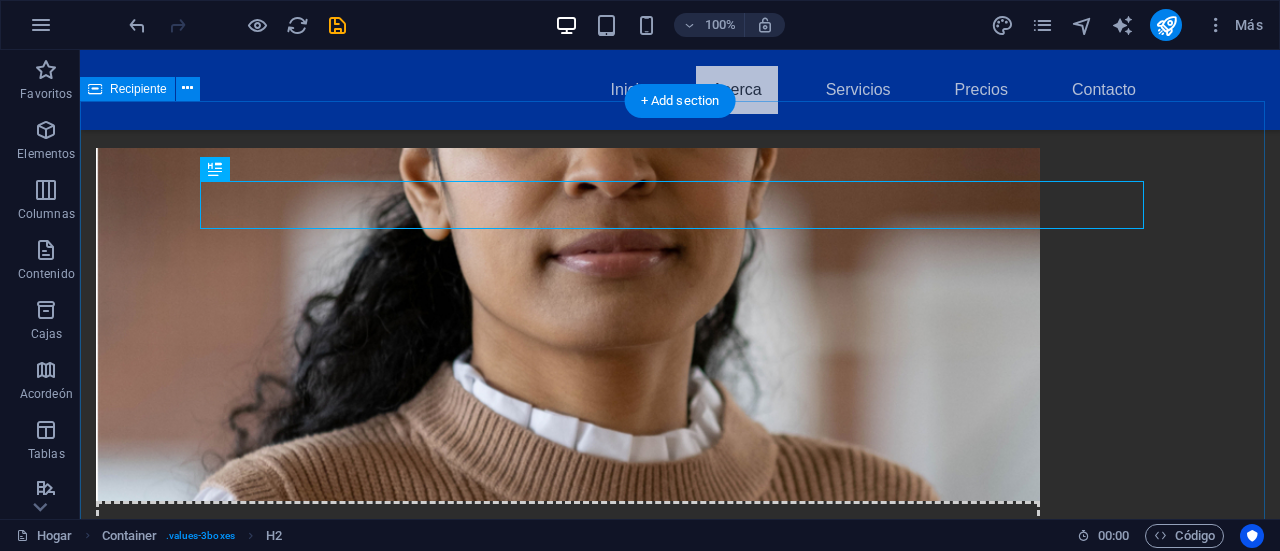 click on "Nuestros Valores Accesibilidad Creemos que la educación de calidad debe ser accesible para todos, sin importar su ubicación o recursos. Innovación Nuestra metodología educativa se basa en las últimas tecnologías y en un enfoque centrado en el estudiante. Compromiso Social Nos enfocamos en generar verdaderos agentes de cambio que contribuyan al bienestar común." at bounding box center [680, 1486] 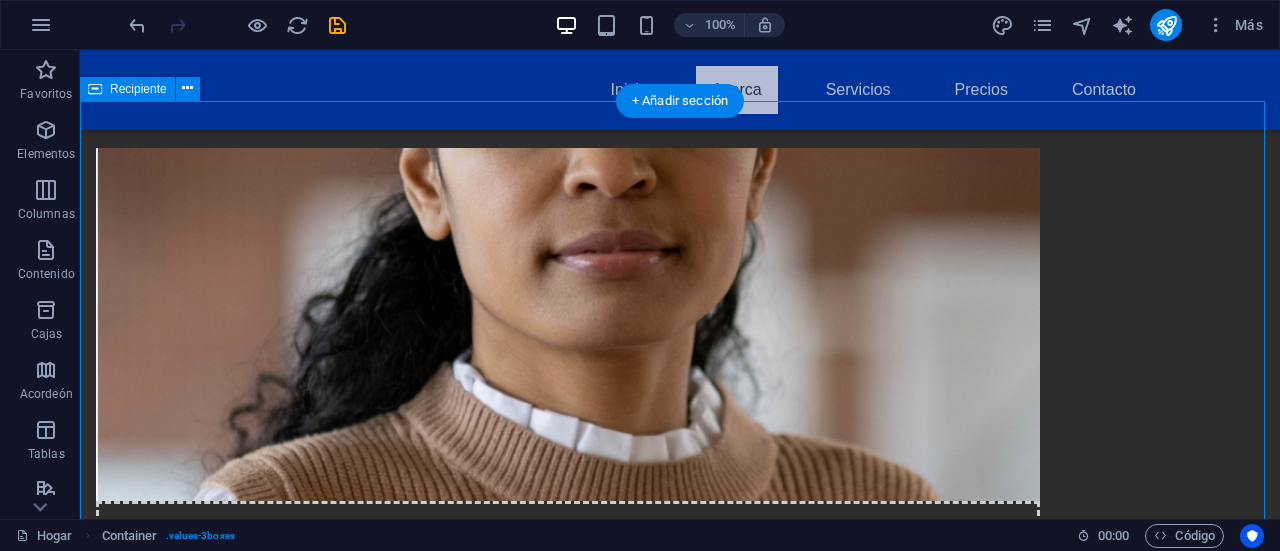 click on "Nuestros Valores Accesibilidad Creemos que la educación de calidad debe ser accesible para todos, sin importar su ubicación o recursos. Innovación Nuestra metodología educativa se basa en las últimas tecnologías y en un enfoque centrado en el estudiante. Compromiso Social Nos enfocamos en generar verdaderos agentes de cambio que contribuyan al bienestar común." at bounding box center [680, 1486] 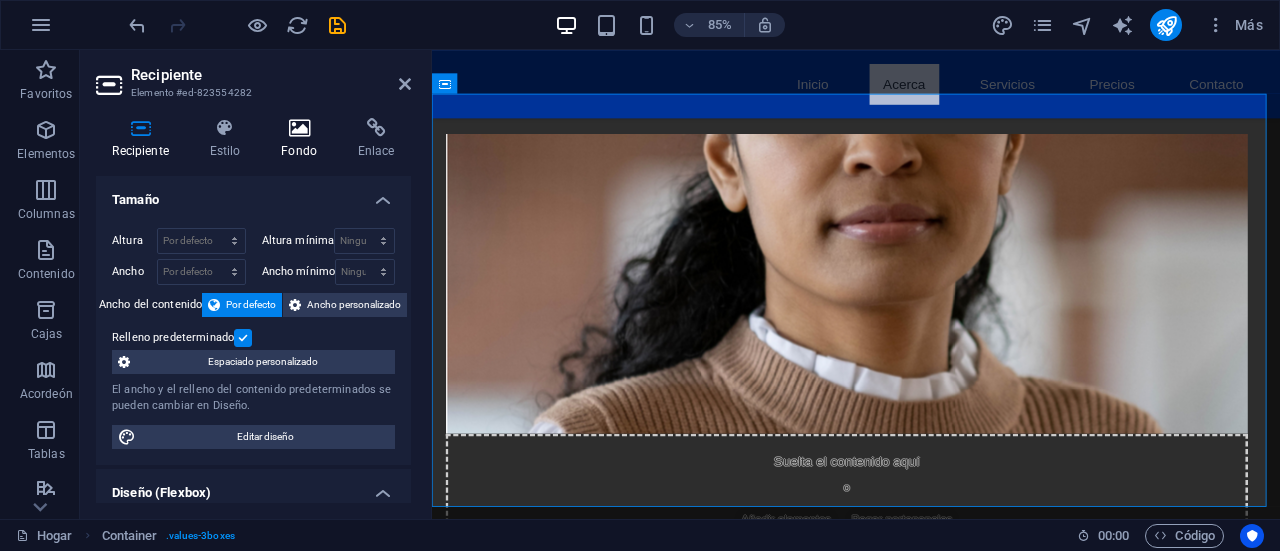 click at bounding box center [299, 128] 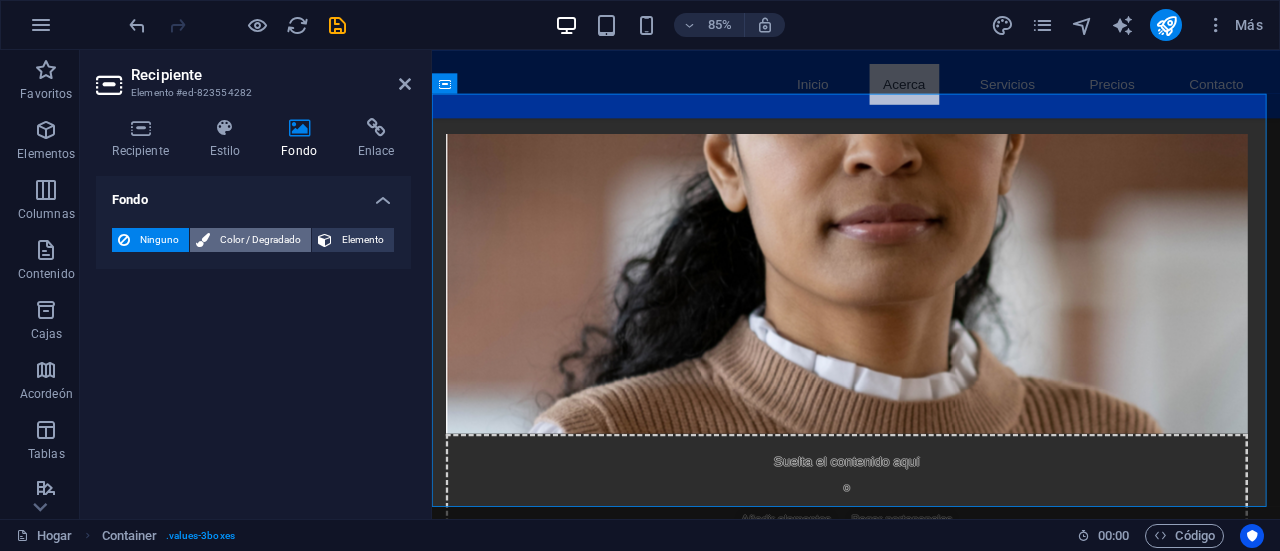 click on "Color / Degradado" at bounding box center (260, 240) 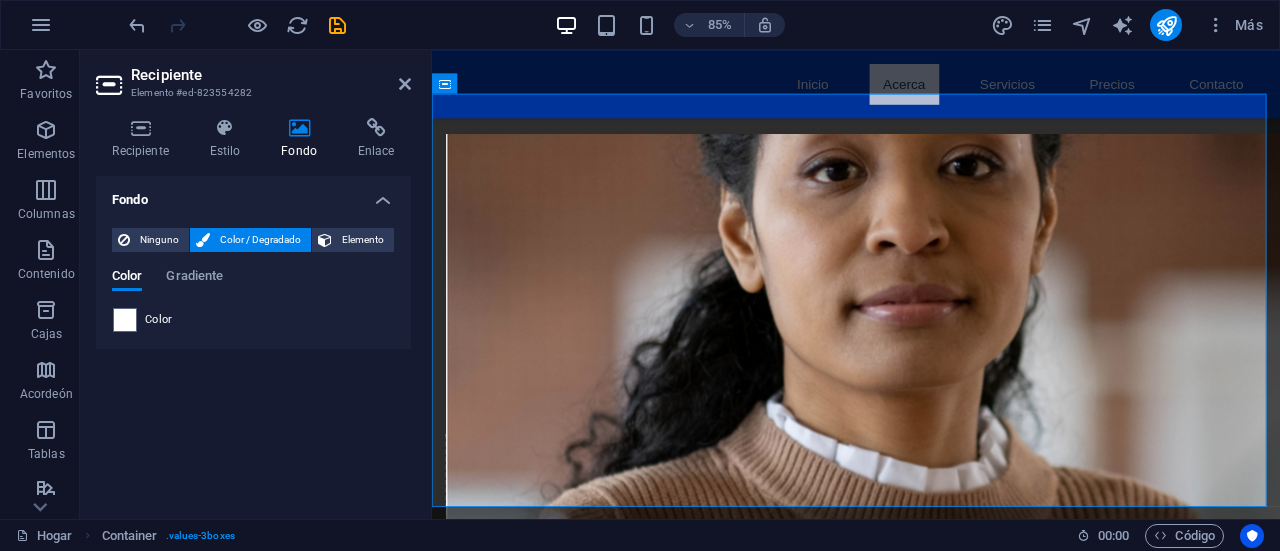 click on "Color" at bounding box center [253, 320] 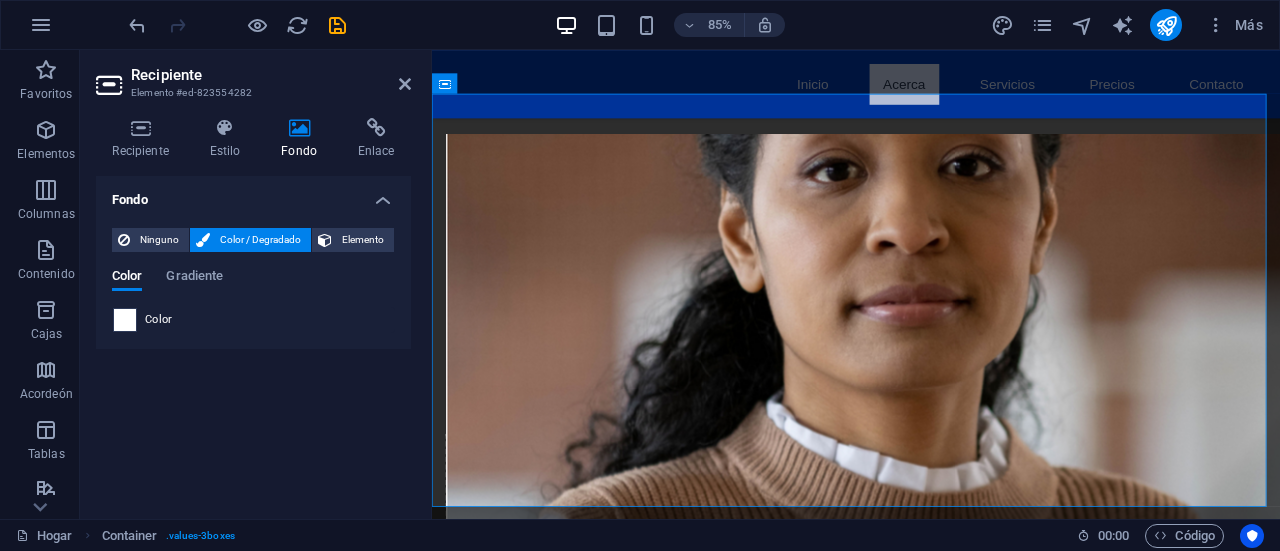 click at bounding box center [125, 320] 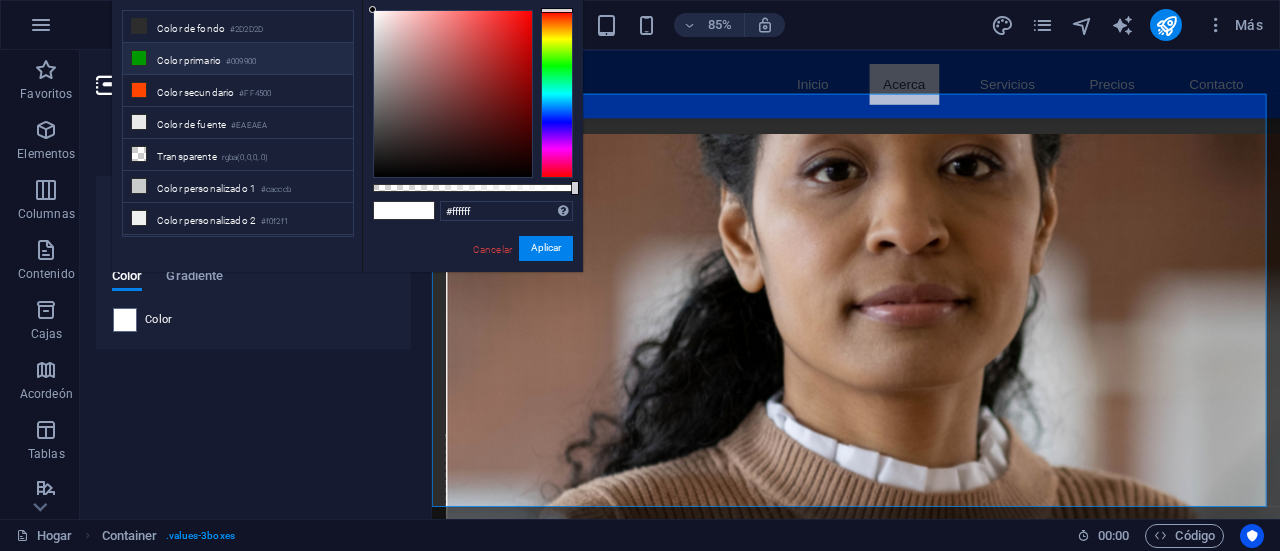 click on "Color primario" at bounding box center (189, 60) 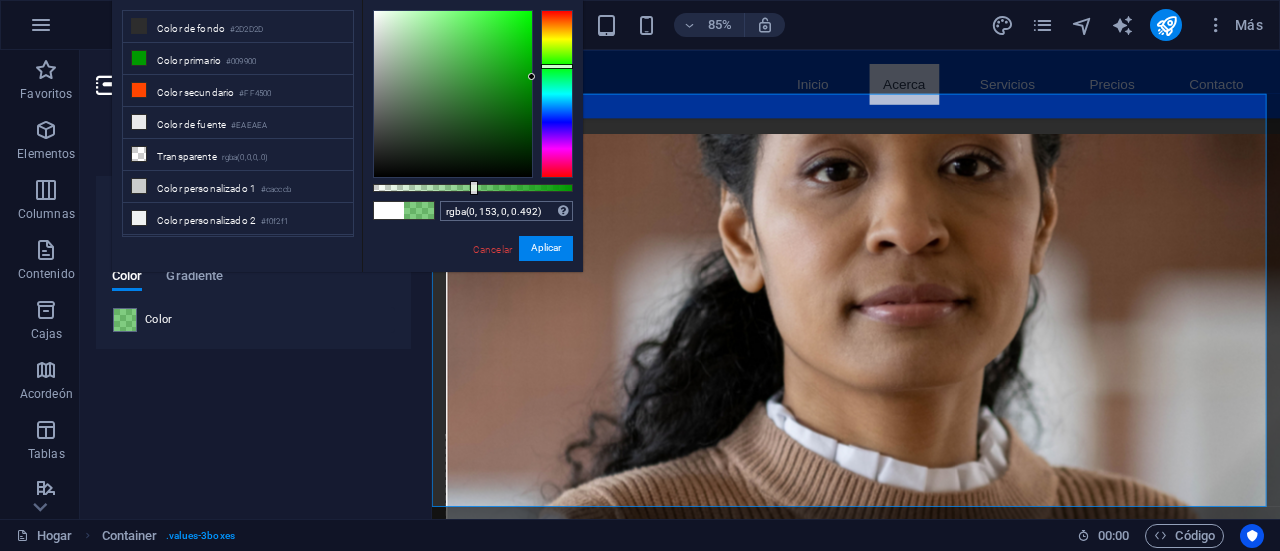 type on "rgba(0, 153, 0, 0.487)" 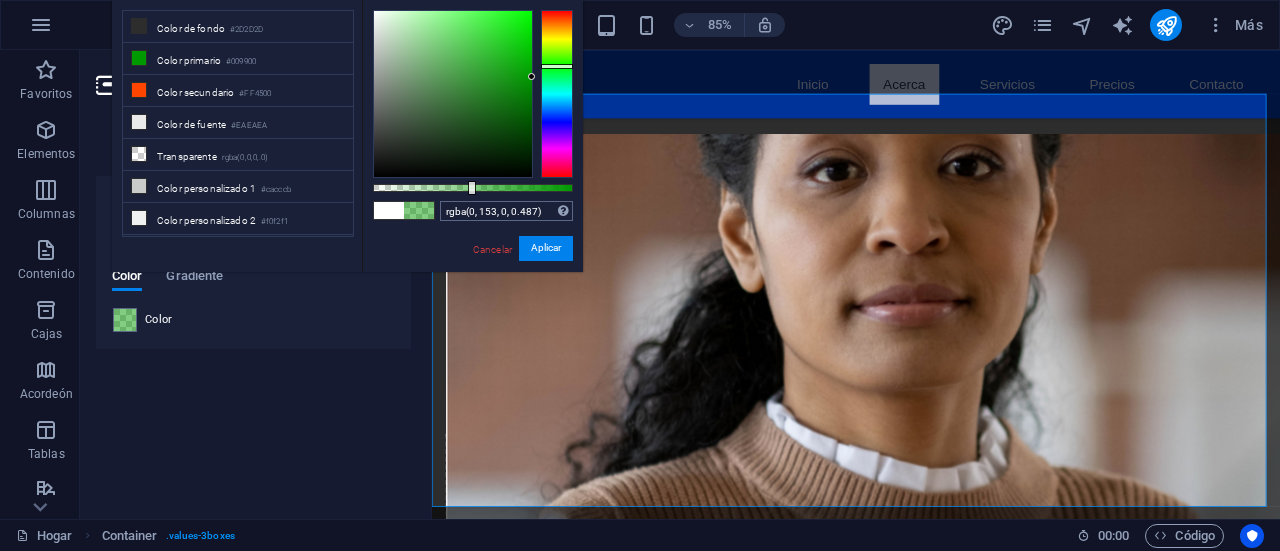 drag, startPoint x: 570, startPoint y: 185, endPoint x: 470, endPoint y: 209, distance: 102.83968 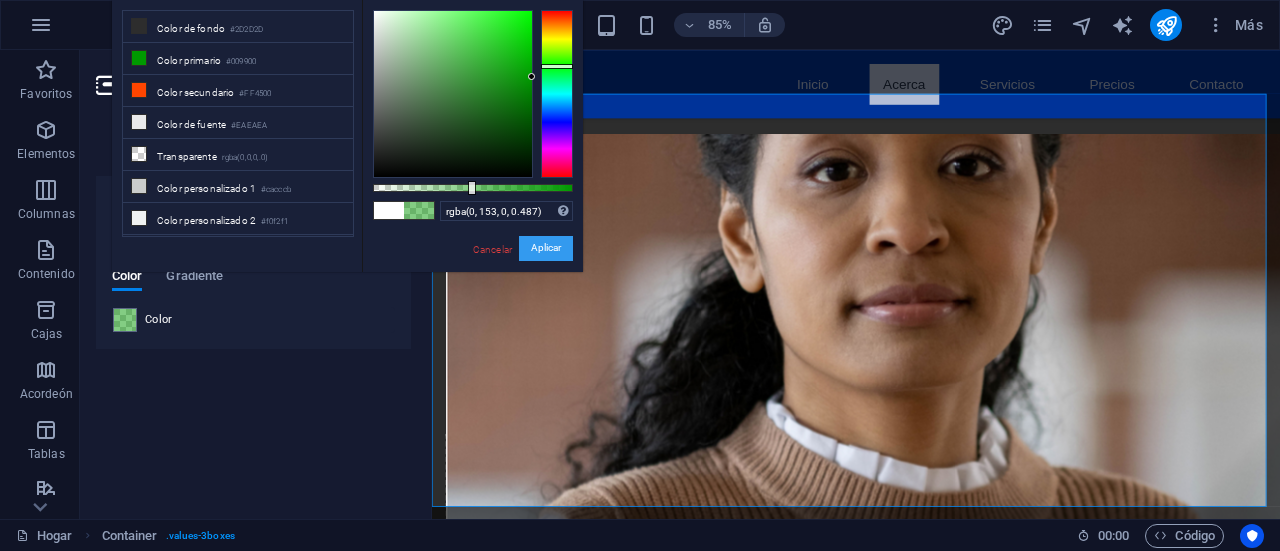 click on "Aplicar" at bounding box center (546, 248) 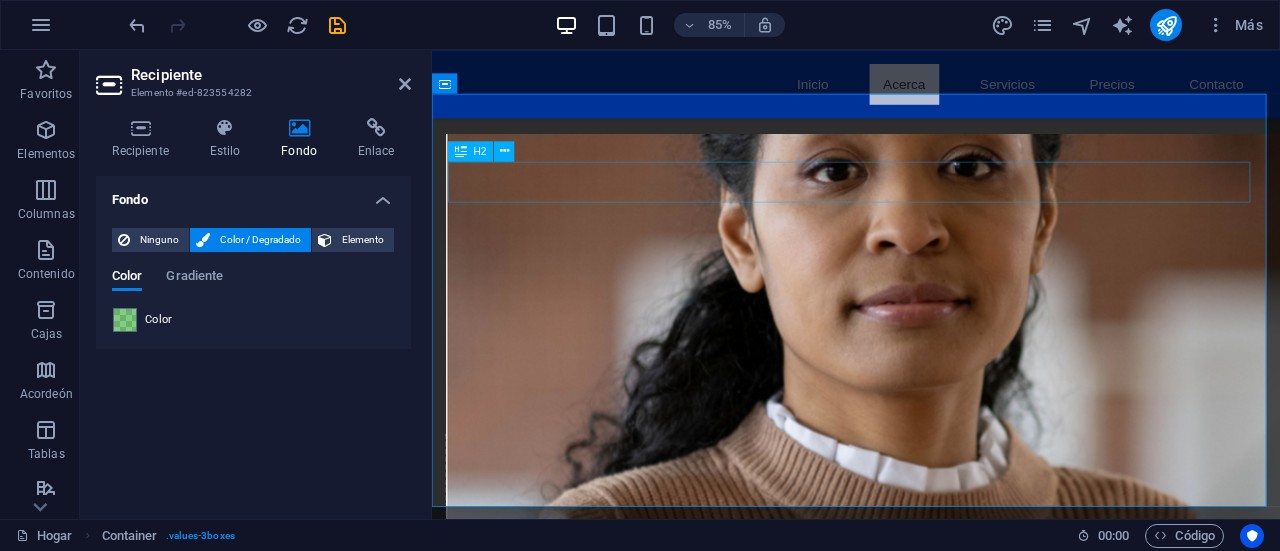 click on "Nuestros Valores" at bounding box center [931, 1101] 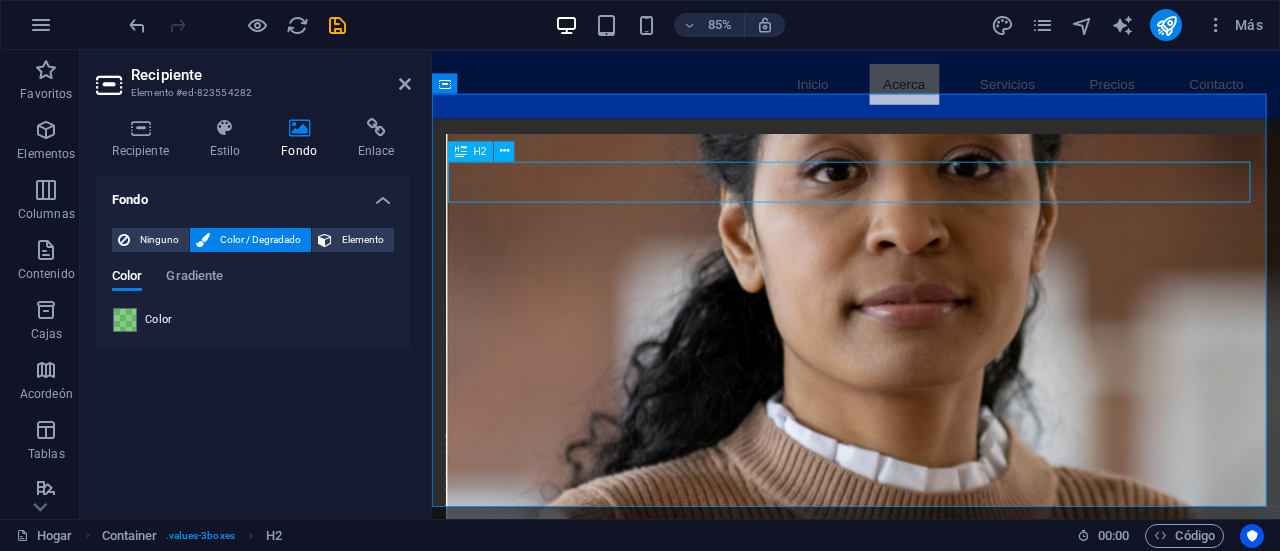 click on "Nuestros Valores" at bounding box center (931, 1101) 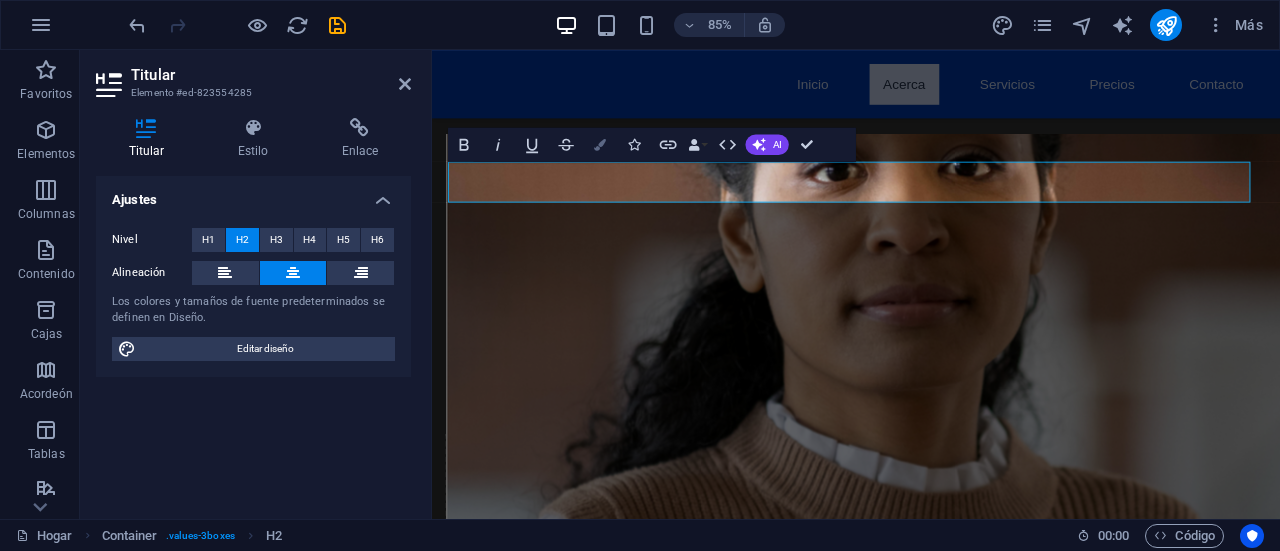 click at bounding box center [600, 144] 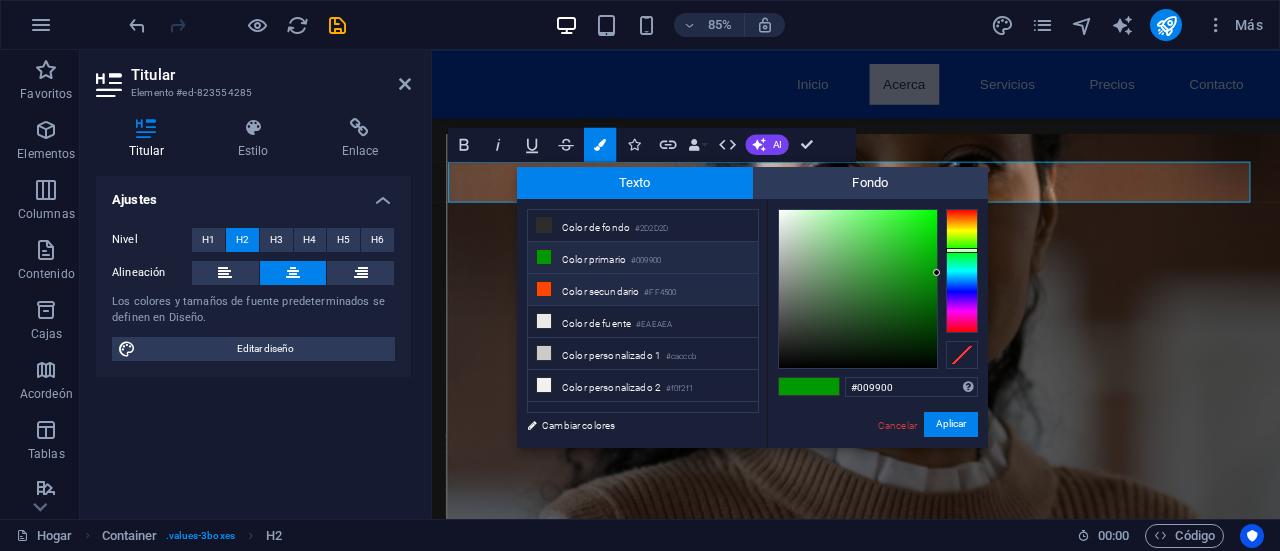 click on "Color secundario" at bounding box center (600, 291) 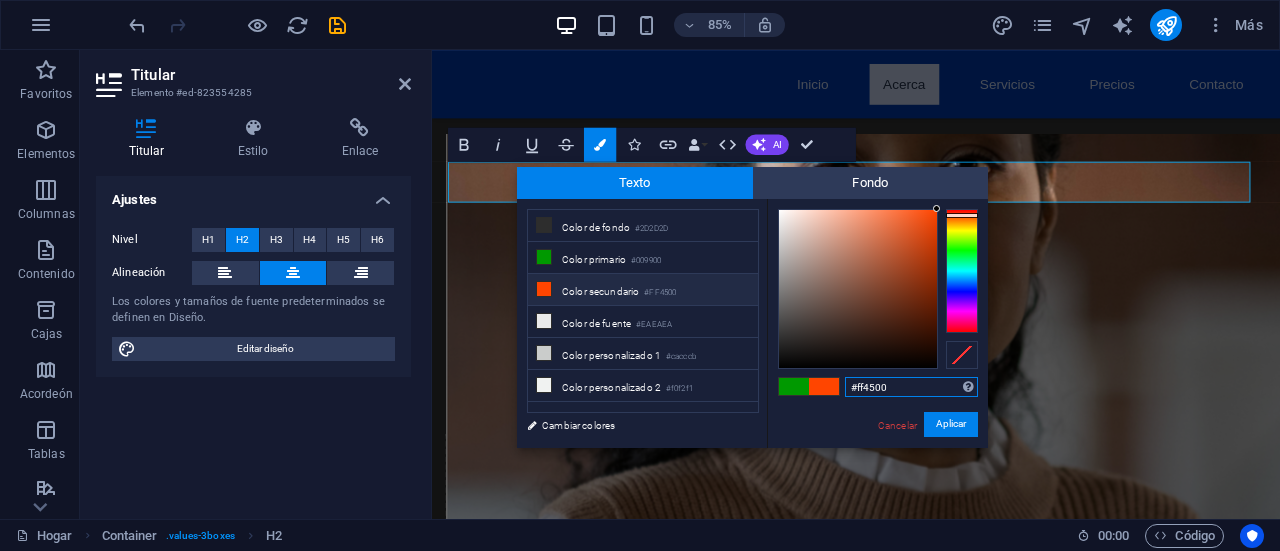 click on "#ff4500" at bounding box center (911, 387) 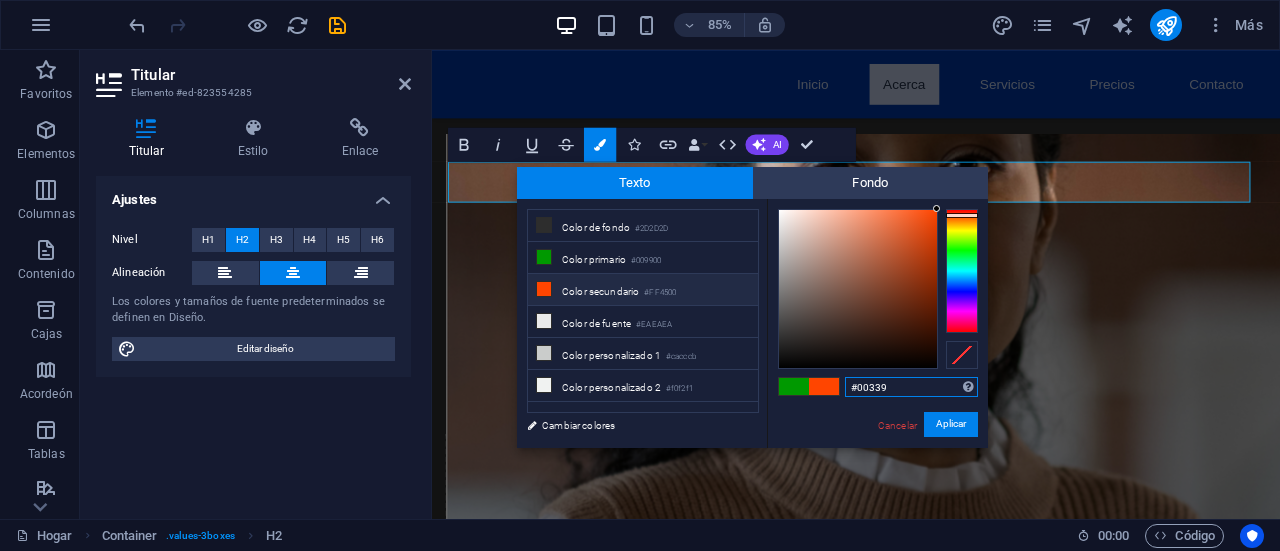 type on "#003399" 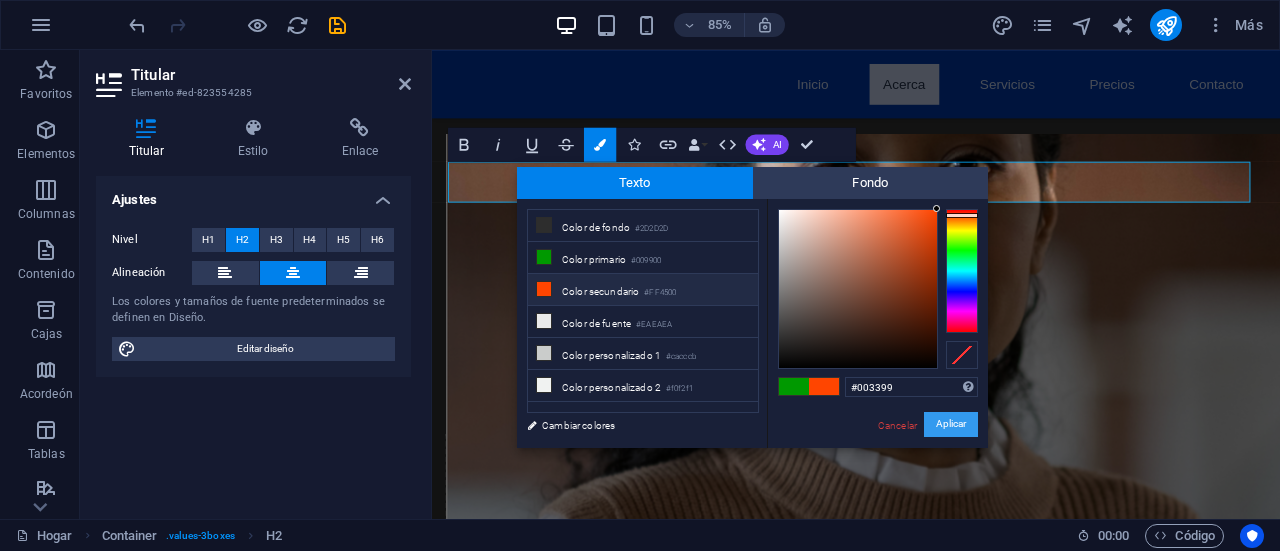 click on "Aplicar" at bounding box center [951, 424] 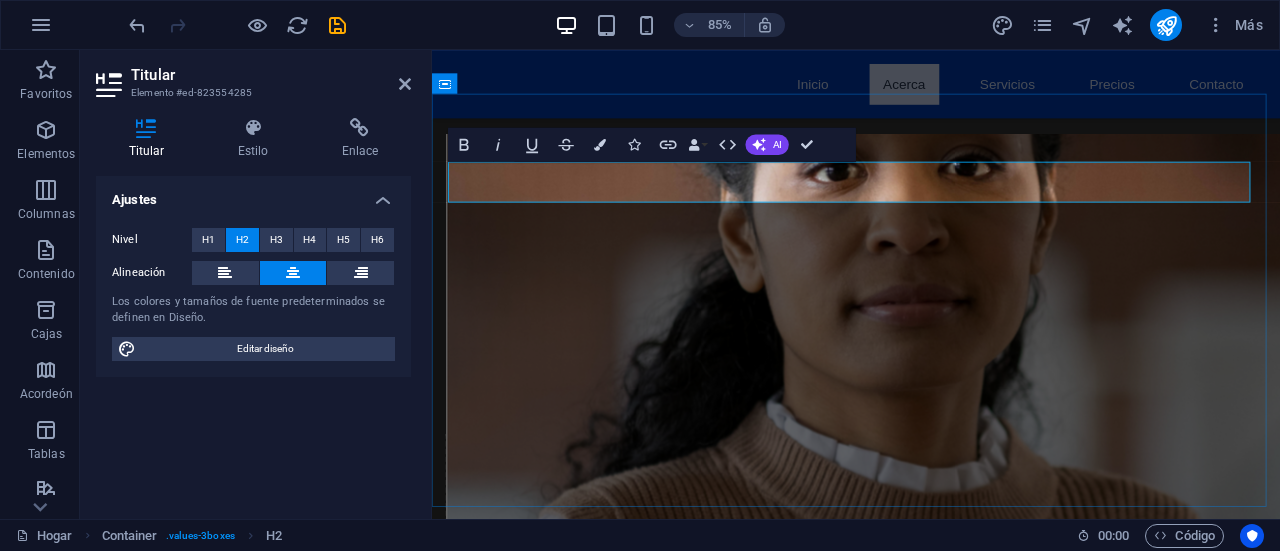 click on "Nuestros Valores ​​" at bounding box center [931, 1101] 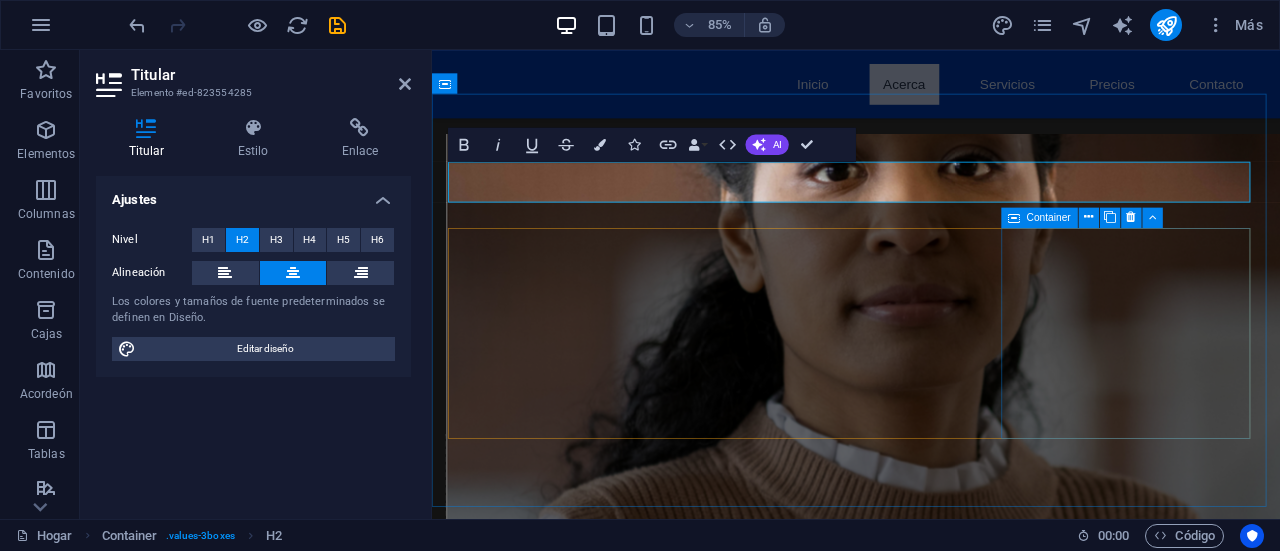 click on "Compromiso Social Nos enfocamos en generar verdaderos agentes de cambio que contribuyan al bienestar común." at bounding box center (605, 1771) 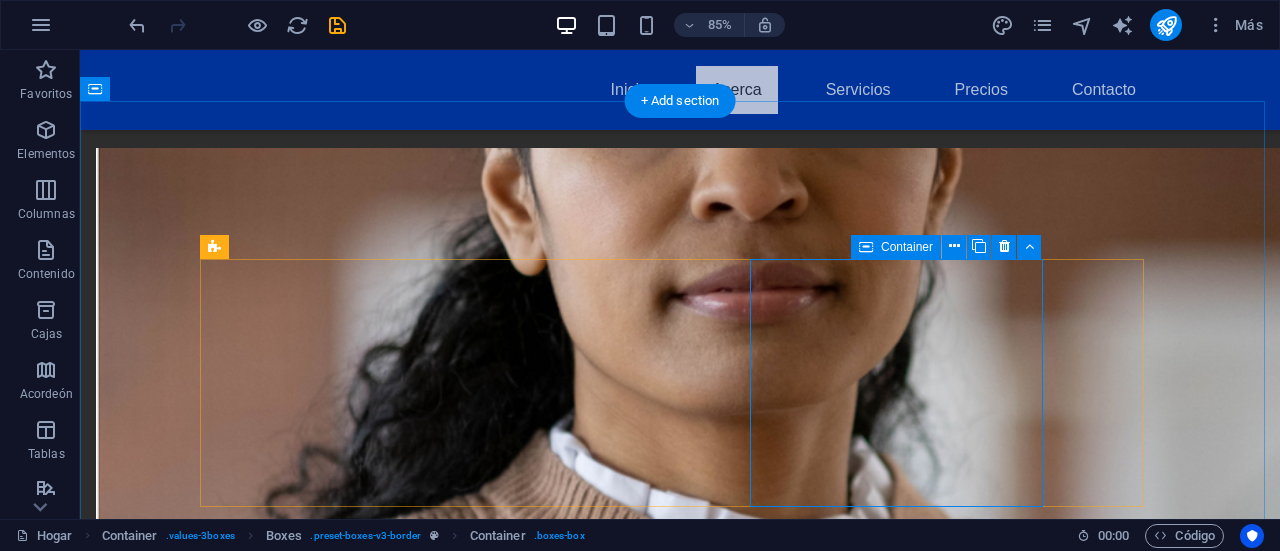 click on "Compromiso Social Nos enfocamos en generar verdaderos agentes de cambio que contribuyan al bienestar común." at bounding box center (354, 1771) 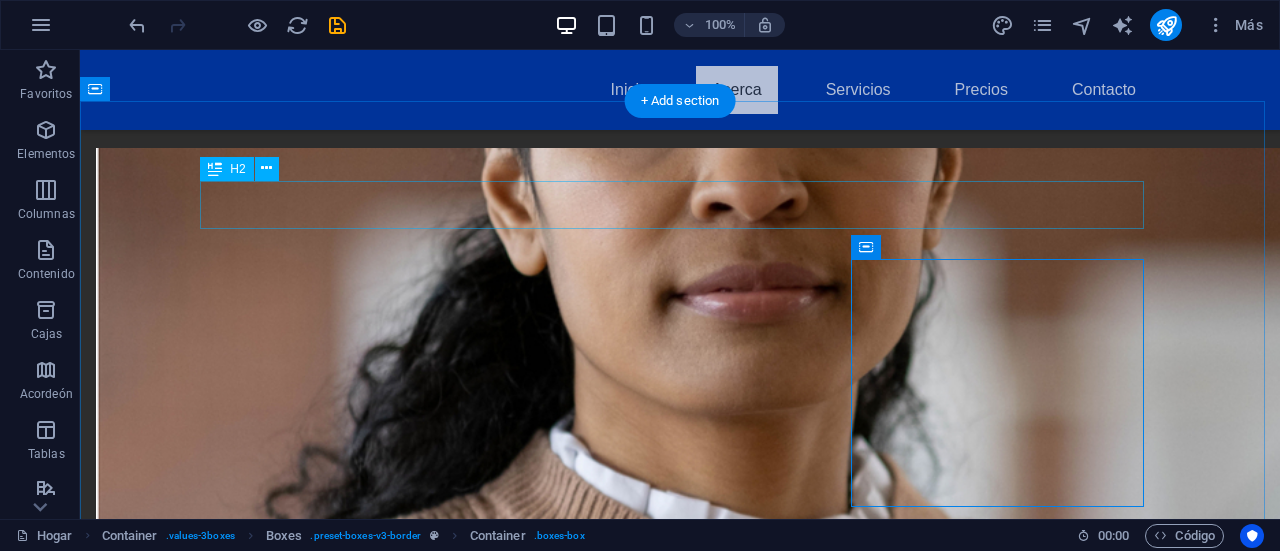 click on "Nuestros Valores" at bounding box center (680, 1101) 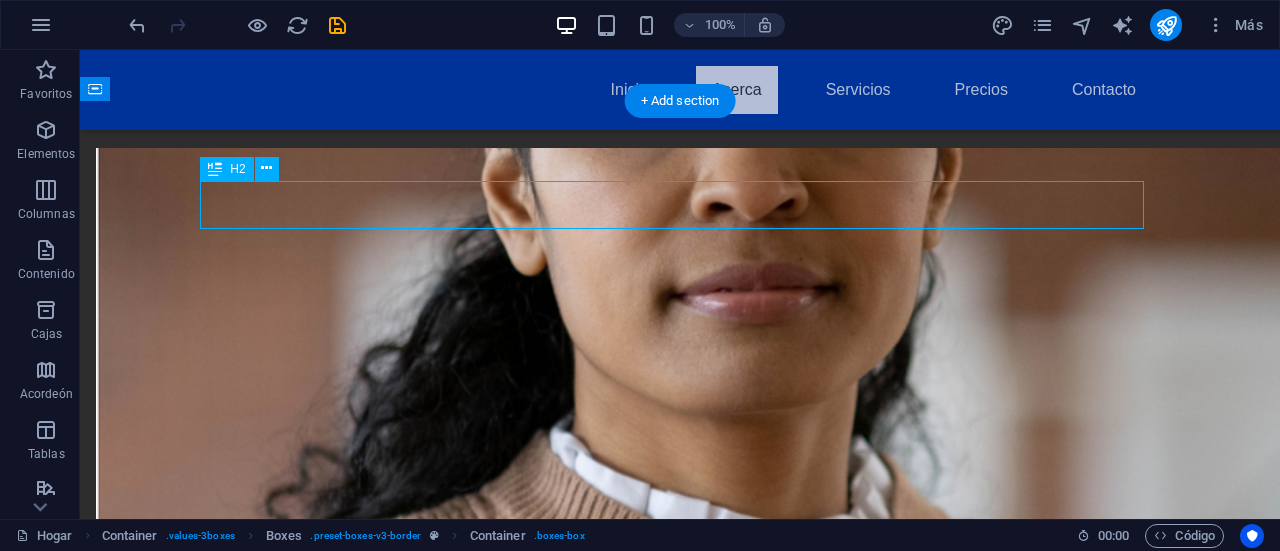 click on "Nuestros Valores" at bounding box center (680, 1101) 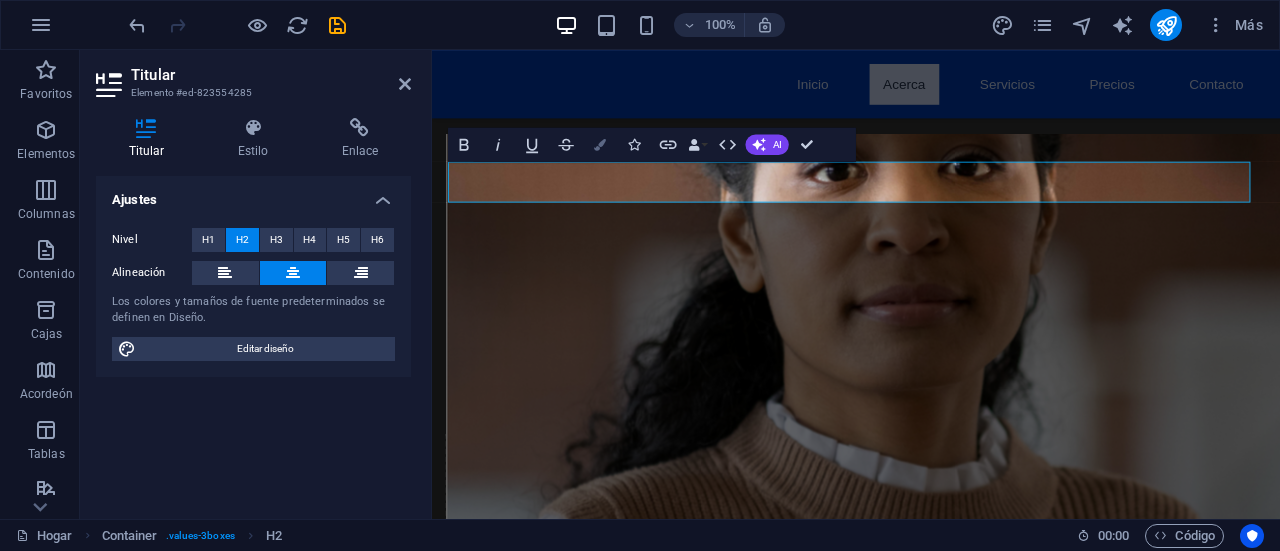 click on "Colors" at bounding box center [600, 144] 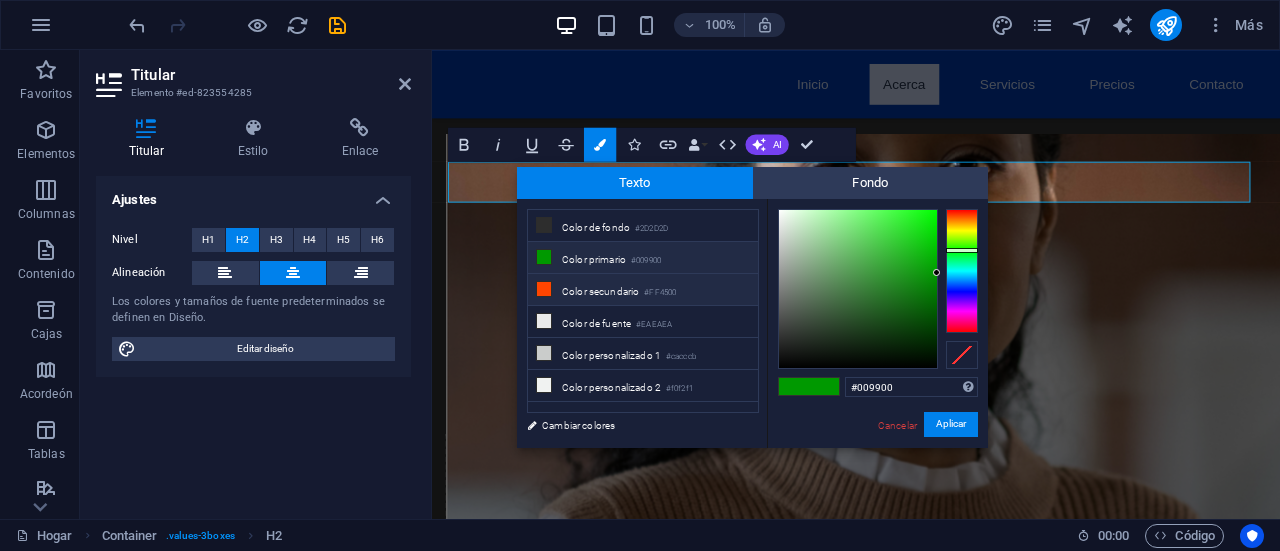 click on "Color secundario" at bounding box center (600, 291) 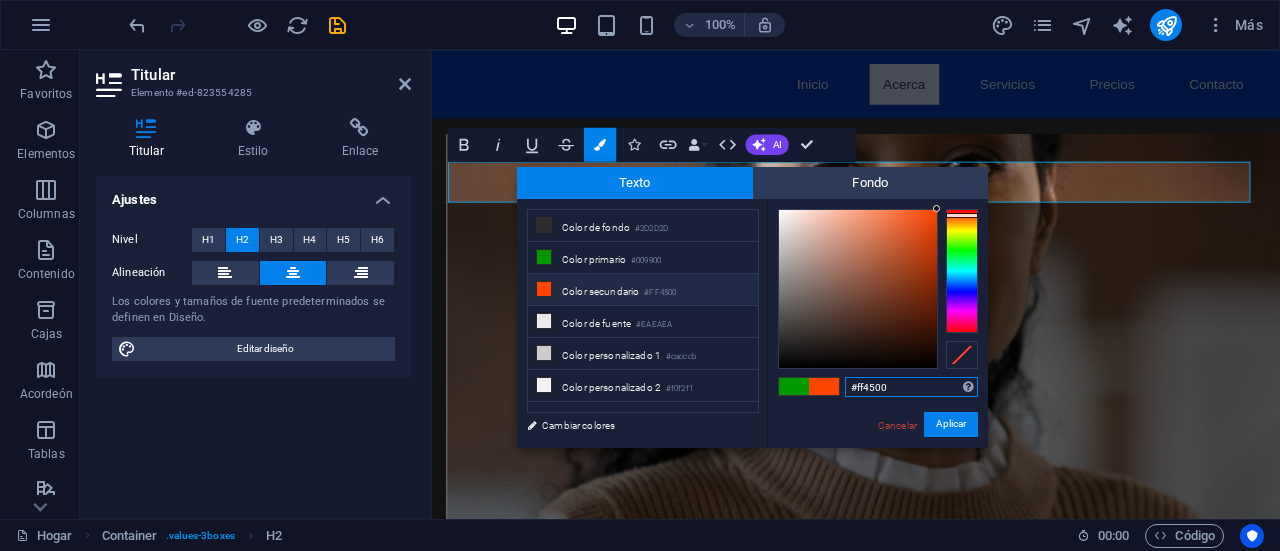 click on "#ff4500" at bounding box center (911, 387) 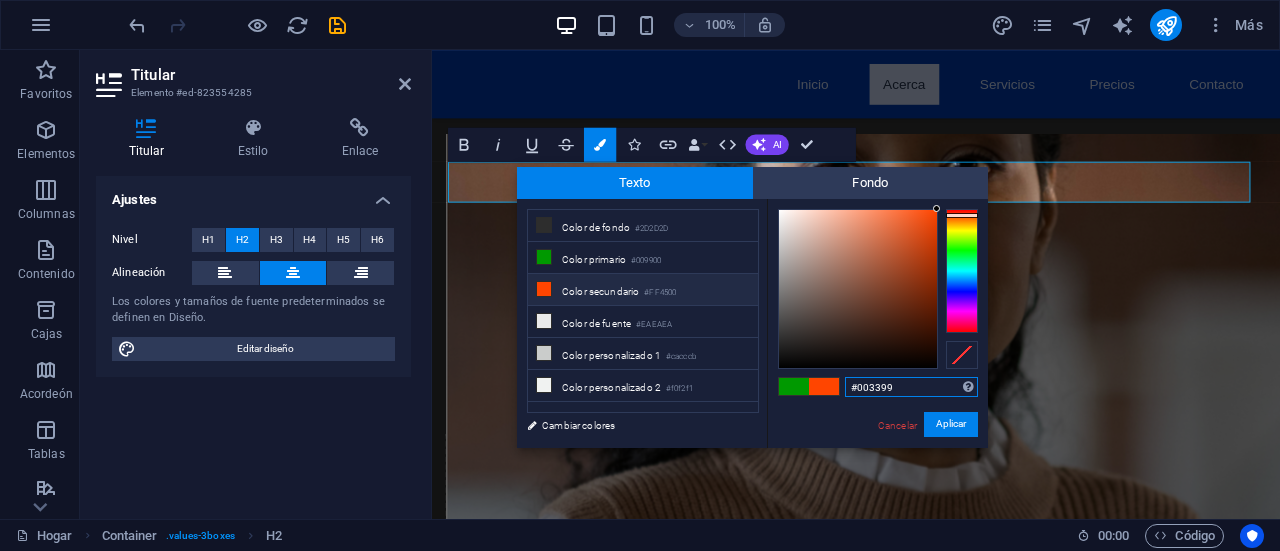 click on "#003399" at bounding box center [911, 387] 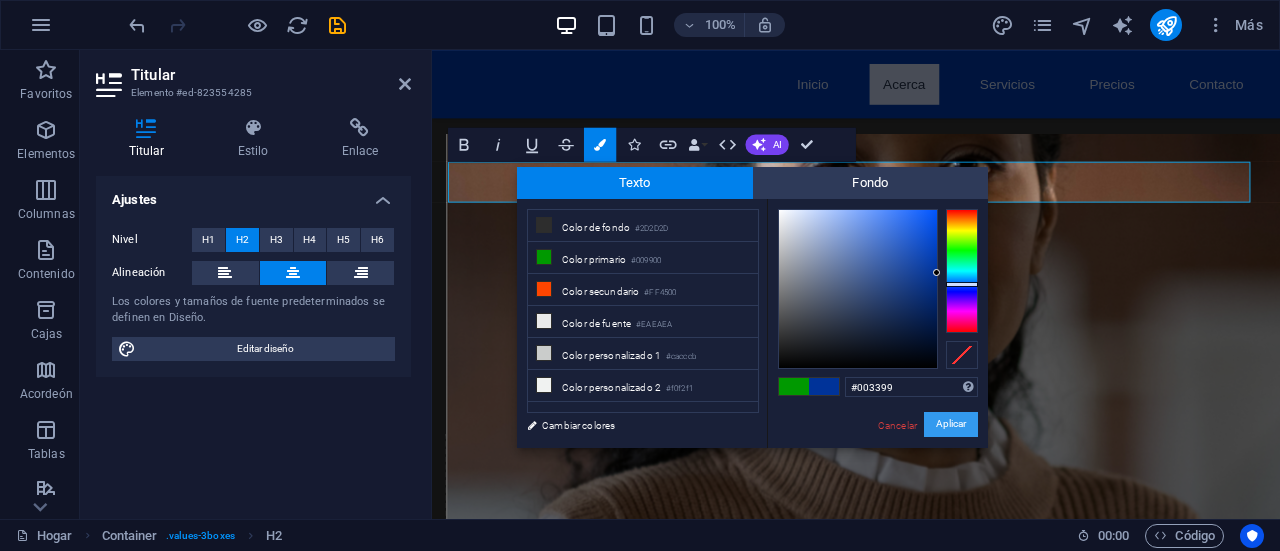 click on "Aplicar" at bounding box center [951, 424] 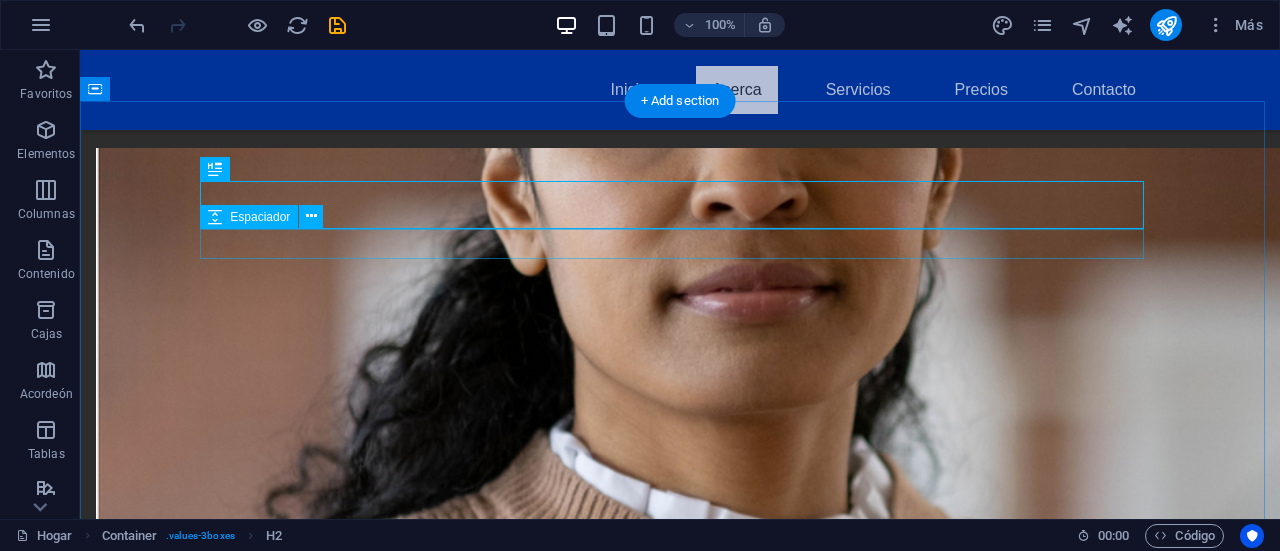 click on "Accesibilidad Creemos que la educación de calidad debe ser accesible para todos, sin importar su ubicación o recursos. Innovación Nuestra metodología educativa se basa en las últimas tecnologías y en un enfoque centrado en el estudiante. Compromiso Social Nos enfocamos en generar verdaderos agentes de cambio que contribuyan al bienestar común." at bounding box center [680, 1525] 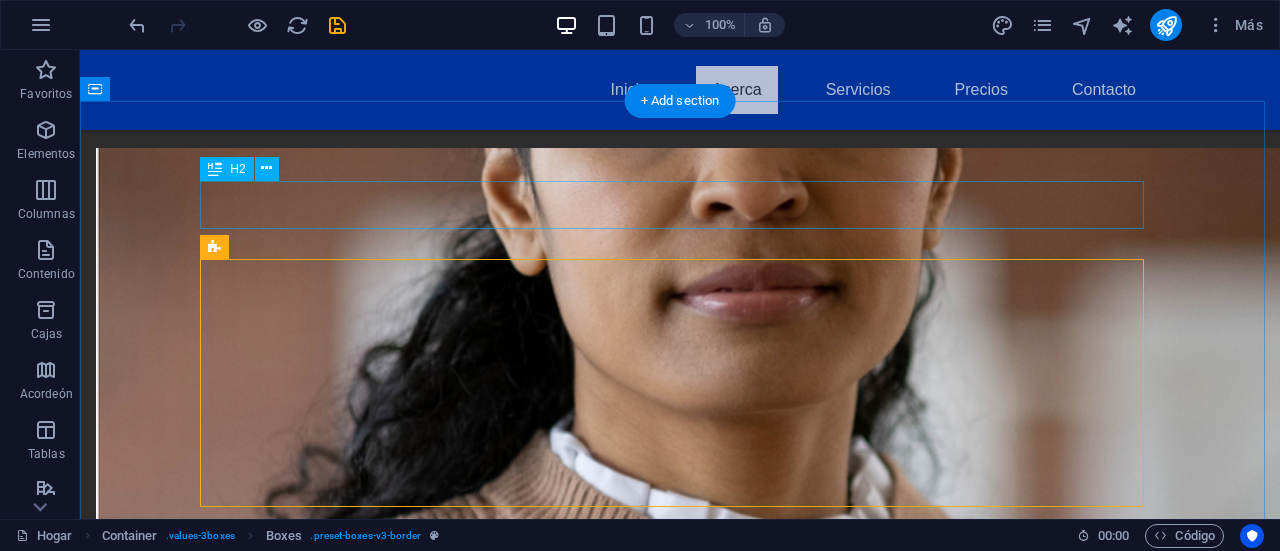 click on "Nuestros Valores" at bounding box center (680, 1101) 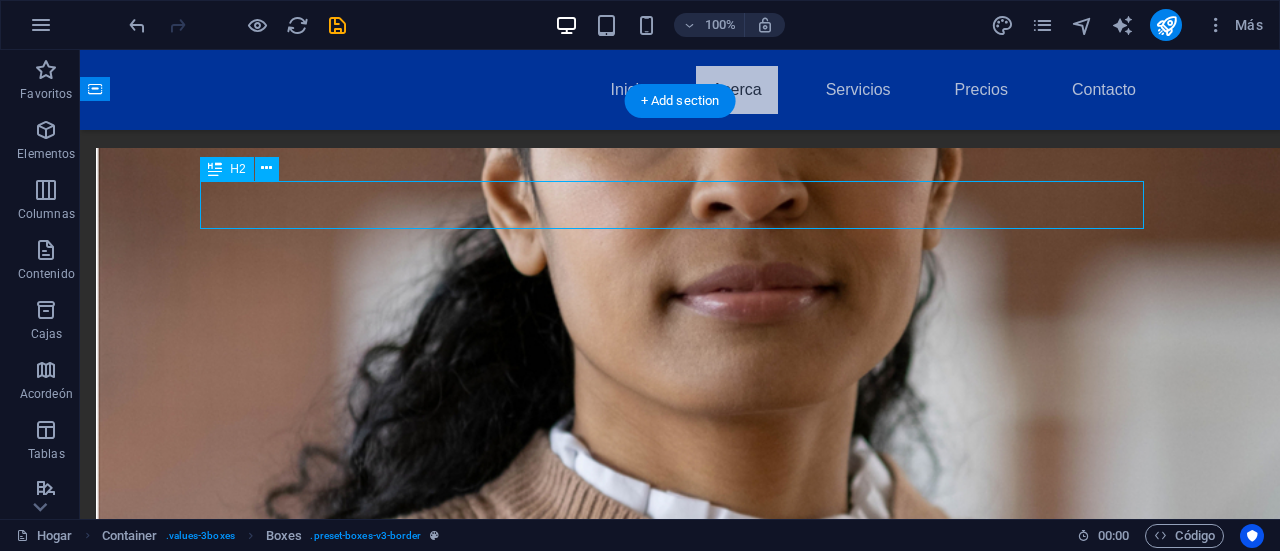 click on "Nuestros Valores" at bounding box center [680, 1101] 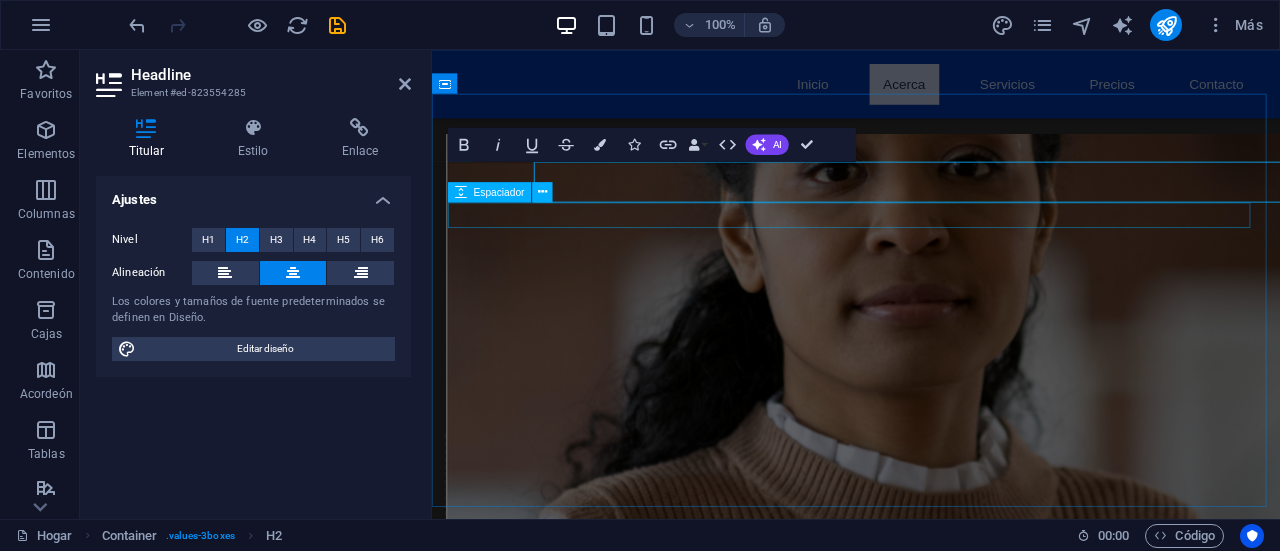 click at bounding box center (931, 1140) 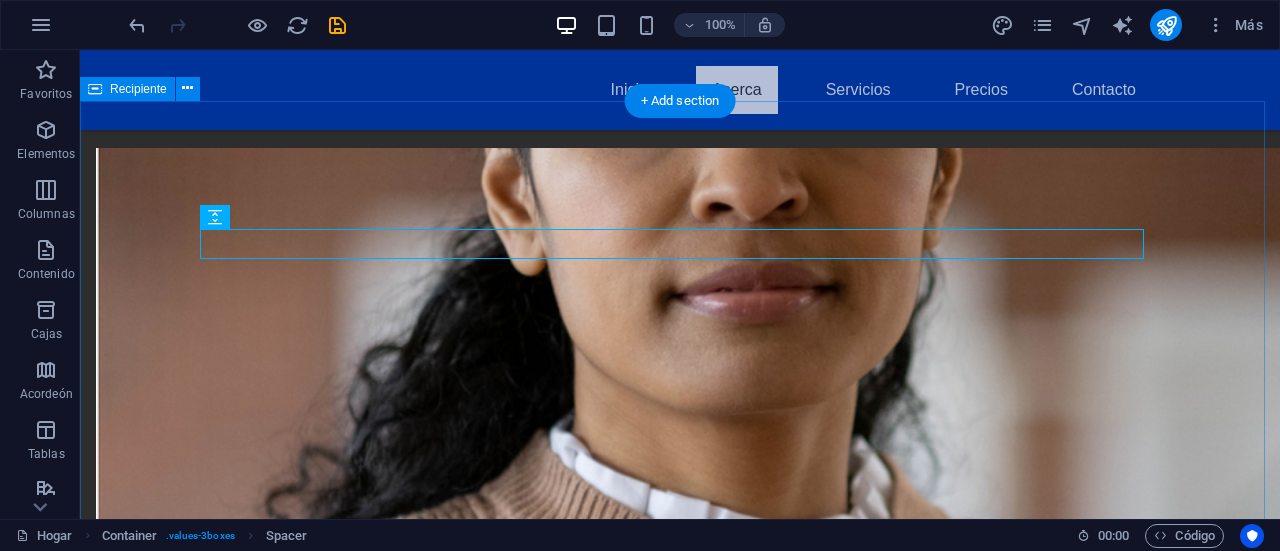 click on "Nuestros Valores Accesibilidad Creemos que la educación de calidad debe ser accesible para todos, sin importar su ubicación o recursos. Innovación Nuestra metodología educativa se basa en las últimas tecnologías y en un enfoque centrado en el estudiante. Compromiso Social Nos enfocamos en generar verdaderos agentes de cambio que contribuyan al bienestar común." at bounding box center (680, 1486) 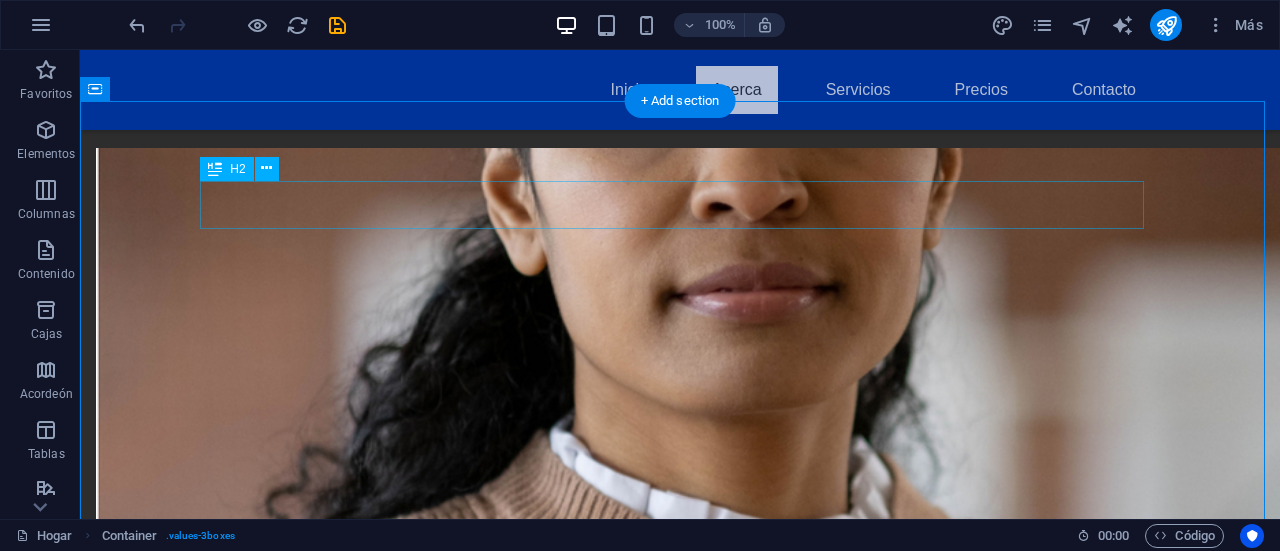 click on "Nuestros Valores" at bounding box center [680, 1101] 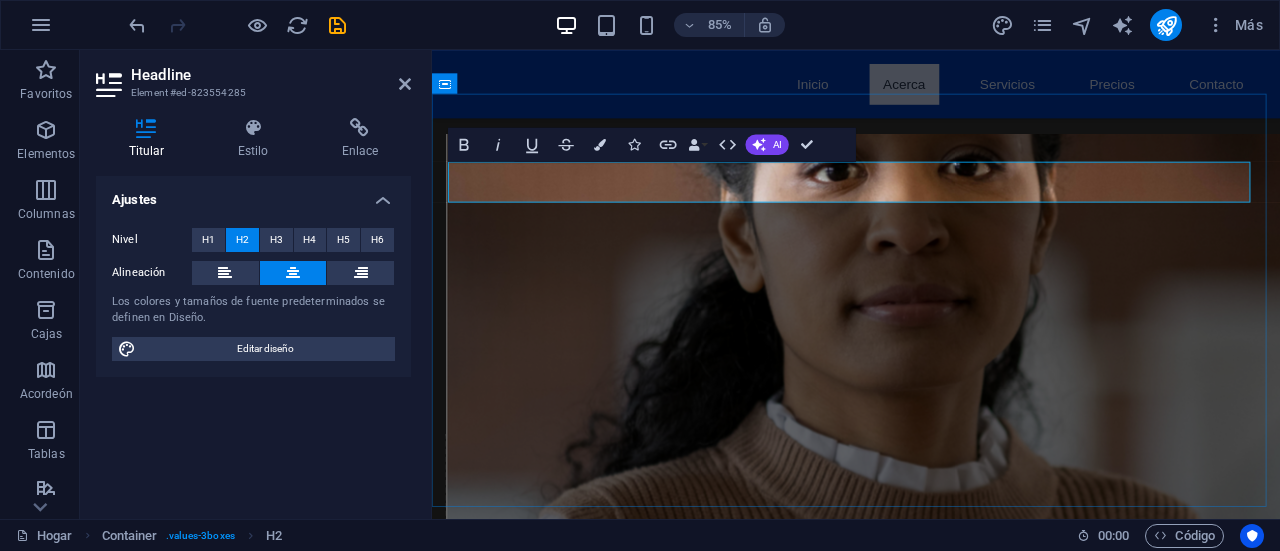 type 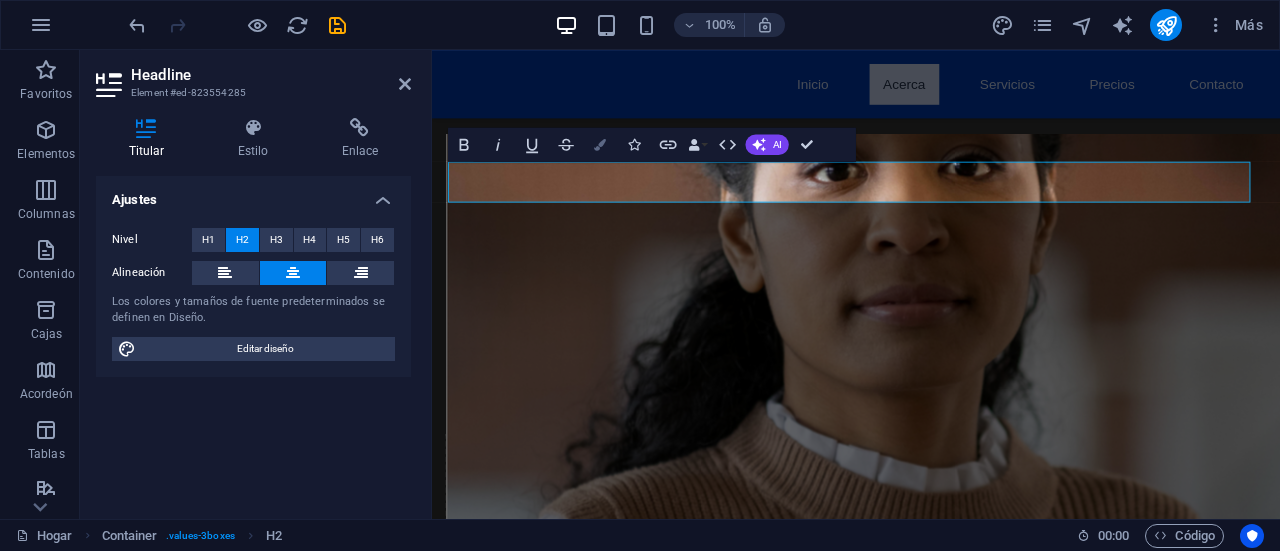 click on "Colors" at bounding box center [600, 144] 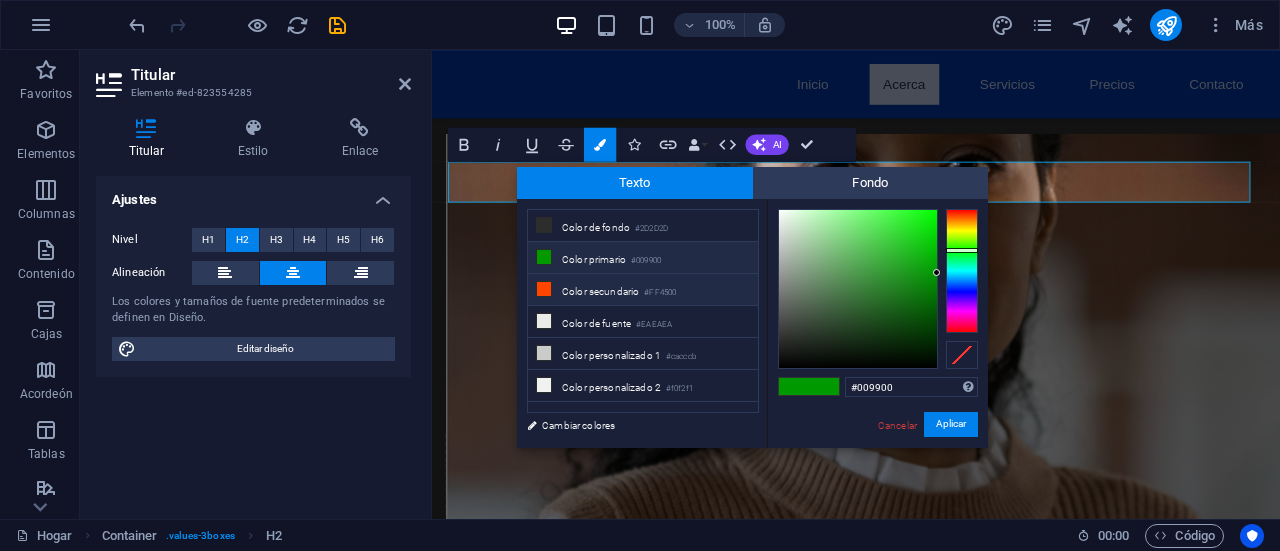 click on "Color secundario" at bounding box center (600, 291) 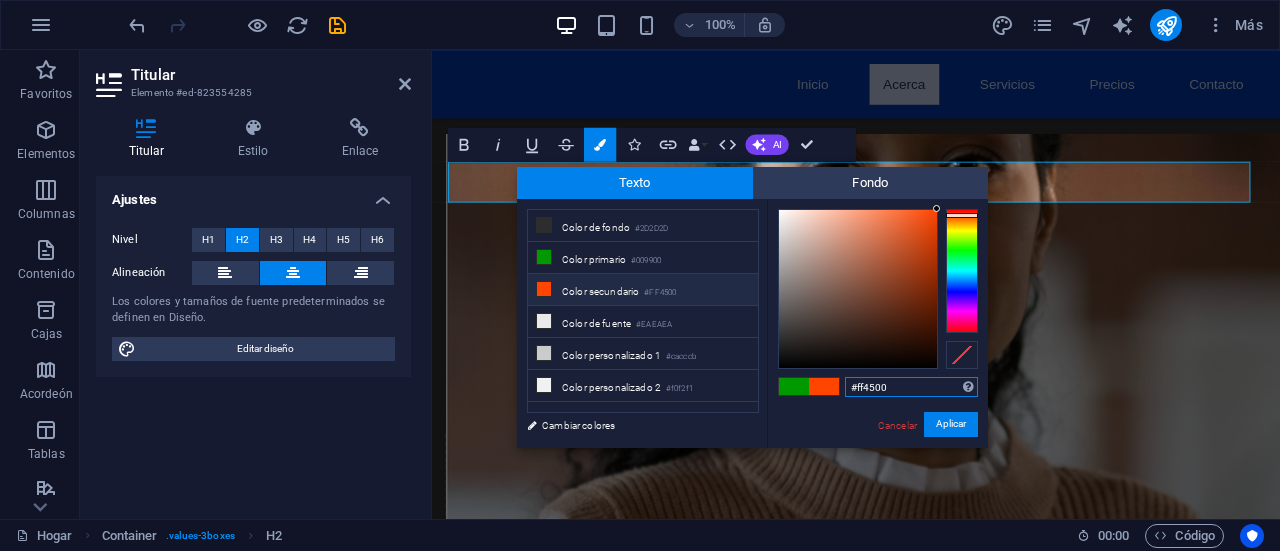 click on "#ff4500" at bounding box center [911, 387] 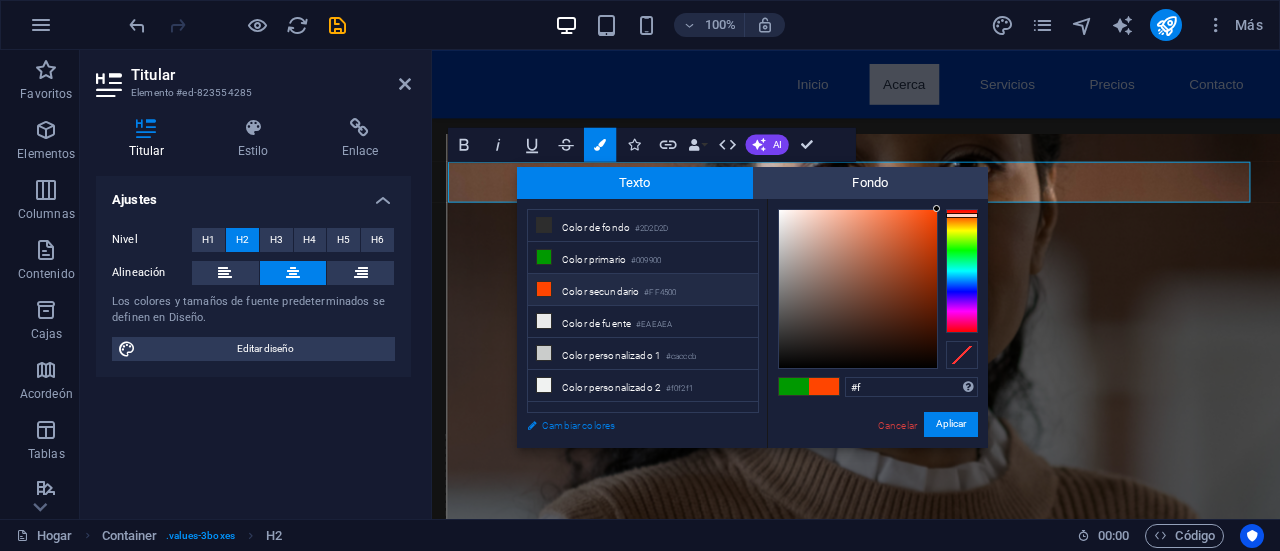 click on "Cambiar colores" at bounding box center [578, 425] 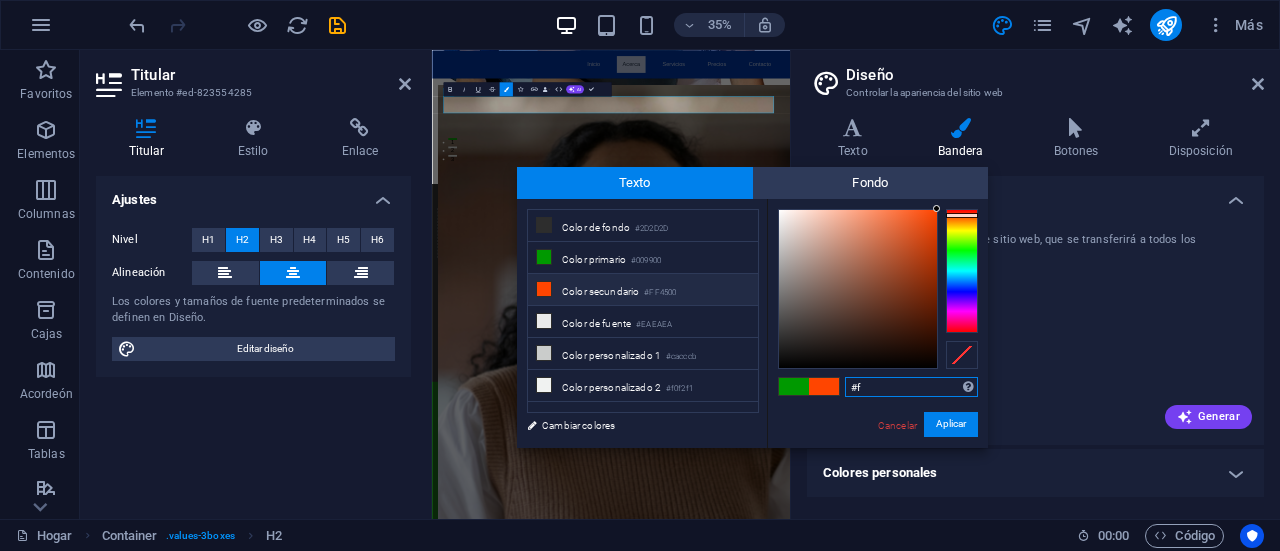 click on "#f" at bounding box center [911, 387] 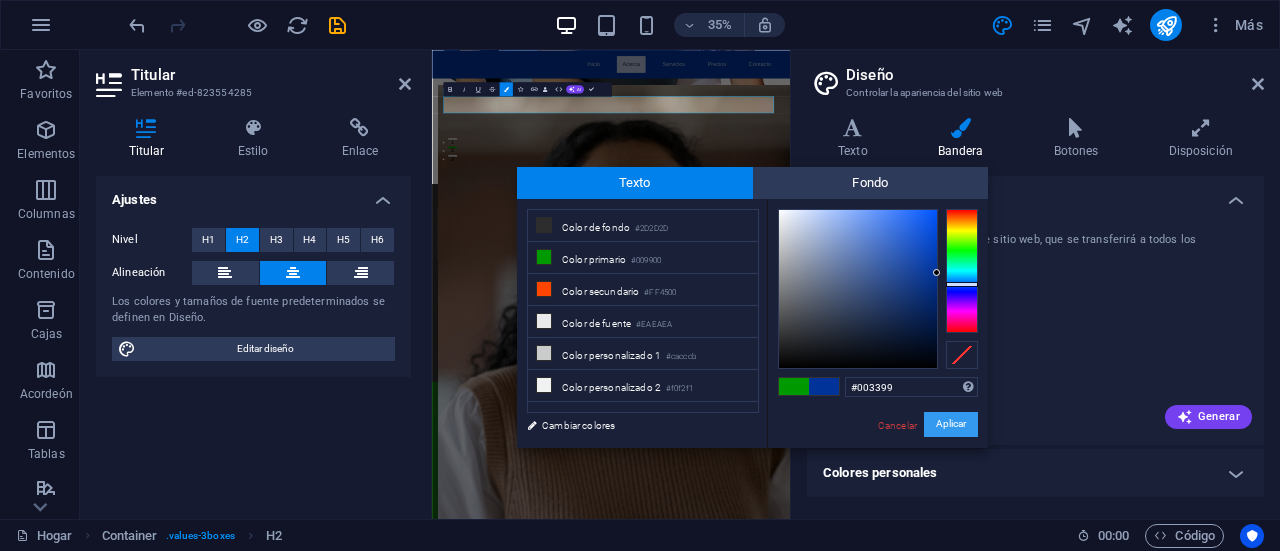 click on "Aplicar" at bounding box center (951, 424) 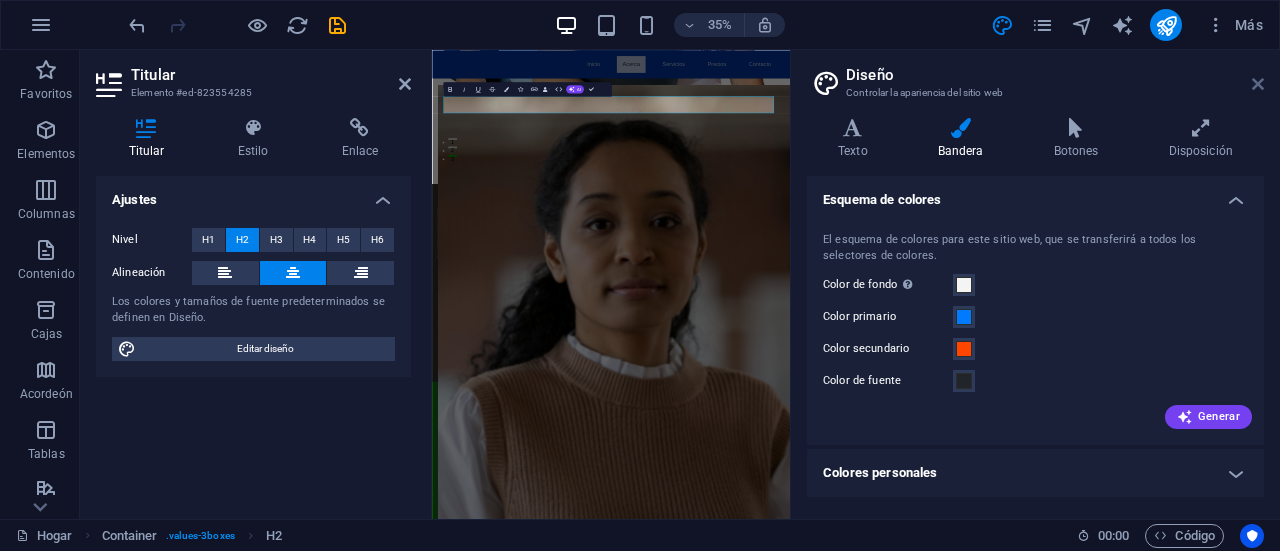 click at bounding box center (1258, 84) 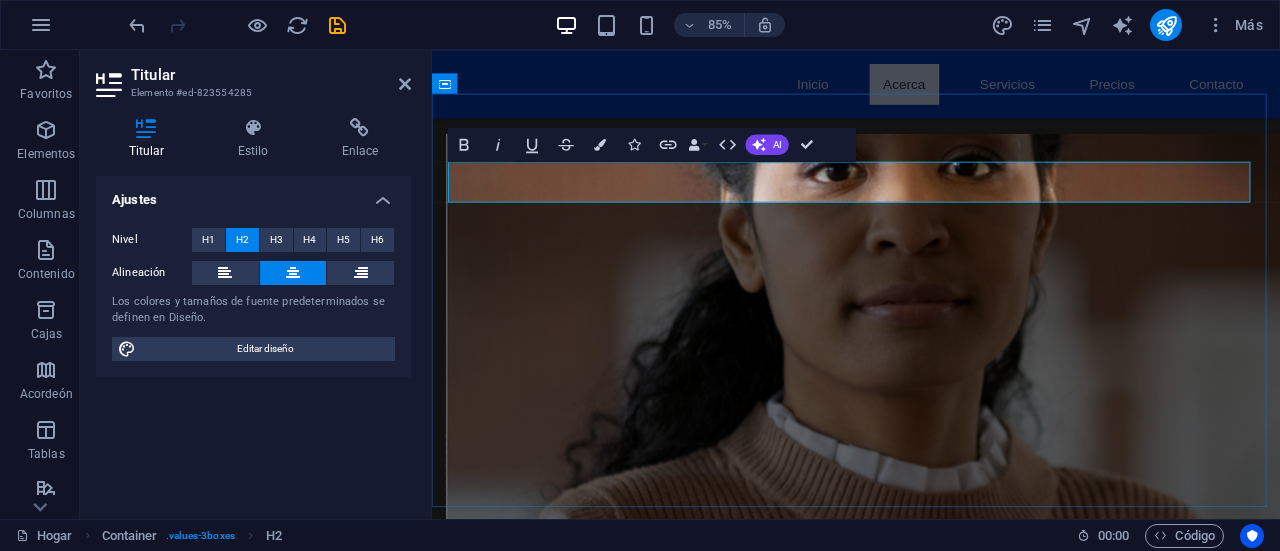 click on "norte ​​" at bounding box center (931, 1101) 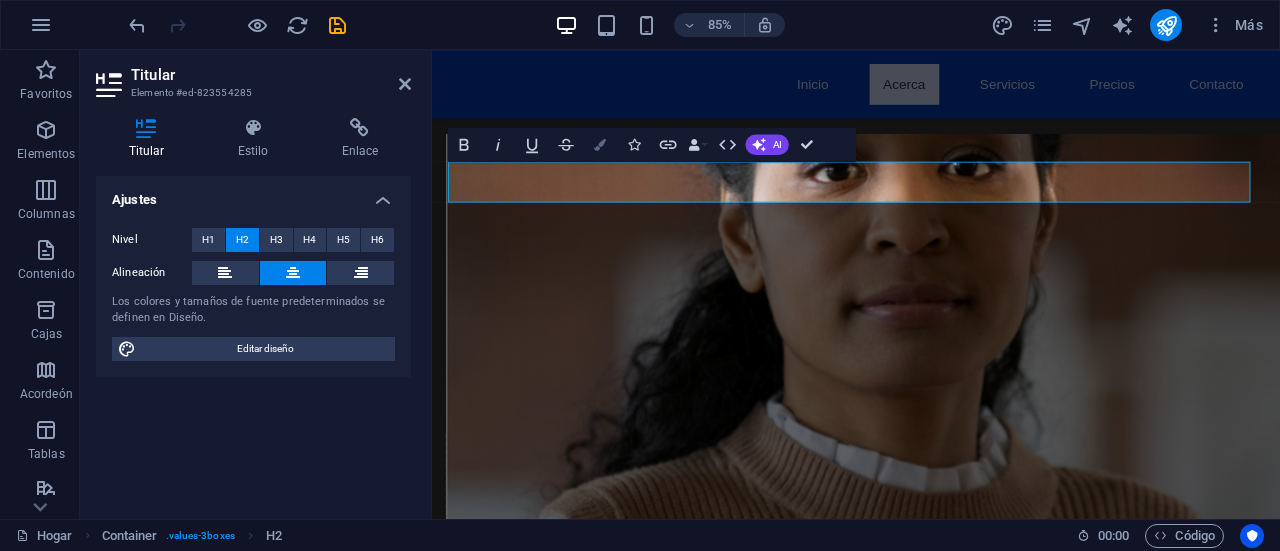 click at bounding box center (600, 144) 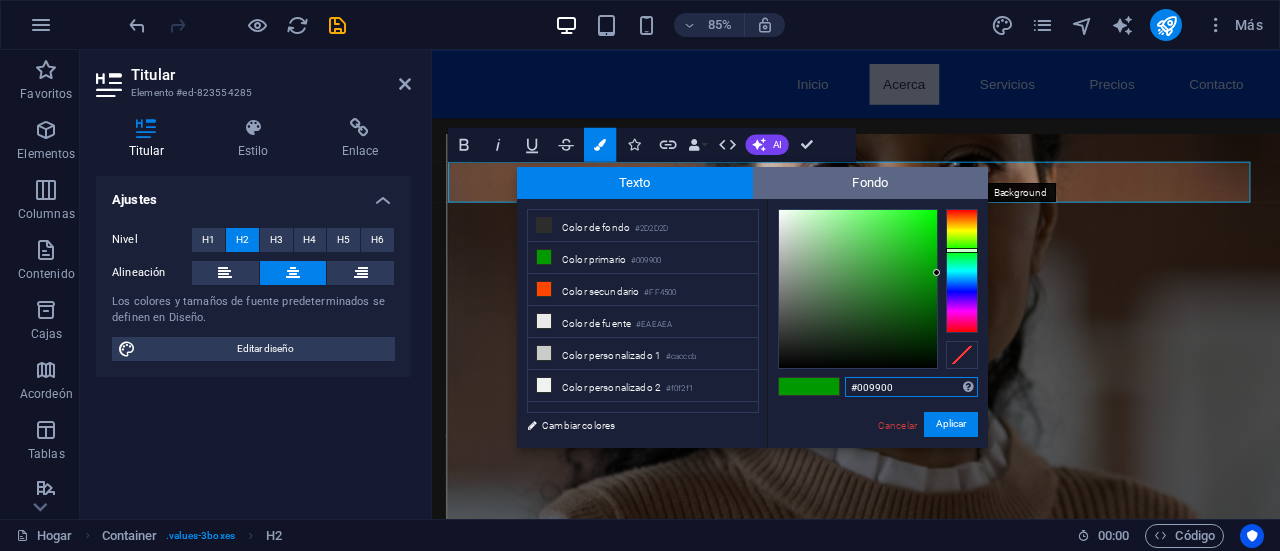 click on "Fondo" at bounding box center (871, 183) 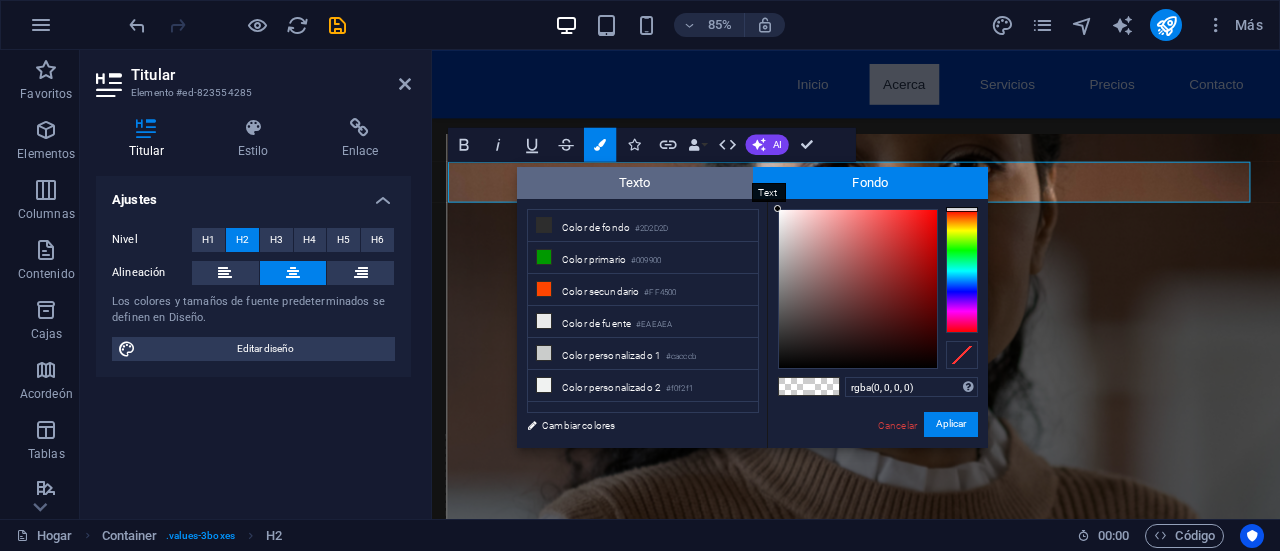 click on "Texto" at bounding box center [635, 183] 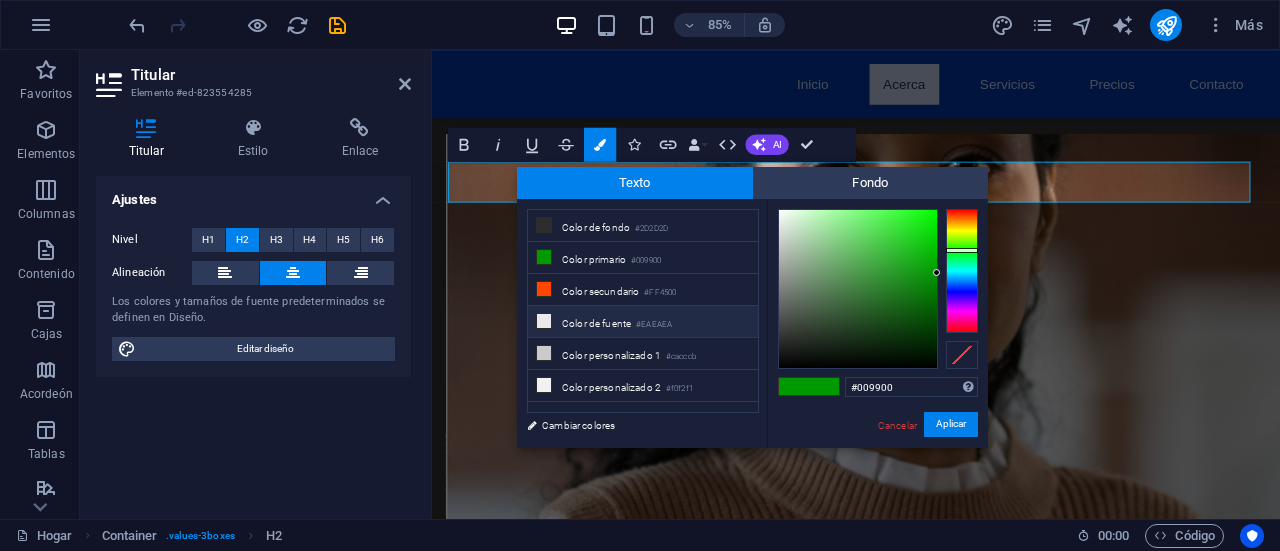 click on "Color de fuente
#[HEX]" at bounding box center (643, 322) 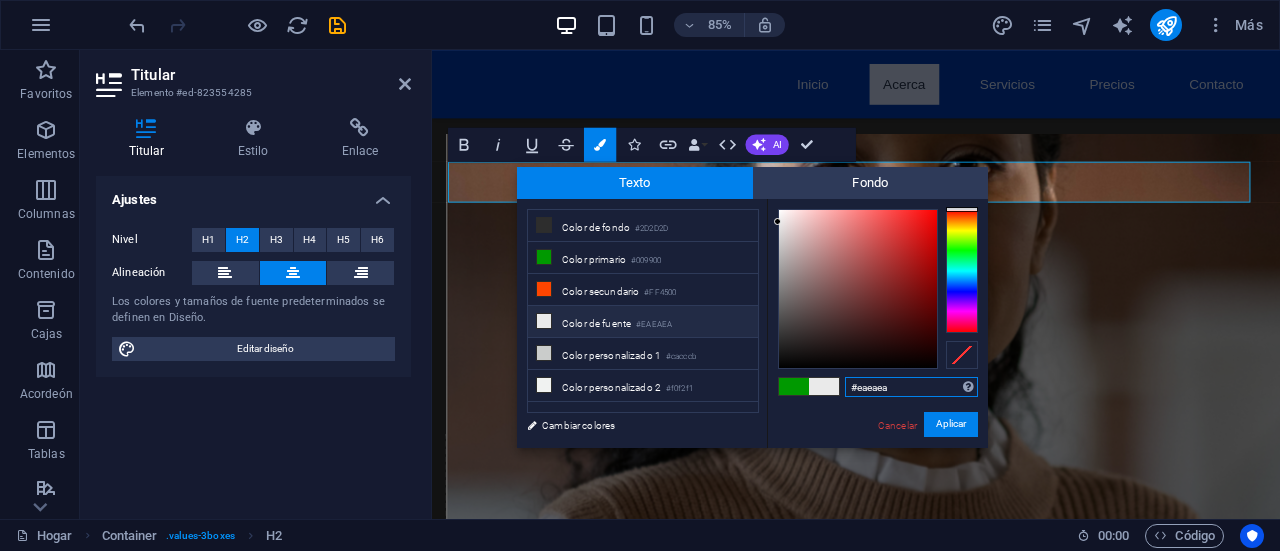 click on "#eaeaea" at bounding box center [911, 387] 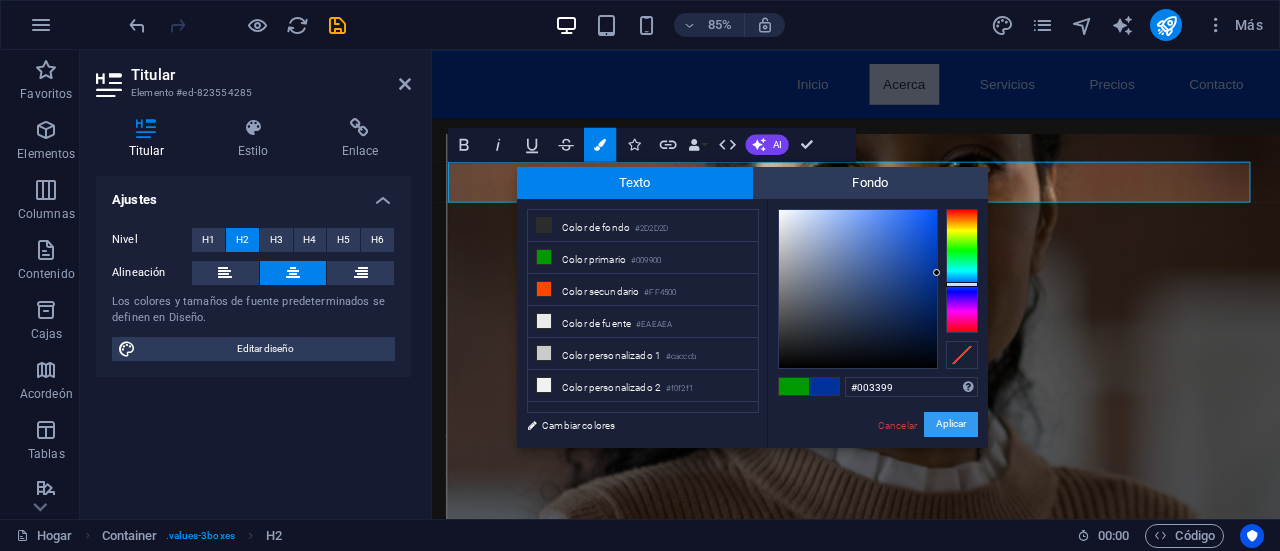 click on "Aplicar" at bounding box center [951, 424] 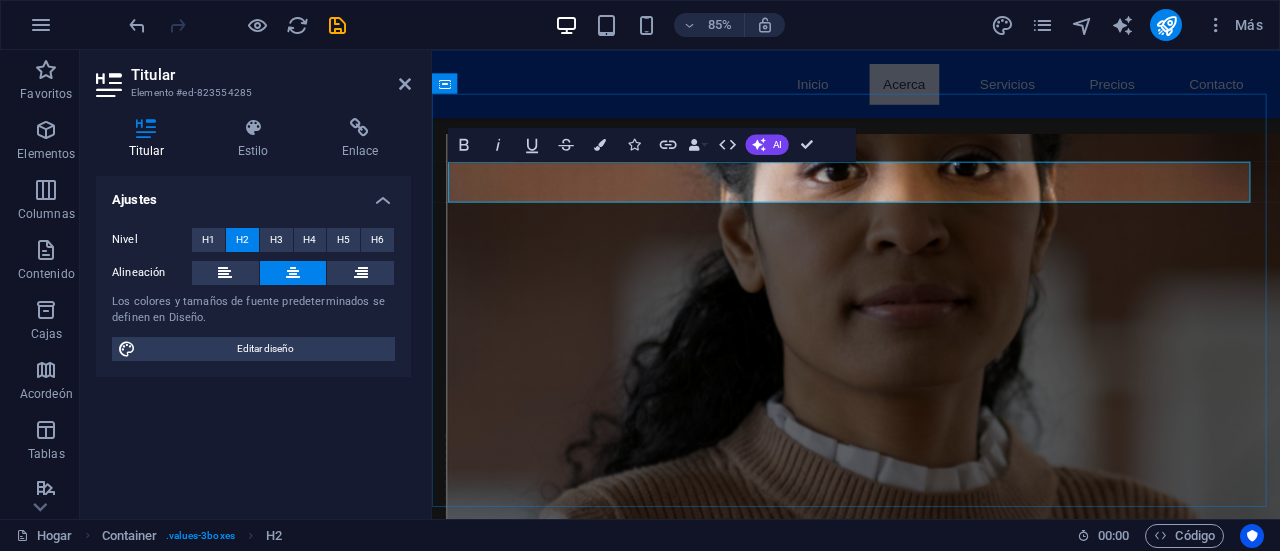 click on "​​" at bounding box center [931, 1101] 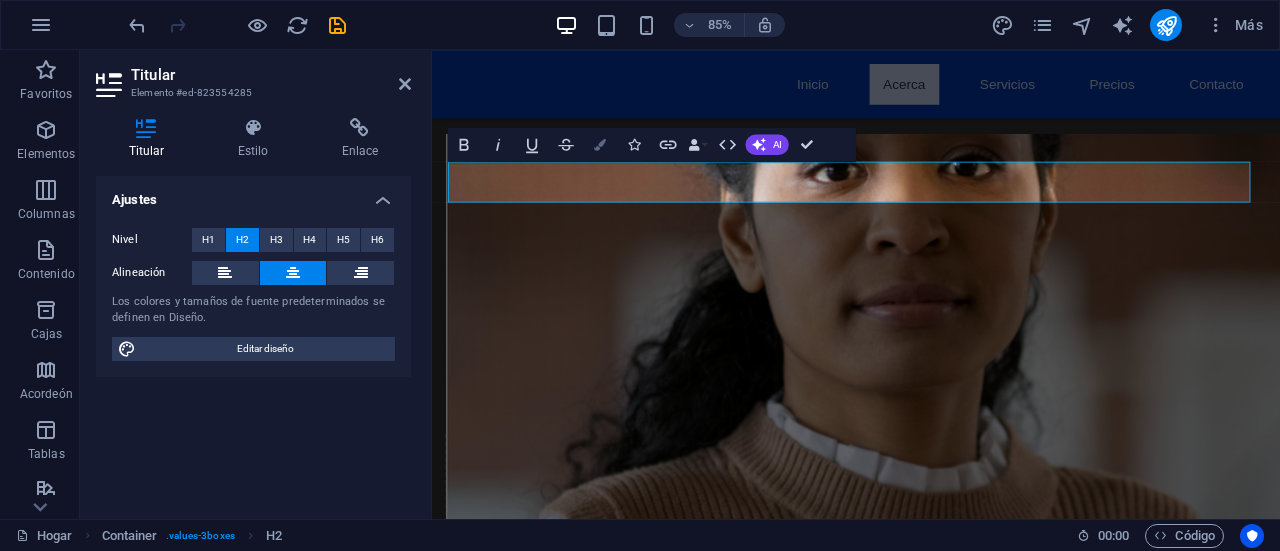 click on "Bandera" at bounding box center (600, 144) 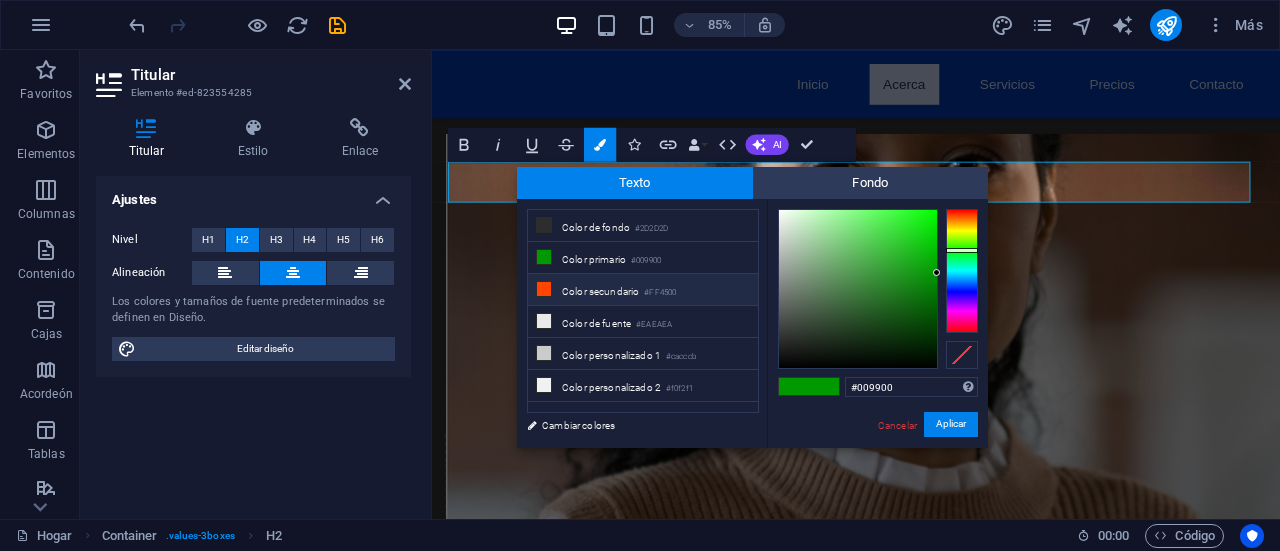 click on "Color secundario" at bounding box center (600, 291) 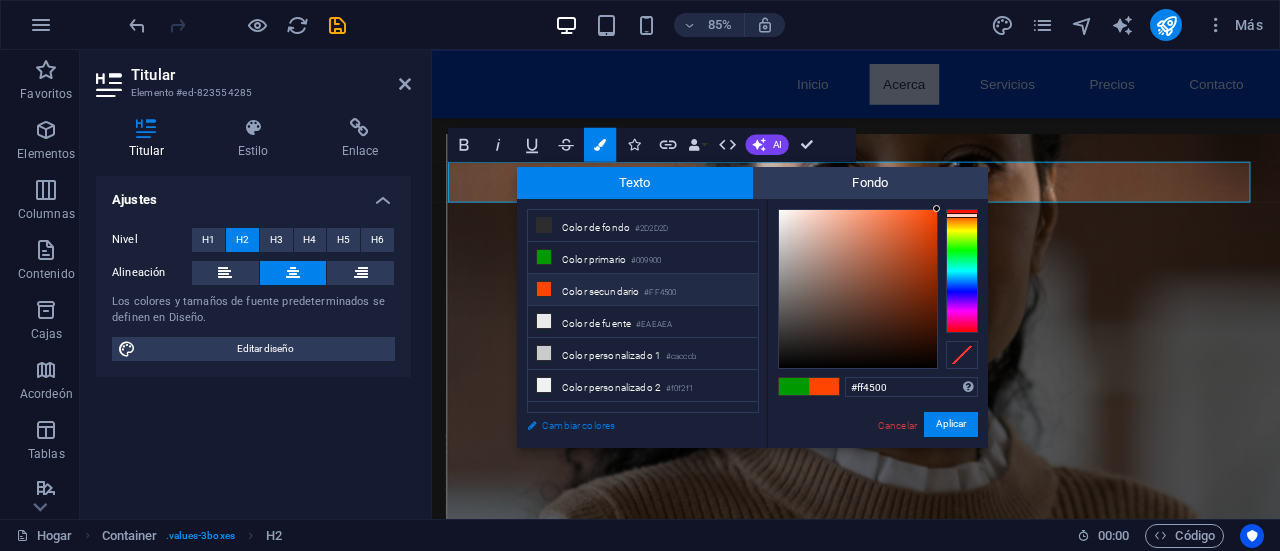 click on "Cambiar colores" at bounding box center (633, 425) 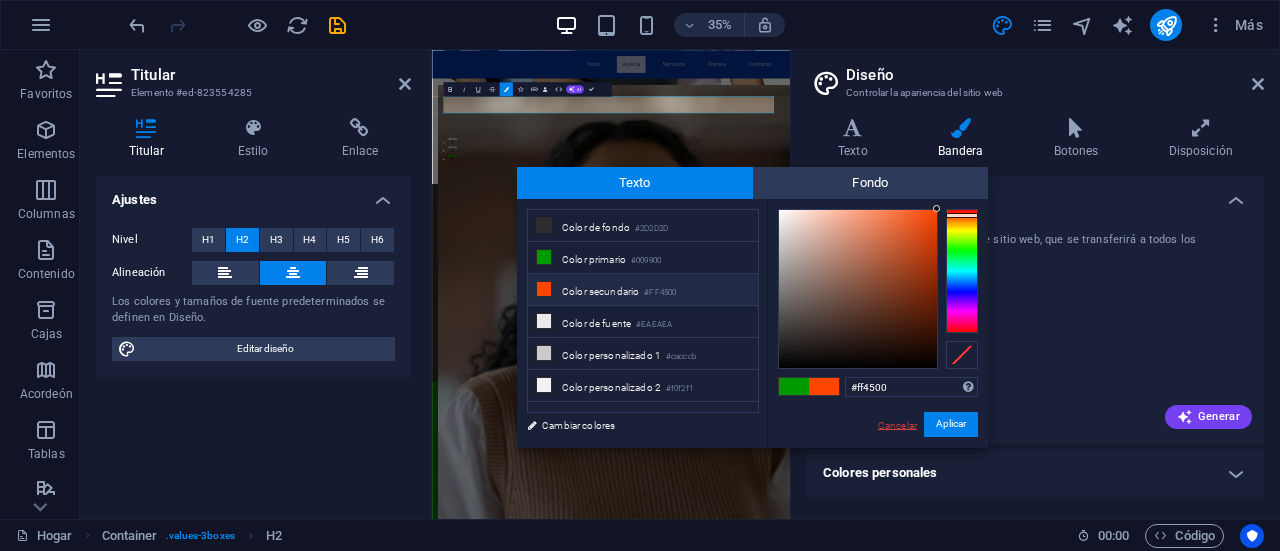 click on "Cancelar" at bounding box center [897, 425] 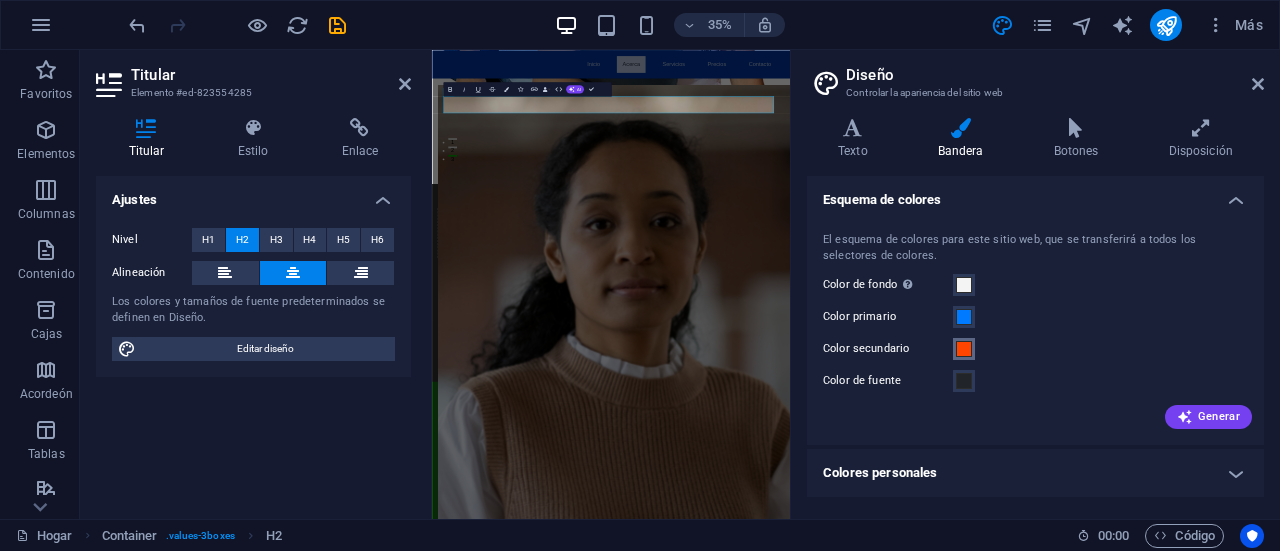 click at bounding box center (964, 349) 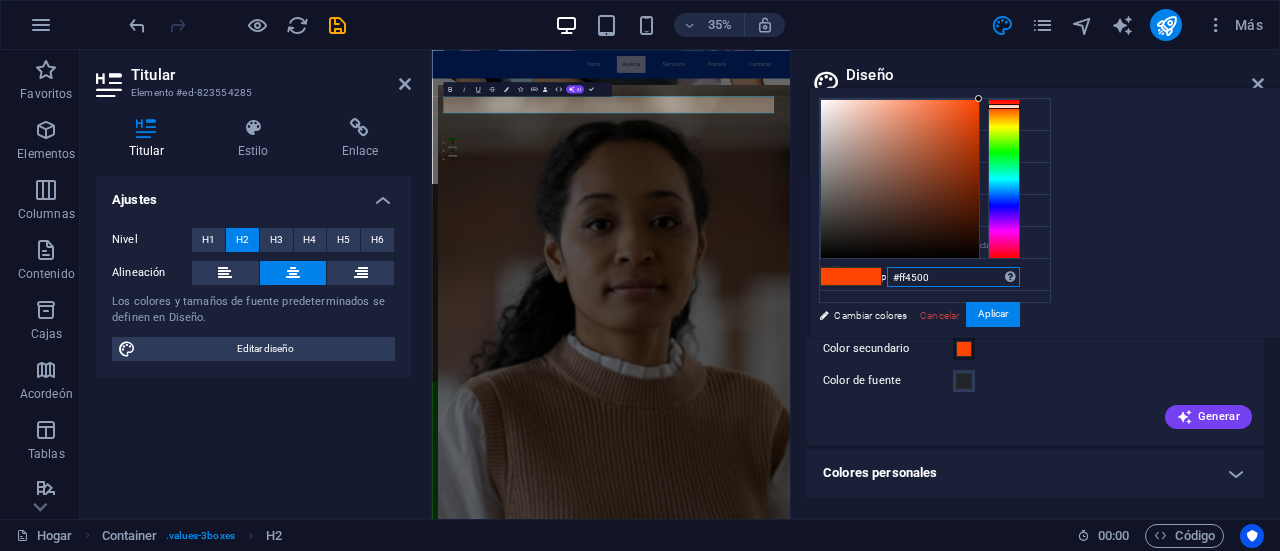 click on "#ff4500" at bounding box center [953, 277] 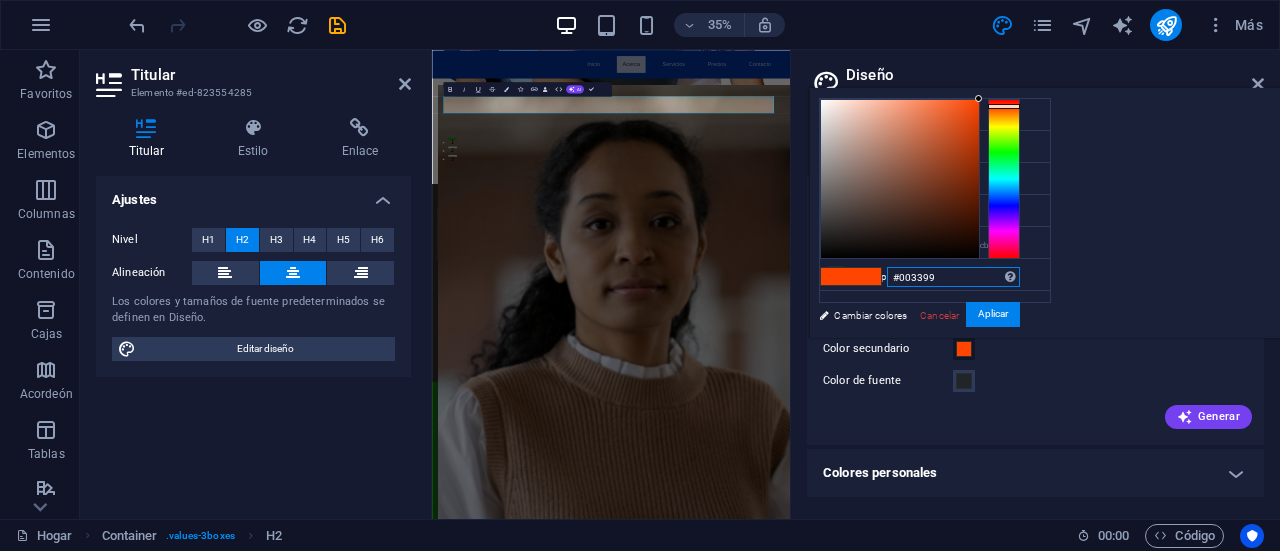 type on "#003399" 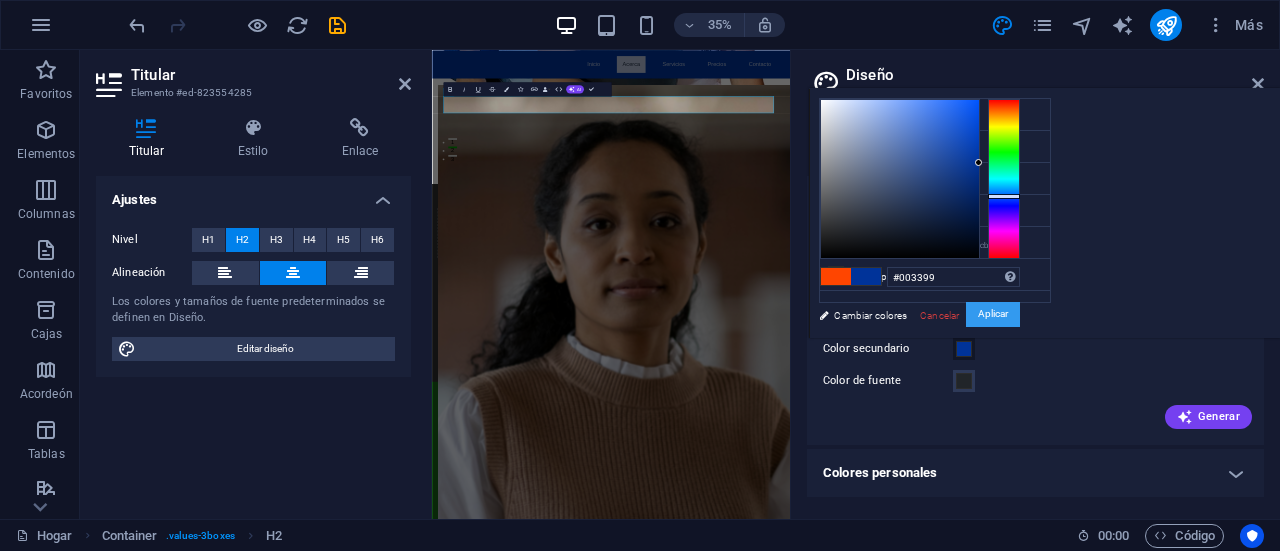 click on "Aplicar" at bounding box center (993, 314) 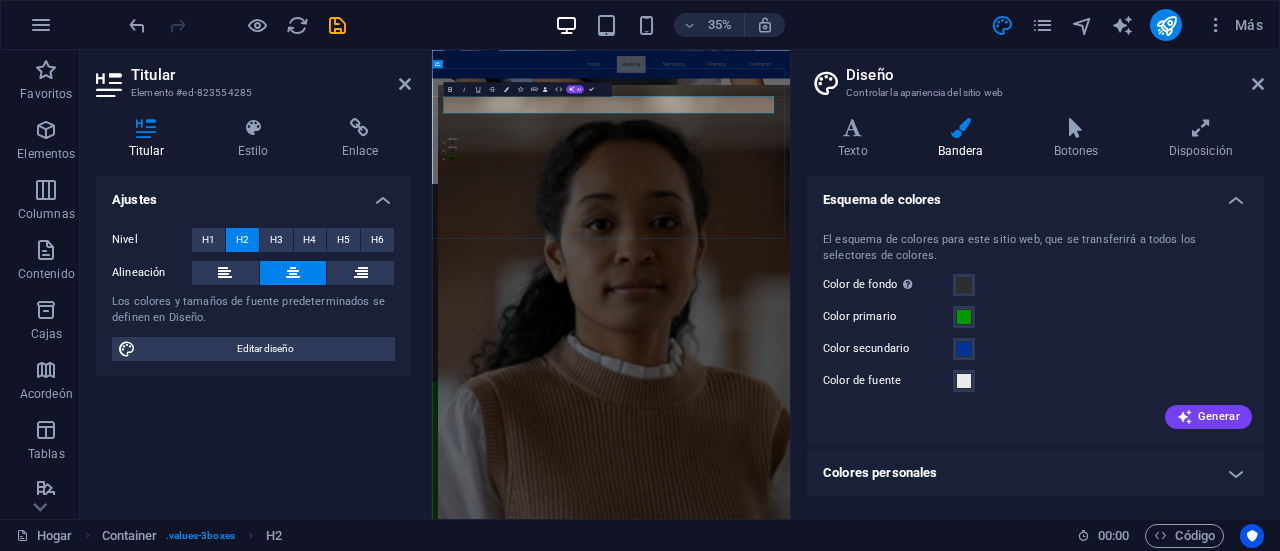 click on "​" at bounding box center (944, 1101) 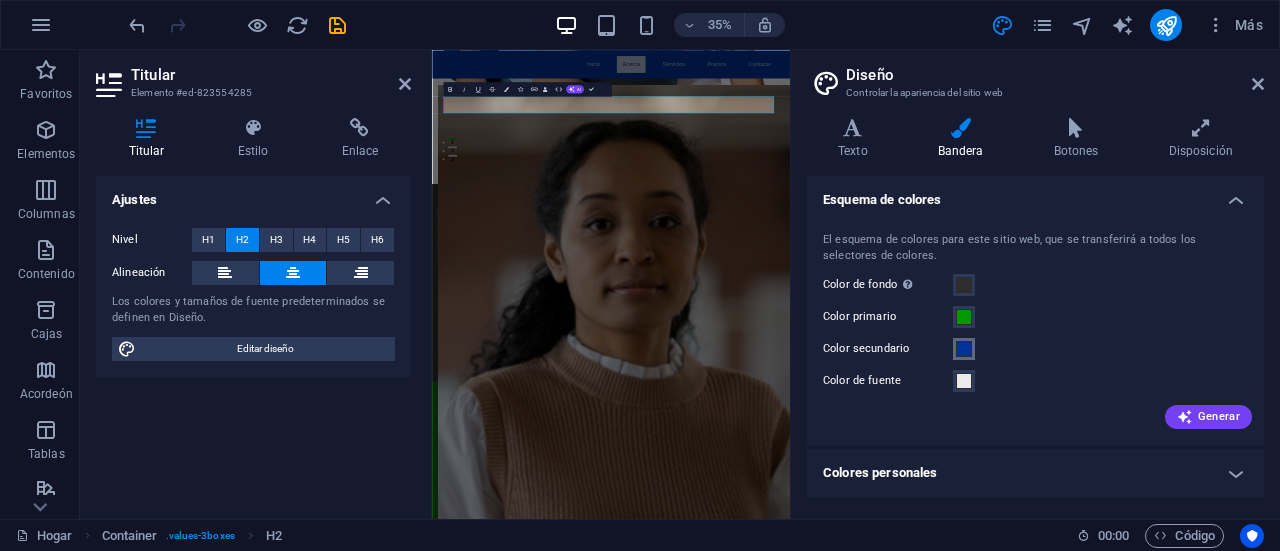 click at bounding box center (964, 349) 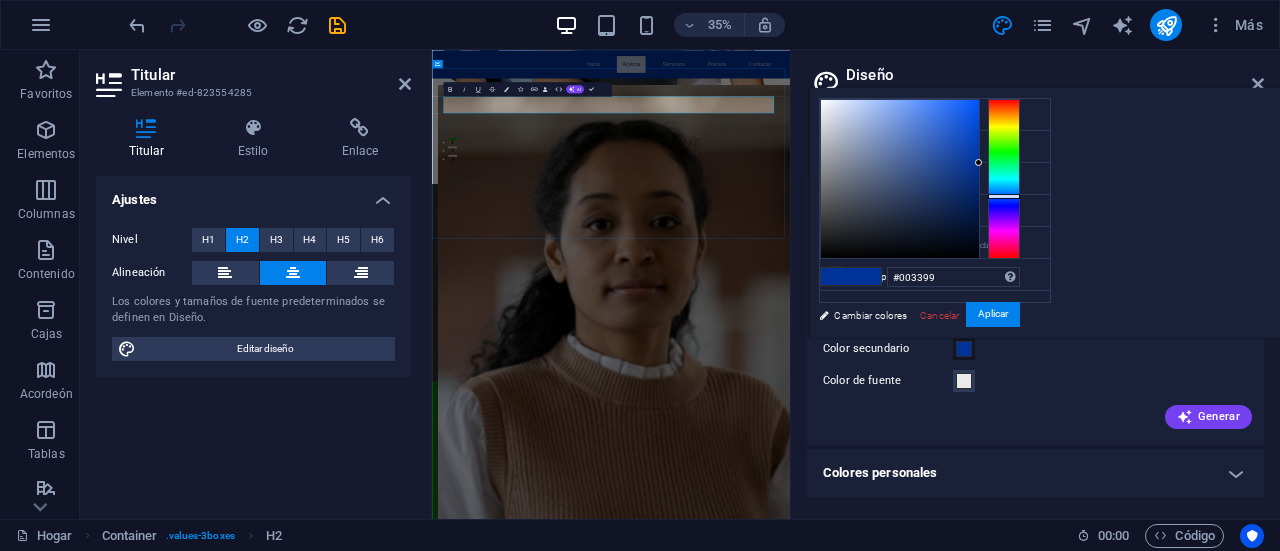 click on "​" at bounding box center [944, 1101] 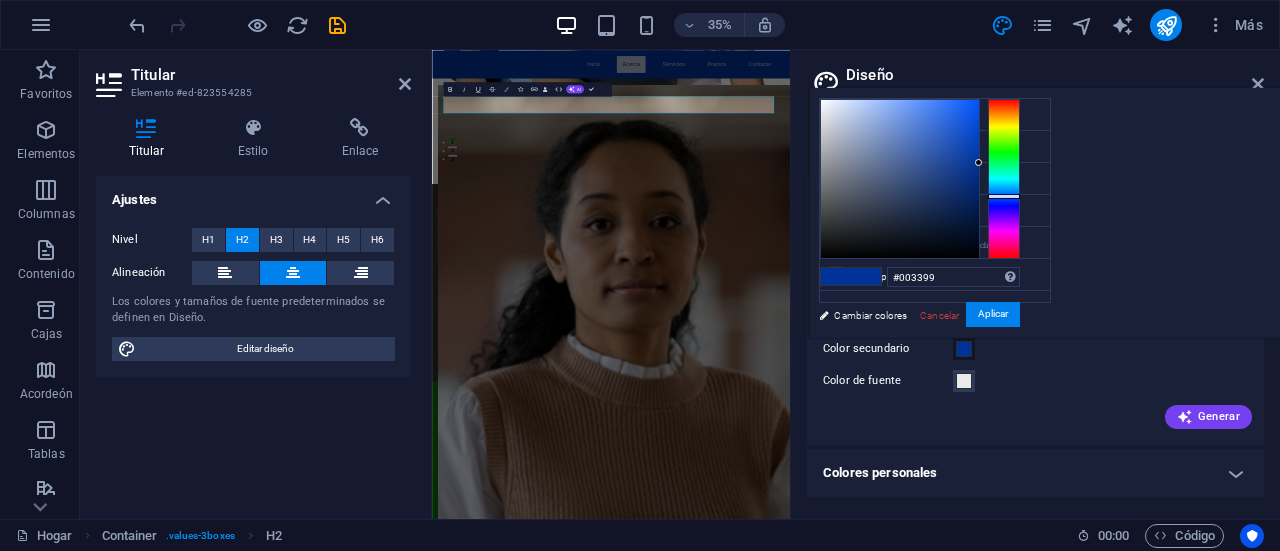 click on "Bandera" at bounding box center [505, 89] 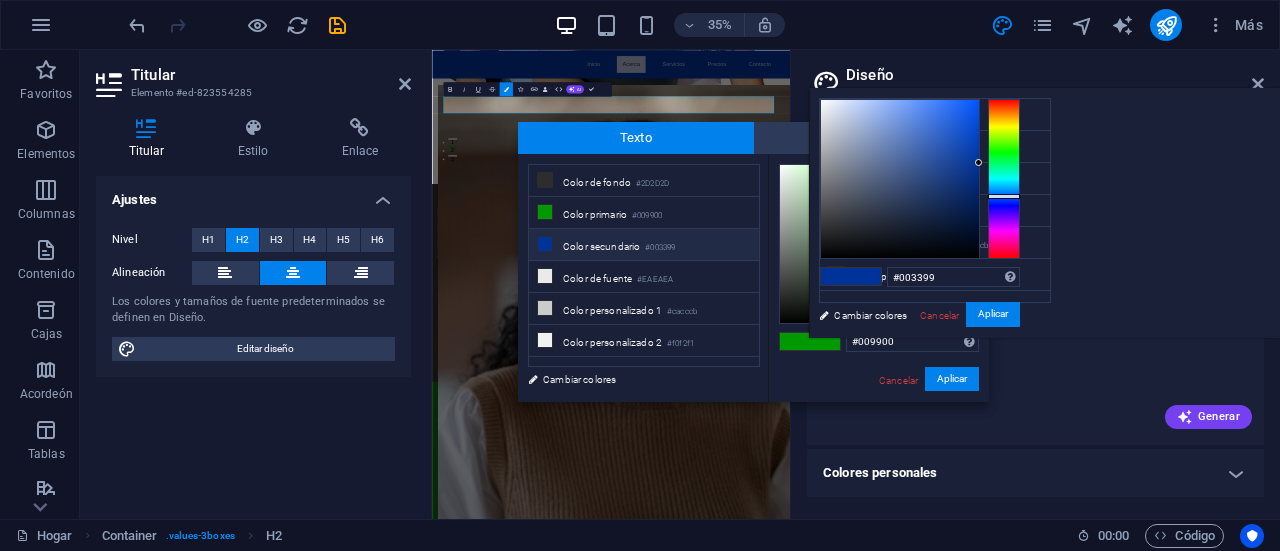 click on "Color secundario" at bounding box center [601, 246] 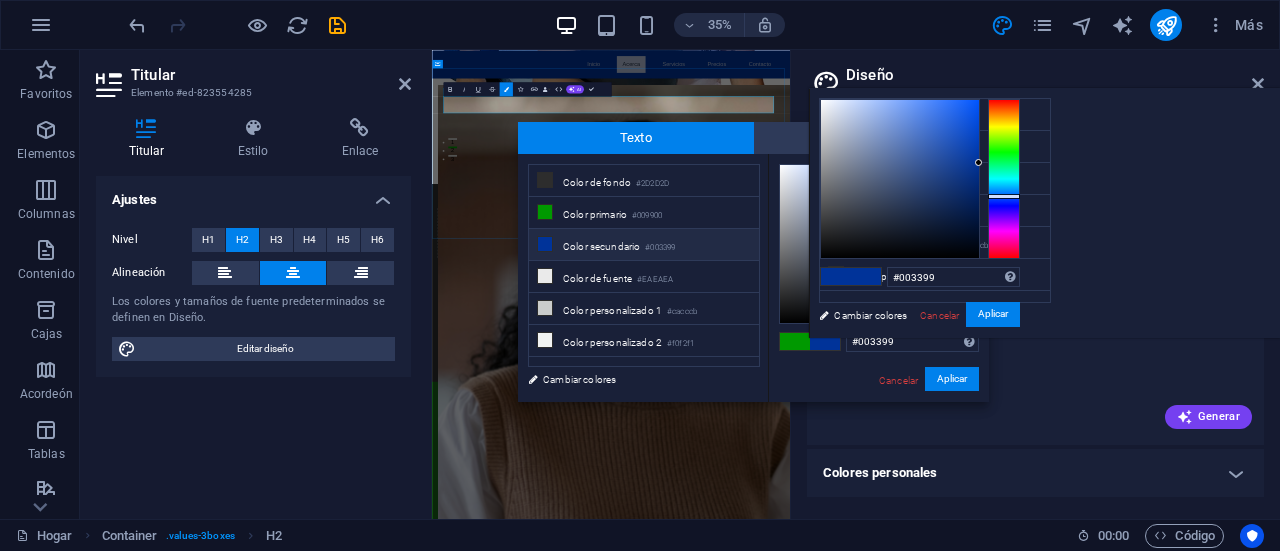 click on "​" at bounding box center (944, 1101) 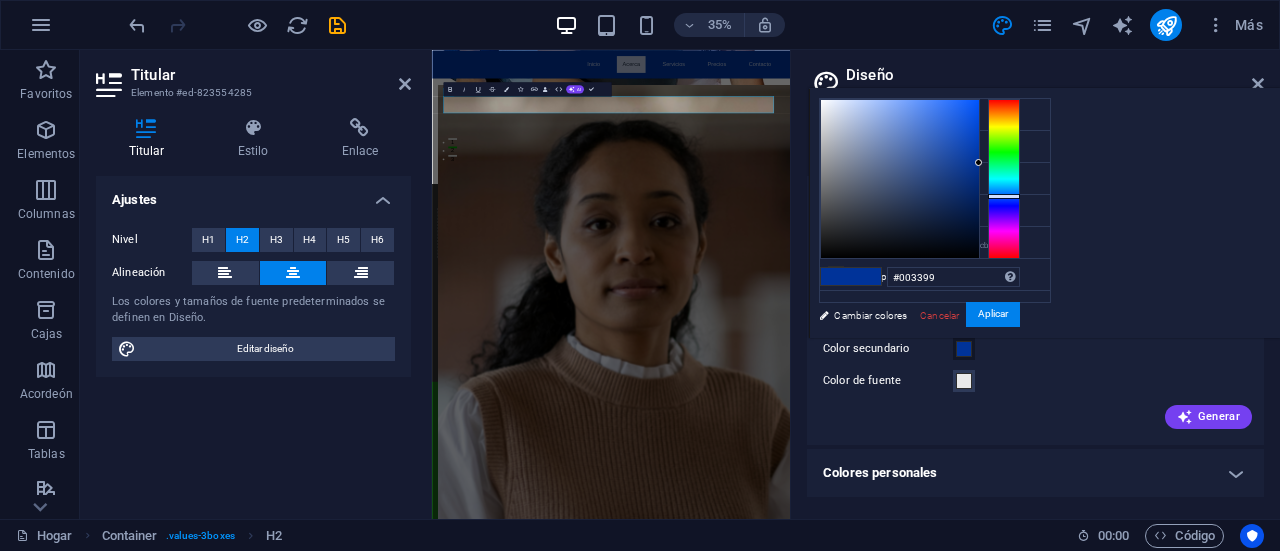 click on "Ajustes Nivel H1 H2 H3 H4 H5 H6 Alineación Los colores y tamaños de fuente predeterminados se definen en Diseño. Editar diseño" at bounding box center (253, 339) 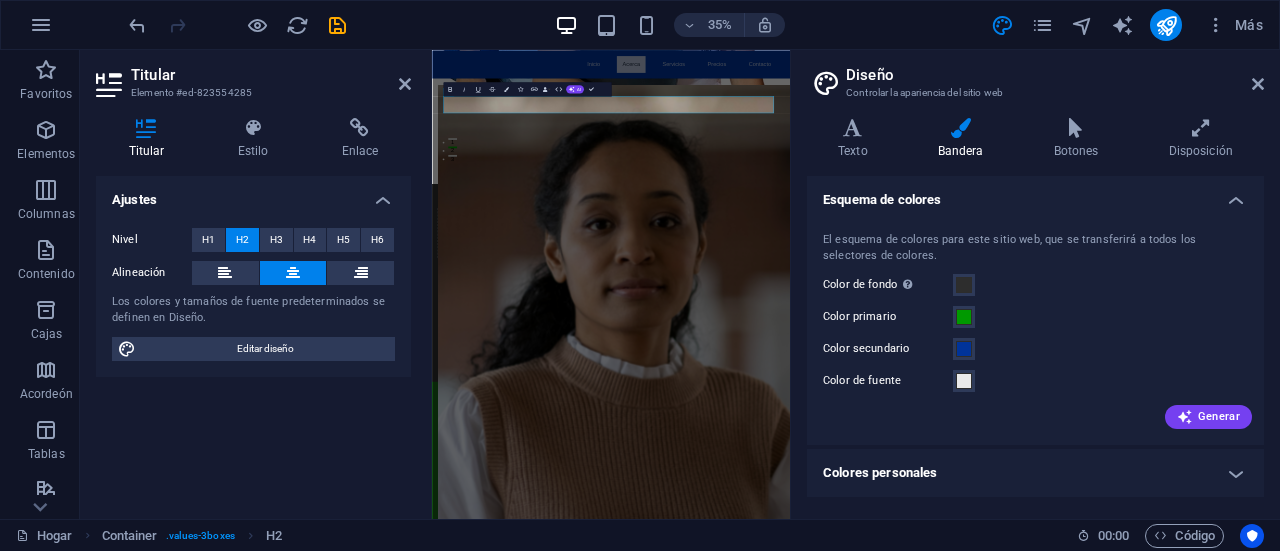 click on "Diseño Controlar la apariencia del sitio web Variantes Texto Bandera Botones Disposición Texto Estándar Atrevido Campo de golf Color de fuente Fuente -apple-system, BlinkMaxSystemFont, "Seoge UI", Roboto, "Helvetica Neue", Arial, sans-serif Tamaño de fuente 16 movimiento rápido del ojo píxeles Altura de línea 1.5 Peso de la fuente Para mostrar el grosor de la fuente correctamente, es posible que sea necesario habilitarlo.  Administrar fuentes Delgado, 100 Extra ligero, 200 Luz, 300 Regular, 400 Mediano, 500 Seminegrita, 600 Negrita, 700 Extra-negrita, 800 Negro, 900 Espaciado entre letras 0 movimiento rápido del ojo píxeles Estilo de fuente Transformación de texto Tt TT tt Alinear texto Peso de la fuente Para mostrar el grosor de la fuente correctamente, es posible que sea necesario habilitarlo.  Administrar fuentes Delgado, 100 Extra ligero, 200 Luz, 300 Regular, 400 Mediano, 500 Seminegrita, 600 Negrita, 700 Extra-negrita, 800 Negro, 900 Por defecto Flotar / Activo Color de fuente Color de fuente" at bounding box center (1035, 284) 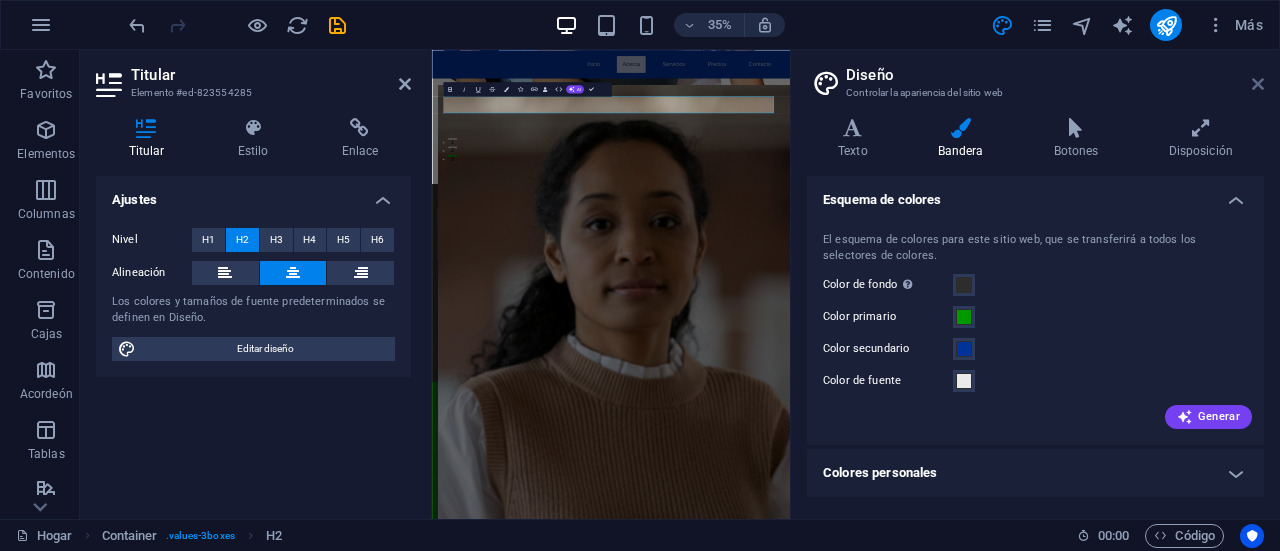 click at bounding box center (1258, 84) 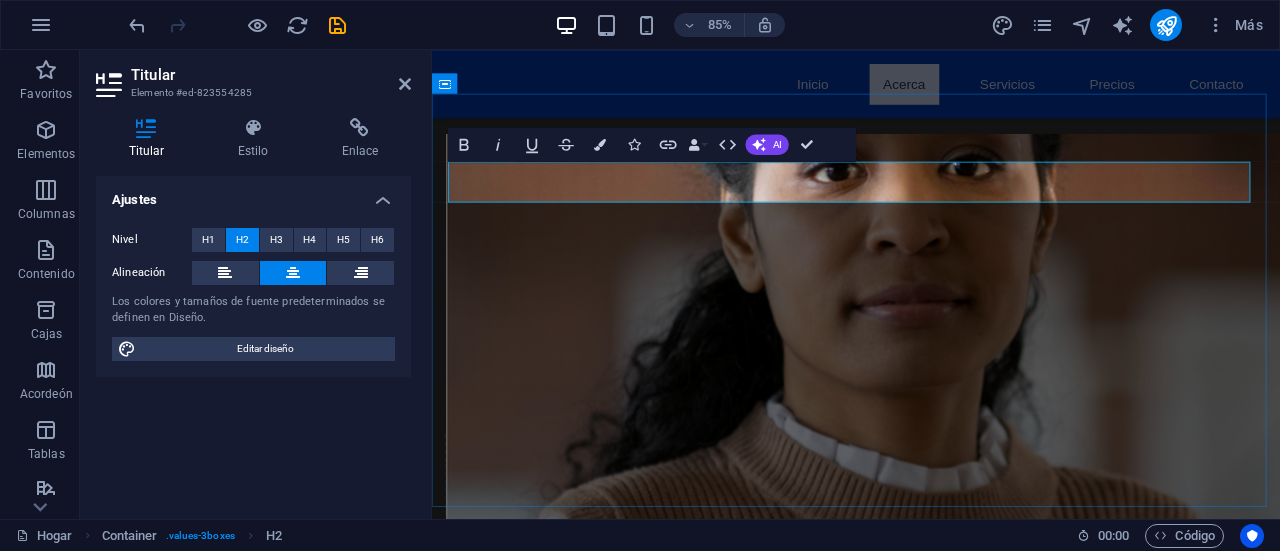 click on "​" at bounding box center (931, 1101) 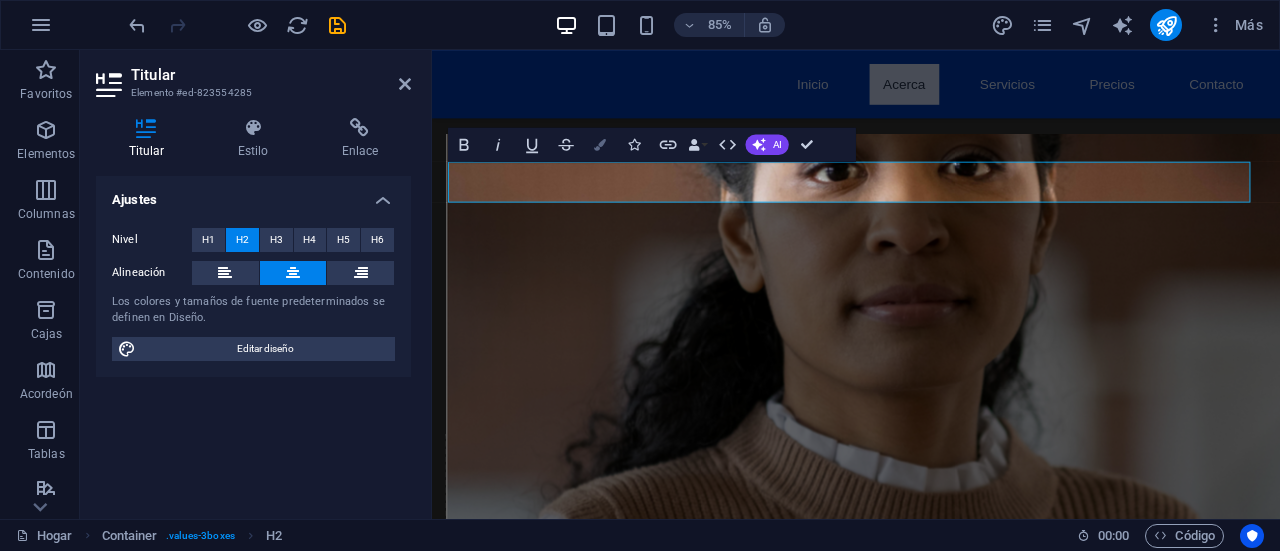 click at bounding box center (600, 144) 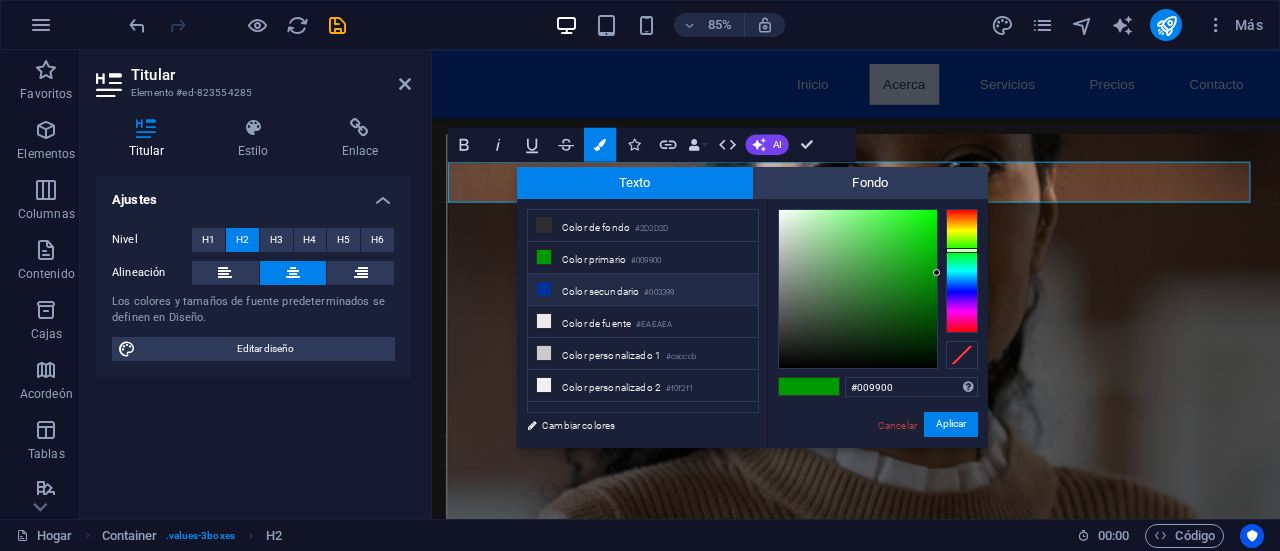 click on "Color secundario" at bounding box center (600, 291) 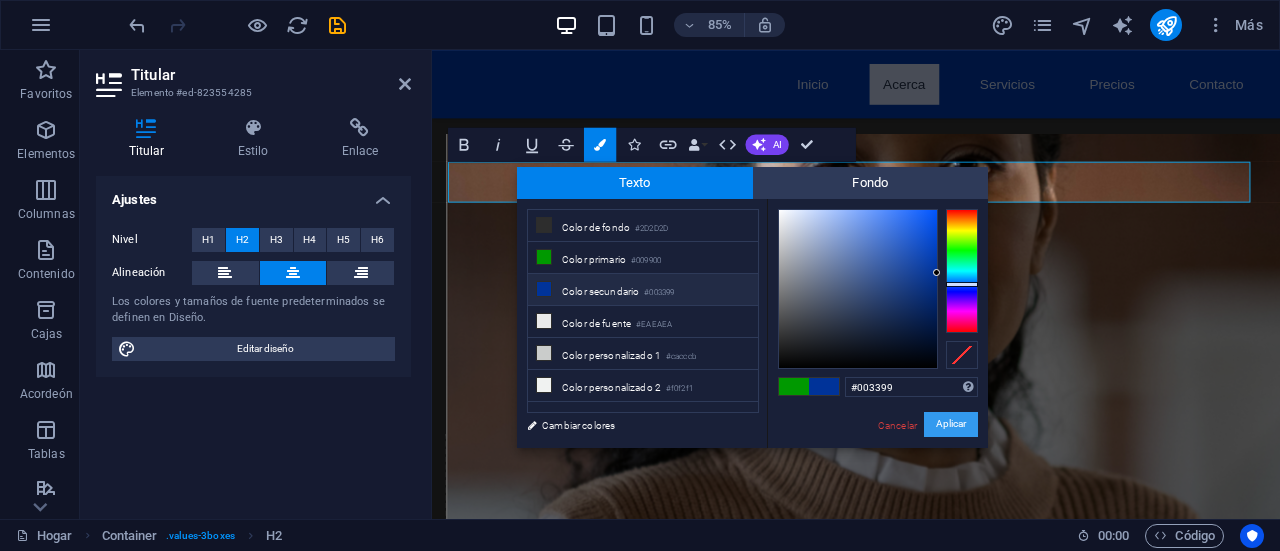 click on "Aplicar" at bounding box center [951, 424] 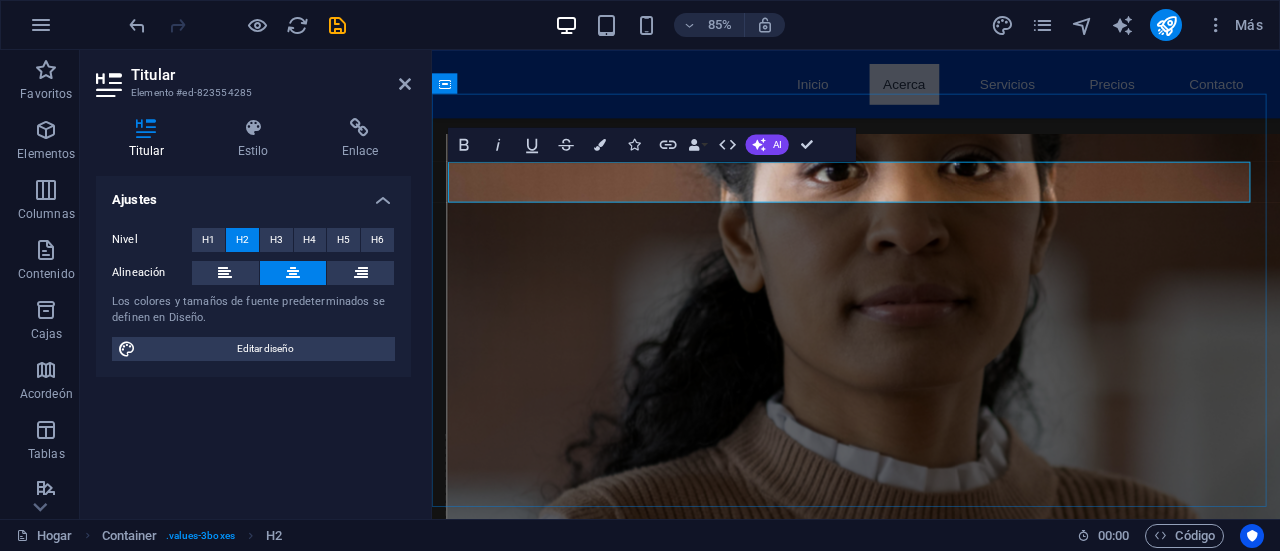 click on "​​ ​" at bounding box center (931, 1101) 